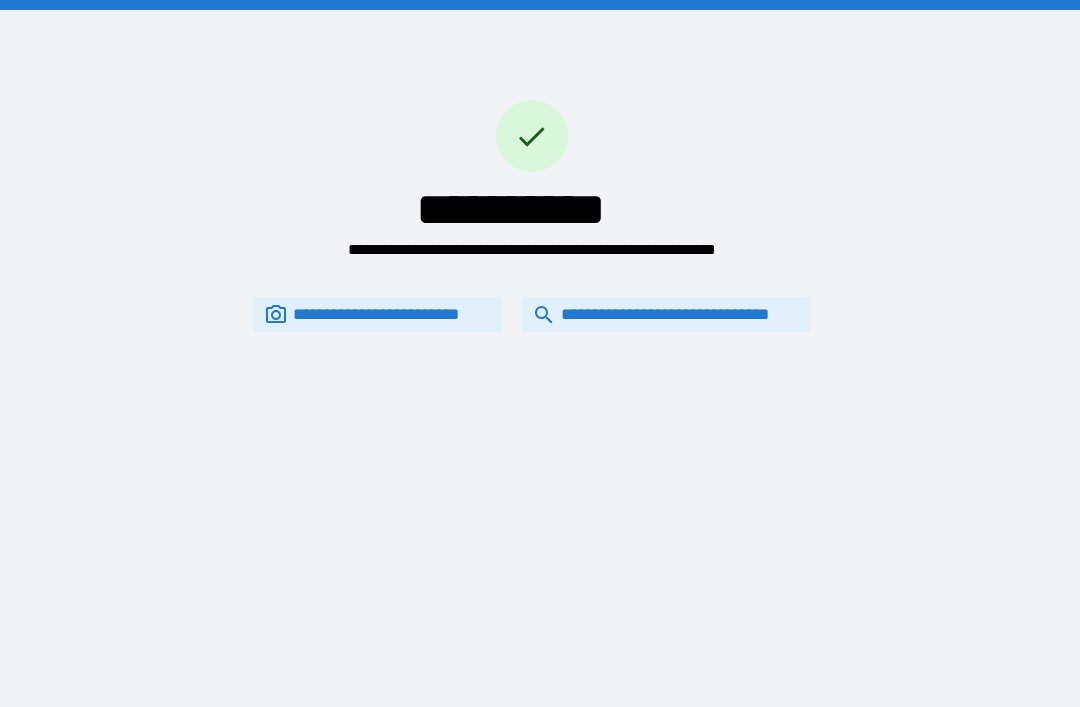 scroll, scrollTop: 64, scrollLeft: 0, axis: vertical 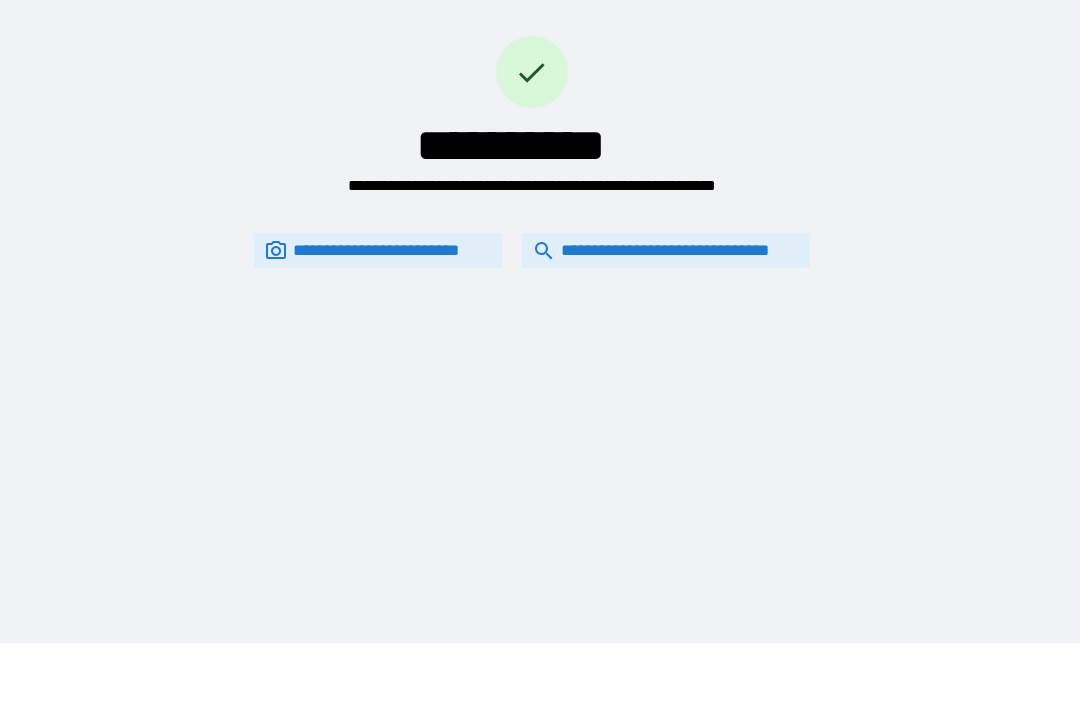click on "**********" at bounding box center [666, 250] 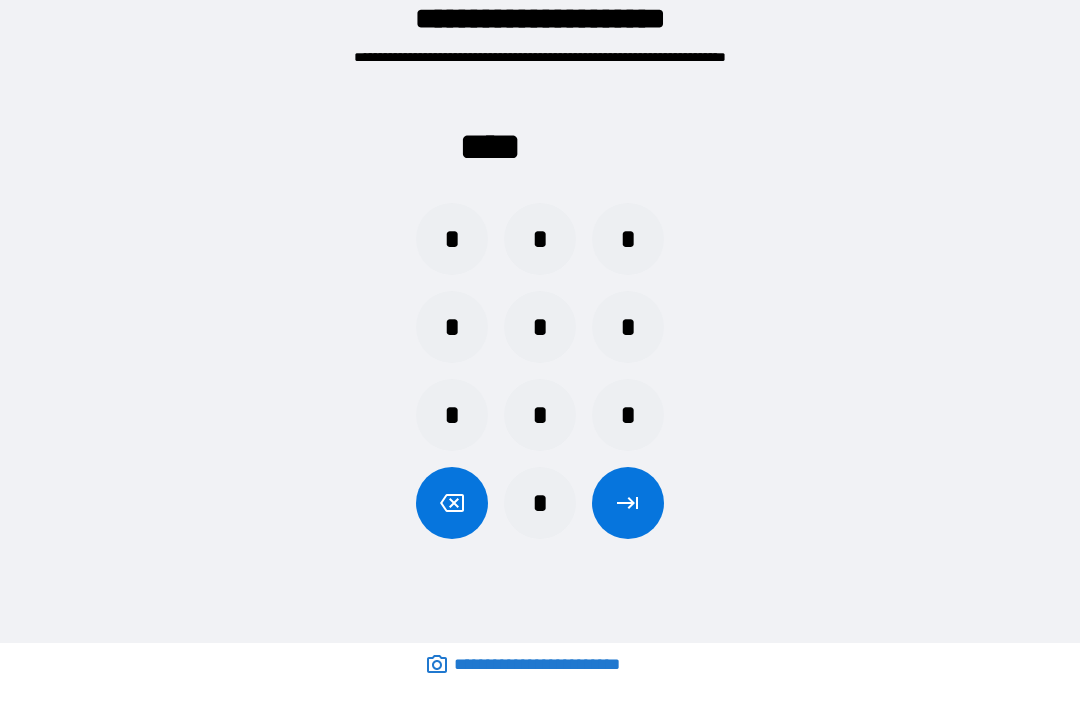 click on "*" at bounding box center (540, 503) 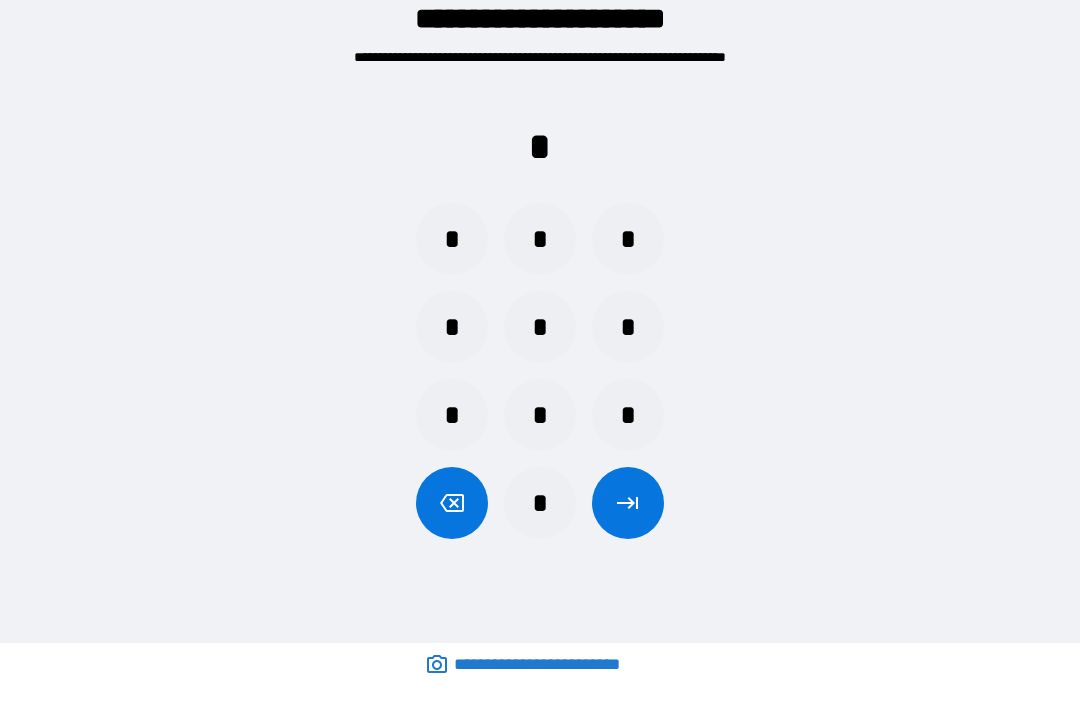 click on "*" at bounding box center [540, 415] 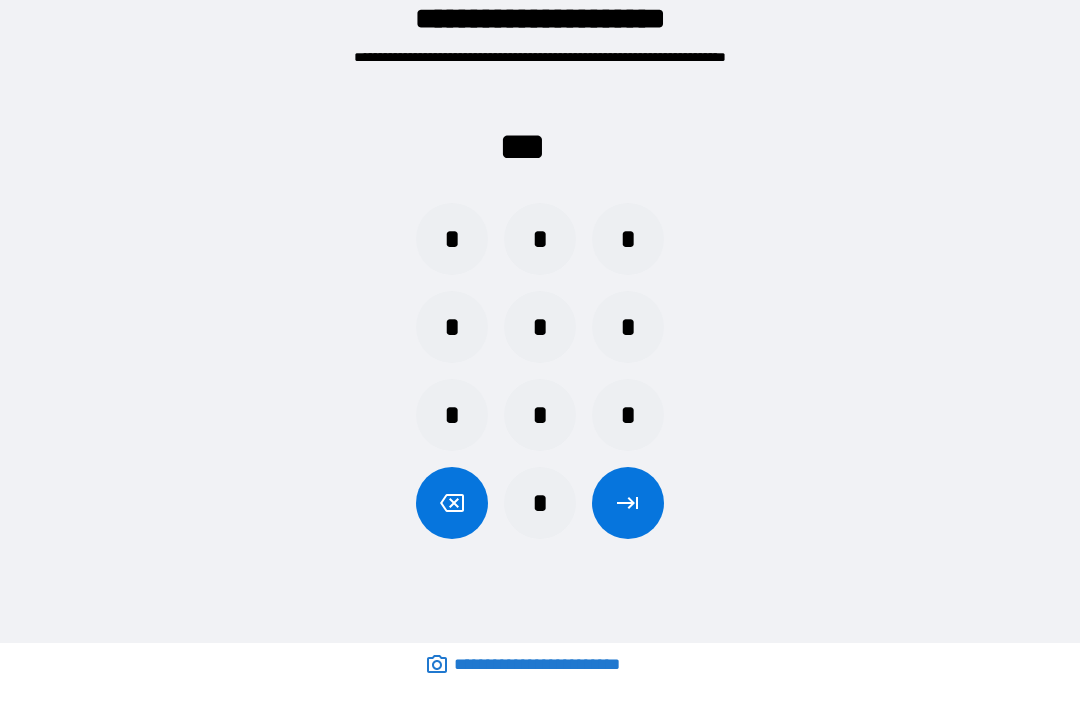 click on "*" at bounding box center (628, 239) 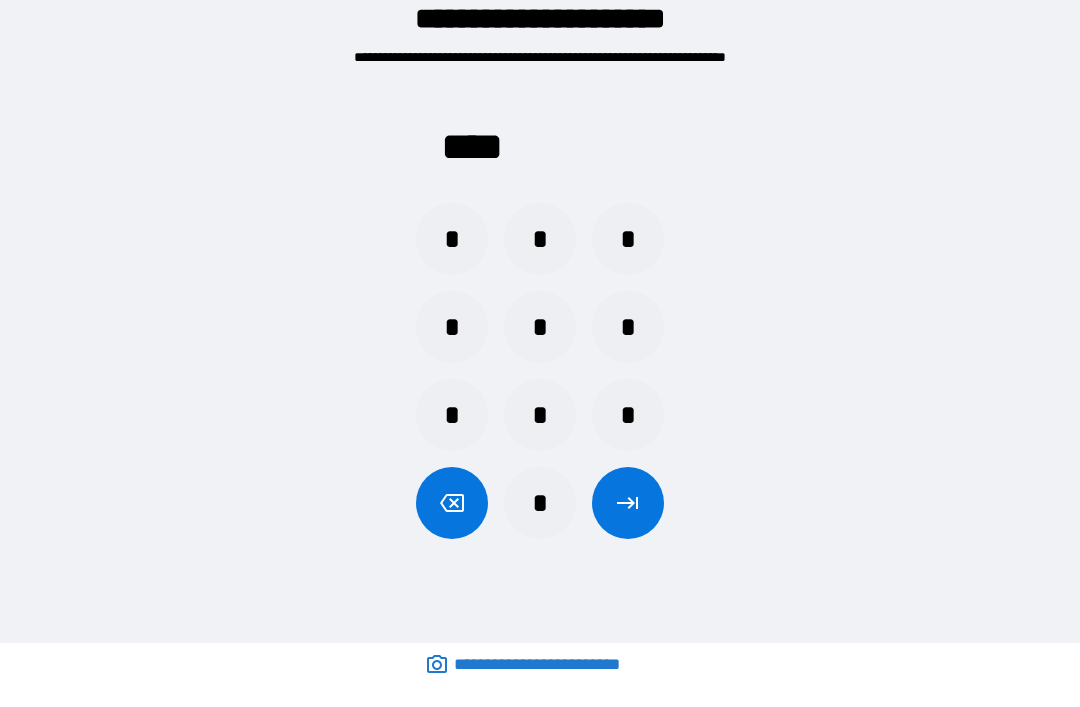click at bounding box center (628, 503) 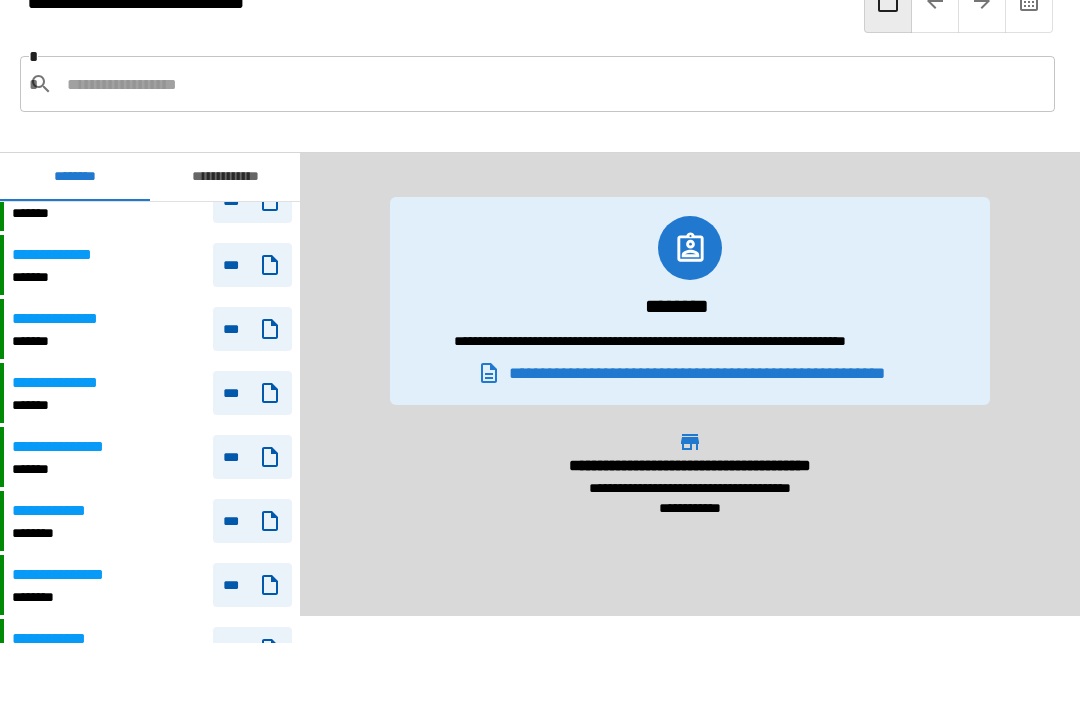 scroll, scrollTop: 2311, scrollLeft: 0, axis: vertical 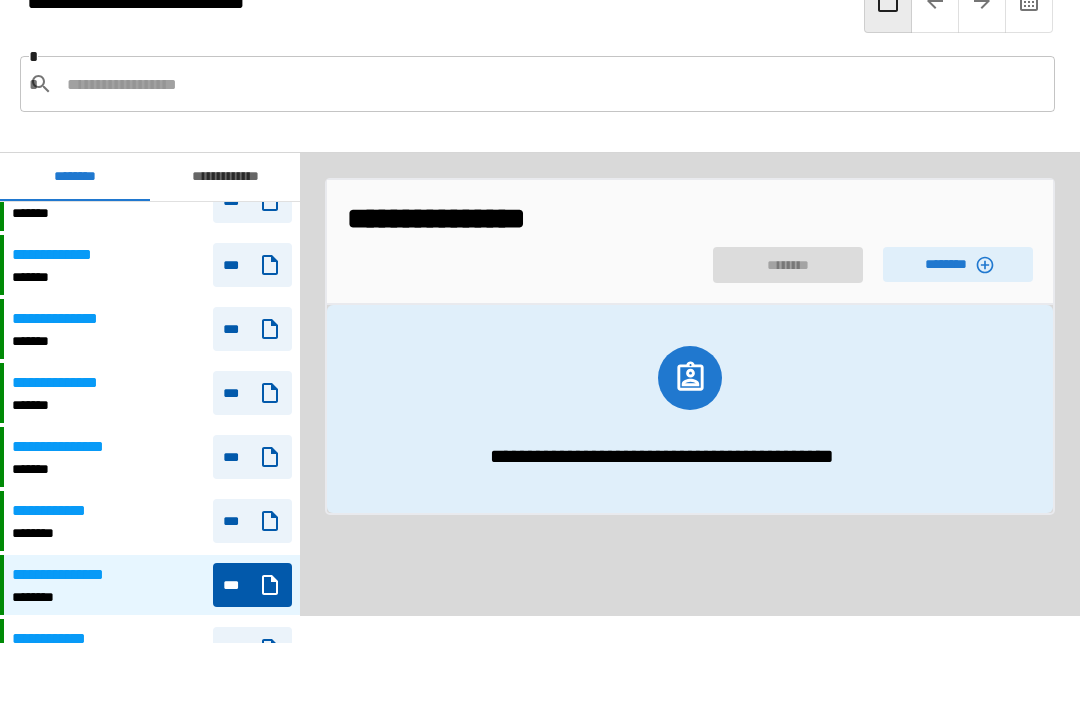 click on "********" at bounding box center [958, 264] 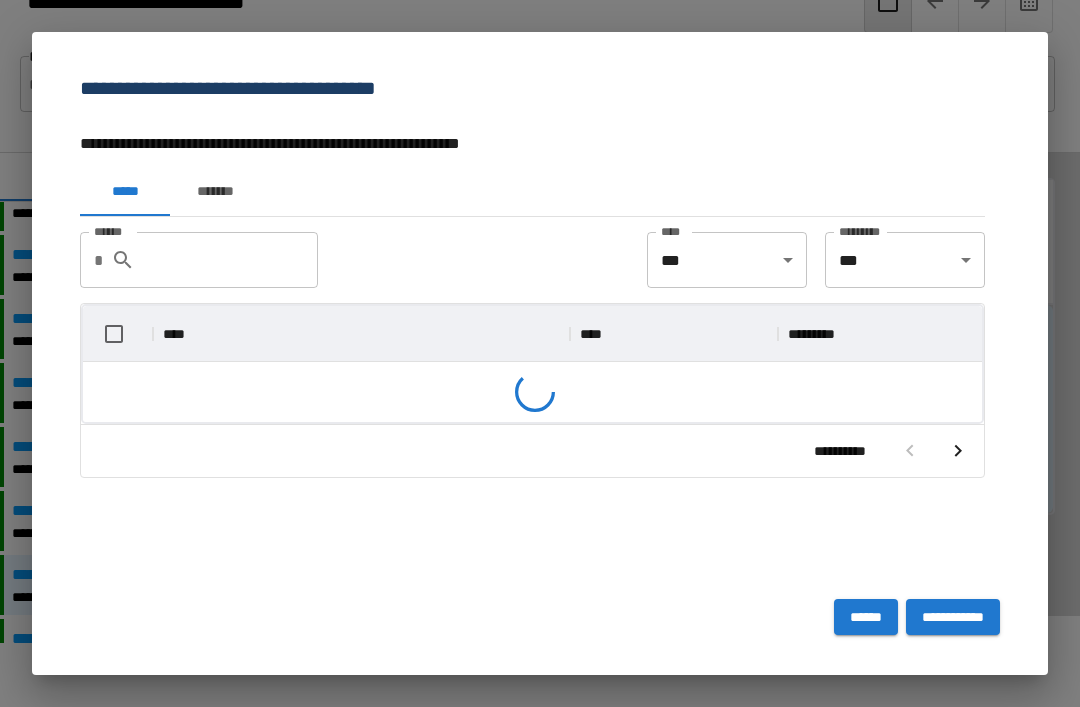 scroll, scrollTop: 116, scrollLeft: 899, axis: both 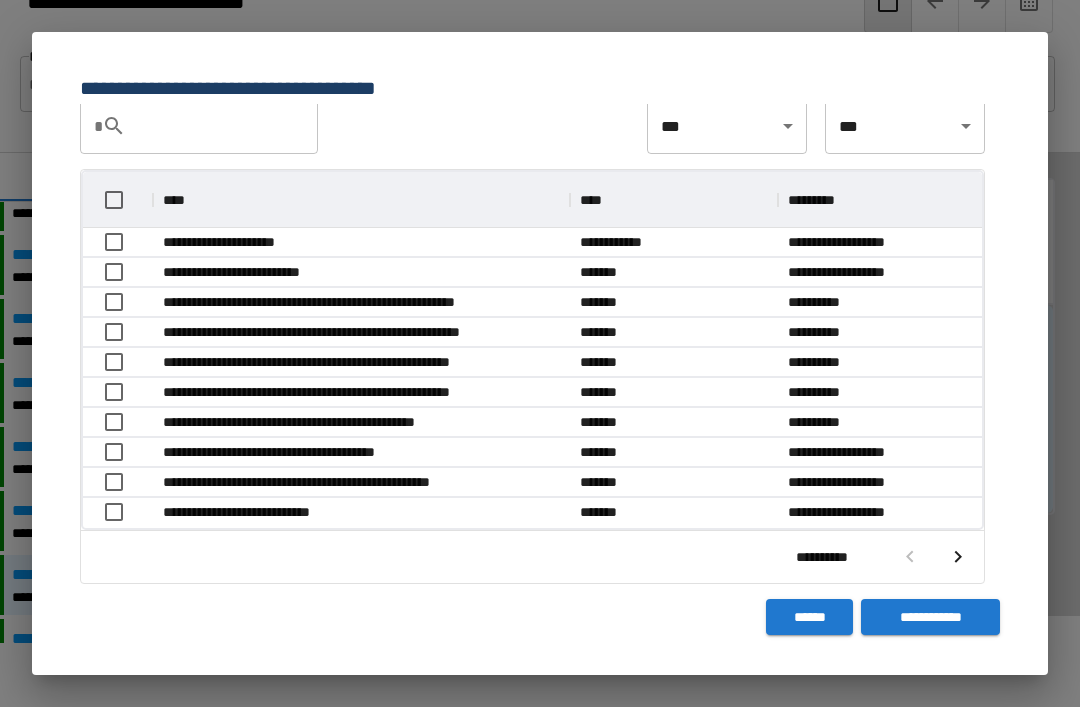 click 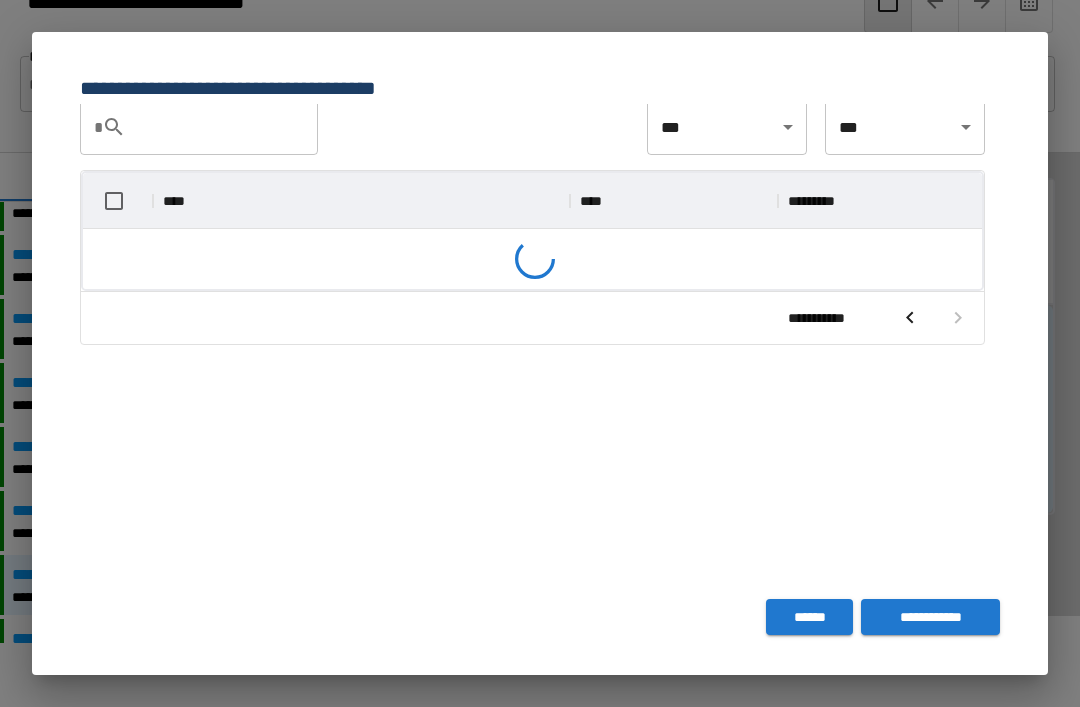 scroll, scrollTop: 236, scrollLeft: 899, axis: both 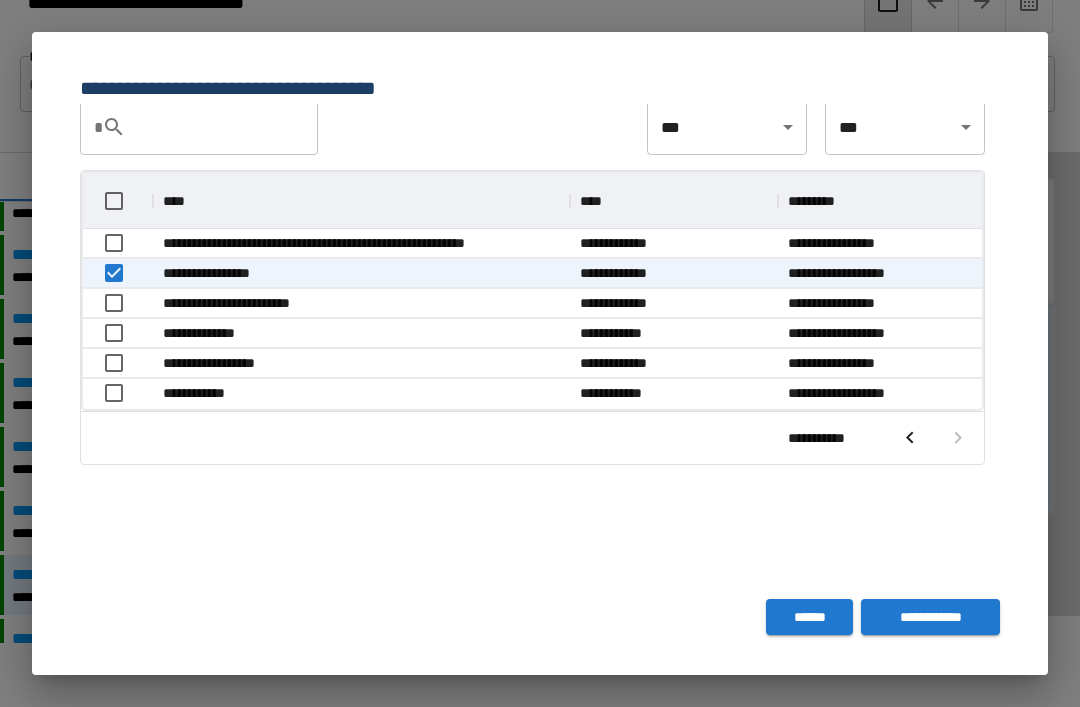 click on "**********" at bounding box center [930, 617] 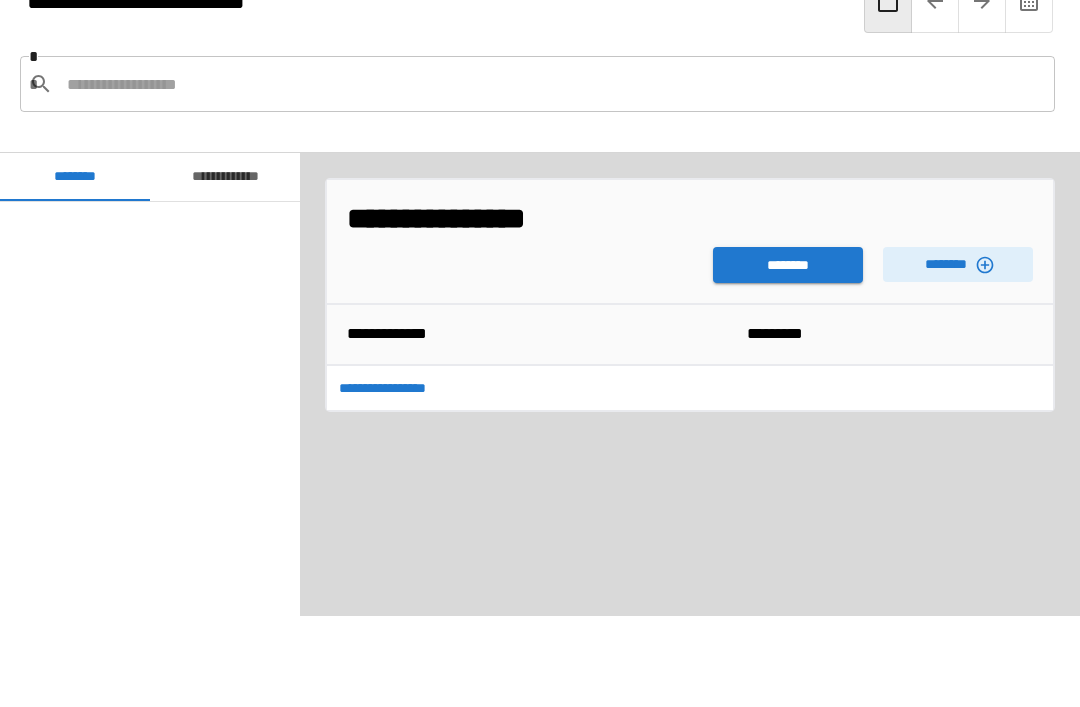 scroll, scrollTop: 240, scrollLeft: 0, axis: vertical 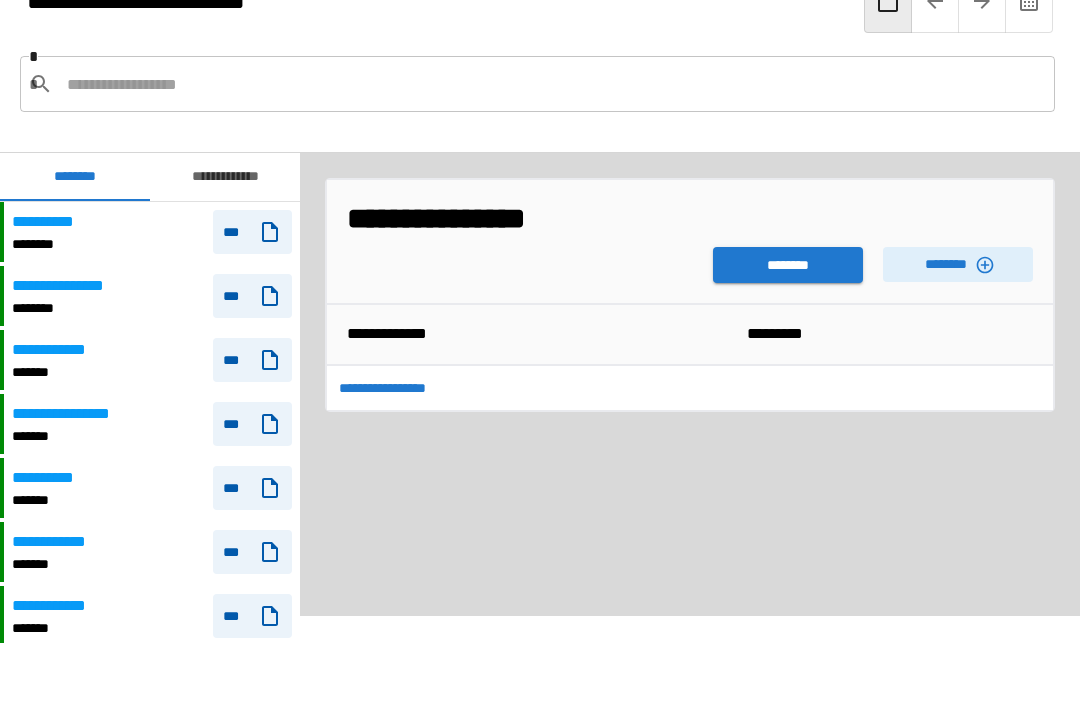 click on "********" at bounding box center (788, 265) 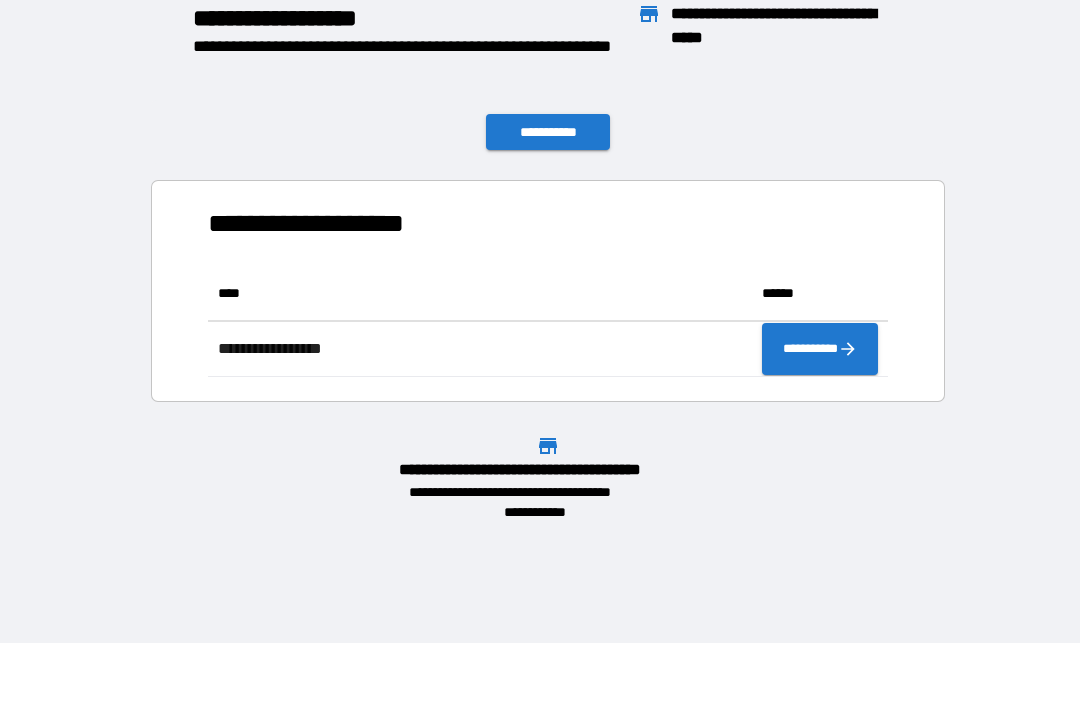 scroll, scrollTop: 1, scrollLeft: 1, axis: both 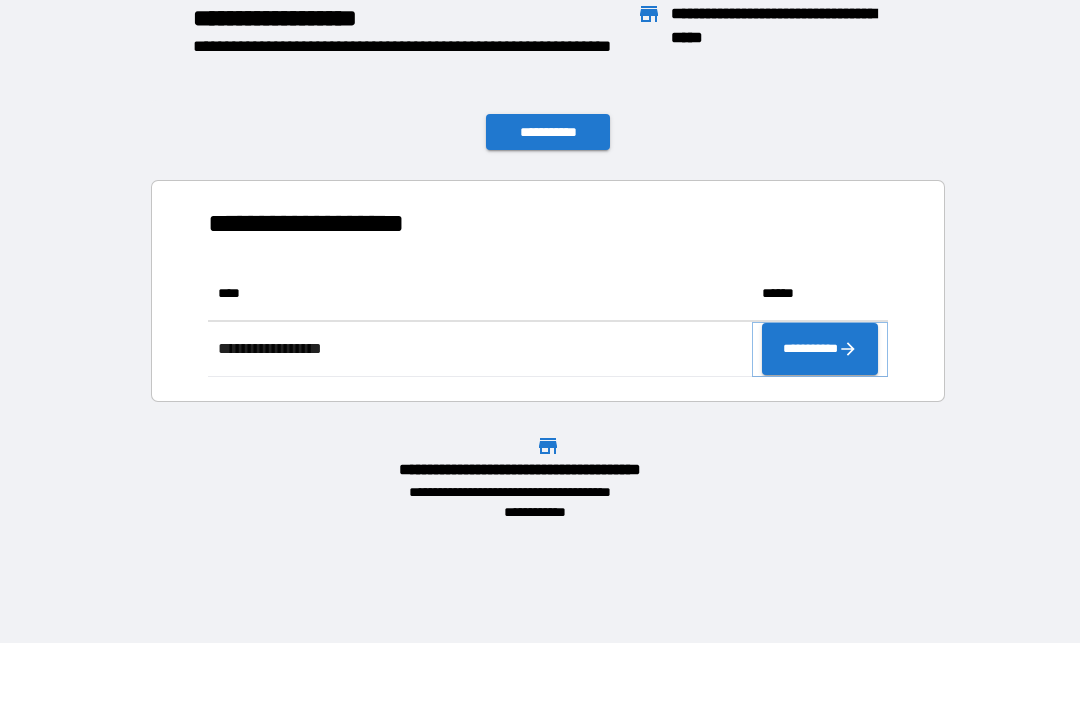 click on "**********" at bounding box center (820, 349) 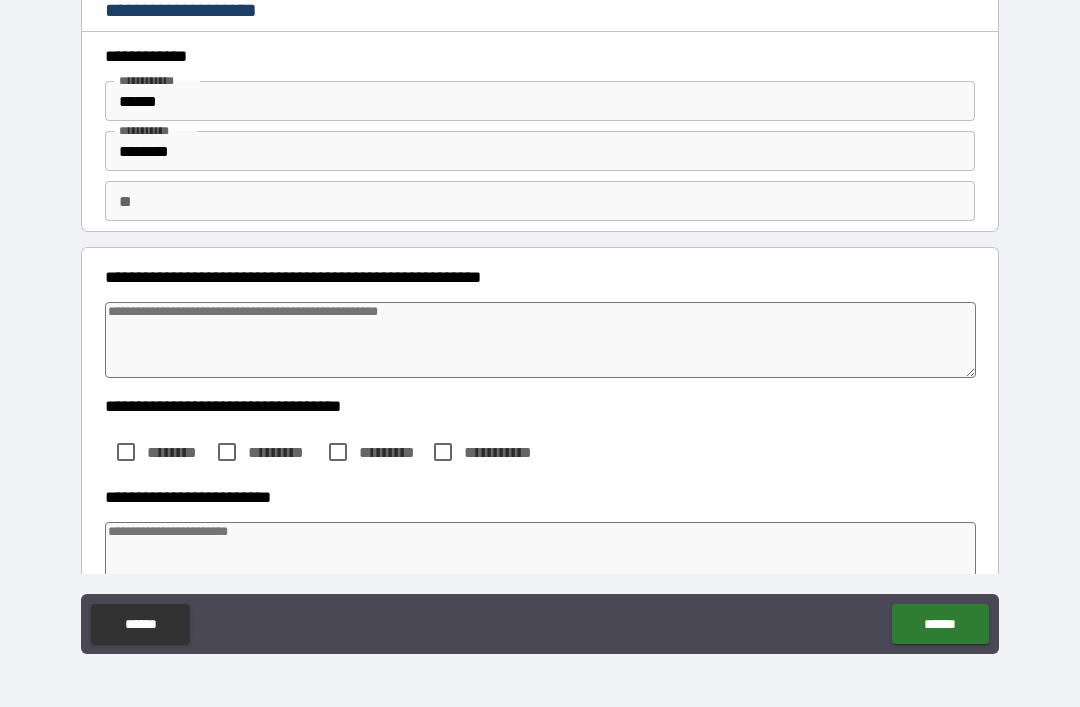 type on "*" 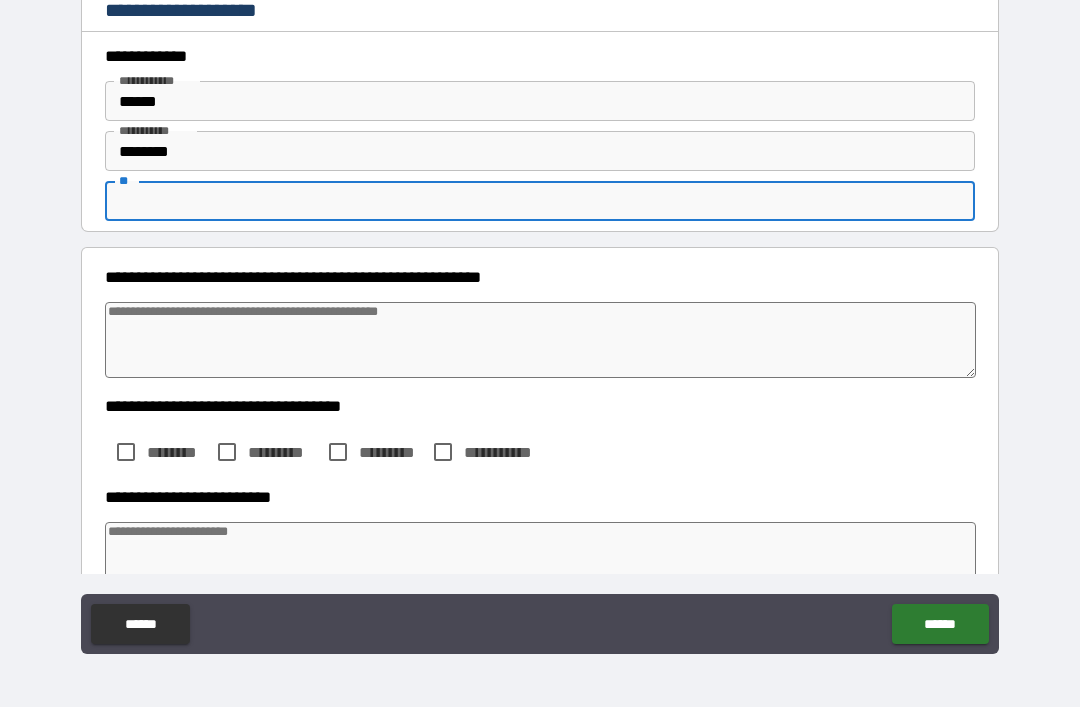 type on "*" 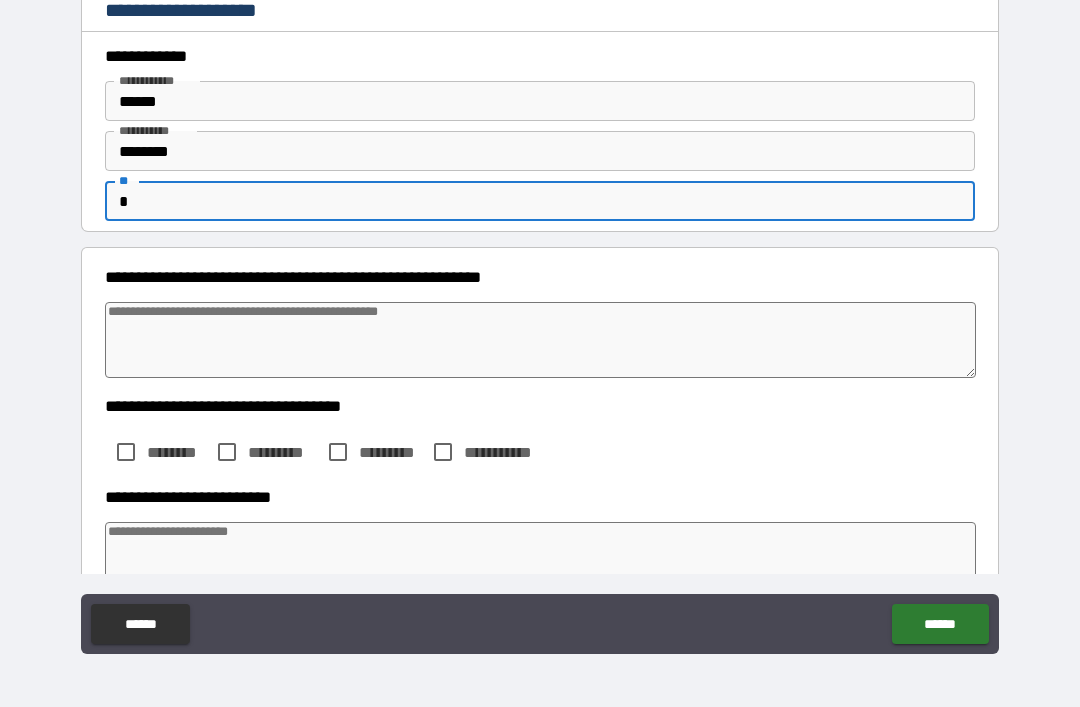 type on "*" 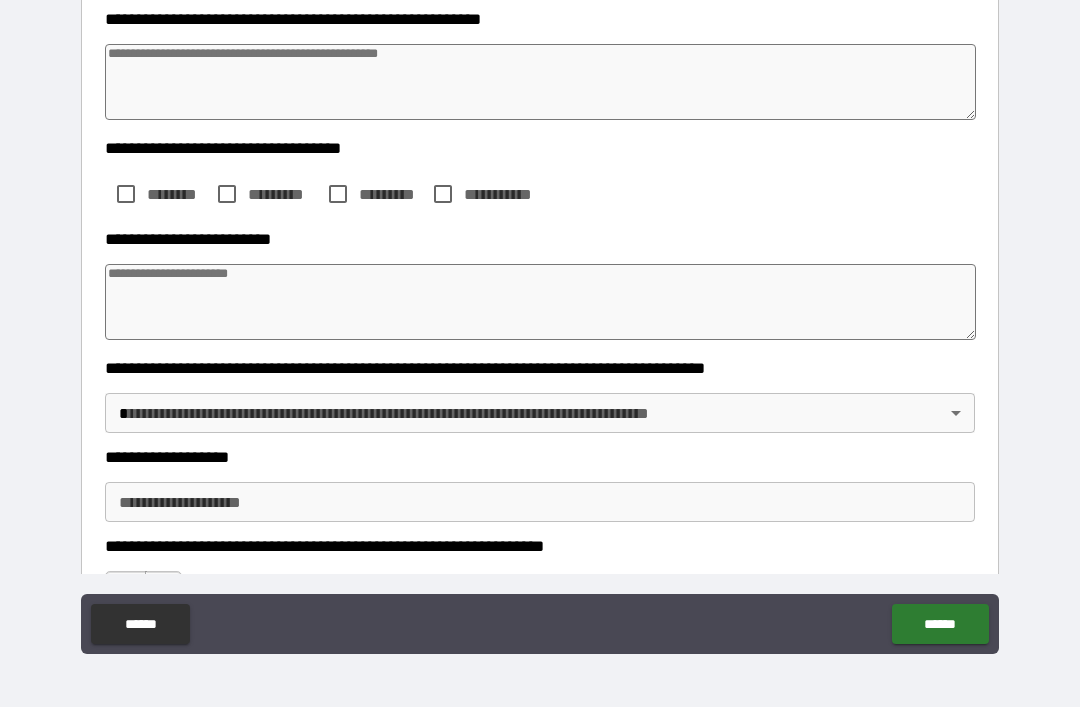 scroll, scrollTop: 260, scrollLeft: 0, axis: vertical 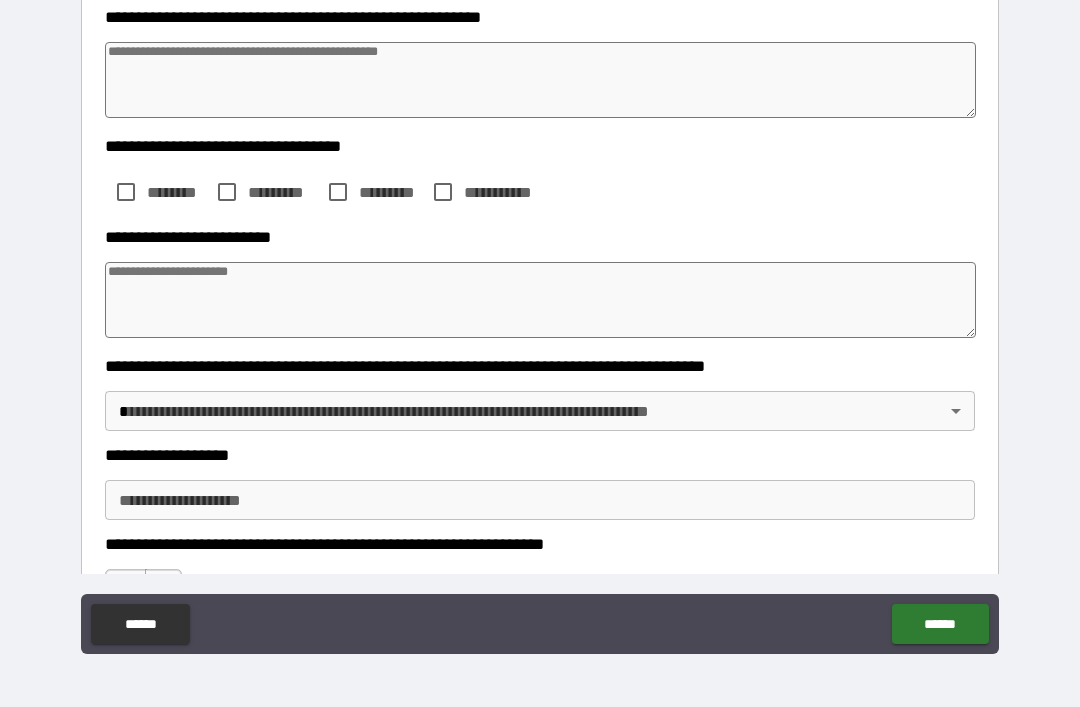 type on "*" 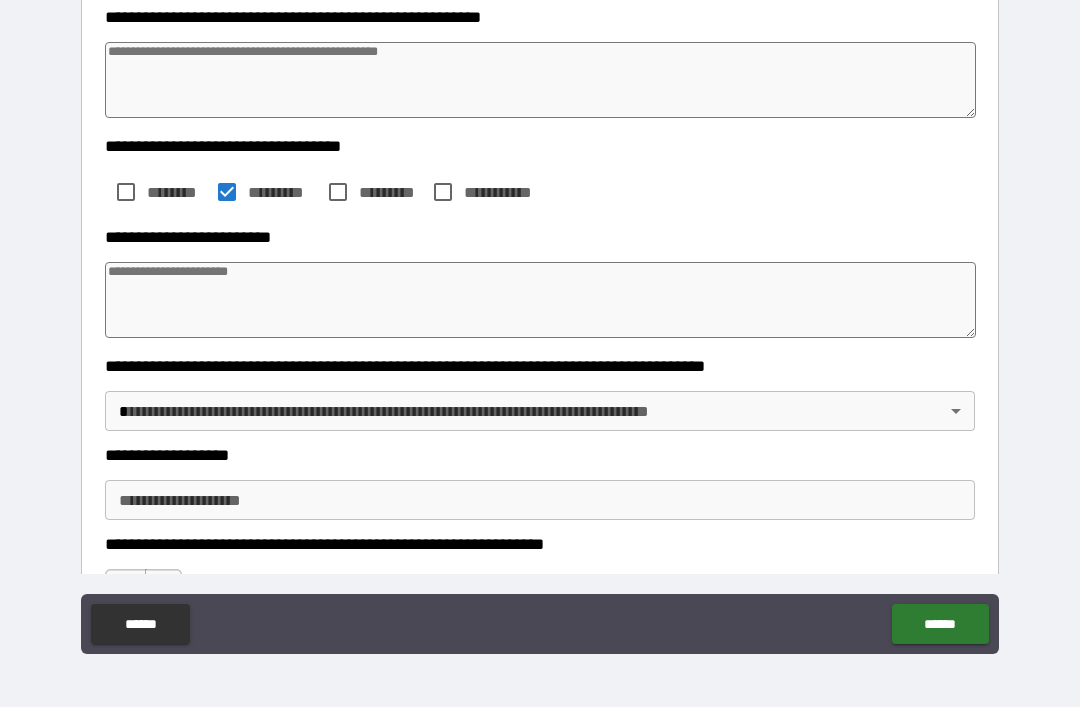 type on "*" 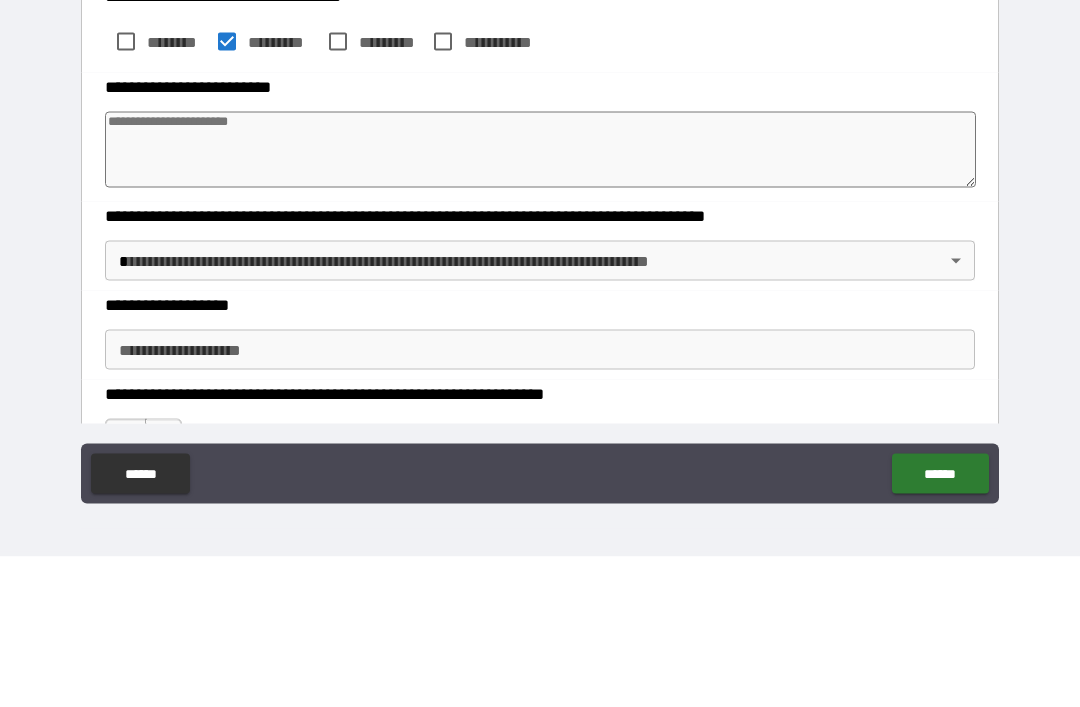 type on "*" 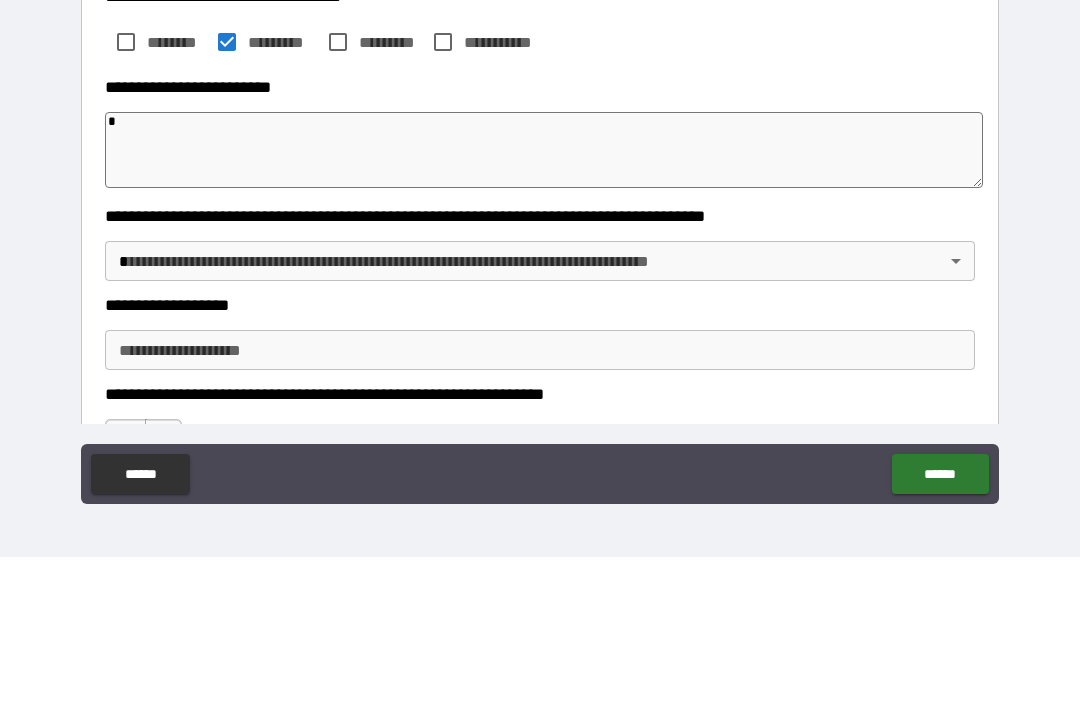 type on "*" 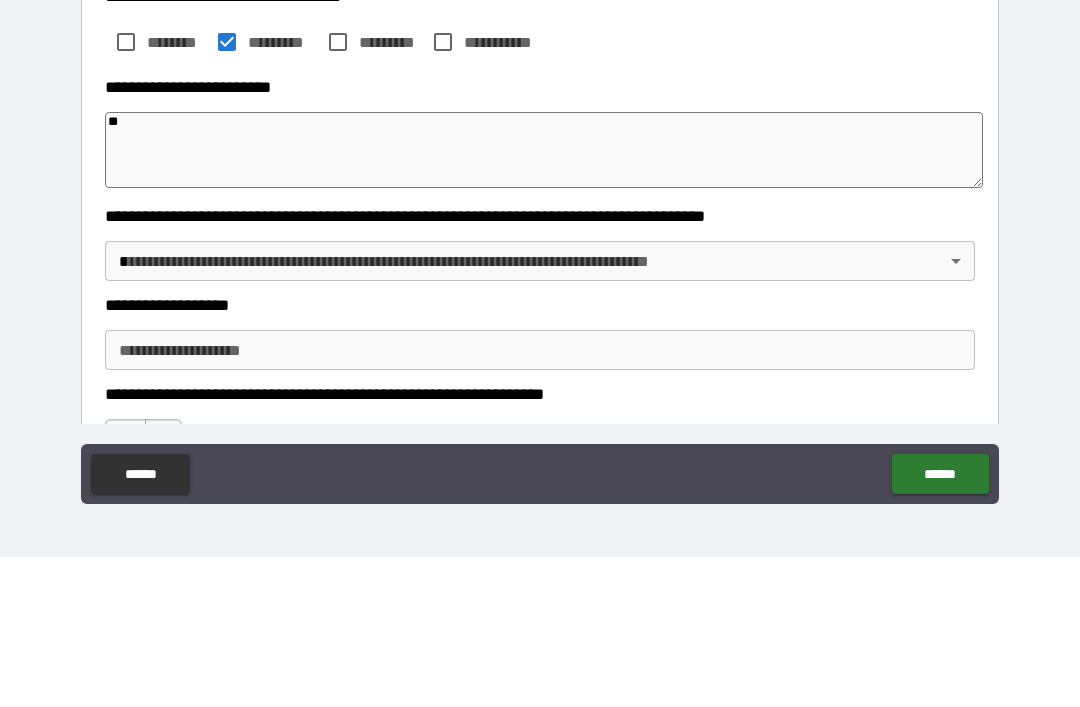 type on "*" 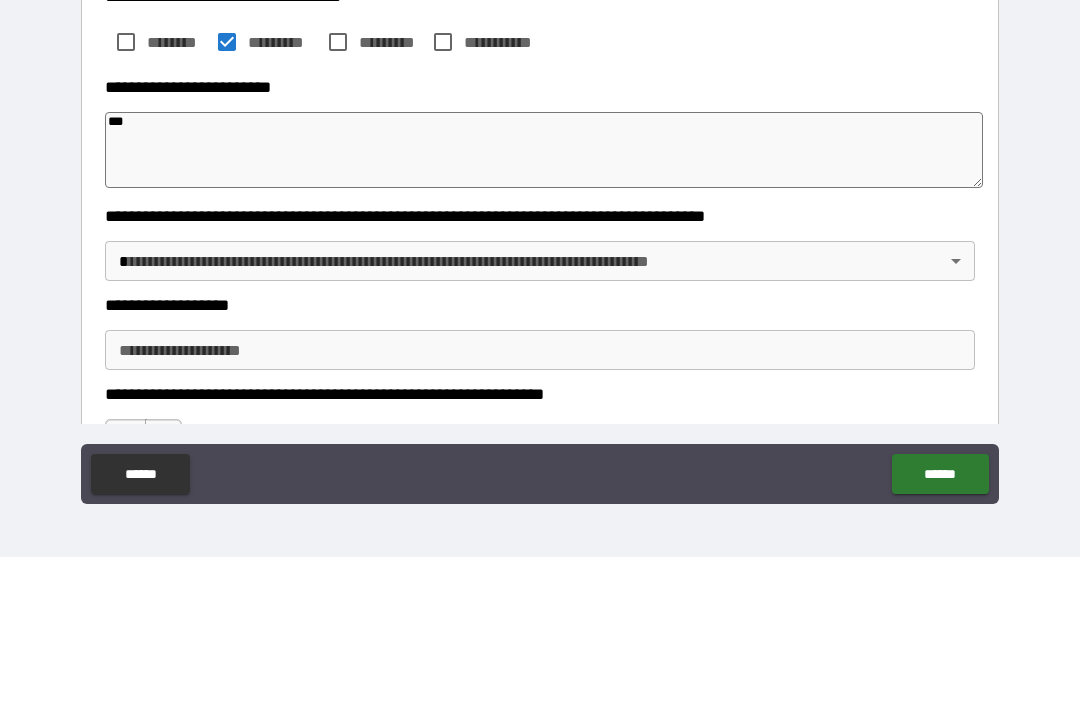 type on "*" 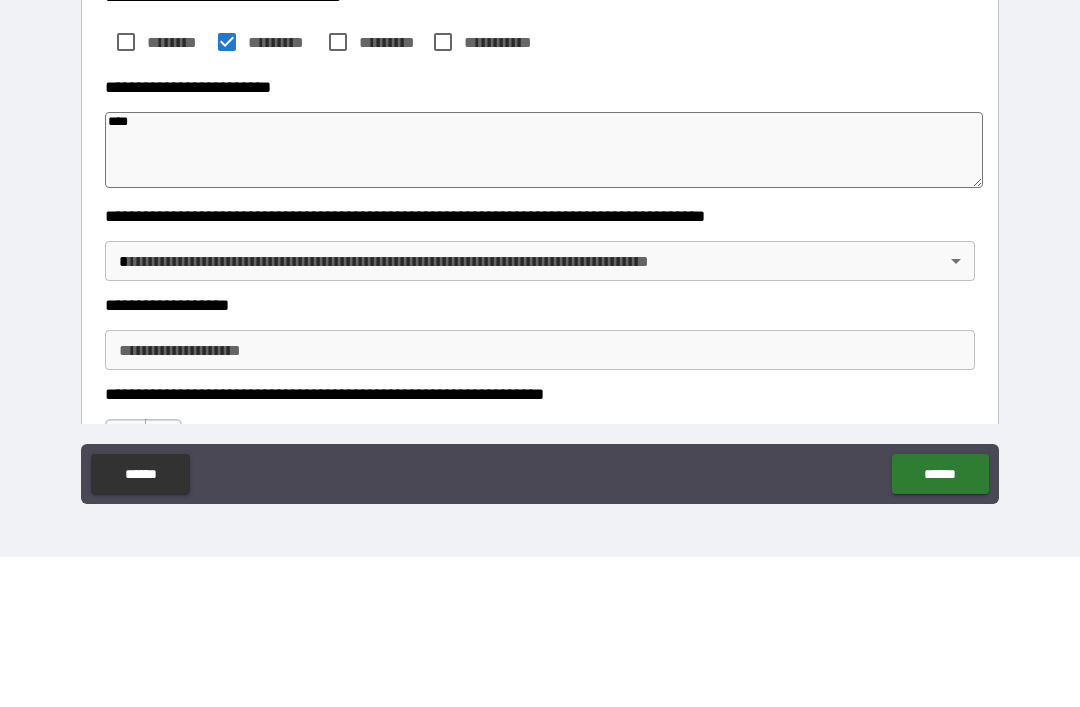 type on "*" 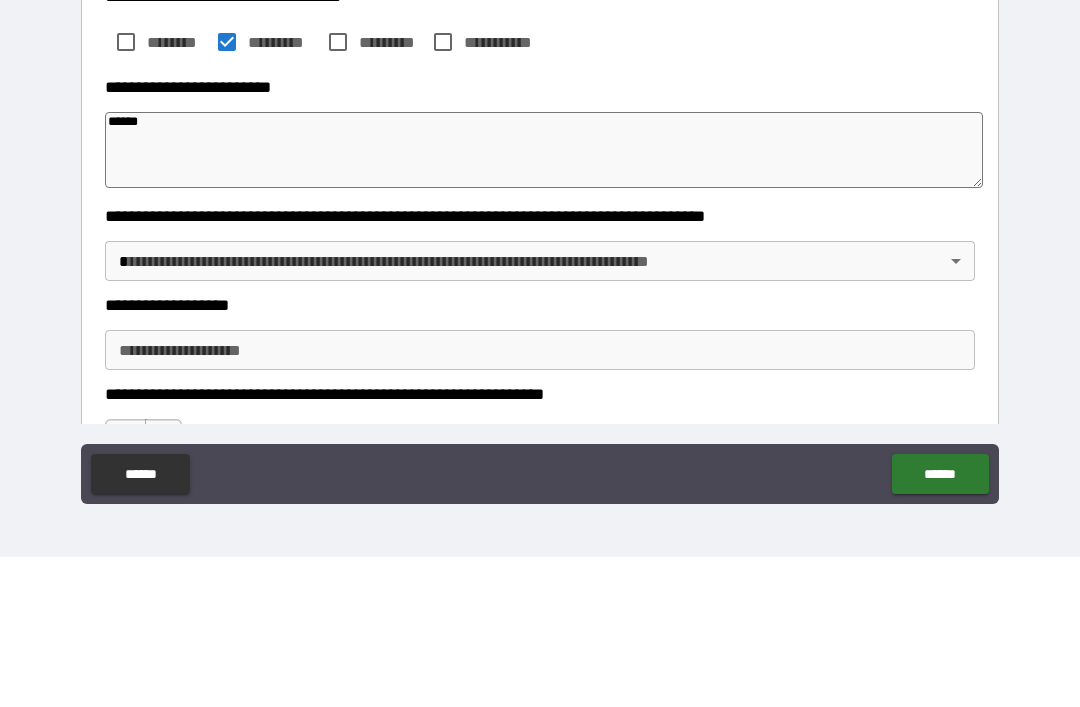 type on "*" 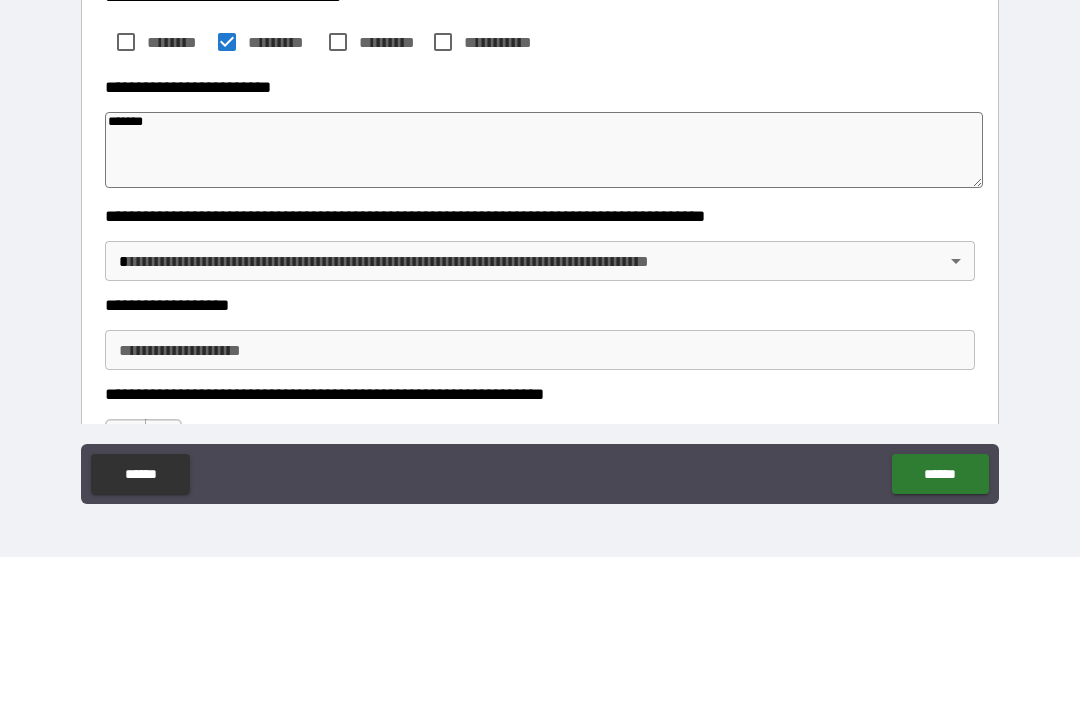 type on "*" 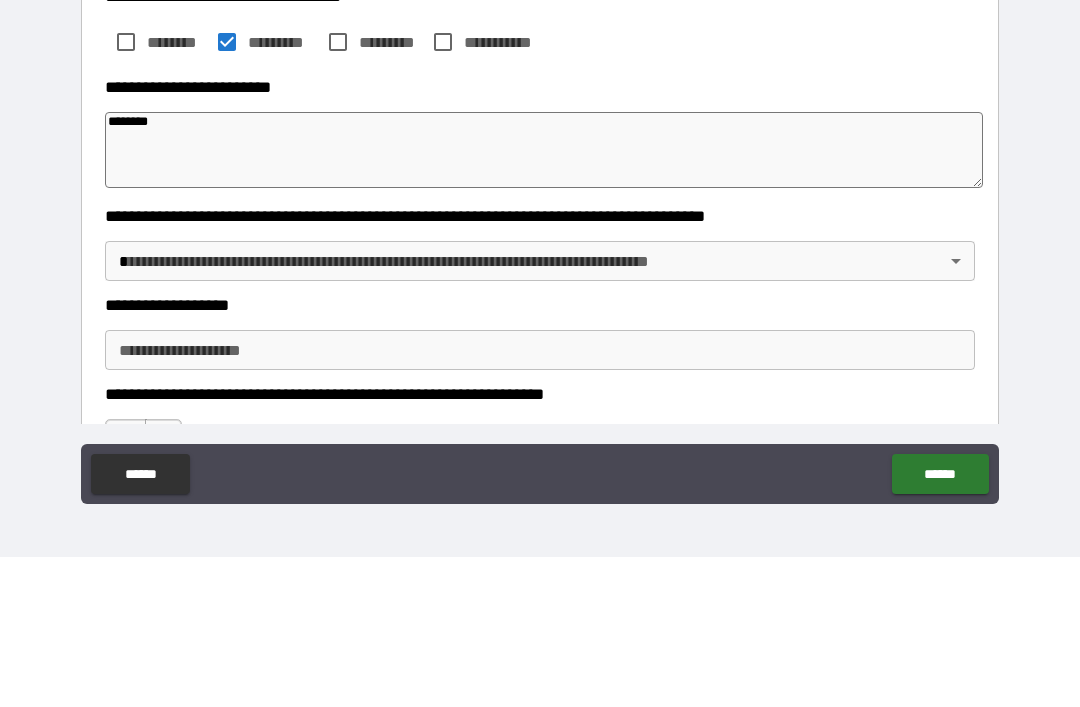 type on "*" 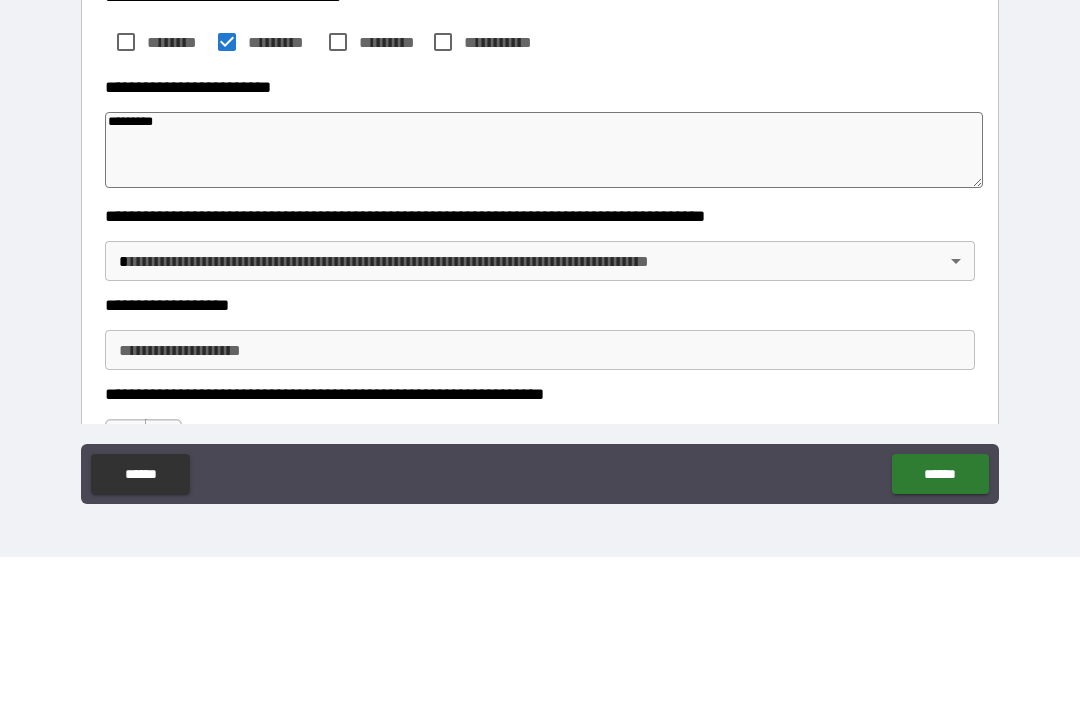 type on "*" 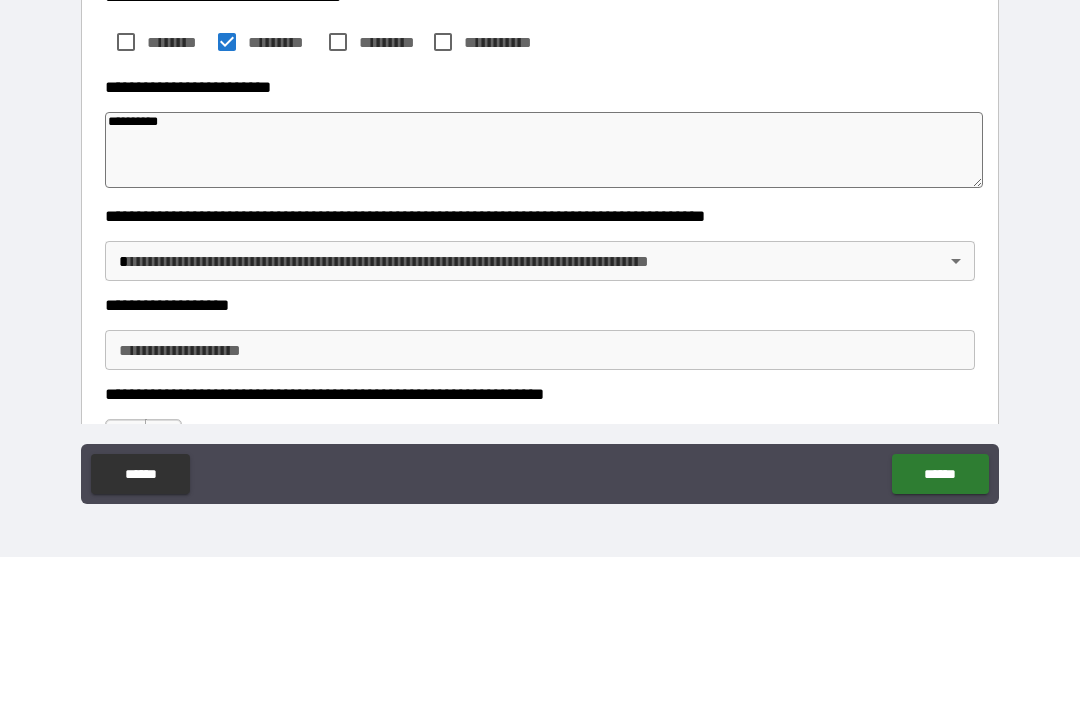 type on "*" 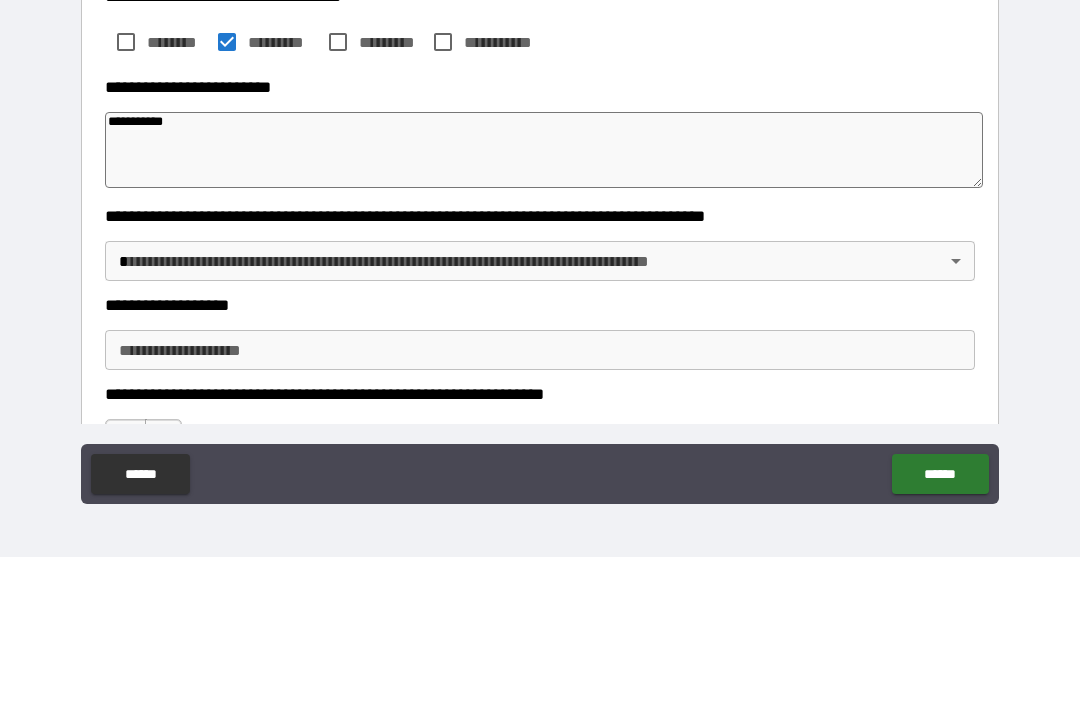 type on "*" 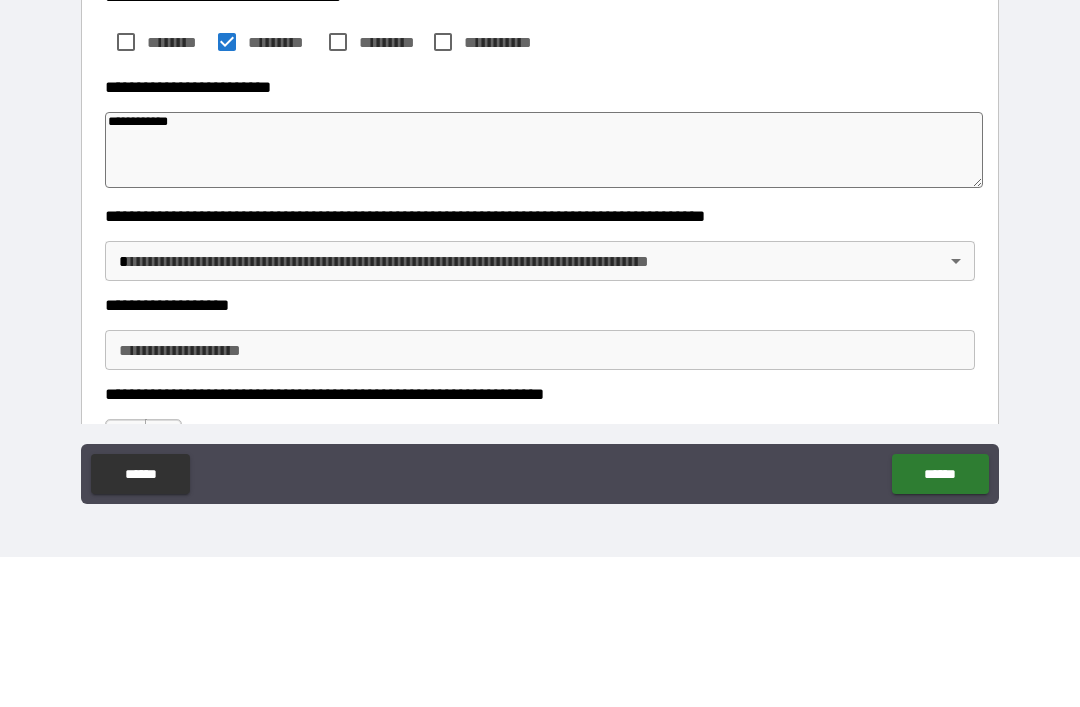type on "*" 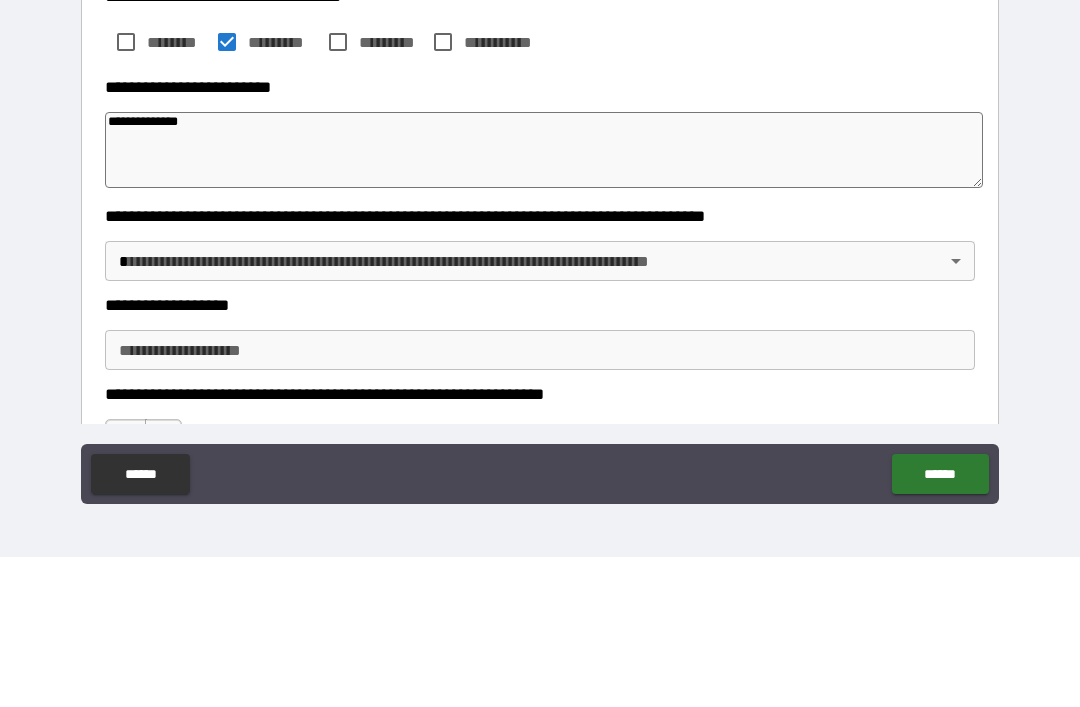 type on "*" 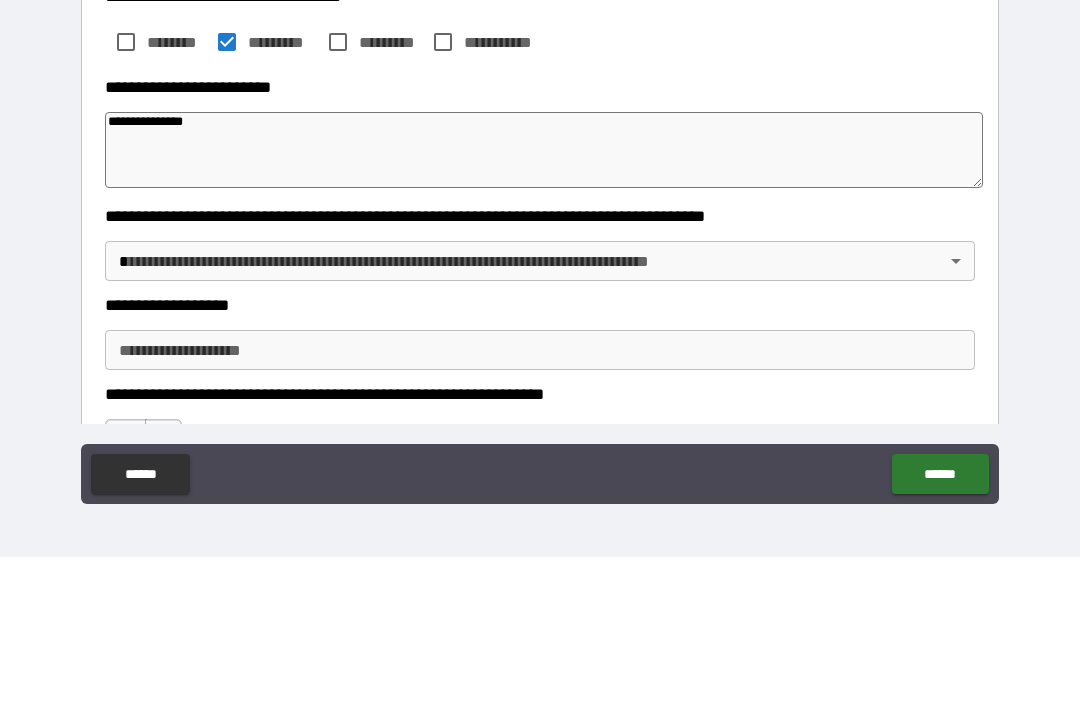 type on "*" 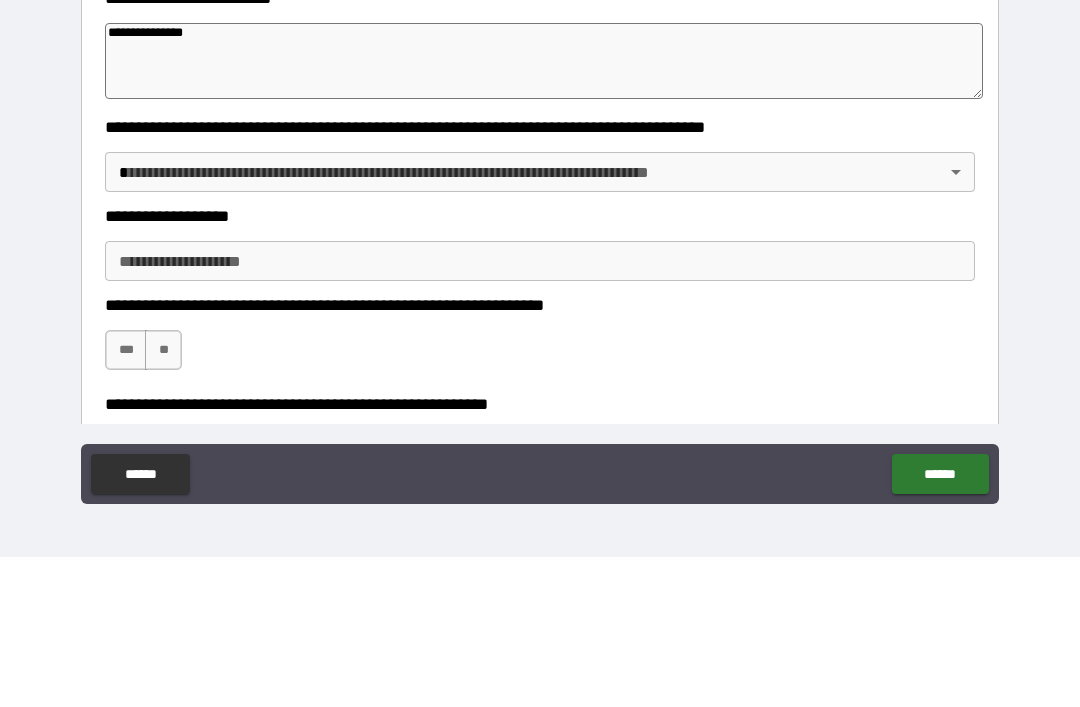 scroll, scrollTop: 351, scrollLeft: 0, axis: vertical 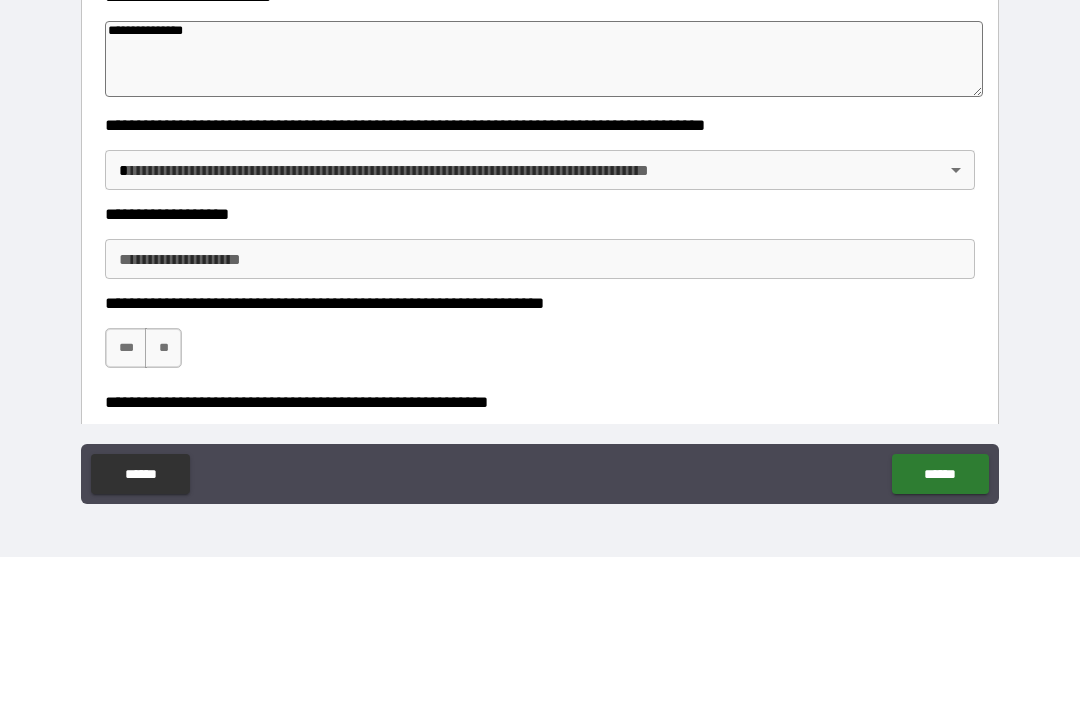 type on "**********" 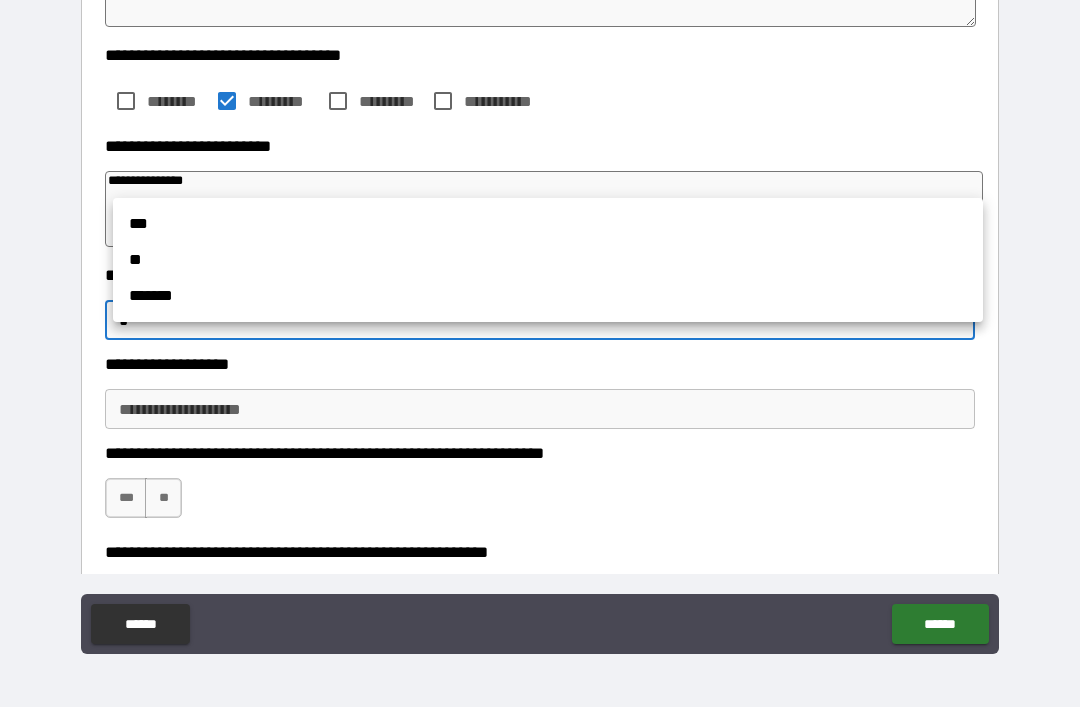 click on "**" at bounding box center [548, 260] 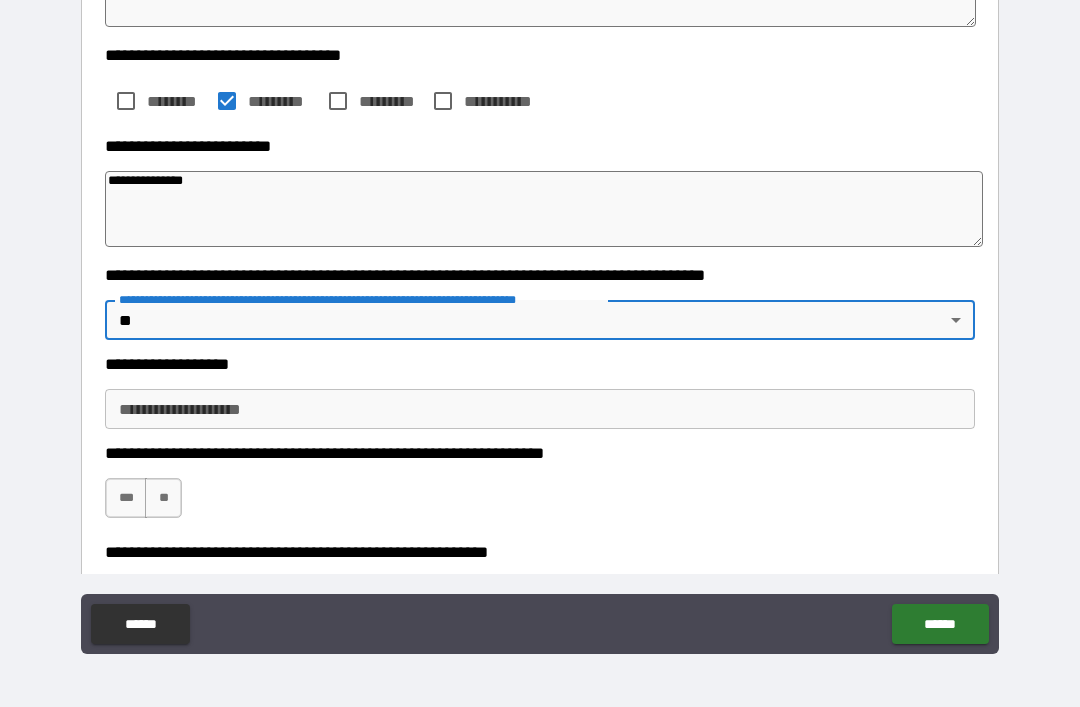 click on "**********" at bounding box center [540, 409] 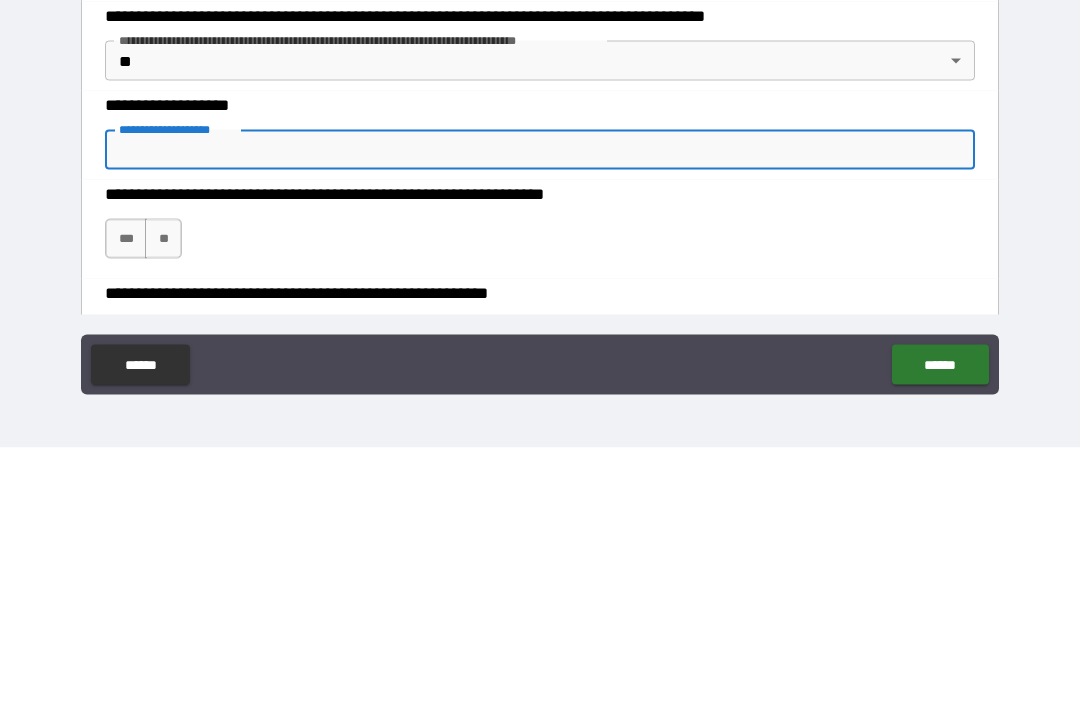 type on "*" 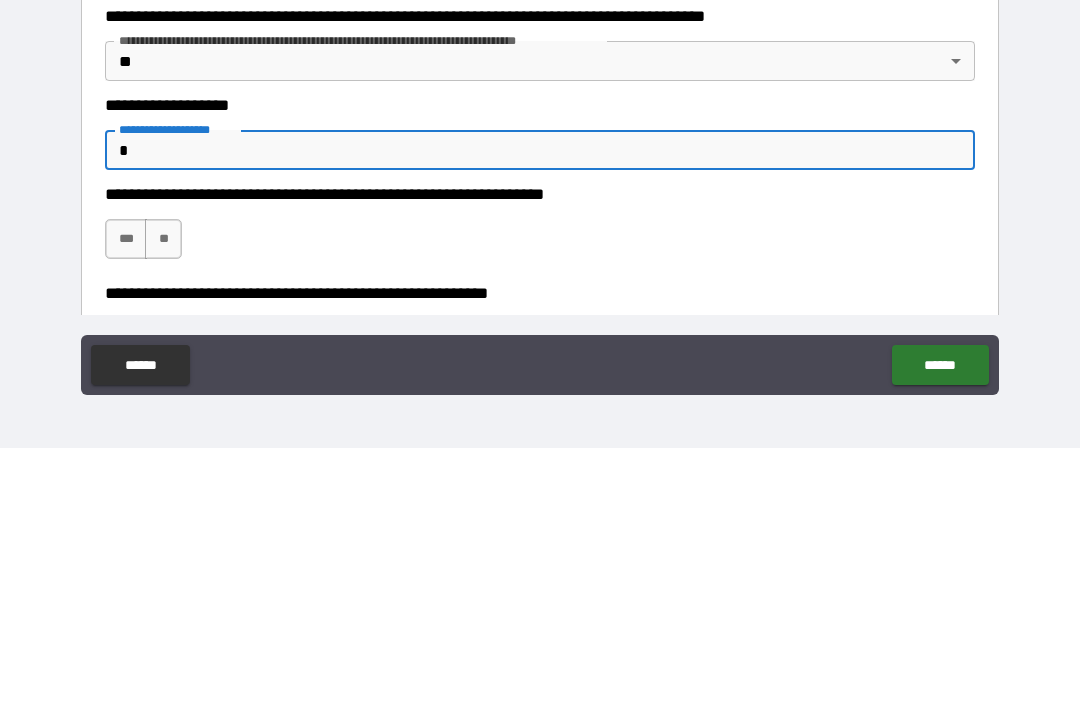 type on "**" 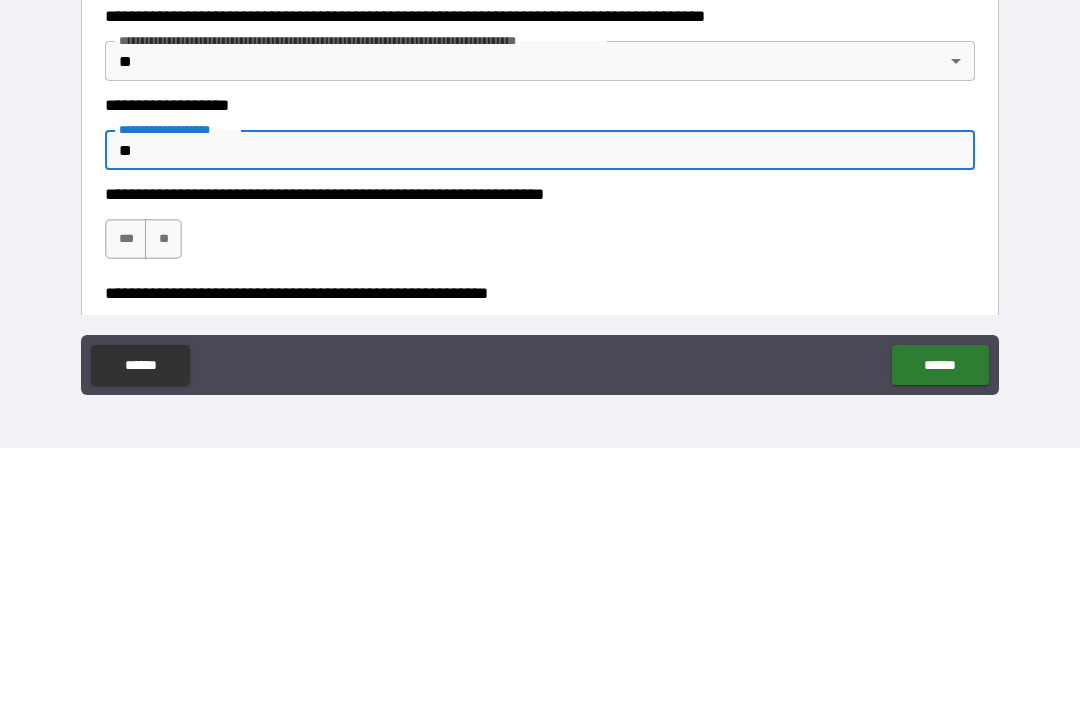 type on "*" 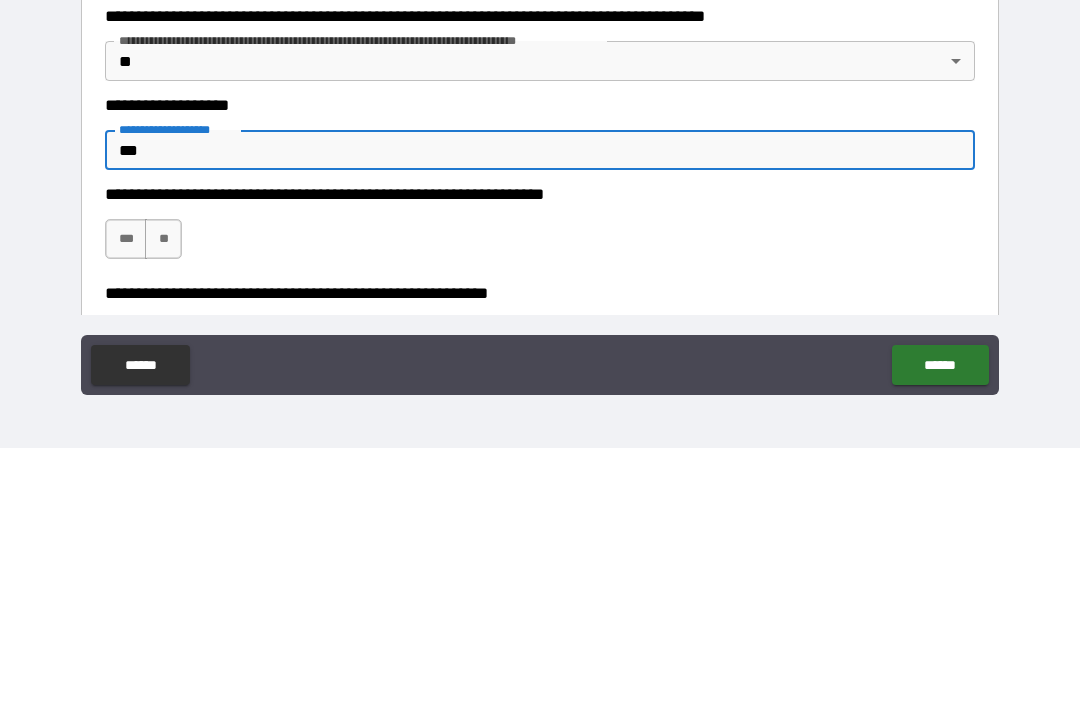 type on "*" 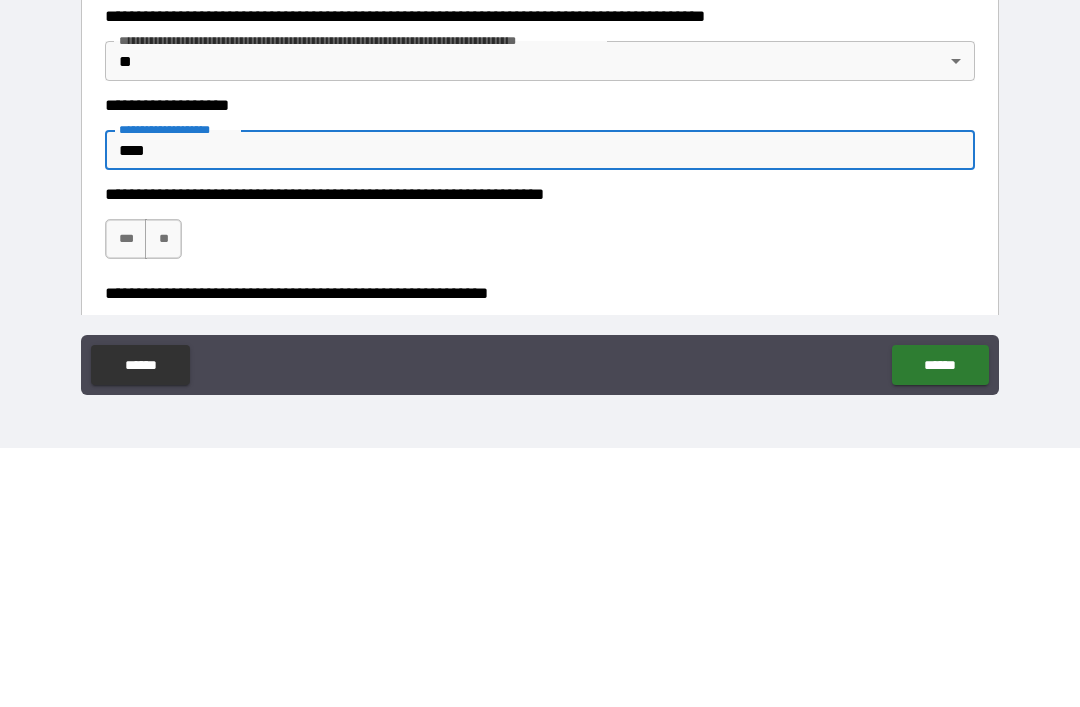 type on "*" 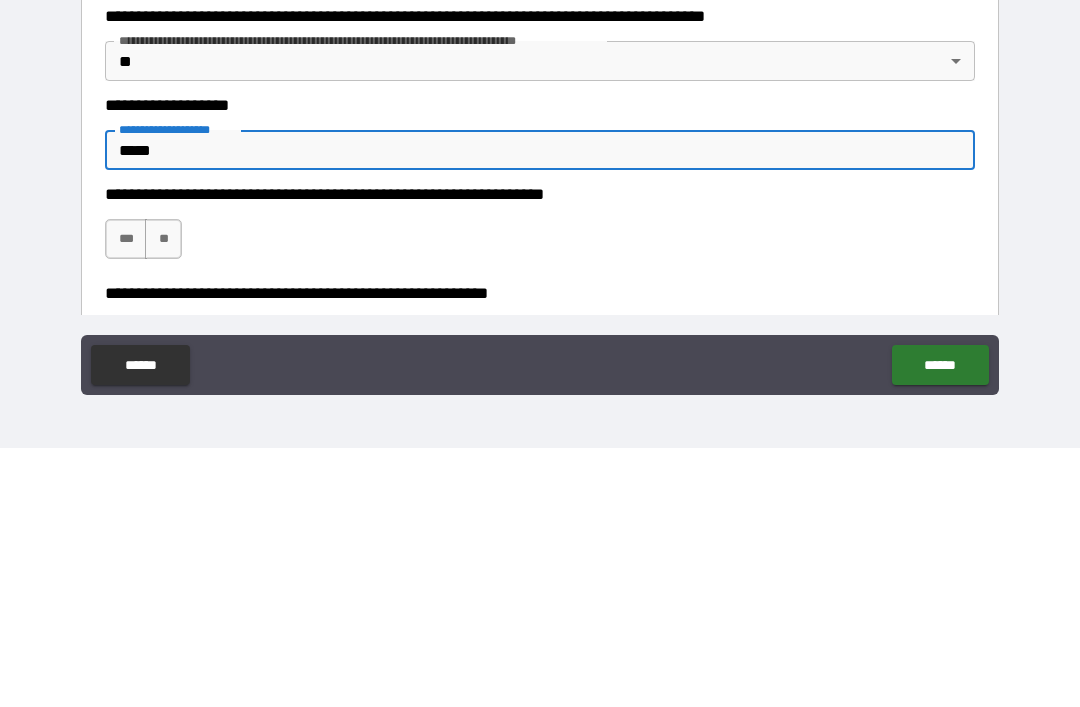 type on "*" 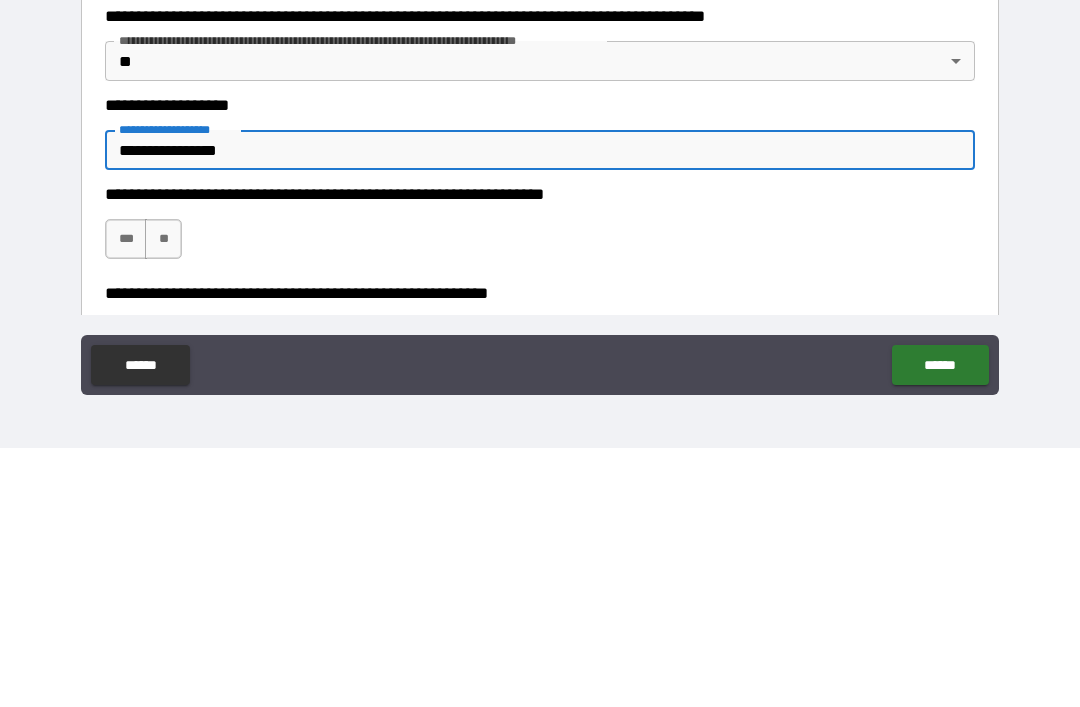 click on "***" at bounding box center [126, 498] 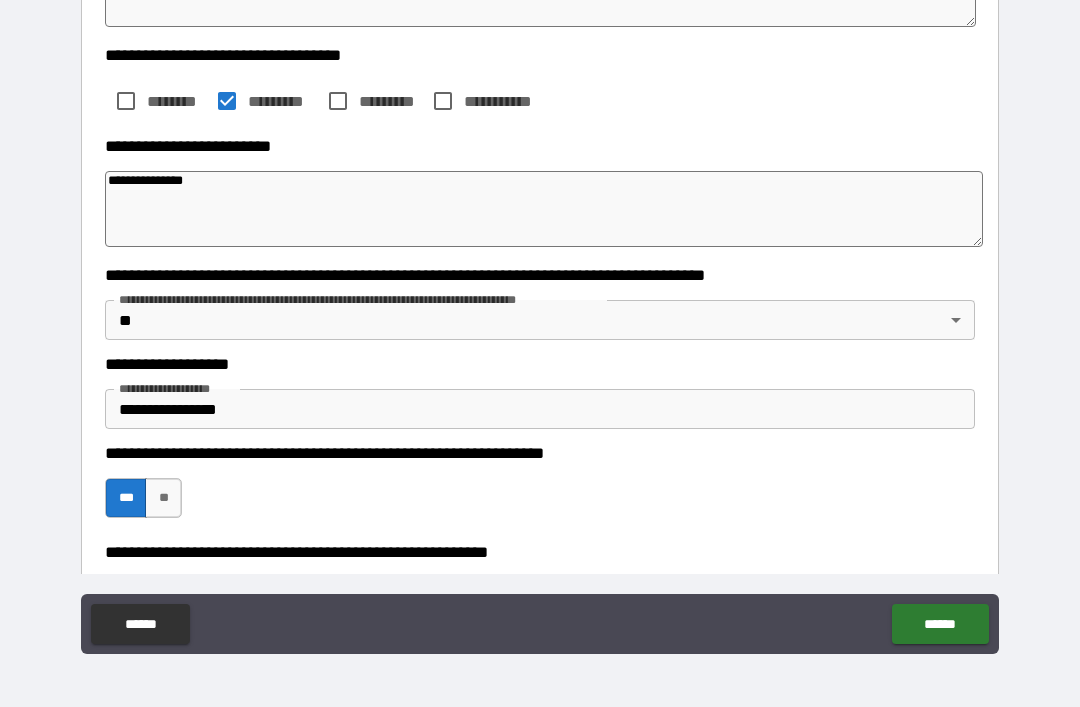click on "******" at bounding box center [940, 624] 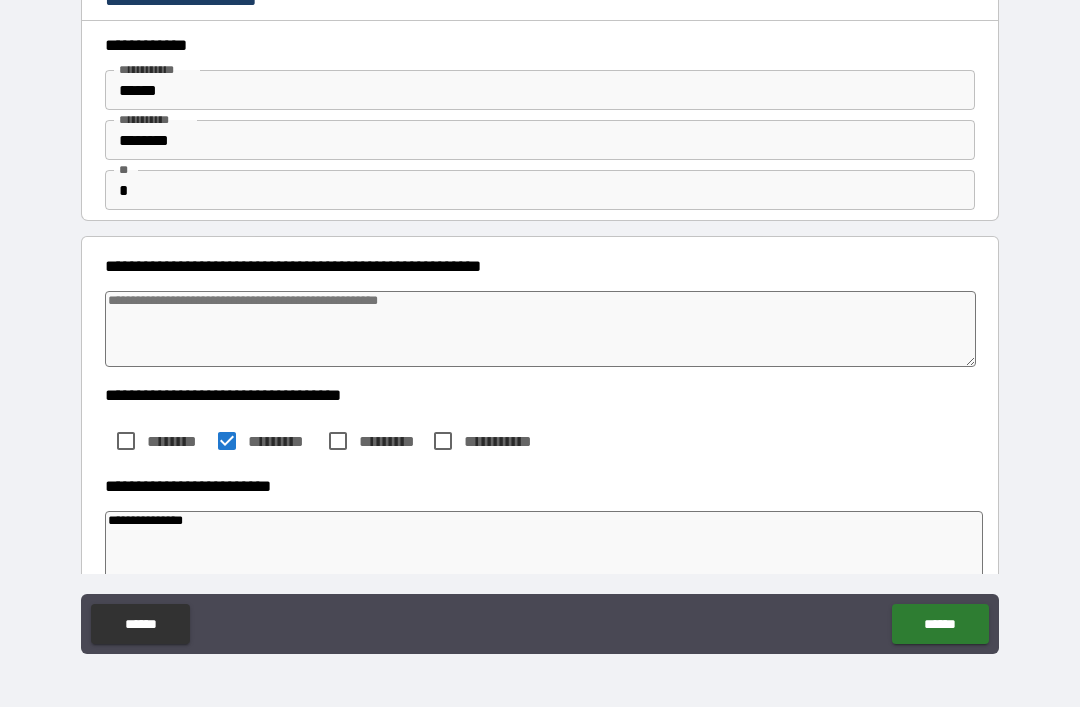 scroll, scrollTop: 19, scrollLeft: 0, axis: vertical 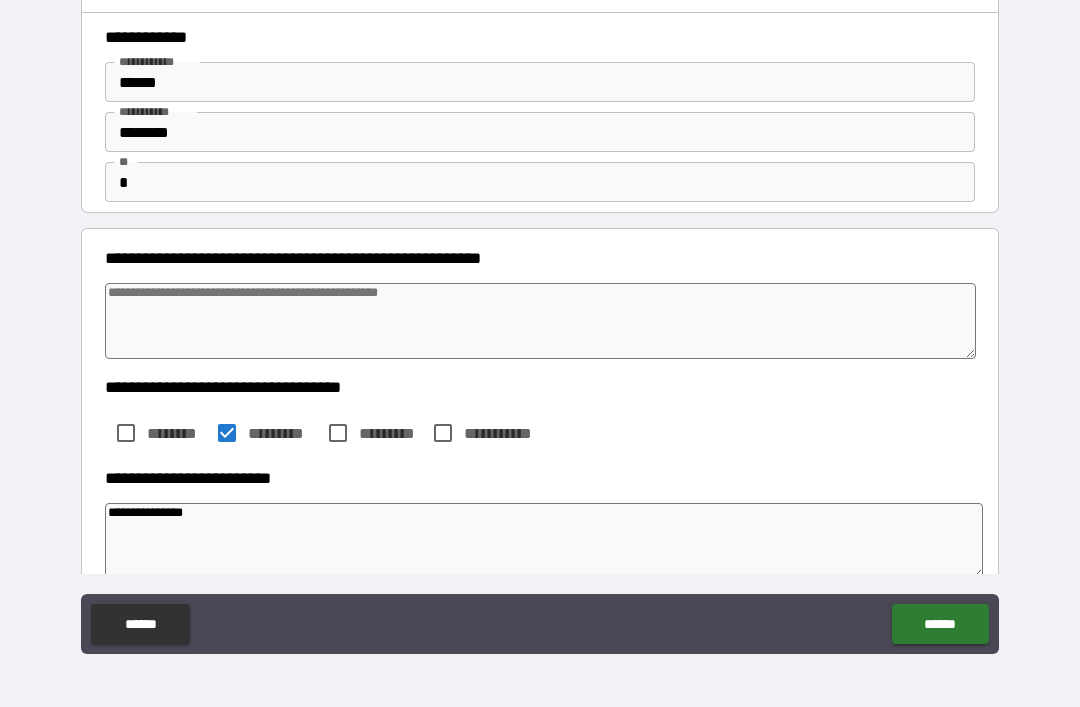 click at bounding box center [540, 321] 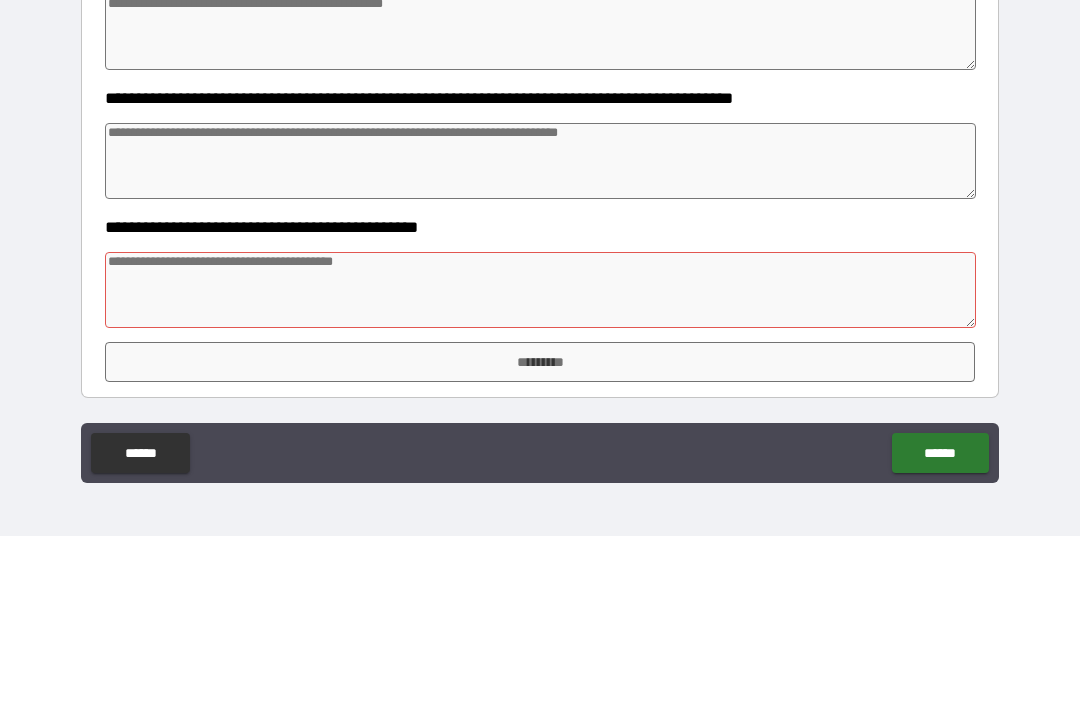 scroll, scrollTop: 763, scrollLeft: 0, axis: vertical 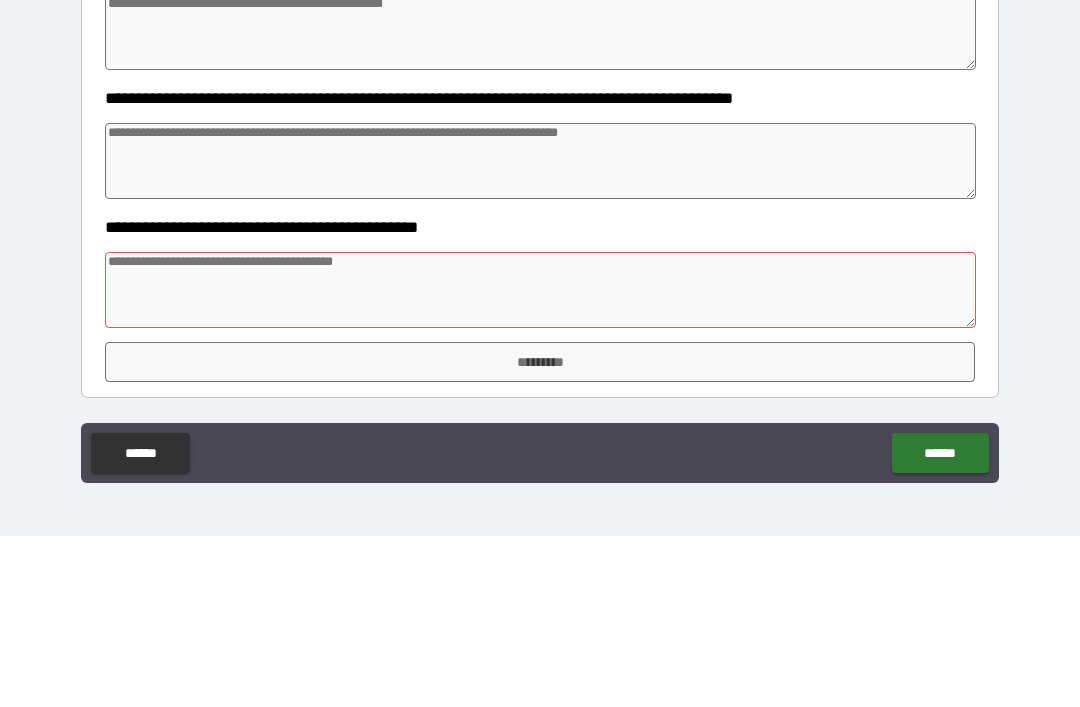 click at bounding box center [540, 461] 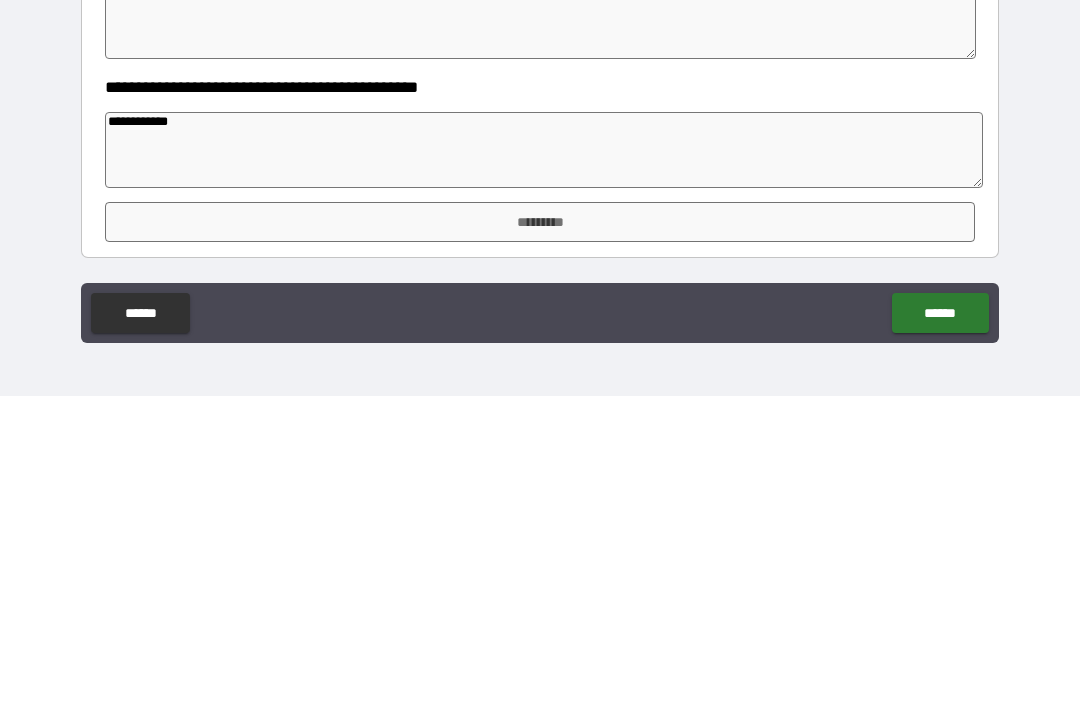 click on "*********" at bounding box center (540, 533) 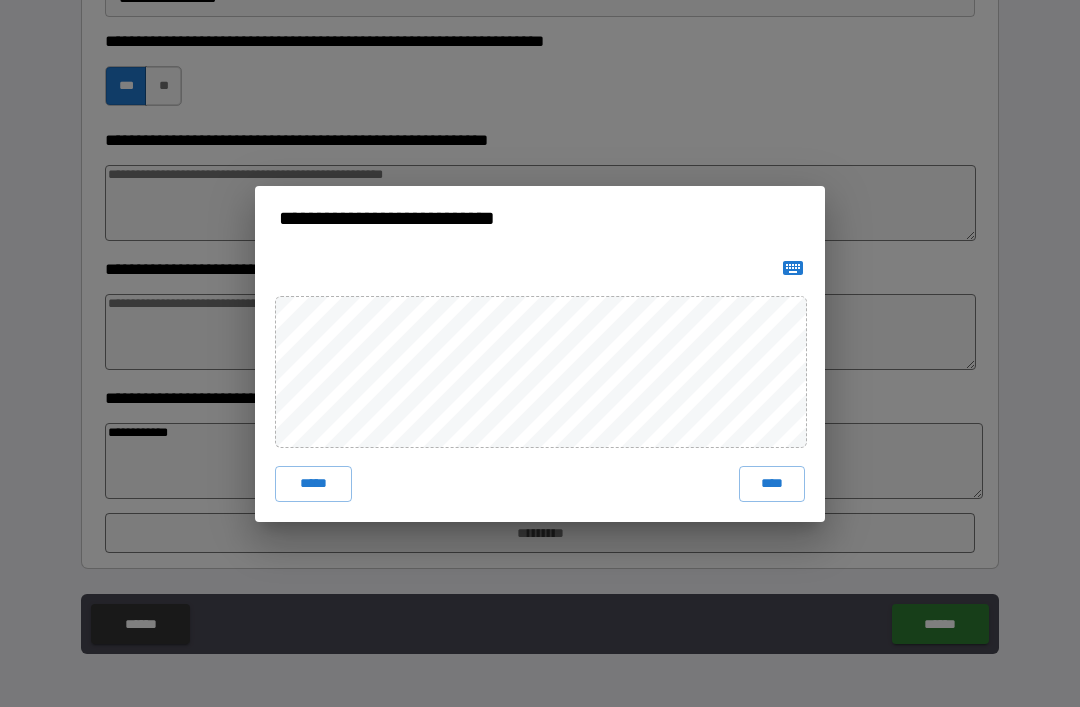 click on "****" at bounding box center [772, 484] 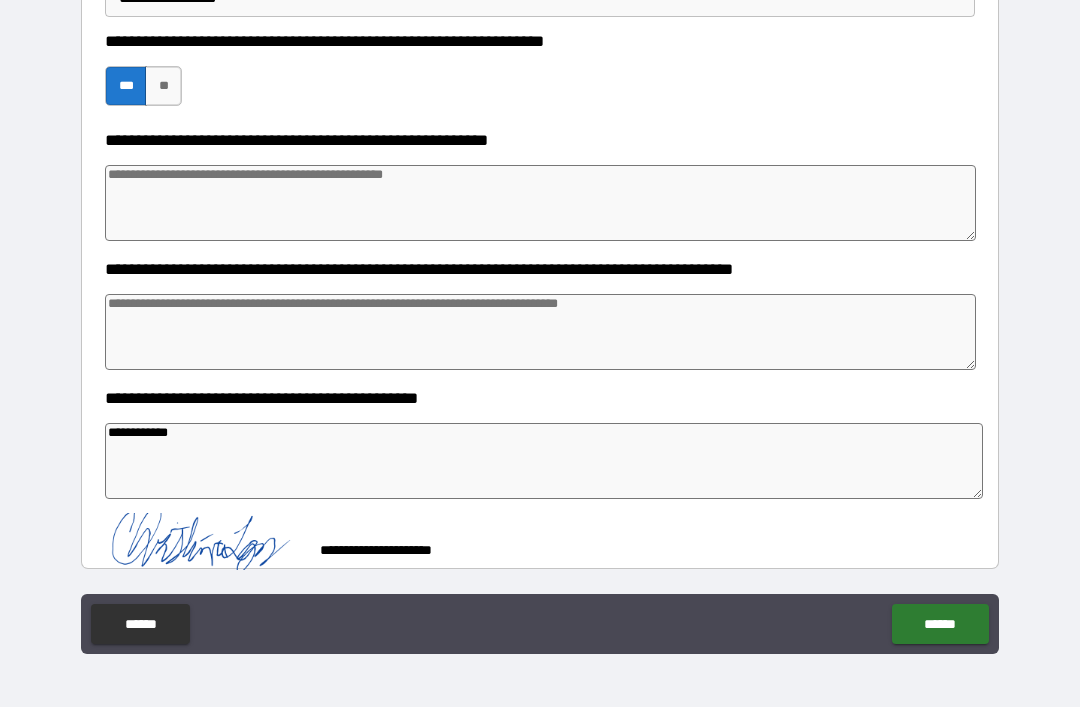 scroll, scrollTop: 753, scrollLeft: 0, axis: vertical 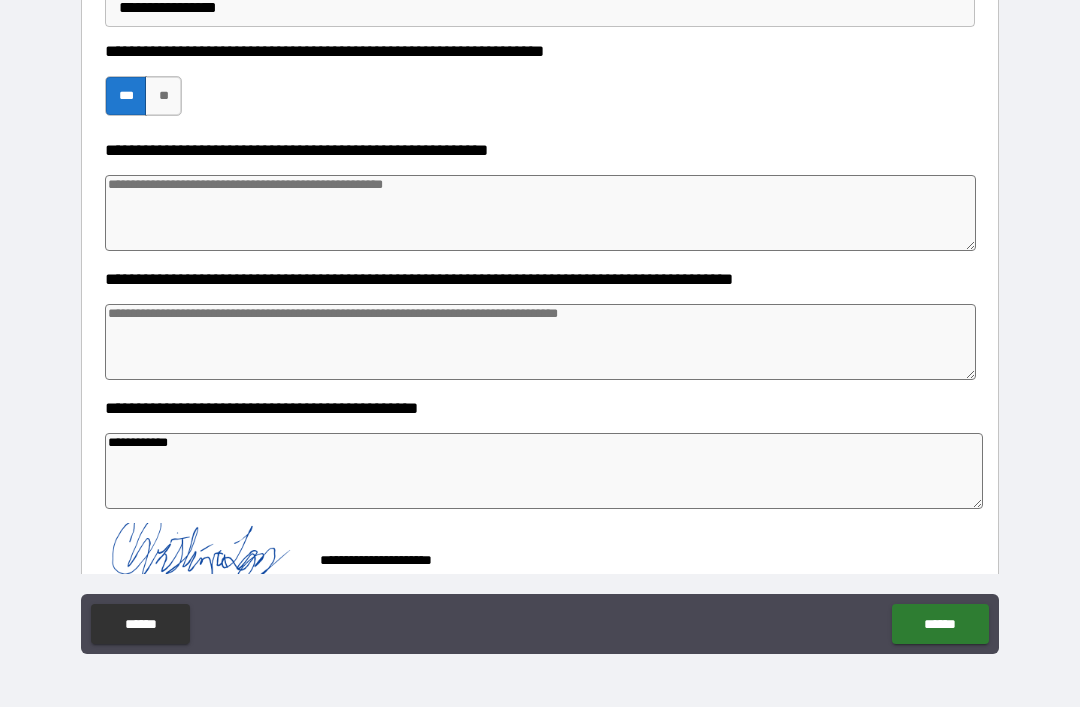 click on "******" at bounding box center (940, 624) 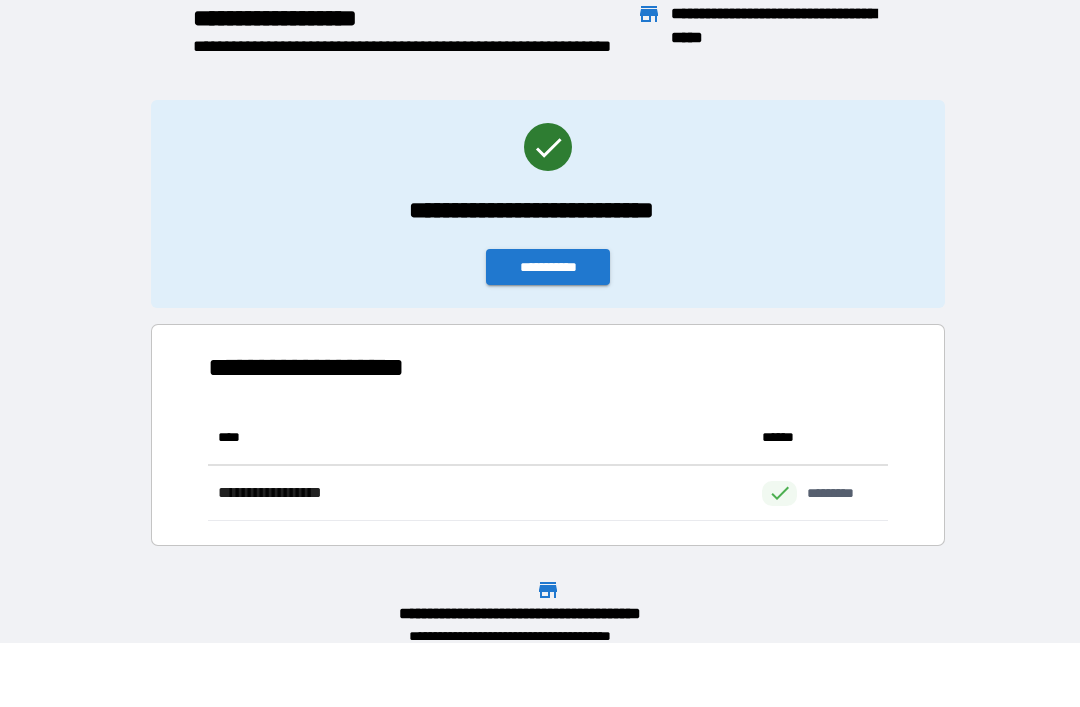 scroll, scrollTop: 1, scrollLeft: 1, axis: both 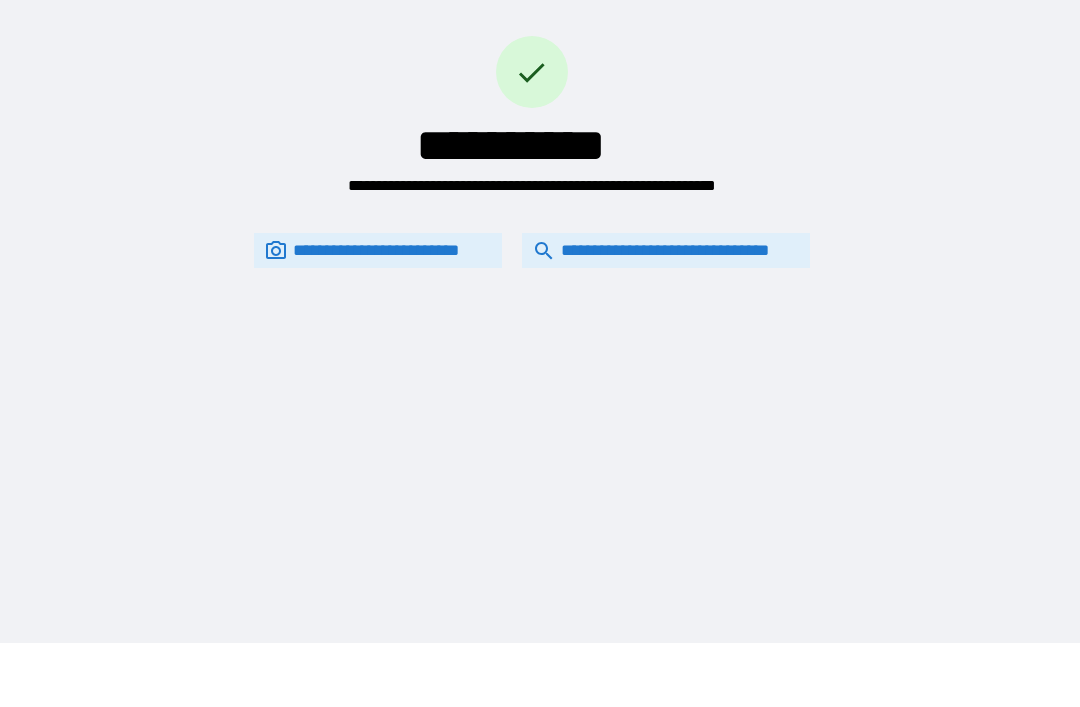 click on "**********" at bounding box center (666, 250) 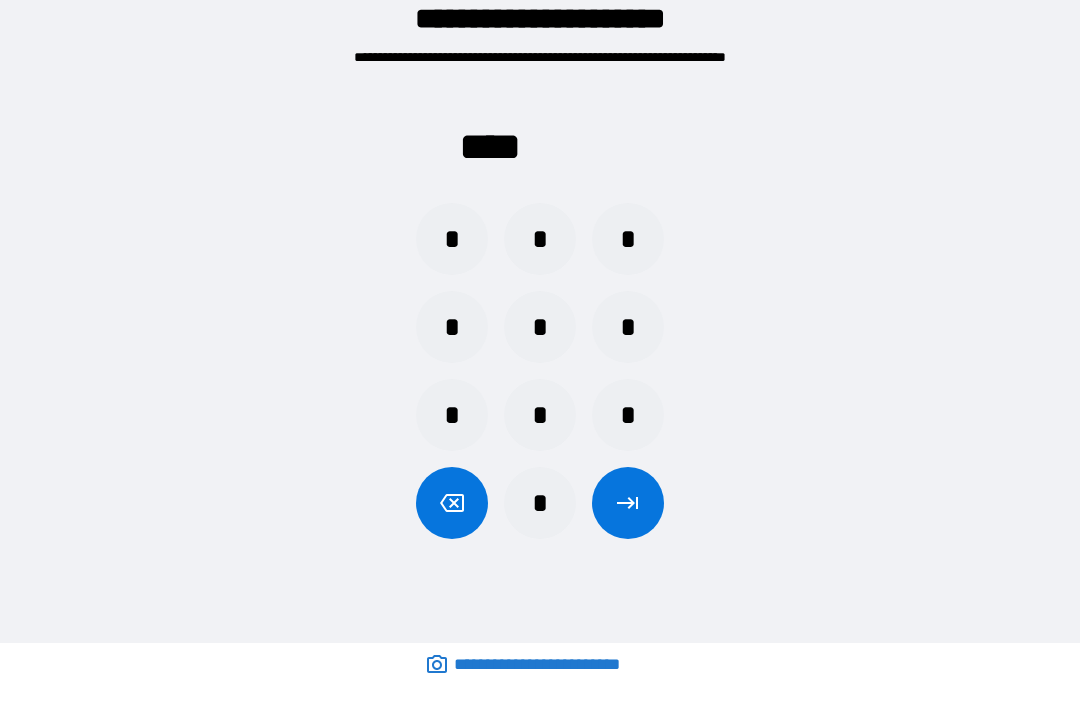 click on "*" at bounding box center (540, 503) 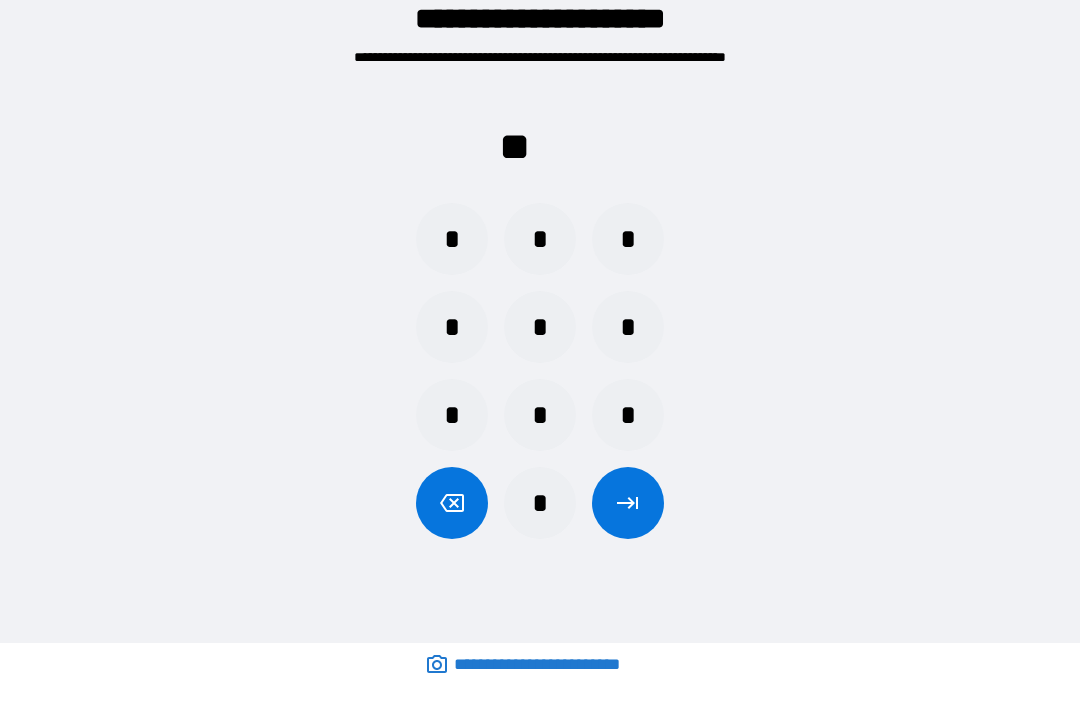 click on "*" at bounding box center (452, 327) 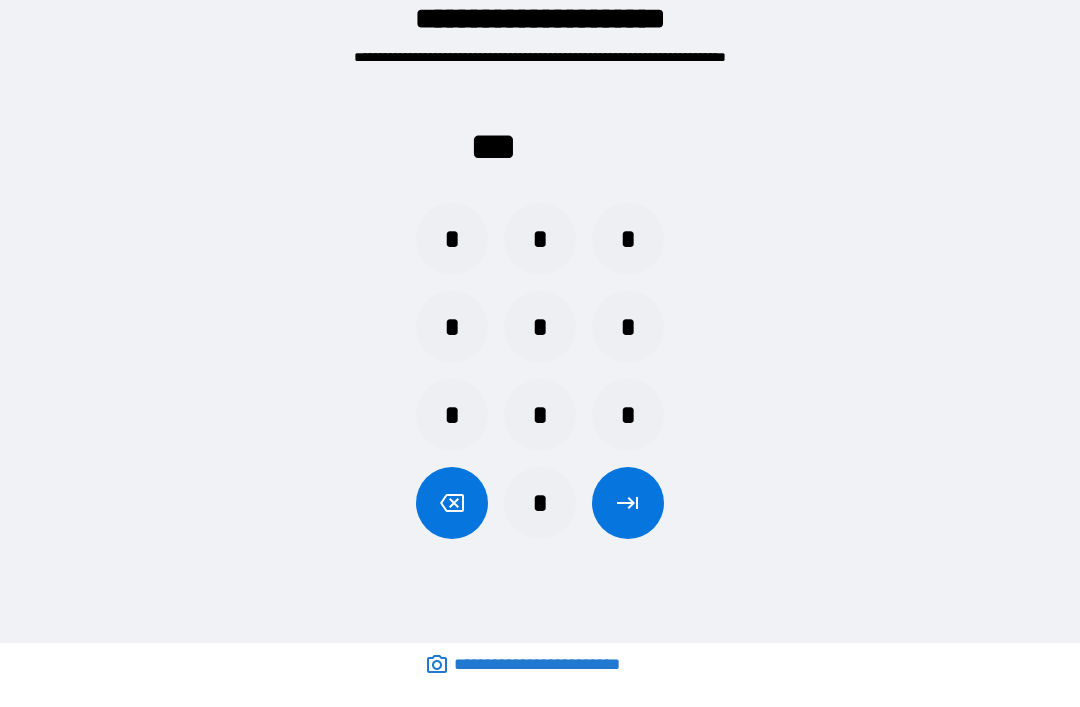 click on "*" at bounding box center [628, 239] 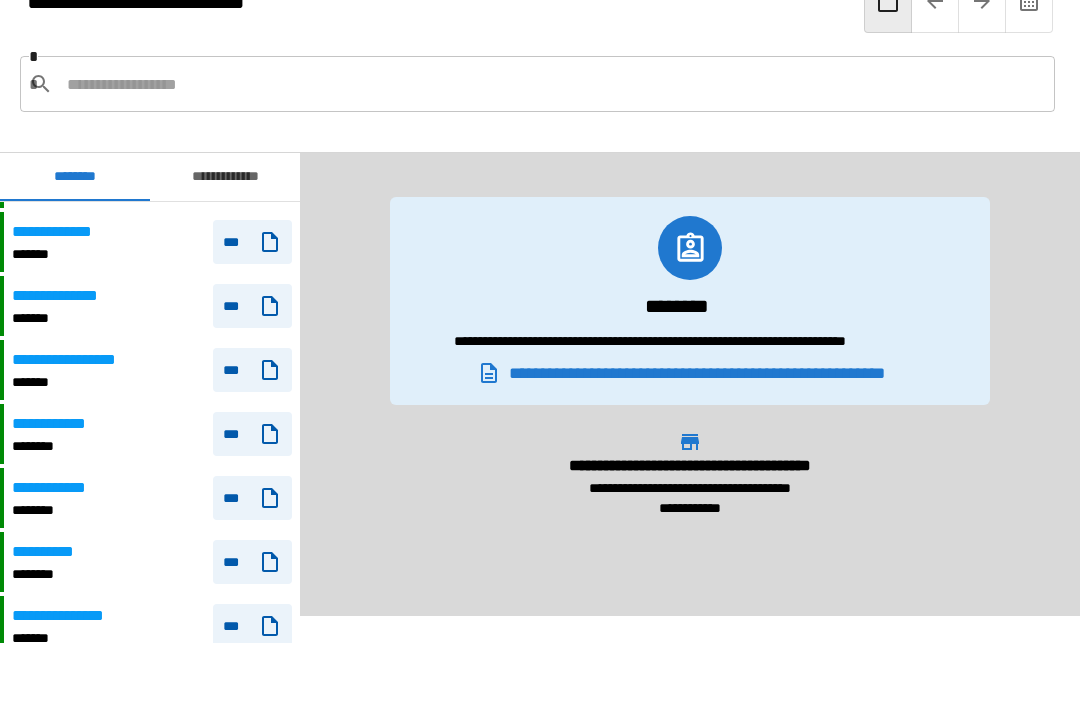 scroll, scrollTop: 1073, scrollLeft: 0, axis: vertical 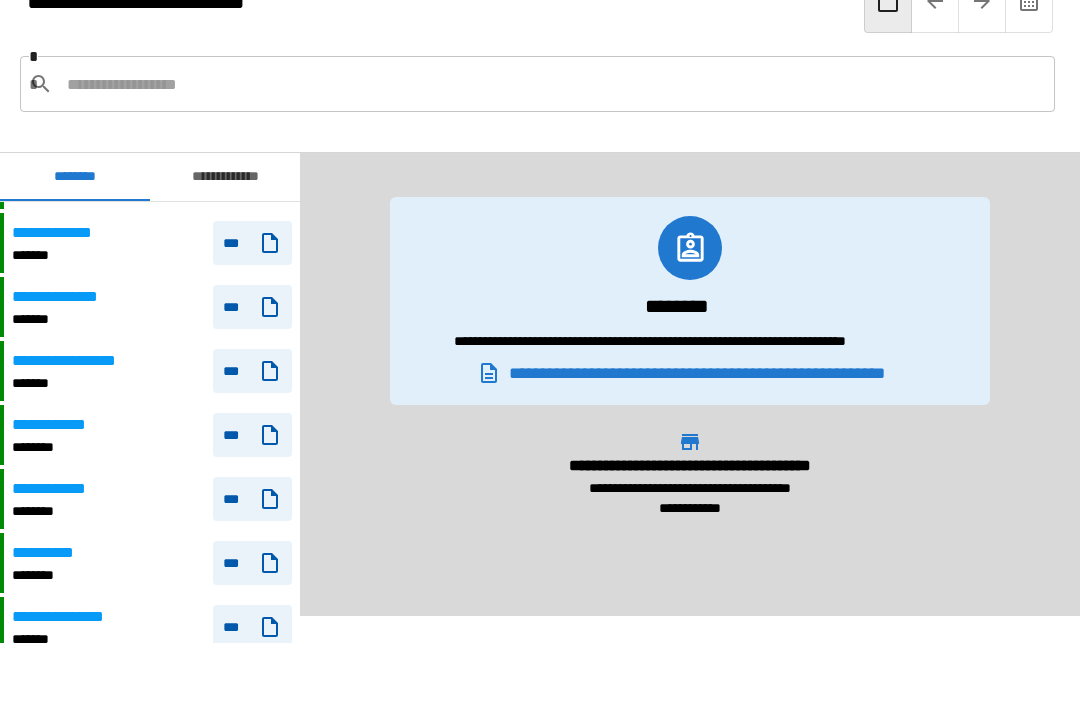 click on "***" at bounding box center [252, 499] 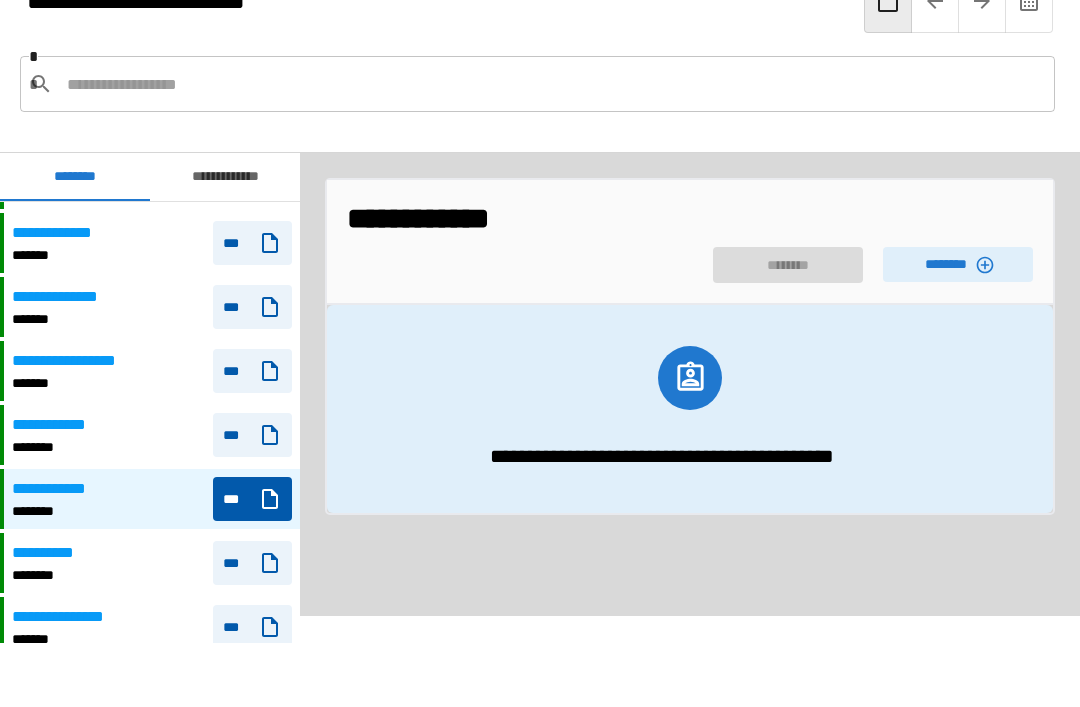 click on "********" at bounding box center (958, 264) 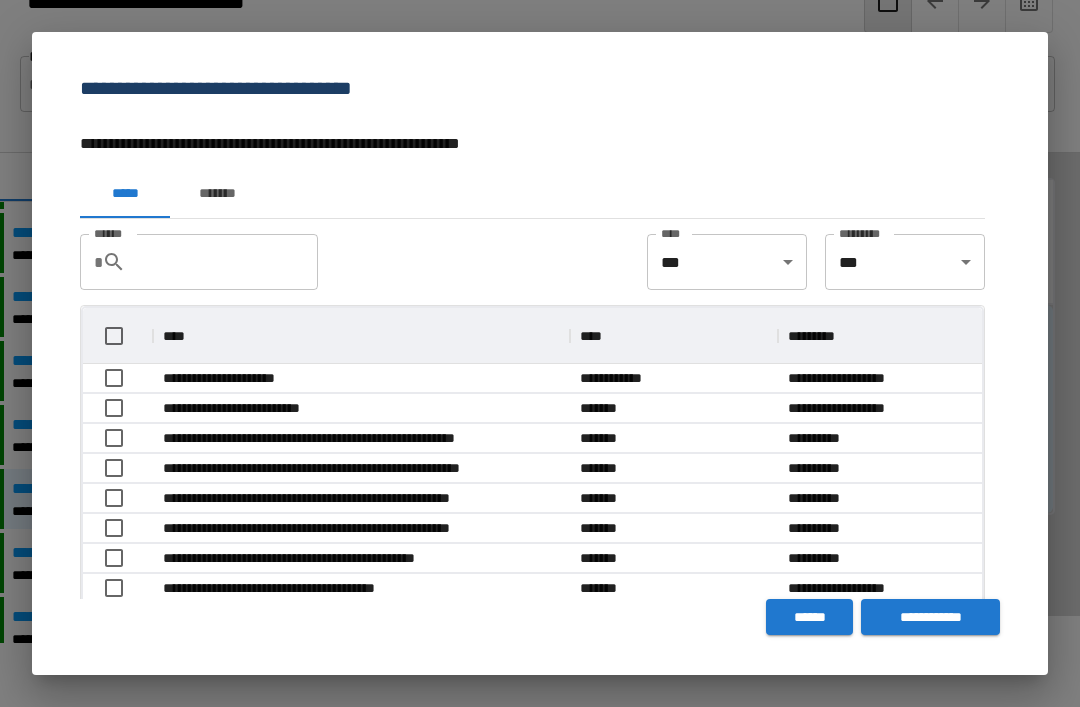 scroll, scrollTop: 356, scrollLeft: 899, axis: both 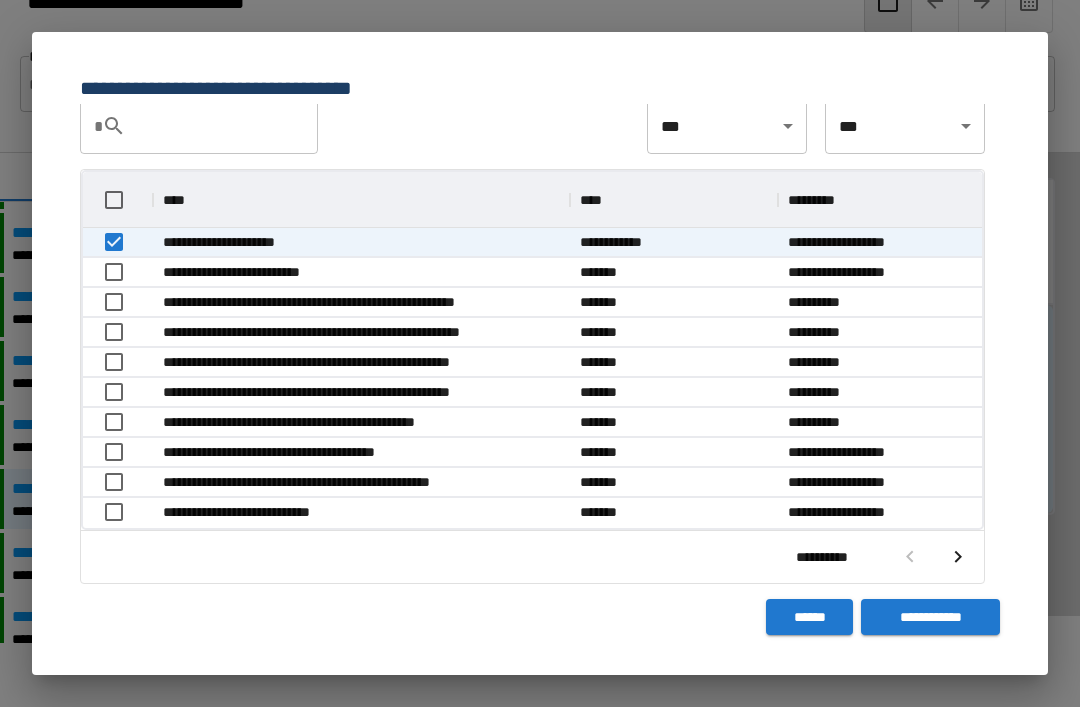 click 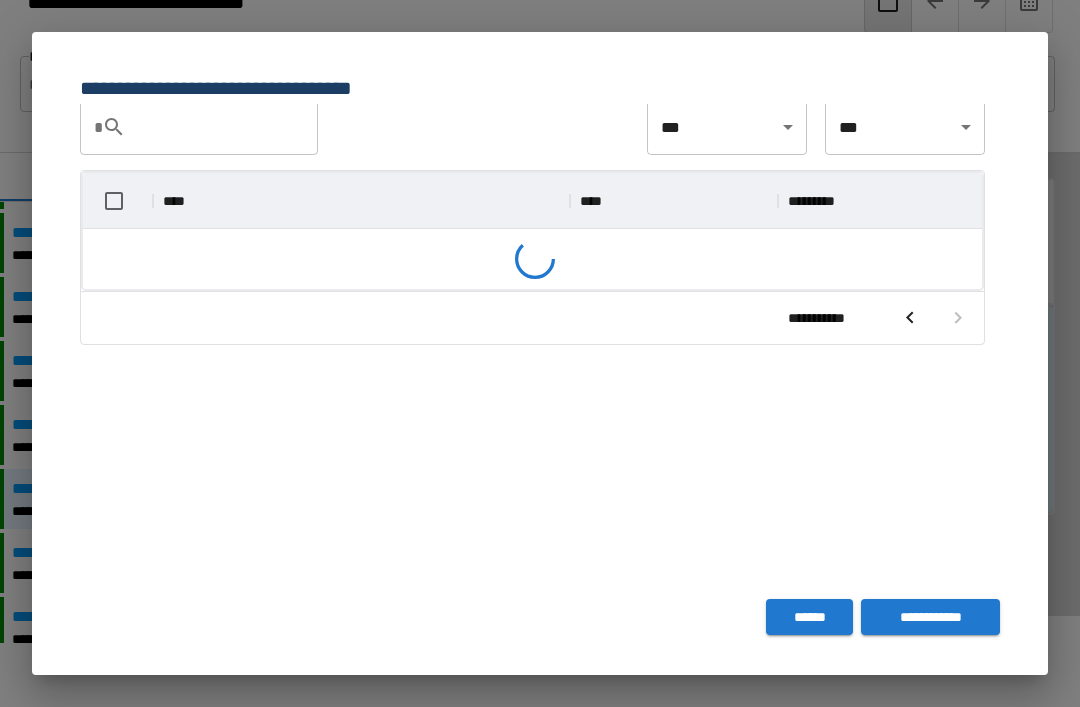scroll, scrollTop: 236, scrollLeft: 899, axis: both 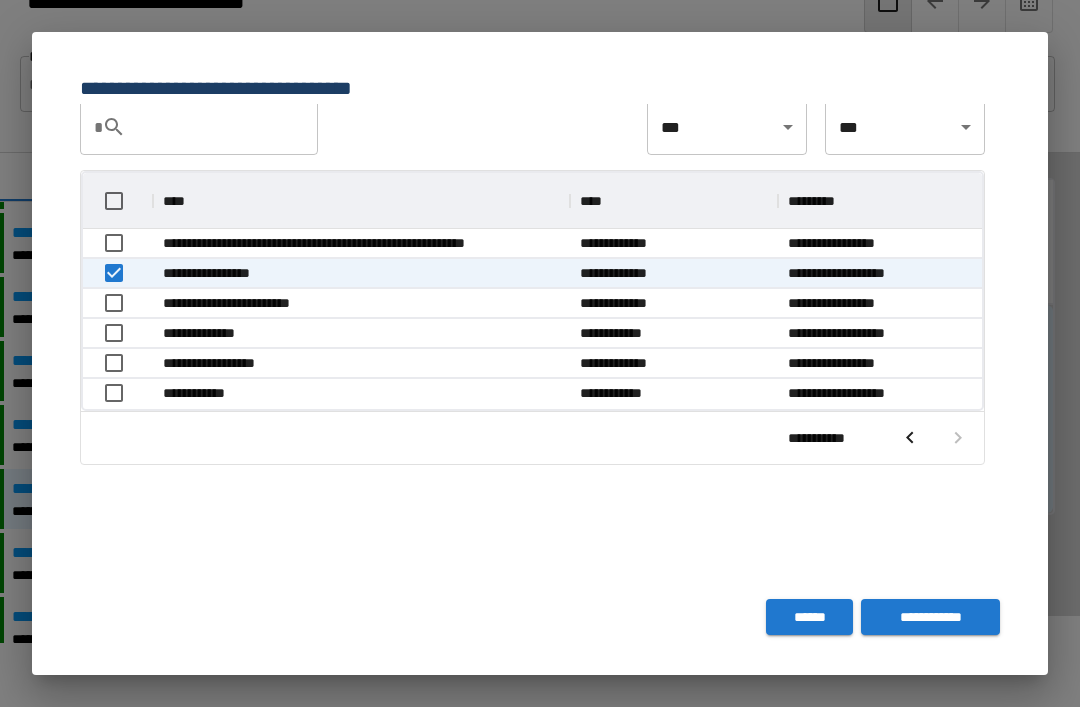 click on "**********" at bounding box center [930, 617] 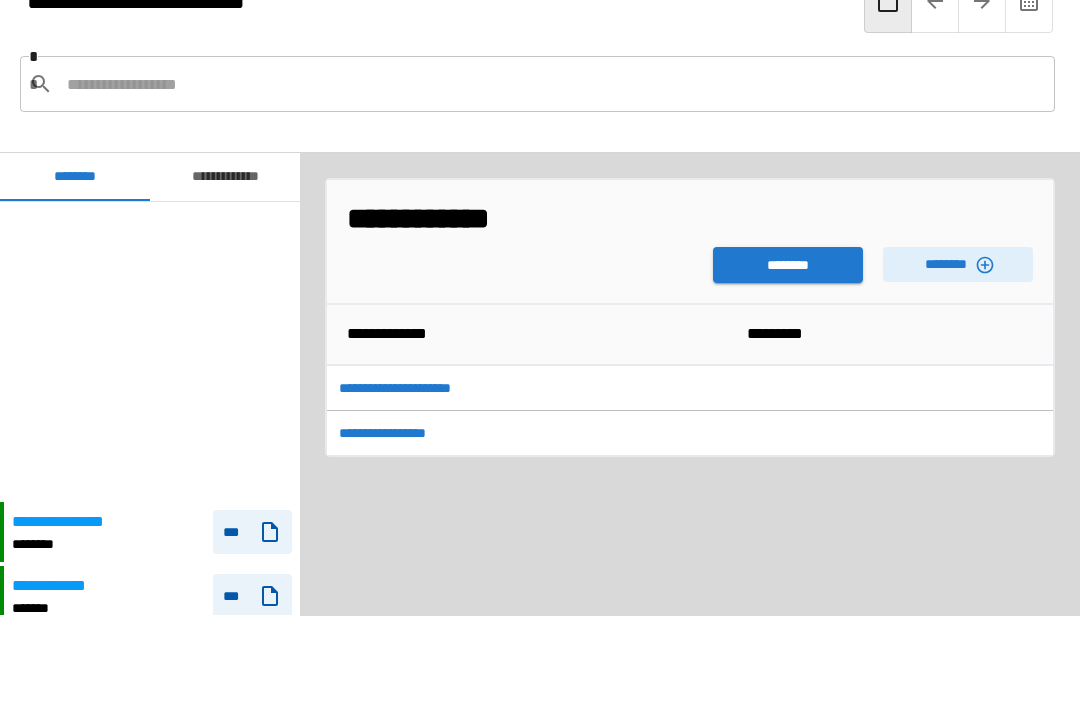 scroll, scrollTop: 300, scrollLeft: 0, axis: vertical 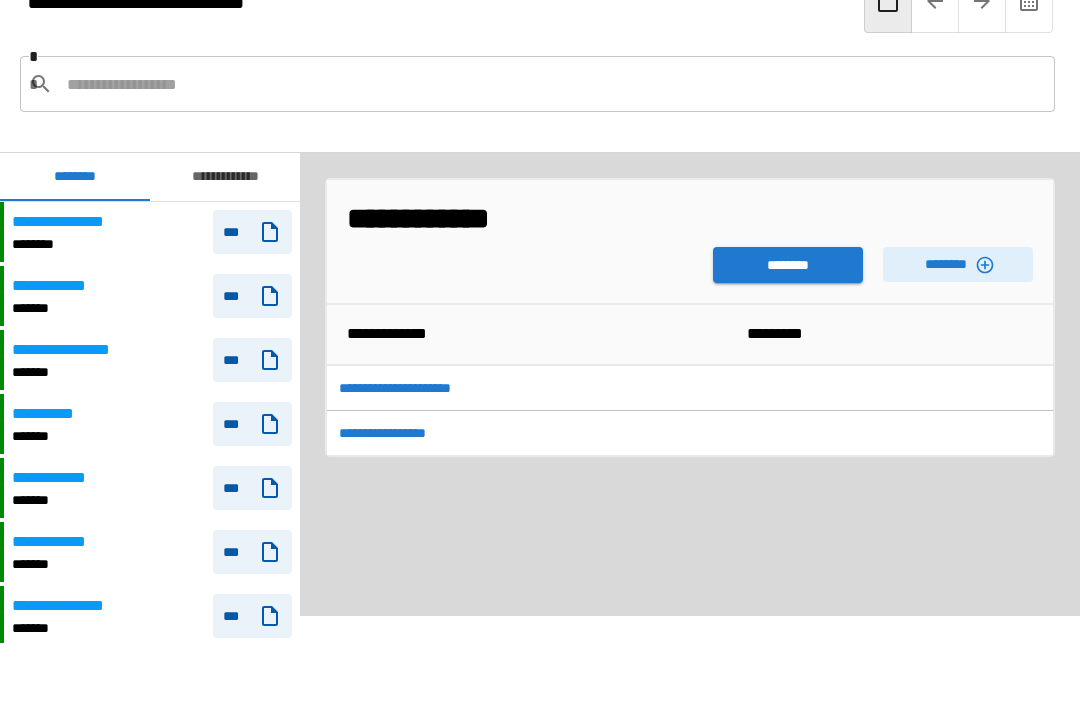 click on "********" at bounding box center (788, 265) 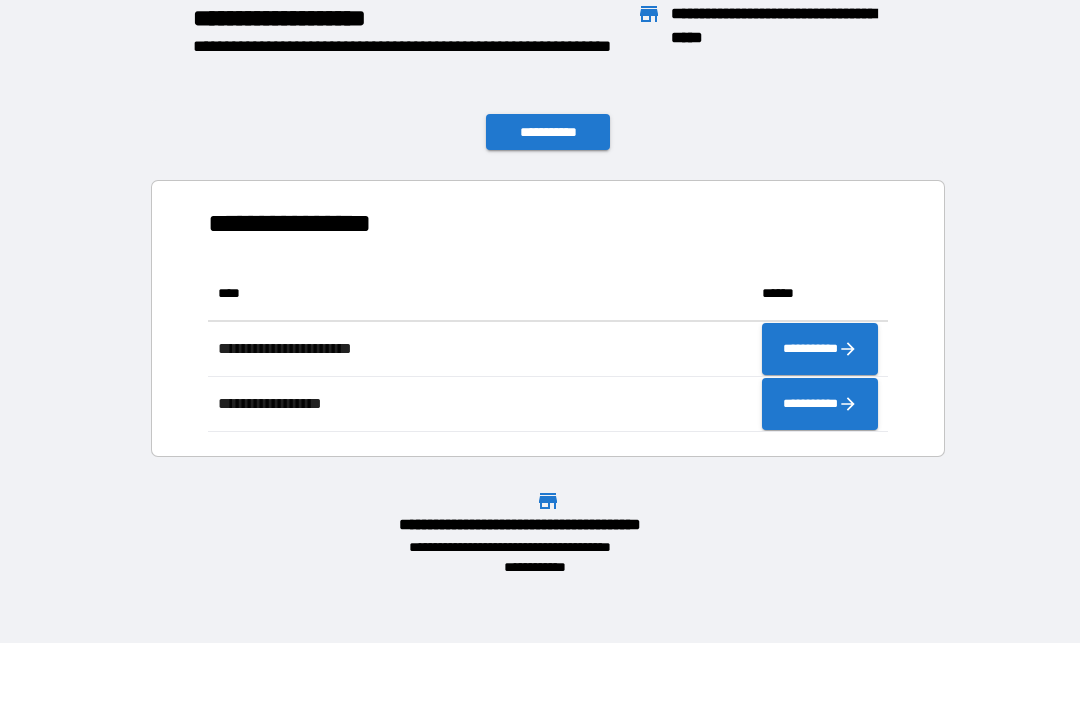 scroll, scrollTop: 166, scrollLeft: 680, axis: both 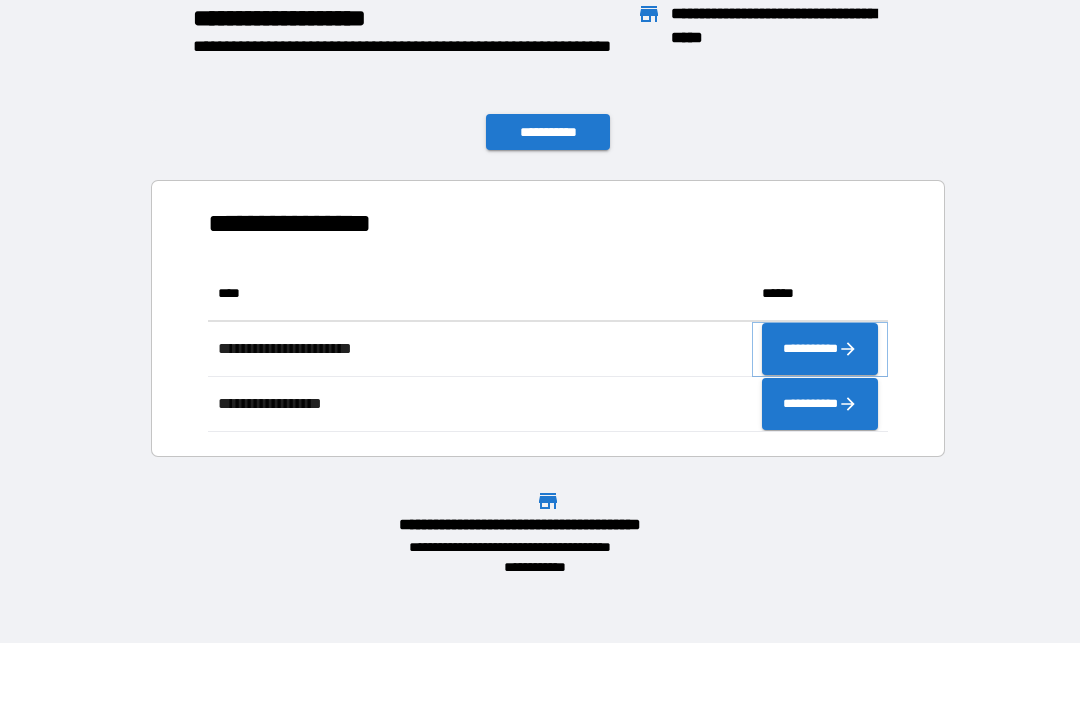 click 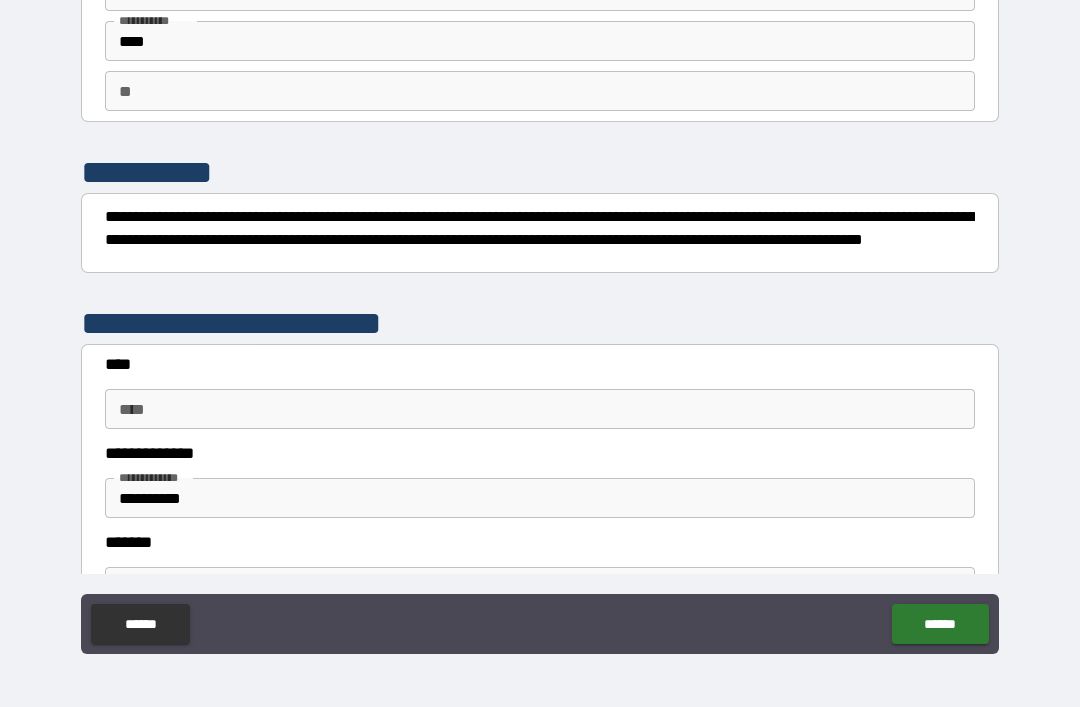 scroll, scrollTop: 112, scrollLeft: 0, axis: vertical 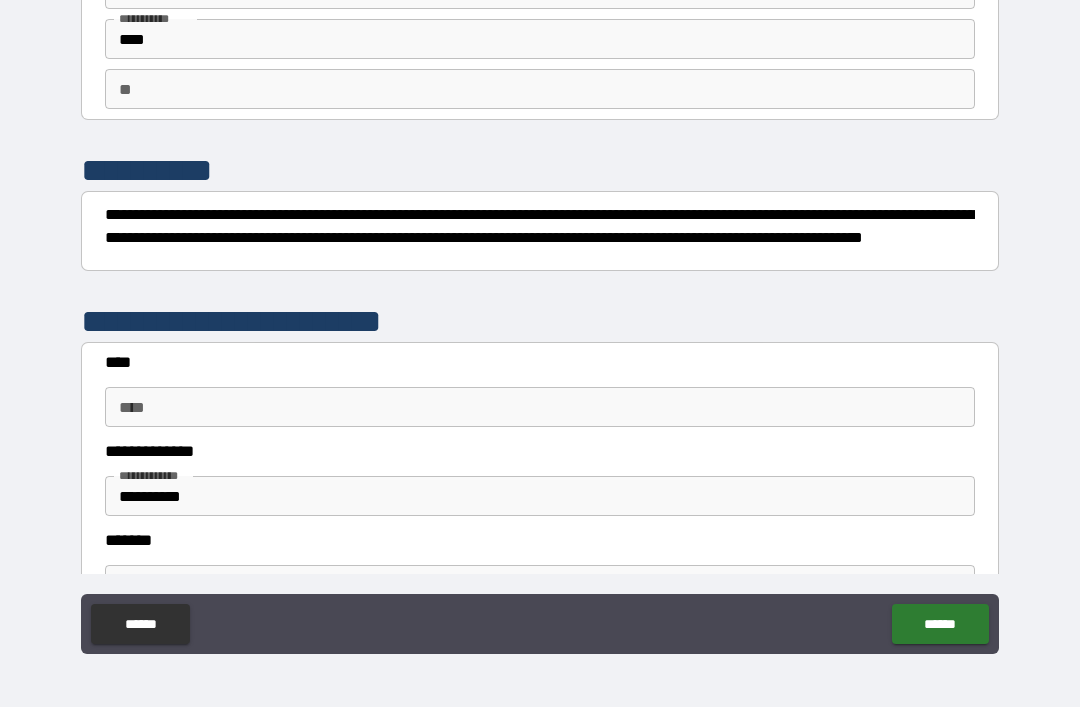 click on "****" at bounding box center [540, 407] 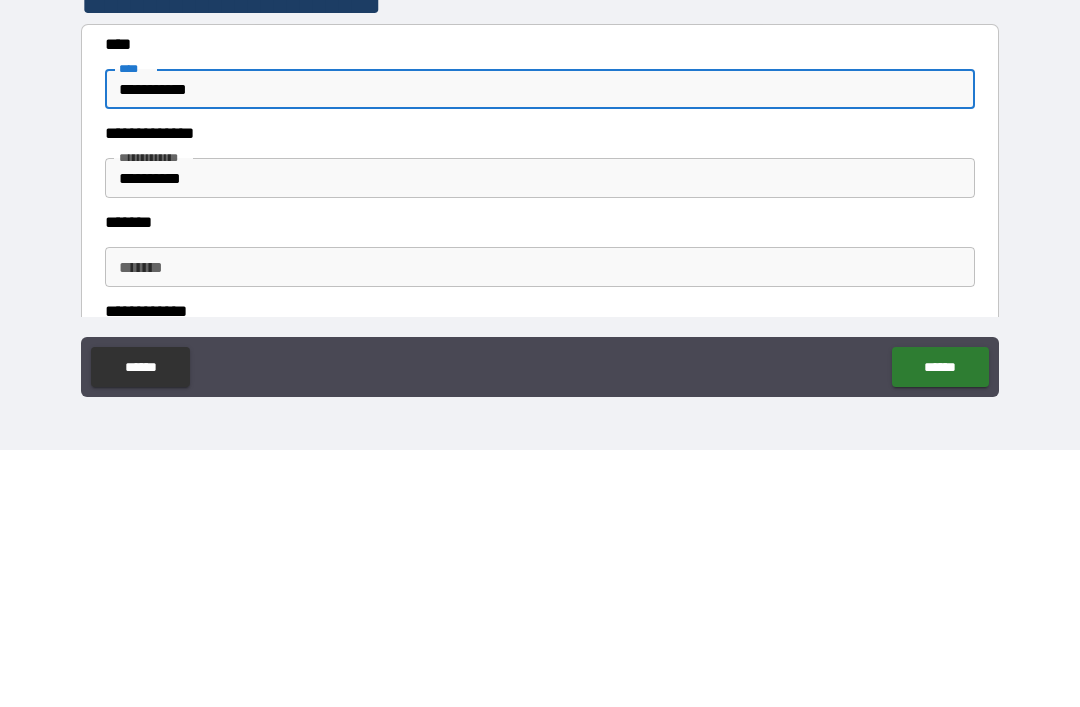 scroll, scrollTop: 171, scrollLeft: 0, axis: vertical 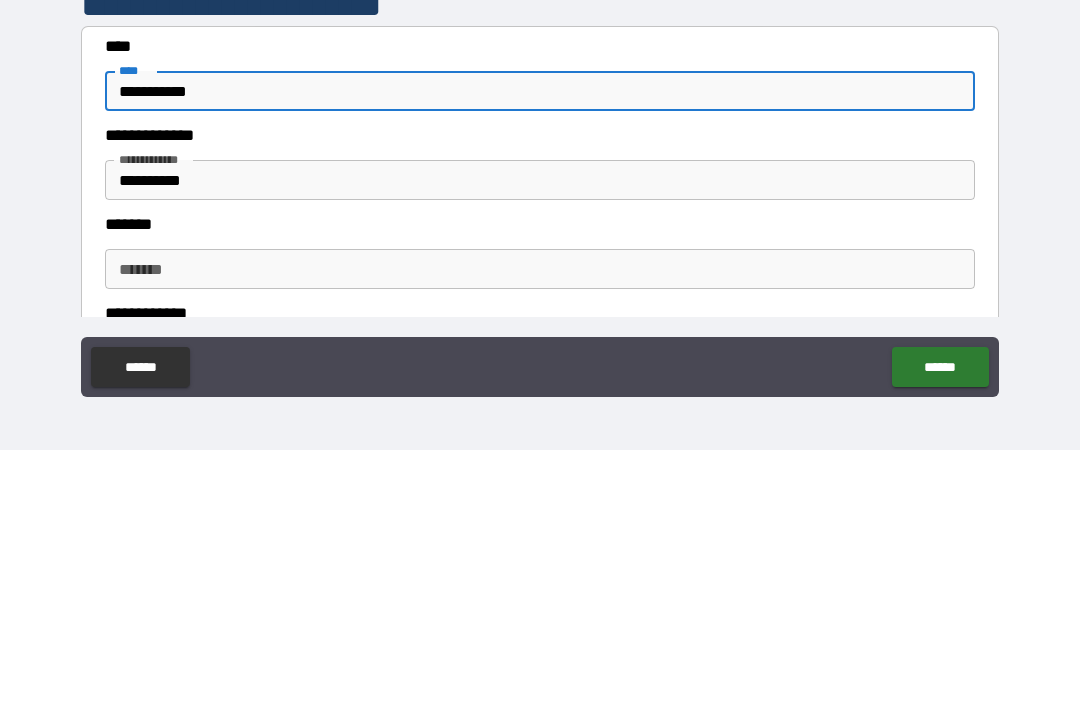 click on "**********" at bounding box center (540, 437) 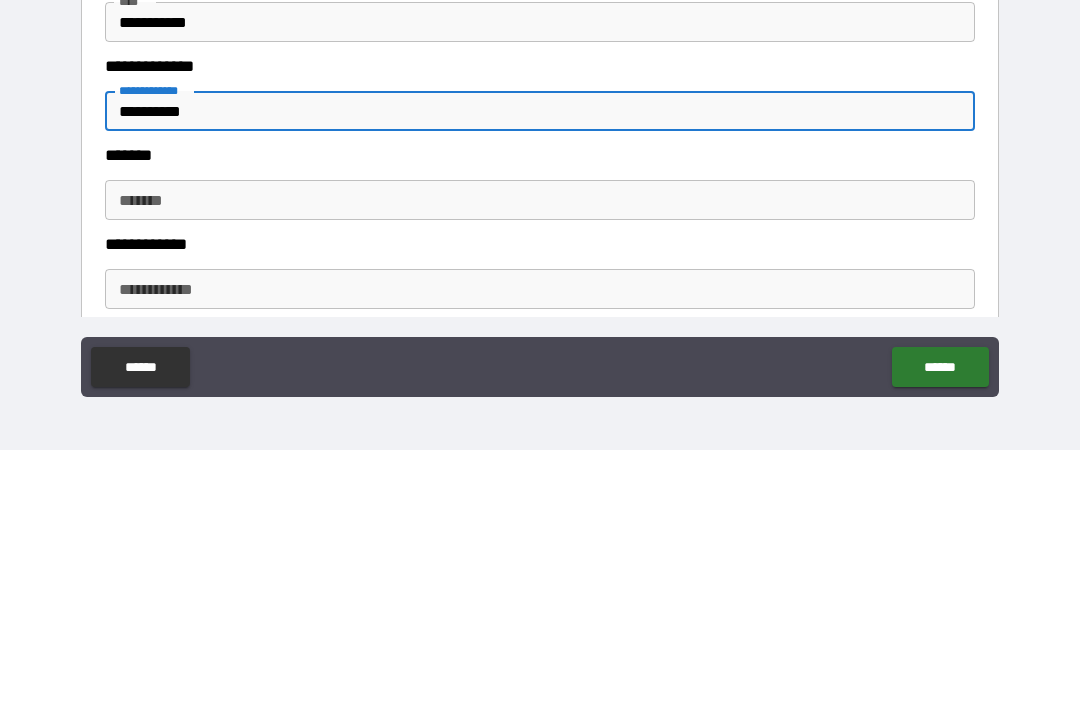 scroll, scrollTop: 248, scrollLeft: 0, axis: vertical 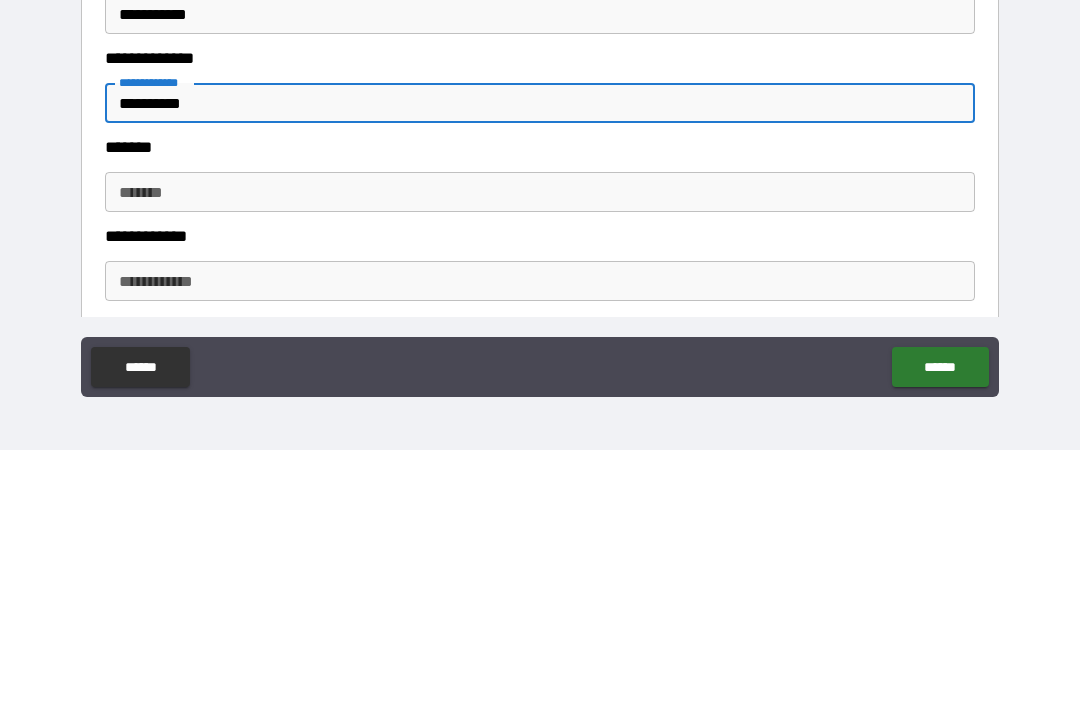 click on "*******" at bounding box center (540, 449) 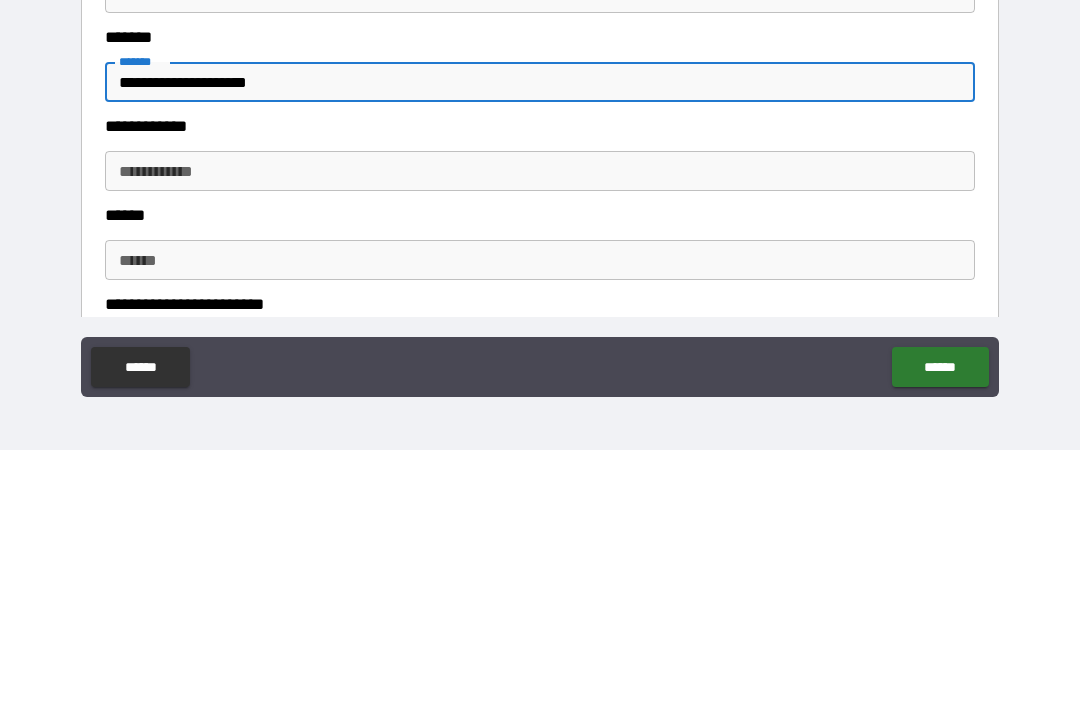 scroll, scrollTop: 357, scrollLeft: 0, axis: vertical 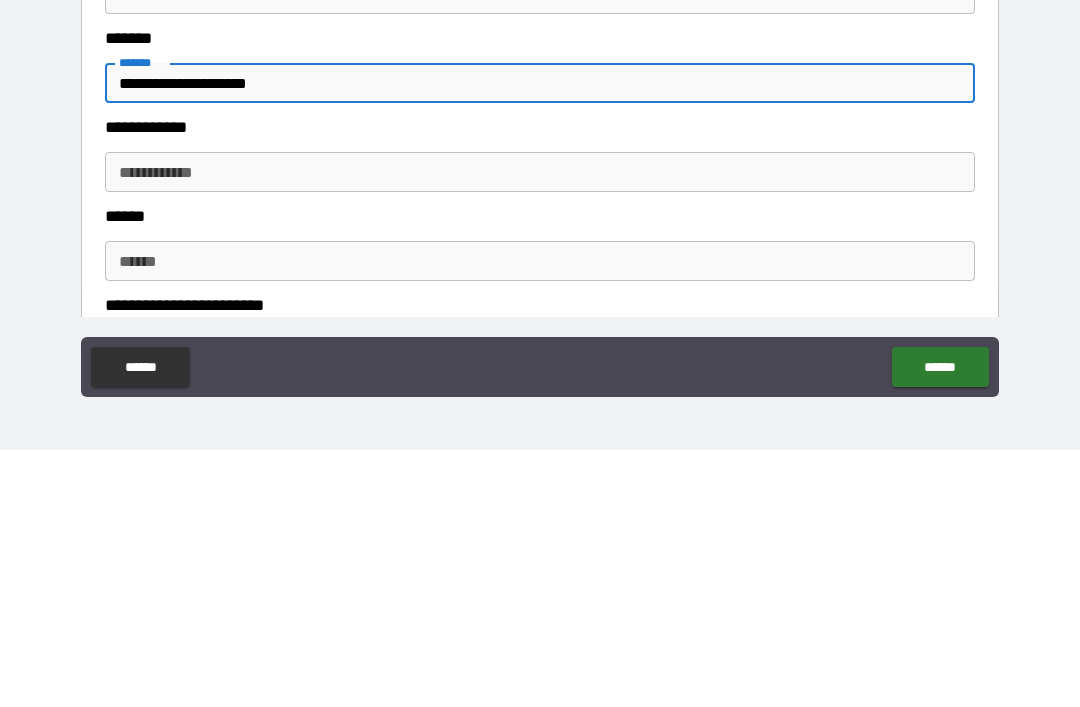 click on "**********" at bounding box center [540, 429] 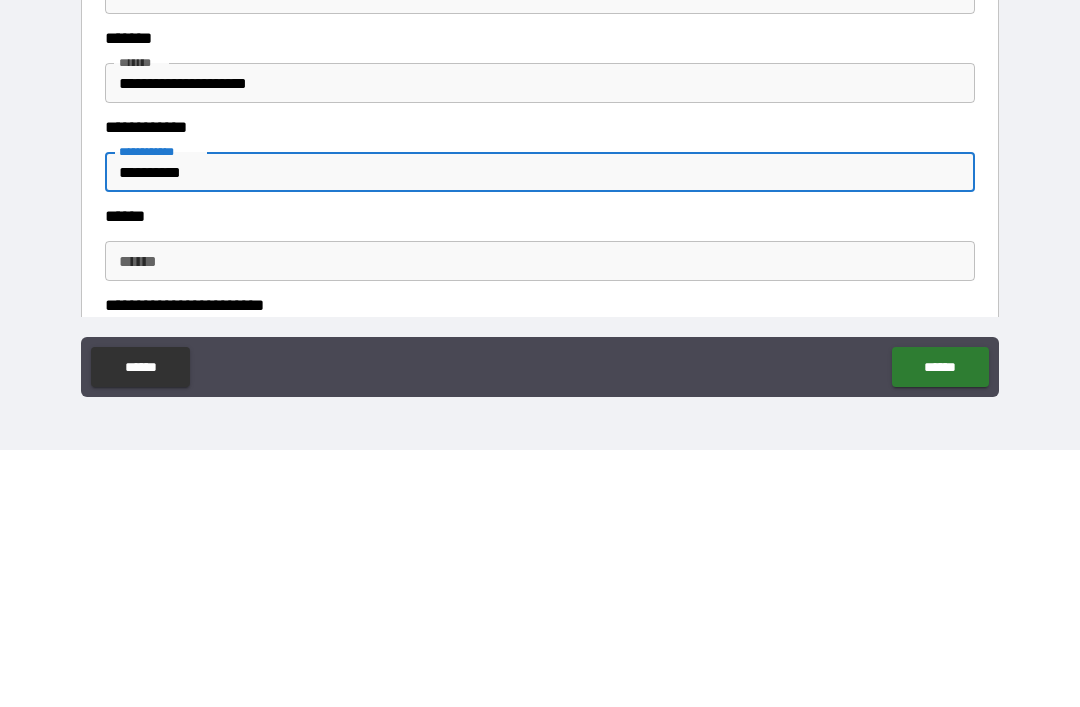 click on "******" at bounding box center (540, 518) 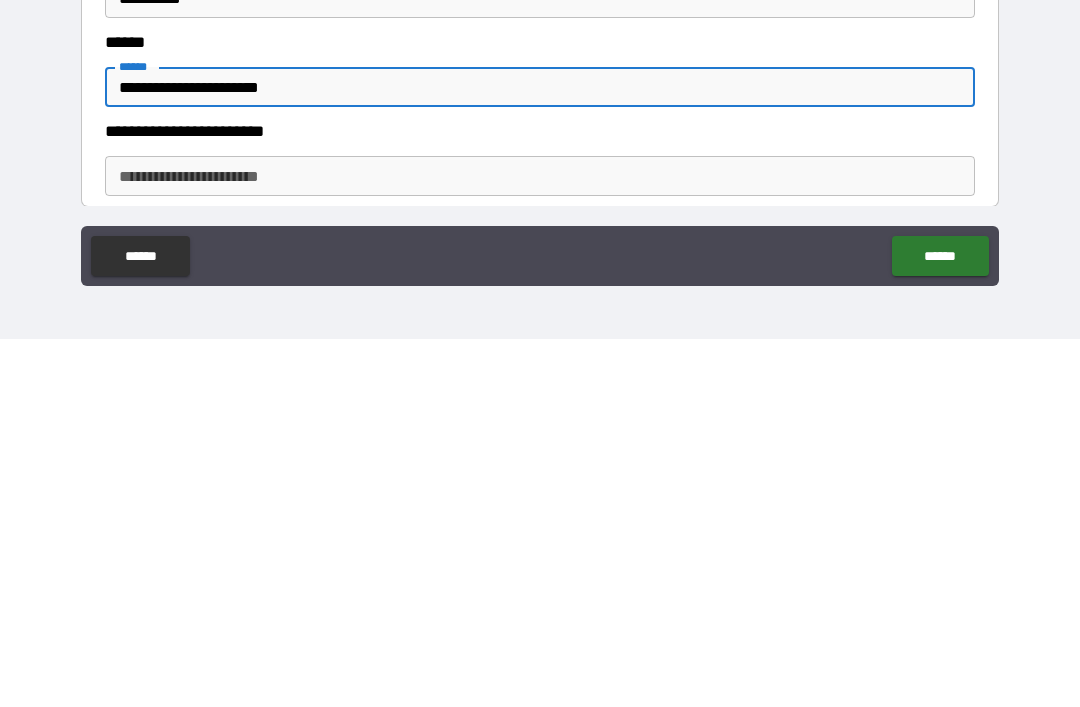 scroll, scrollTop: 448, scrollLeft: 0, axis: vertical 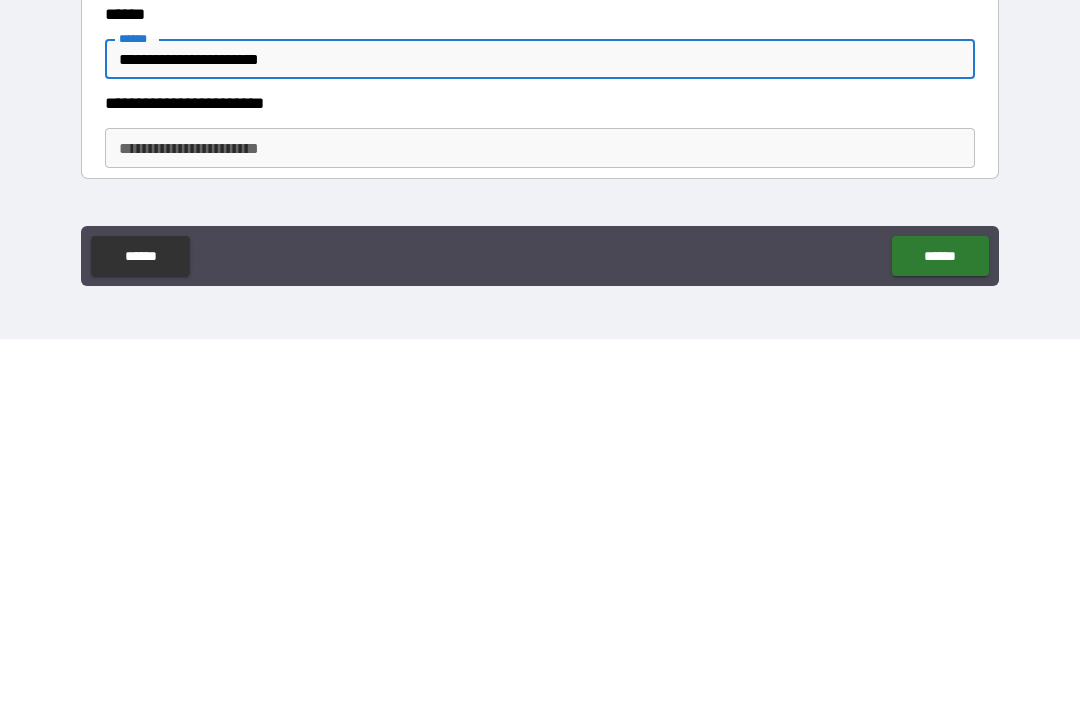 click on "**********" at bounding box center (540, 516) 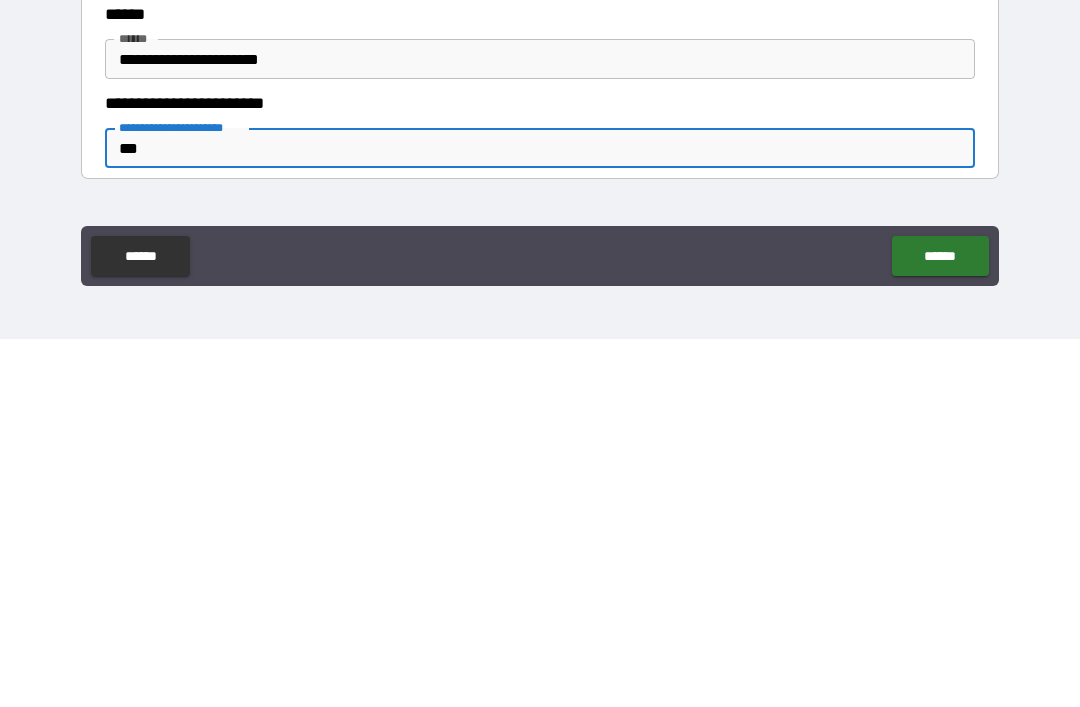 click on "******" at bounding box center (940, 624) 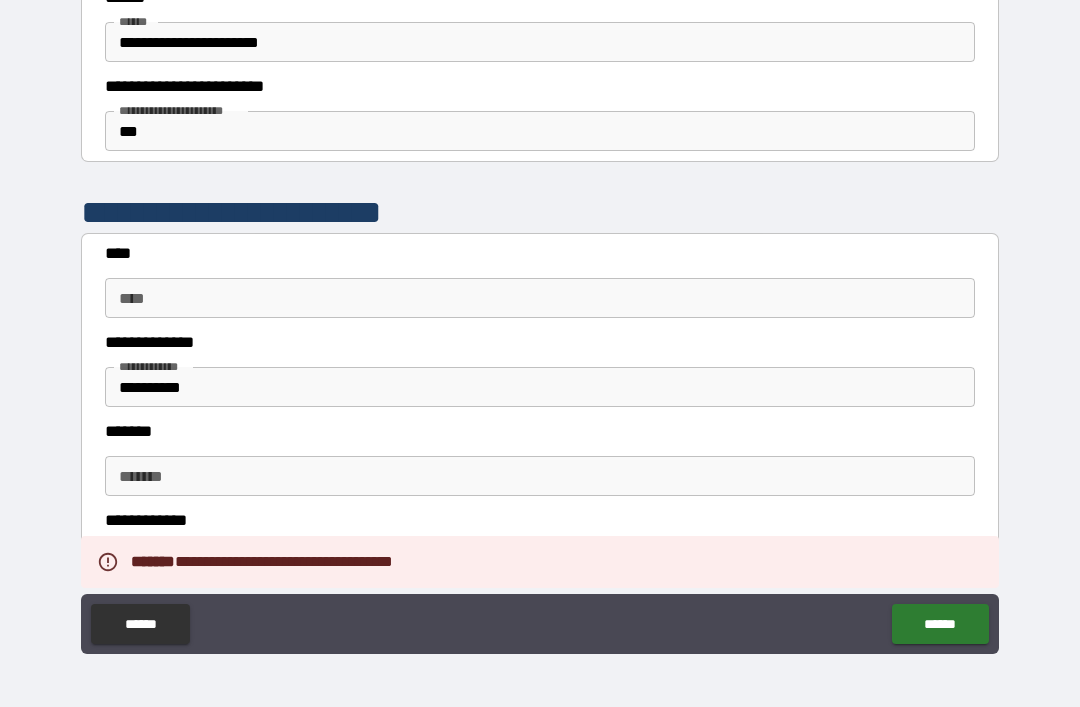 scroll, scrollTop: 843, scrollLeft: 0, axis: vertical 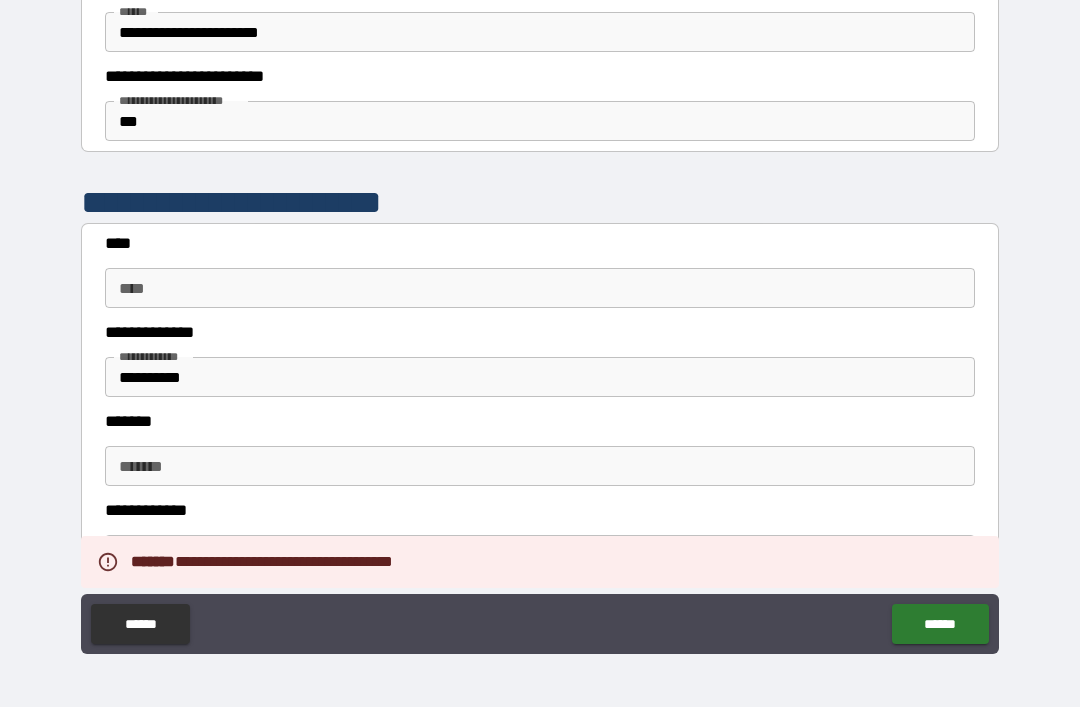 click on "****" at bounding box center (540, 288) 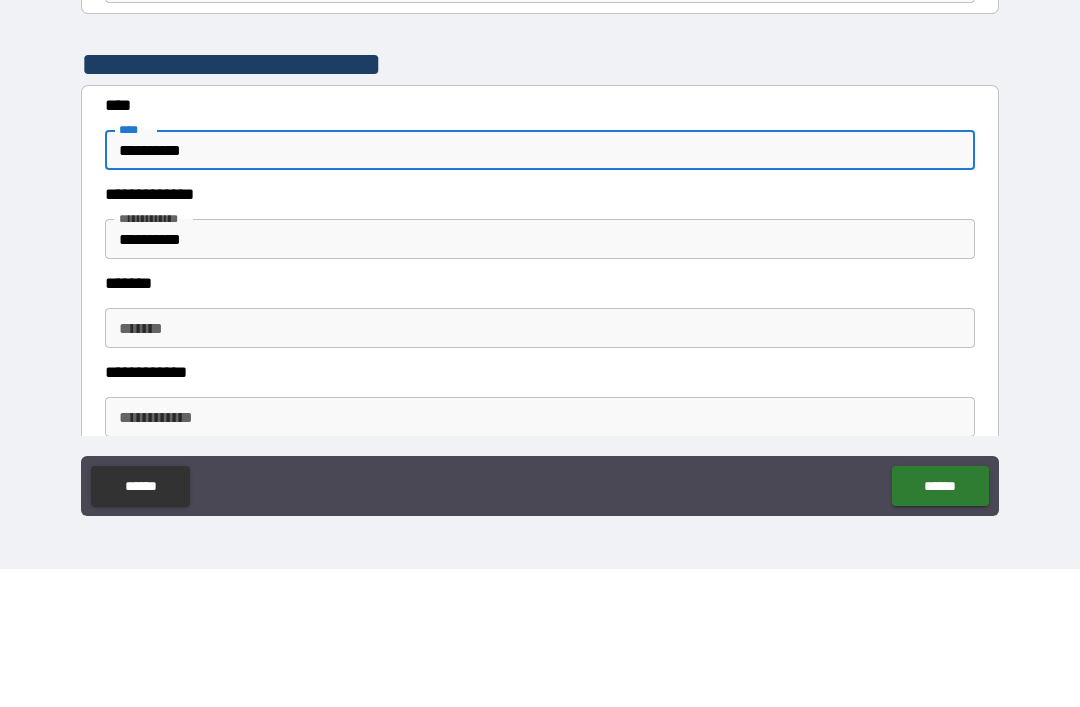 click on "**********" at bounding box center (540, 377) 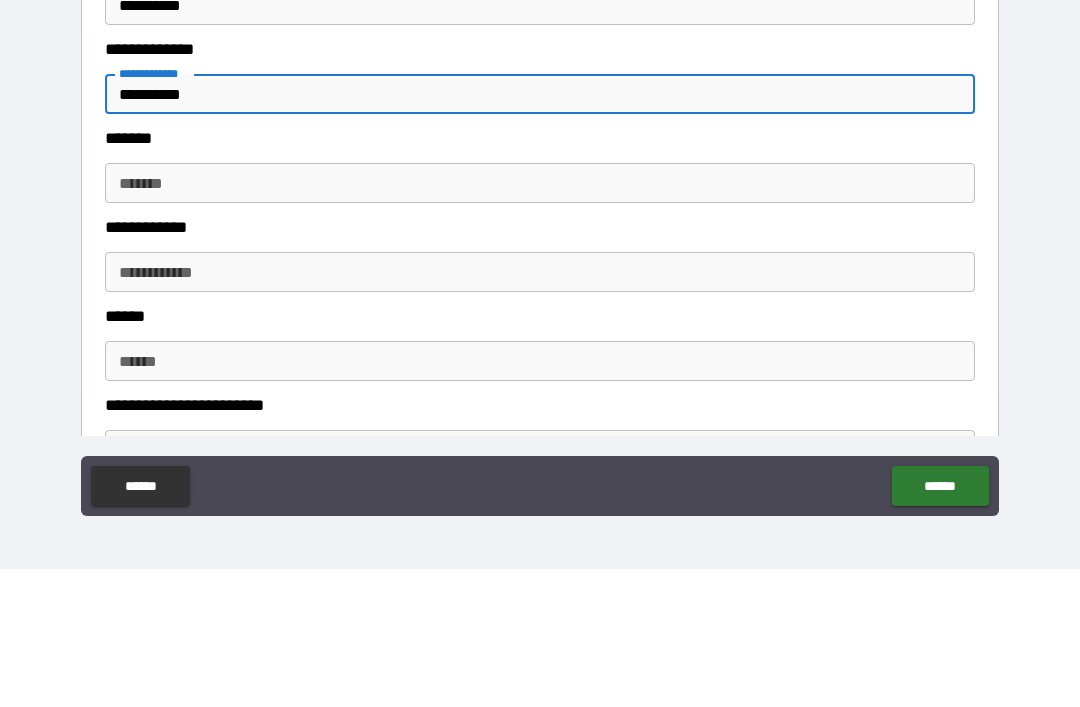 scroll, scrollTop: 986, scrollLeft: 0, axis: vertical 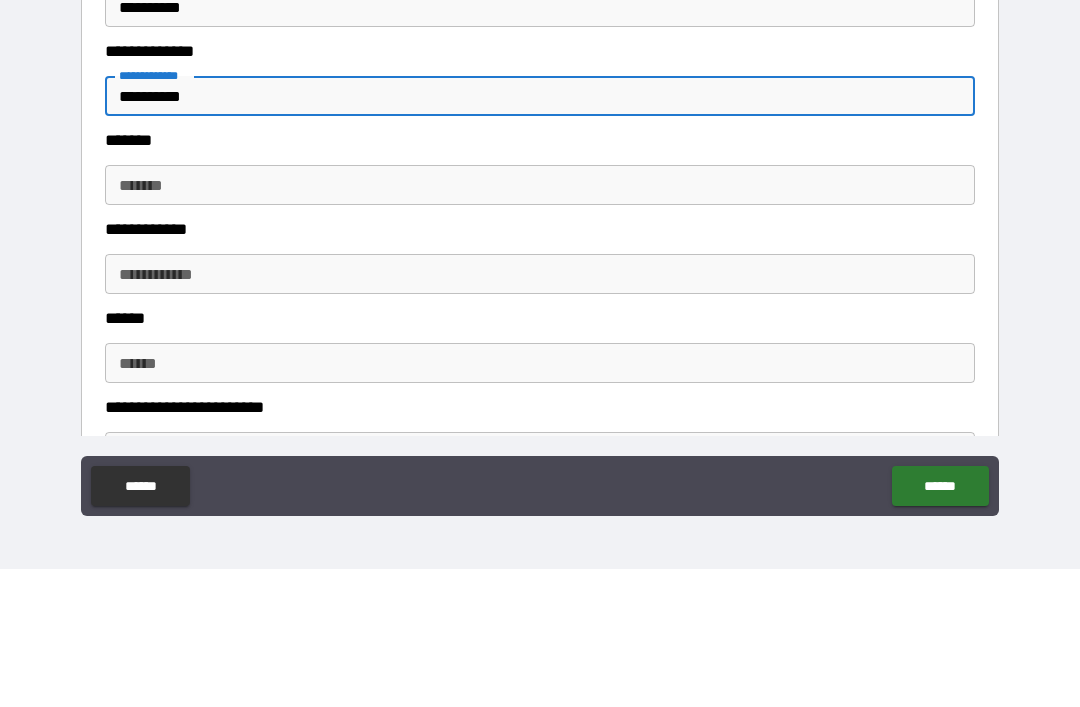 click on "*******" at bounding box center (540, 323) 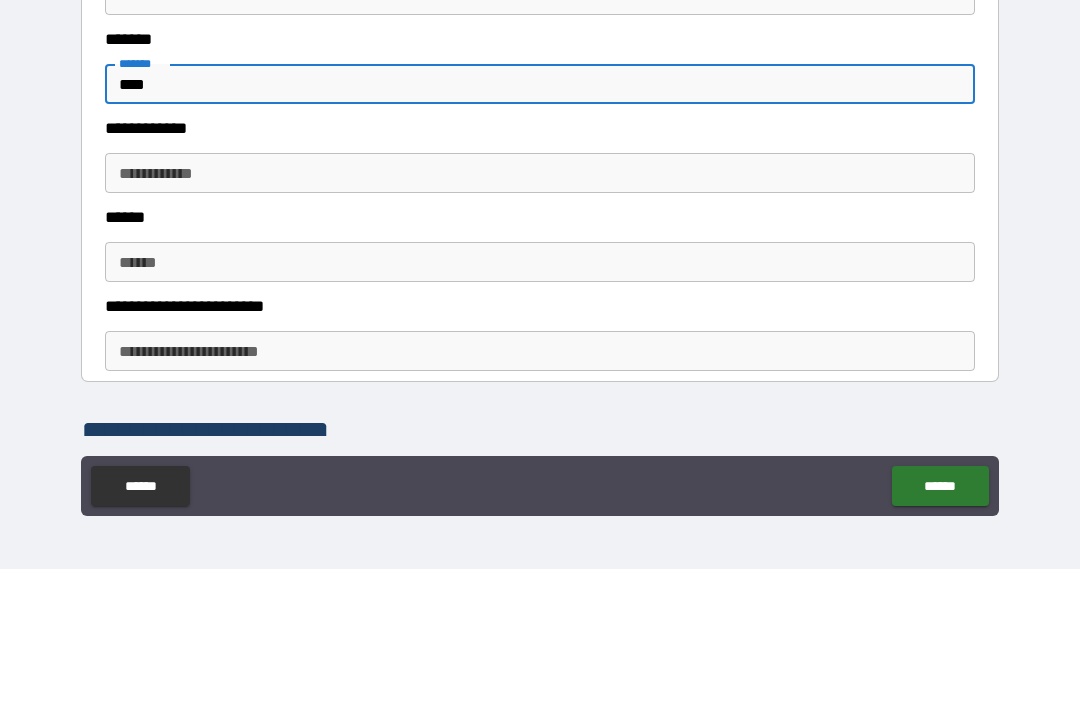 scroll, scrollTop: 1094, scrollLeft: 0, axis: vertical 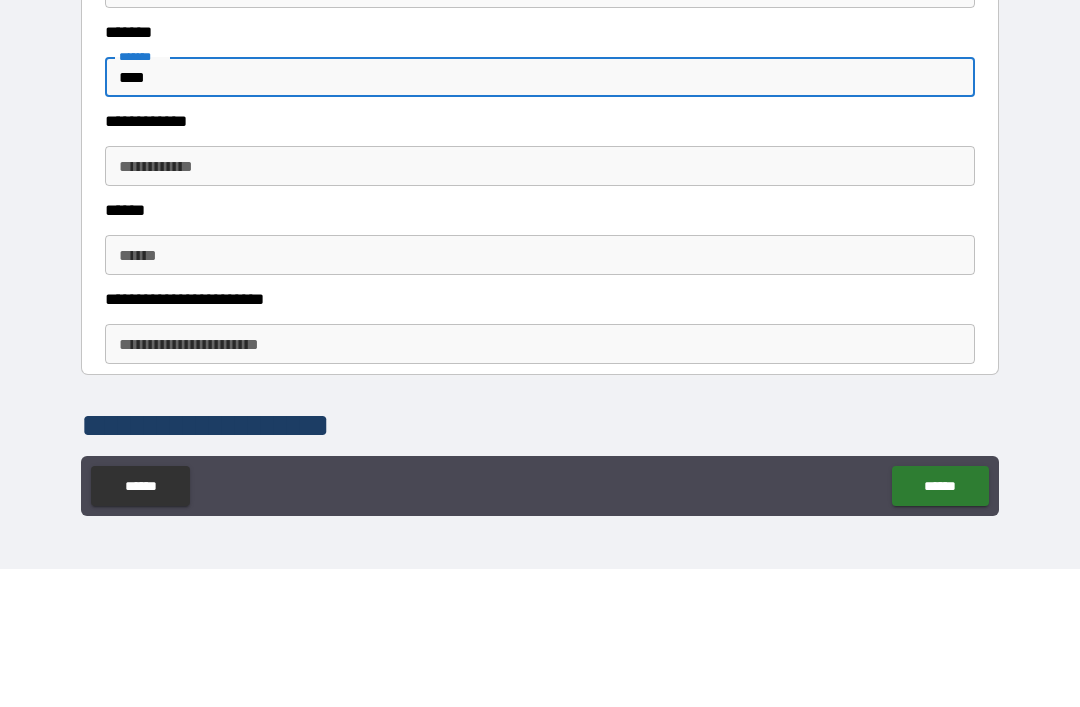 click on "**********" at bounding box center [540, 304] 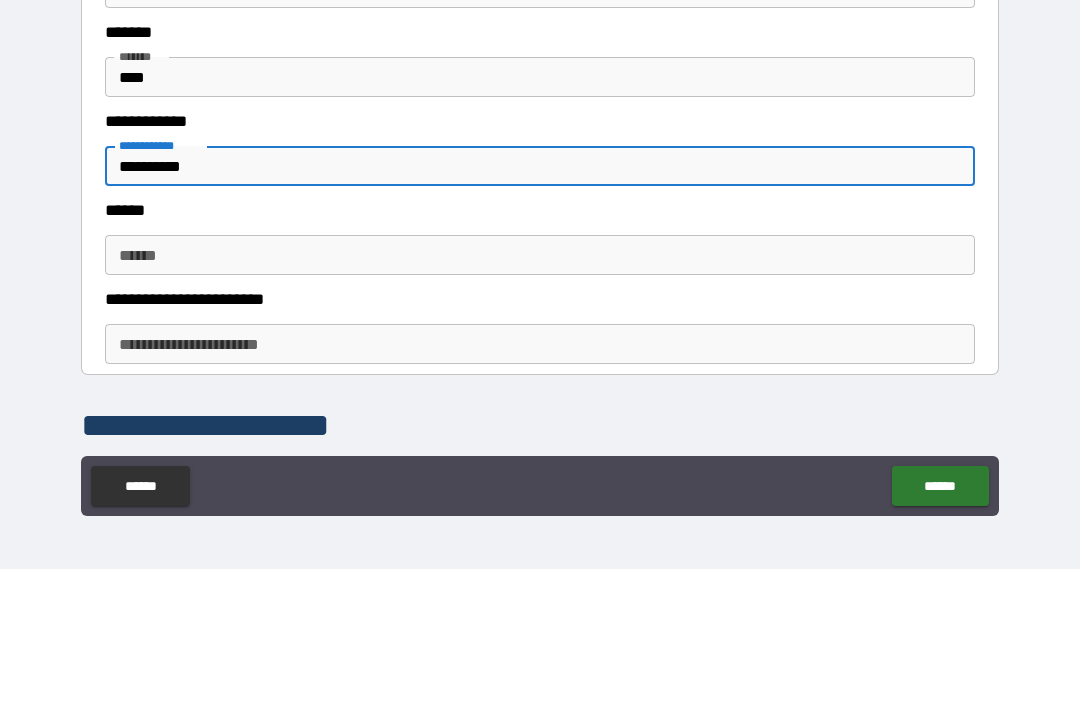 scroll, scrollTop: 1142, scrollLeft: 0, axis: vertical 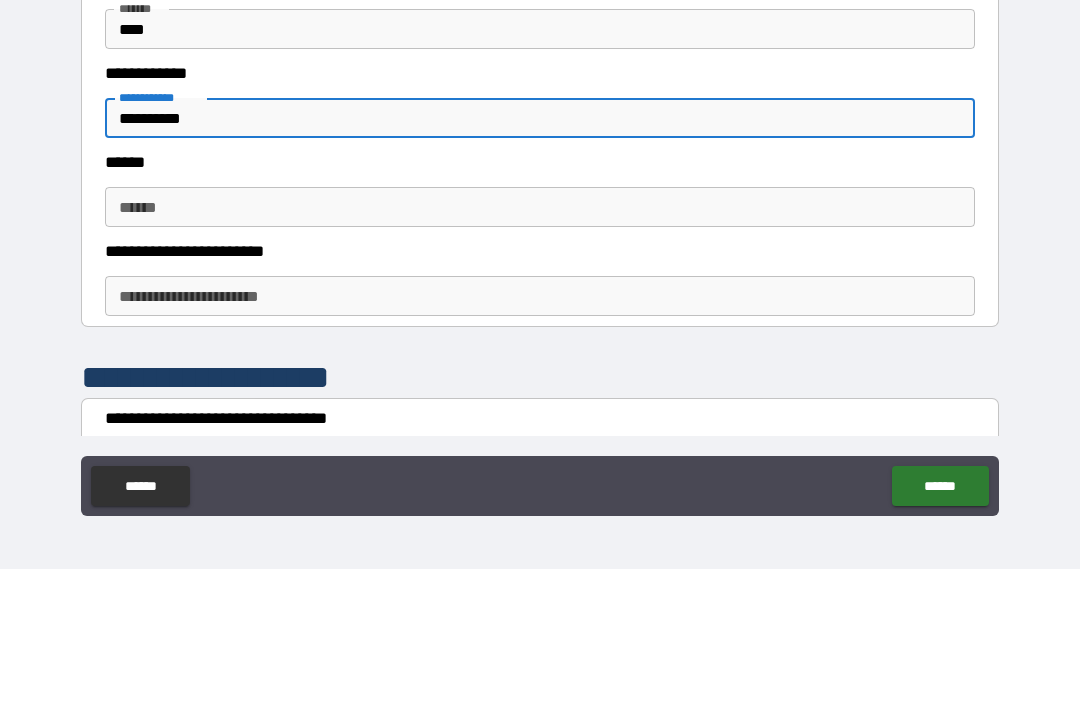 click on "******" at bounding box center [540, 345] 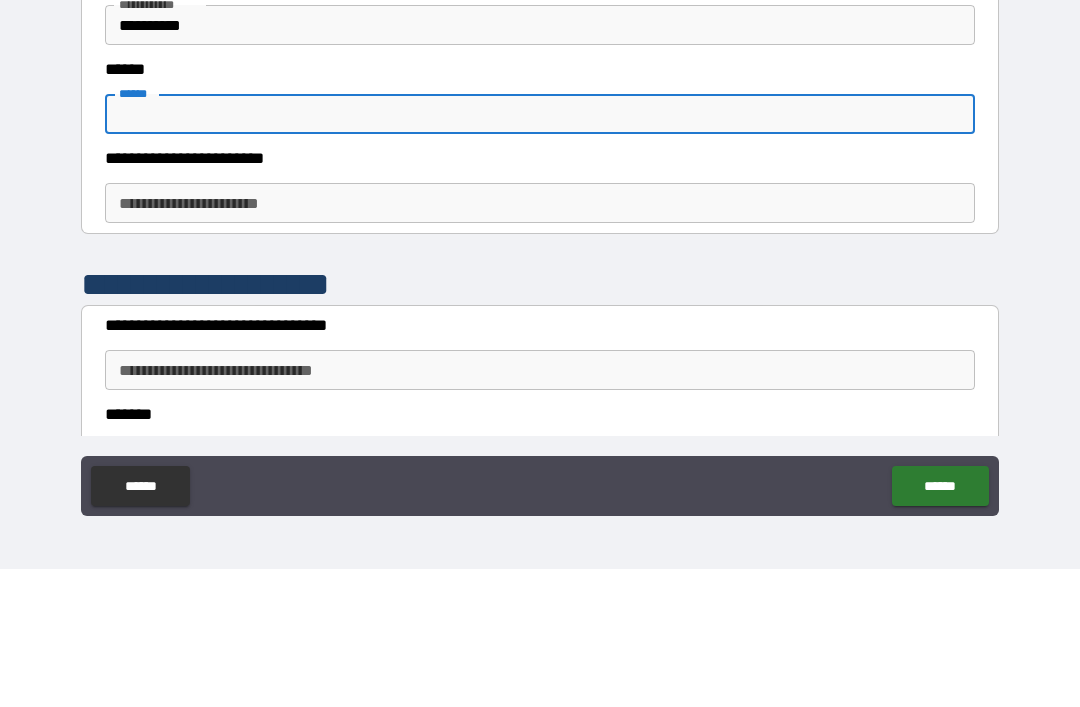 scroll, scrollTop: 1237, scrollLeft: 0, axis: vertical 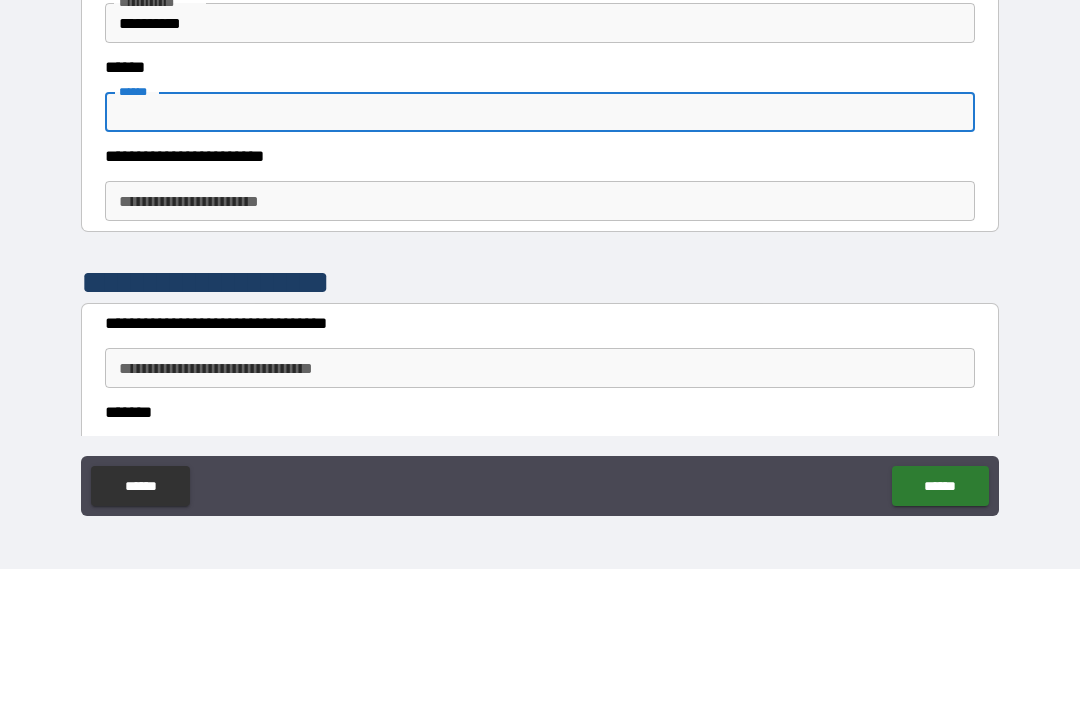 click on "**********" at bounding box center [540, 339] 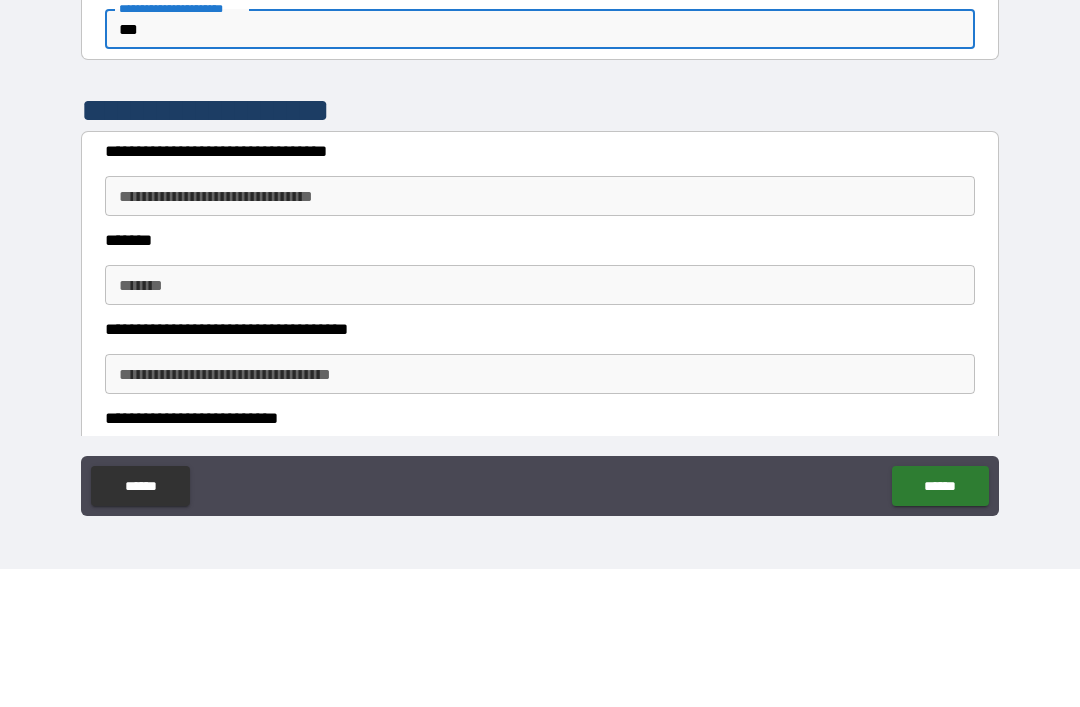 scroll, scrollTop: 1414, scrollLeft: 0, axis: vertical 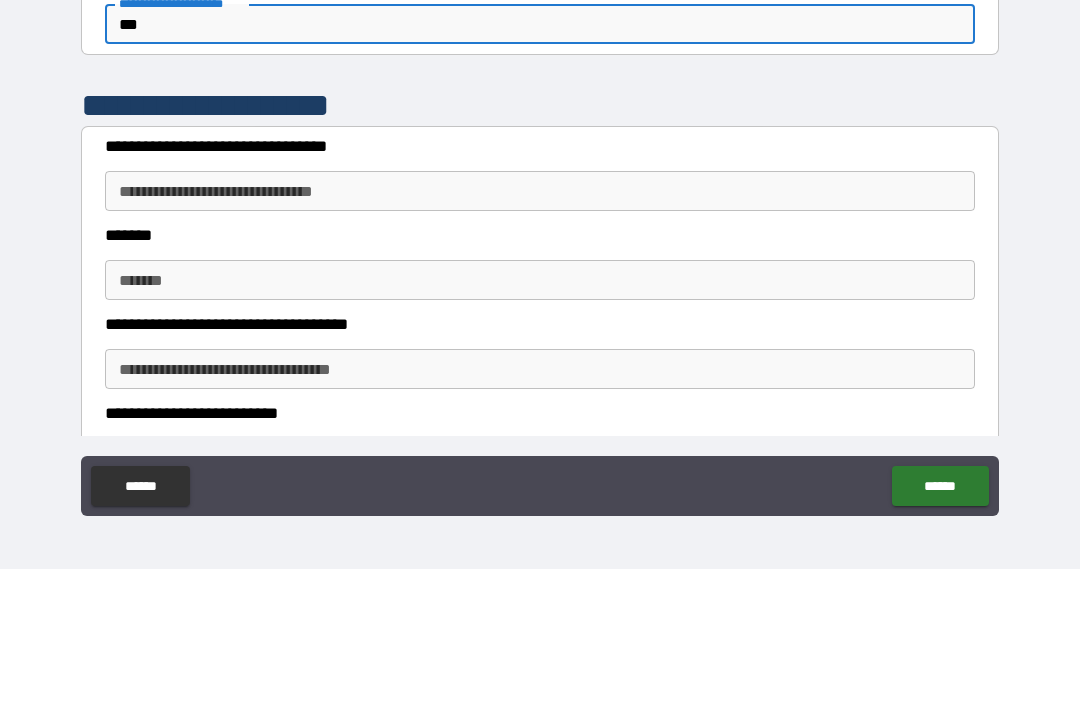 click on "**********" at bounding box center [540, 329] 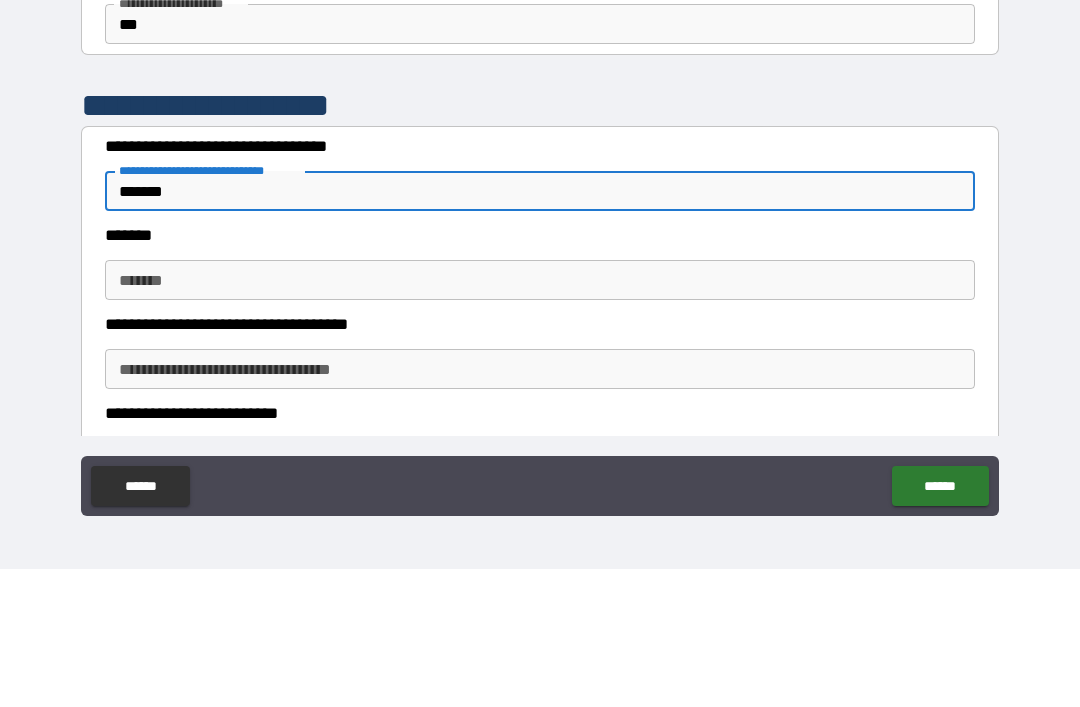 scroll, scrollTop: 1487, scrollLeft: 0, axis: vertical 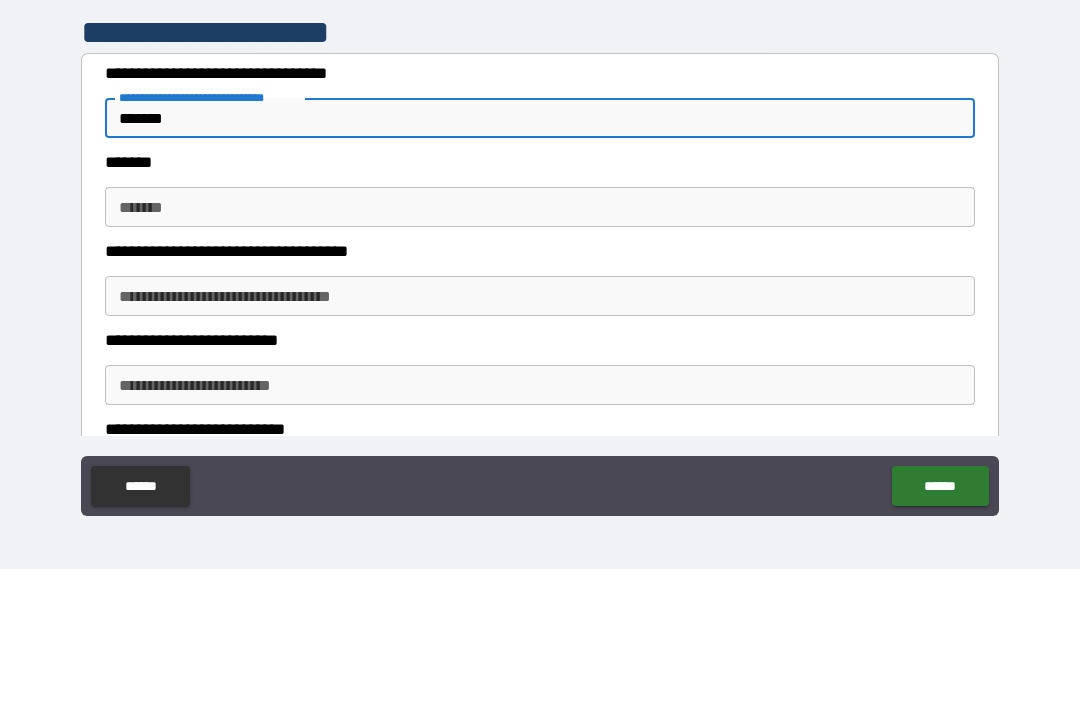 click on "*******" at bounding box center [540, 345] 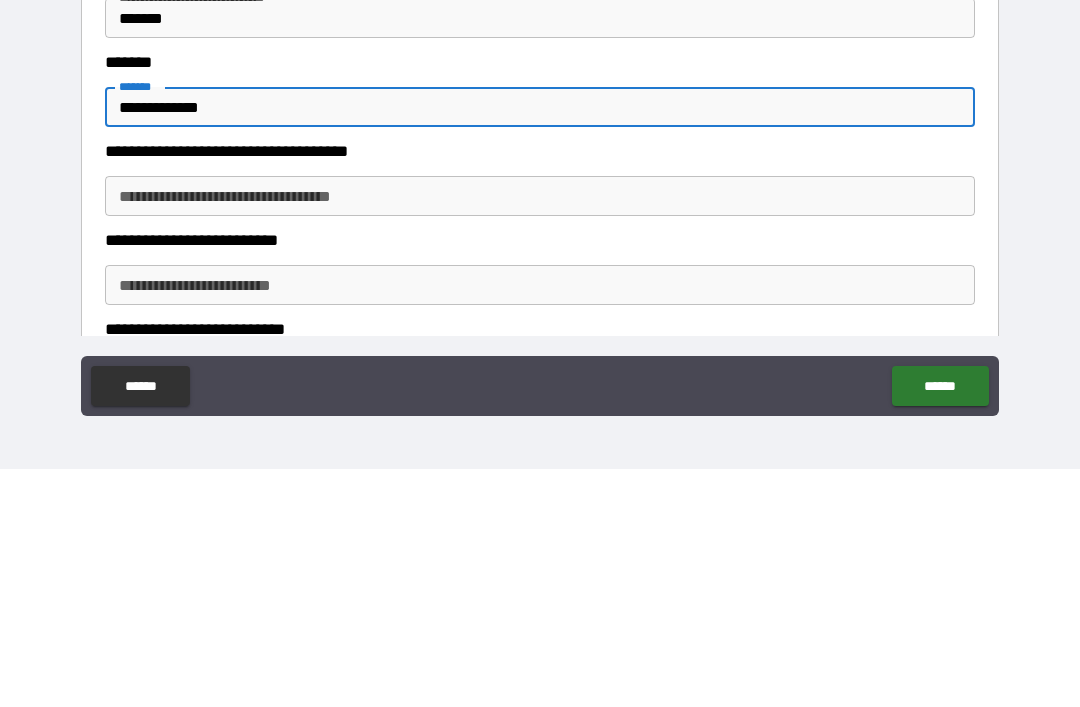 click on "**********" at bounding box center (540, 434) 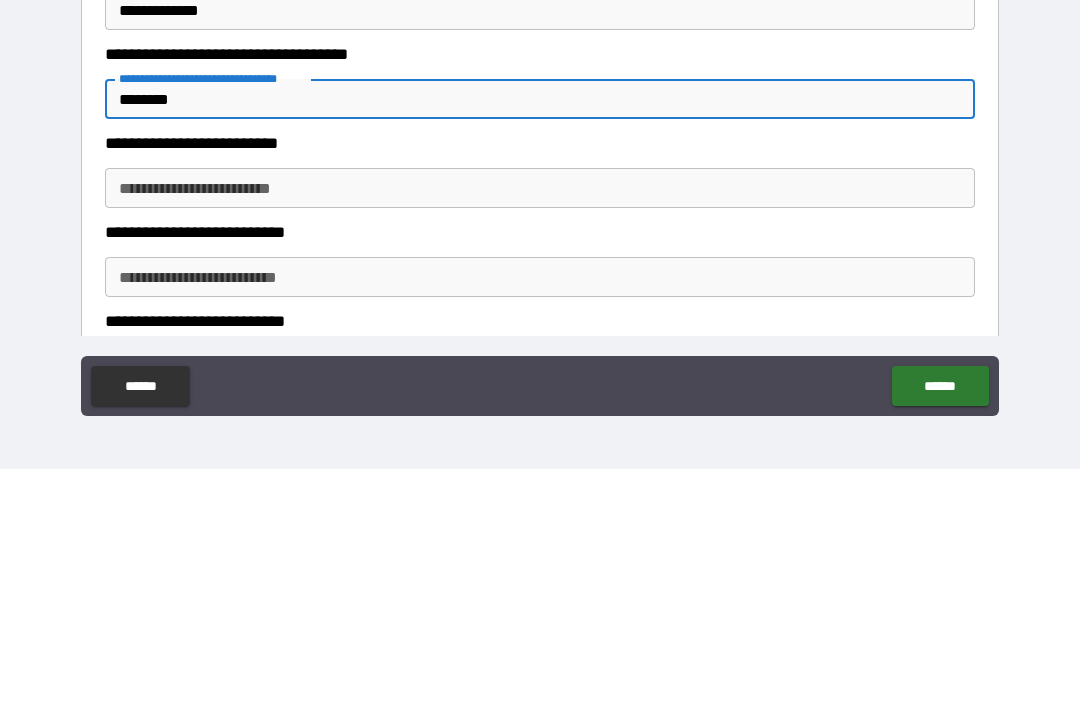scroll, scrollTop: 1582, scrollLeft: 0, axis: vertical 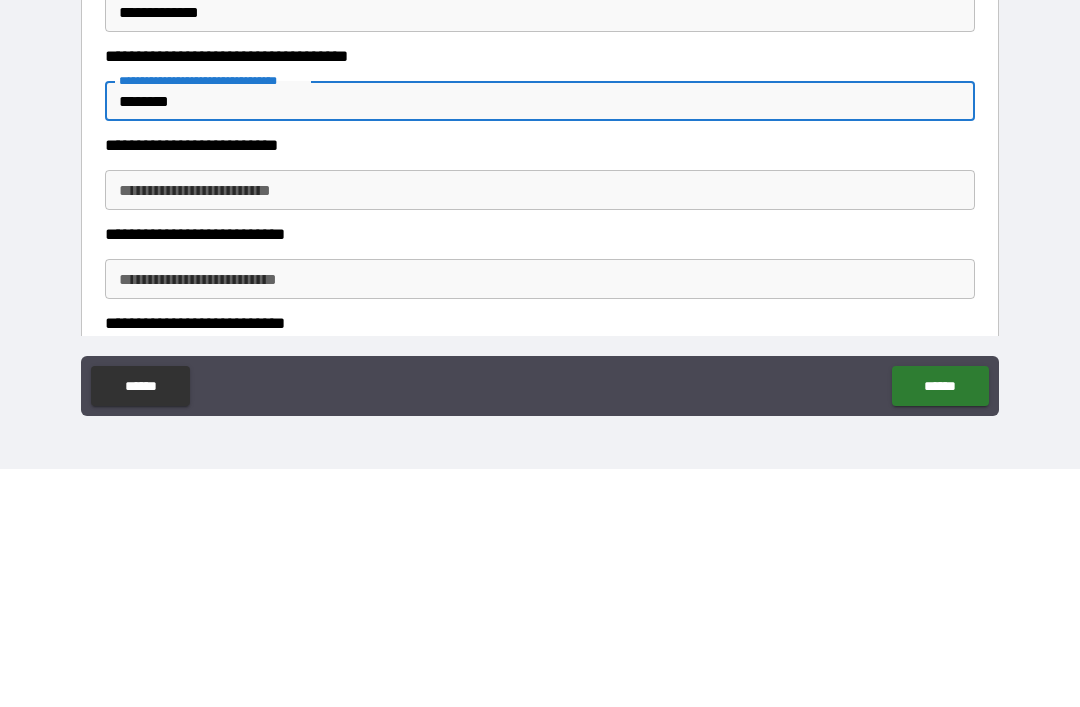 click on "**********" at bounding box center [540, 428] 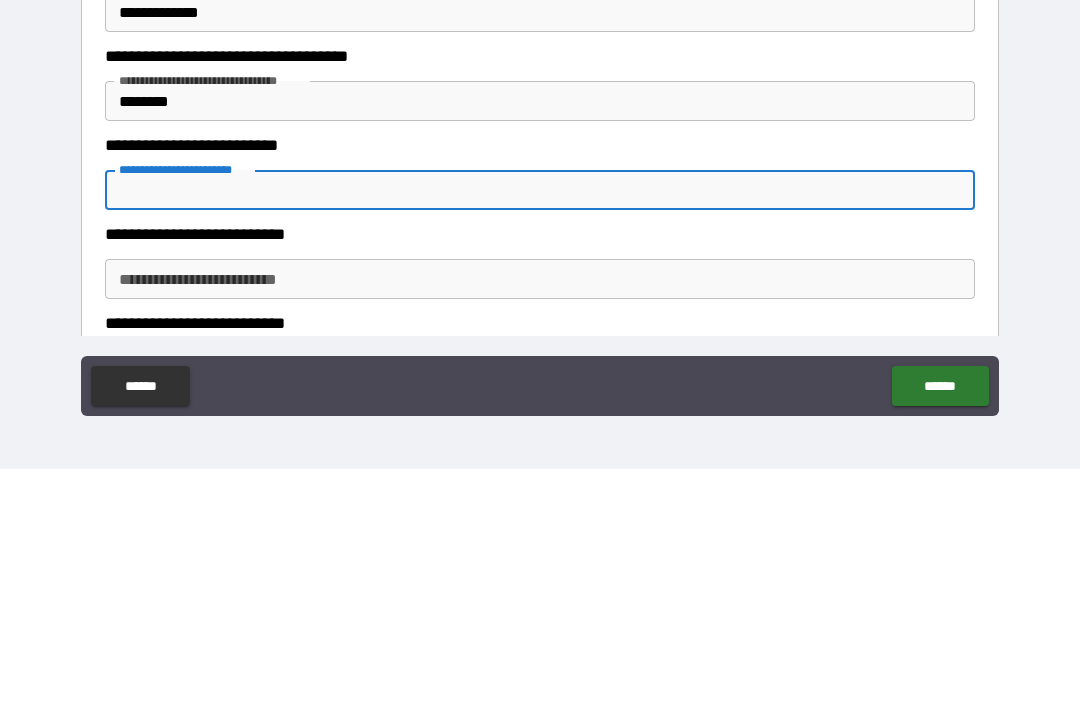 click on "********" at bounding box center (540, 339) 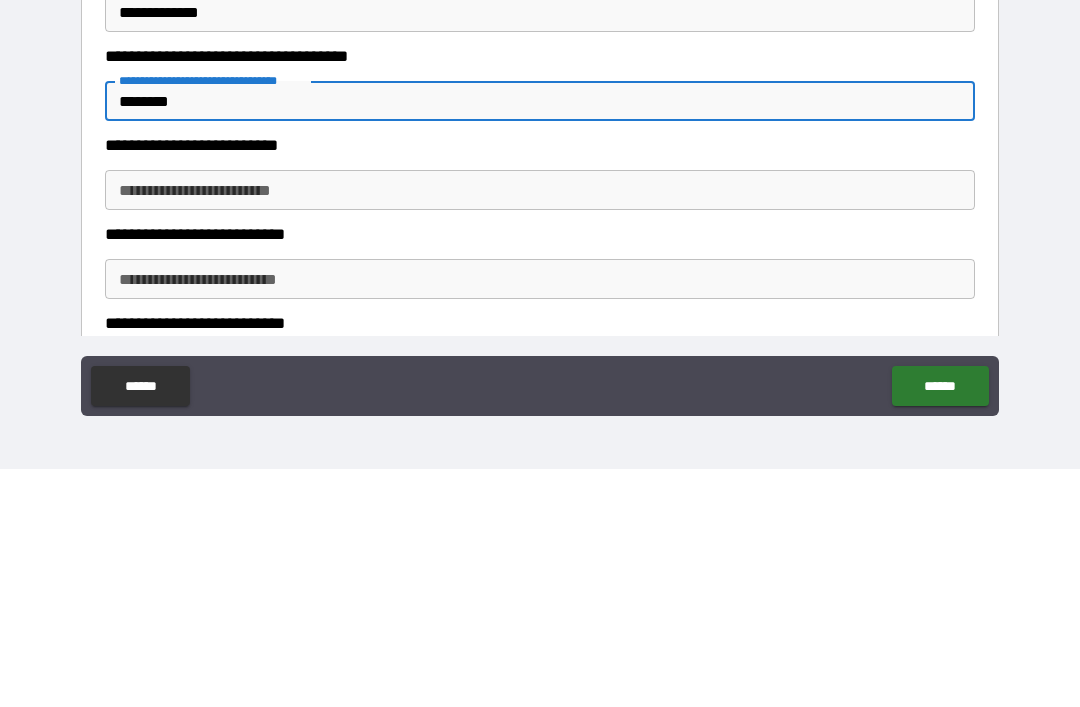 click on "**********" at bounding box center [540, 428] 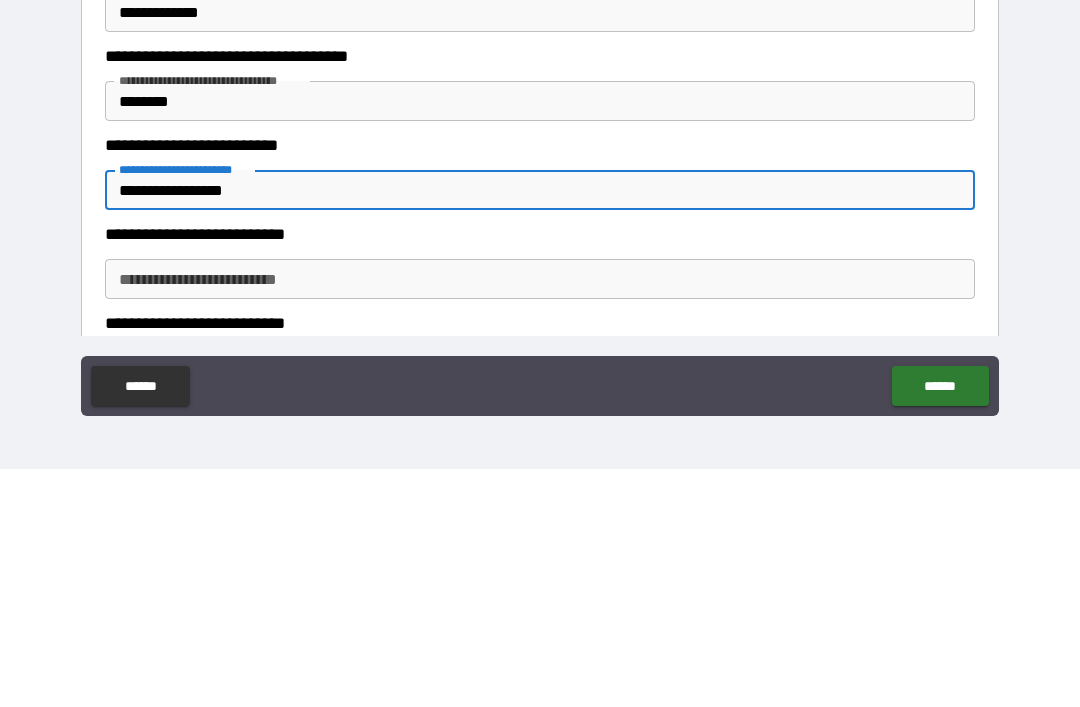 click on "**********" at bounding box center (540, 517) 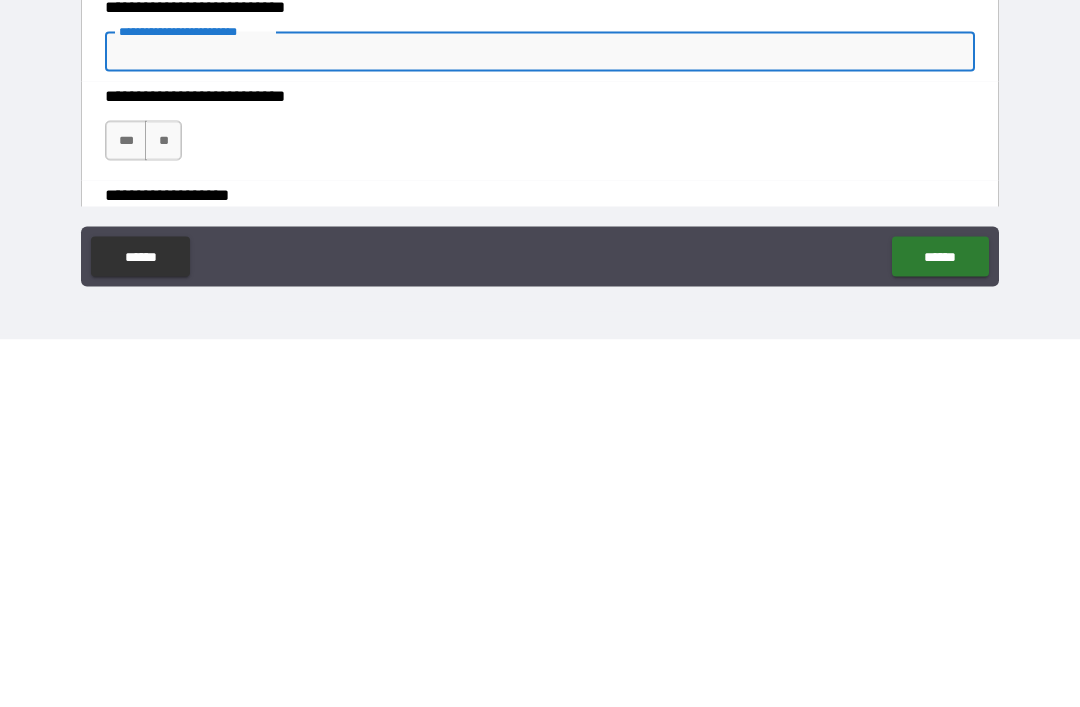 scroll, scrollTop: 1679, scrollLeft: 0, axis: vertical 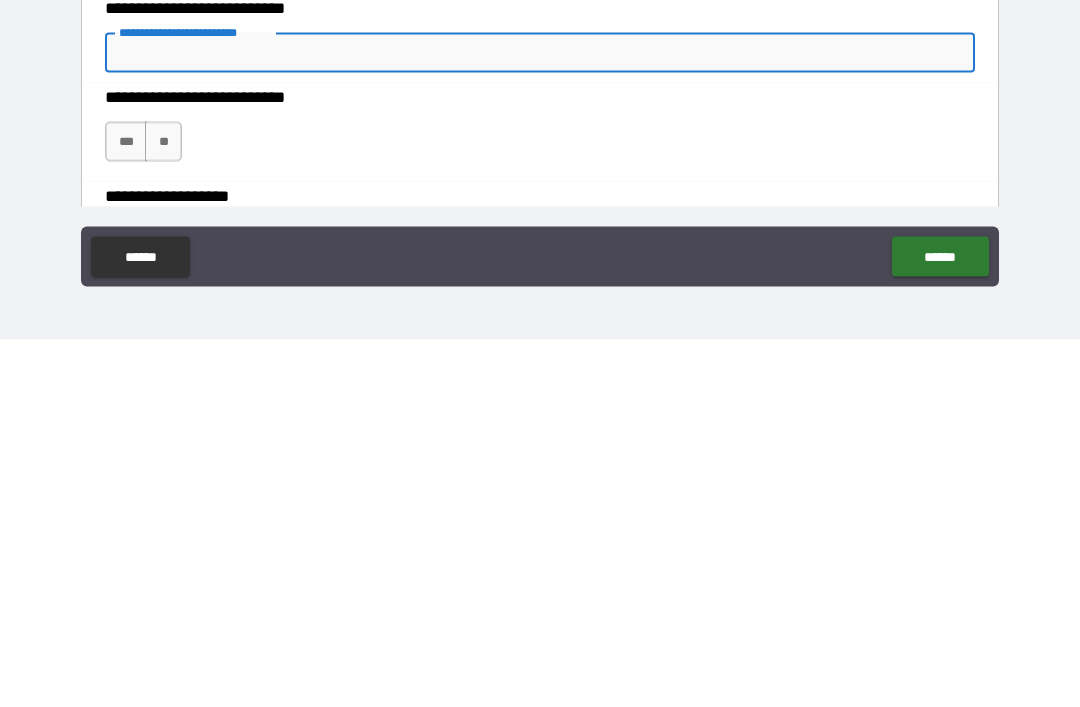 click on "***" at bounding box center [126, 509] 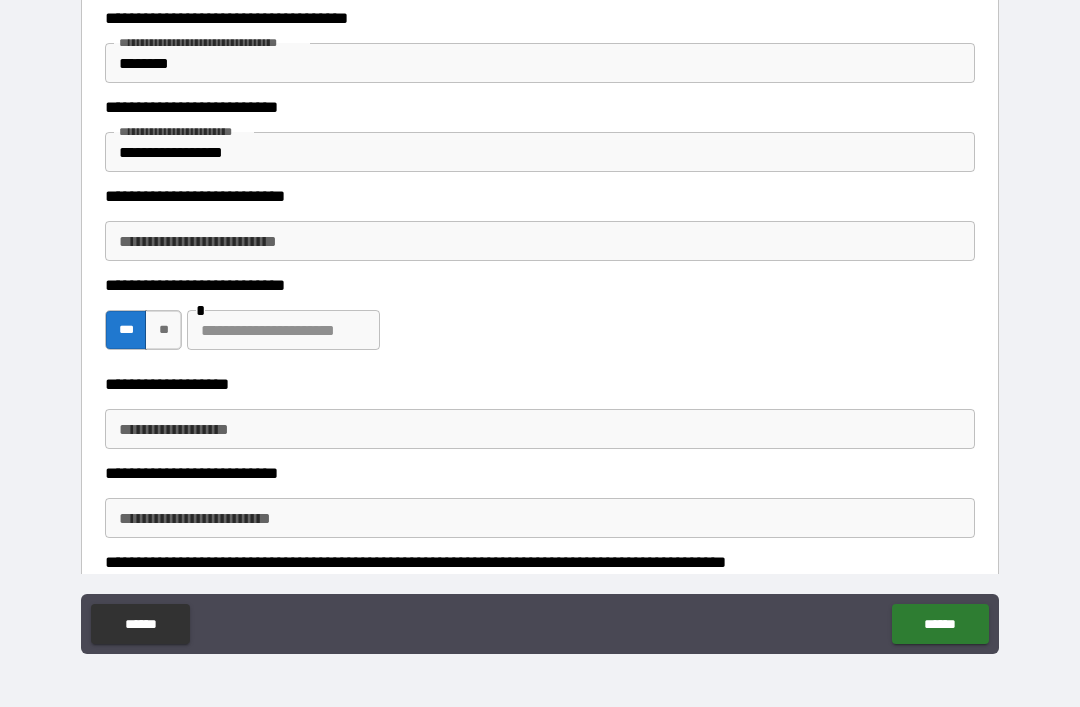 scroll, scrollTop: 1899, scrollLeft: 0, axis: vertical 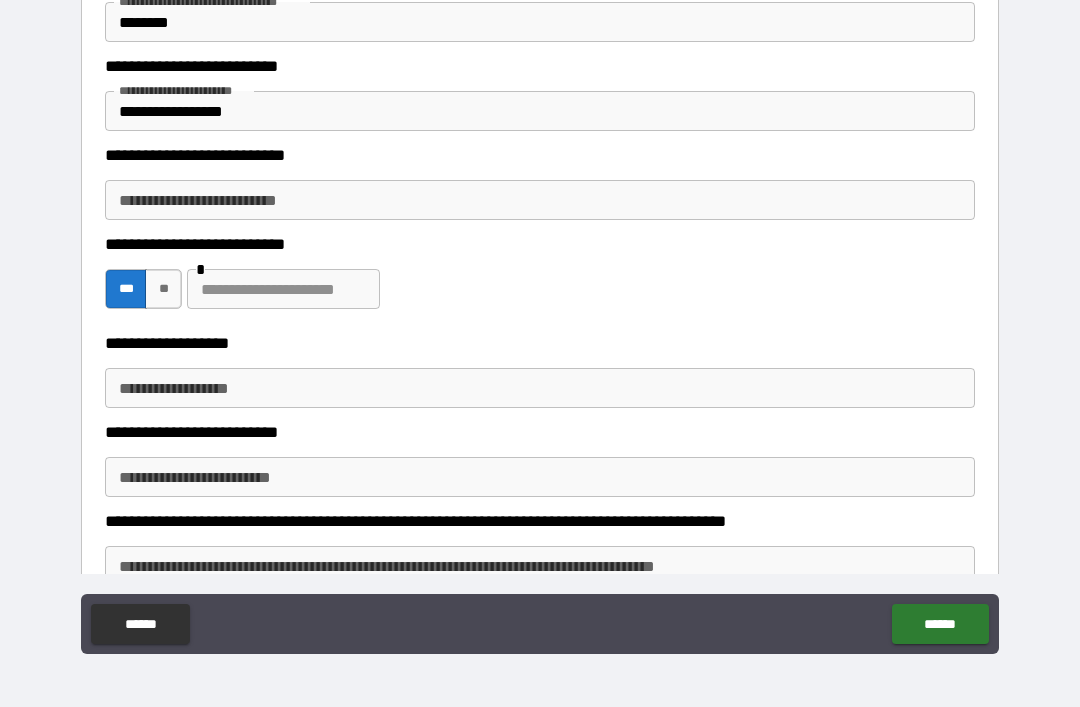 click at bounding box center (283, 289) 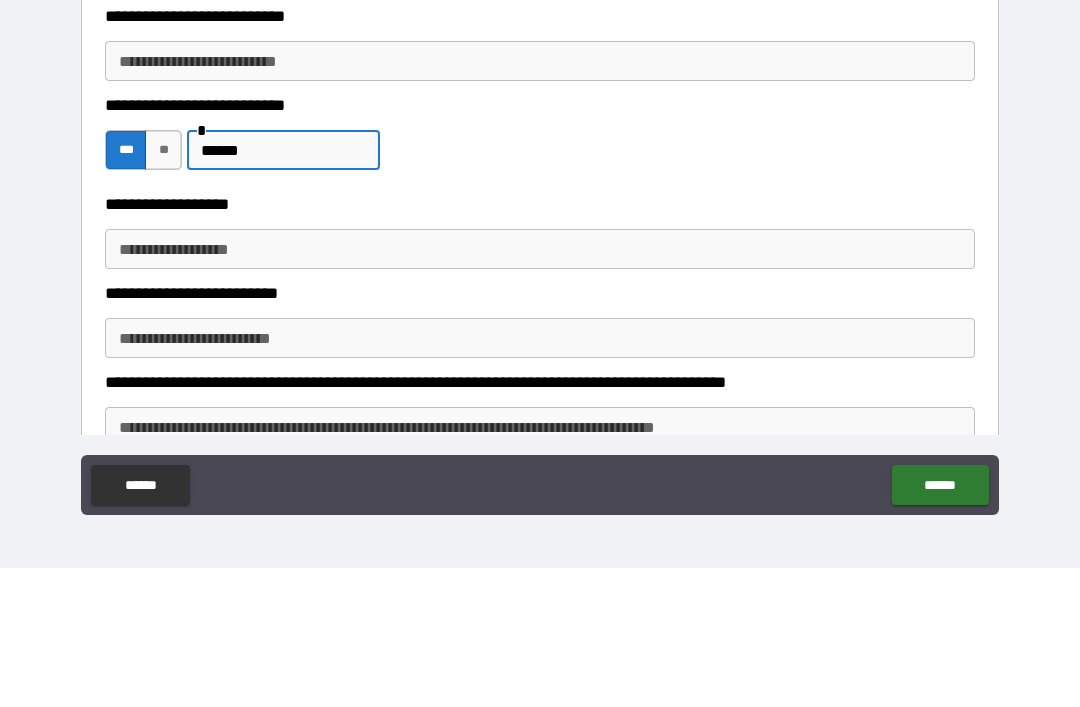 click on "**********" at bounding box center (540, 388) 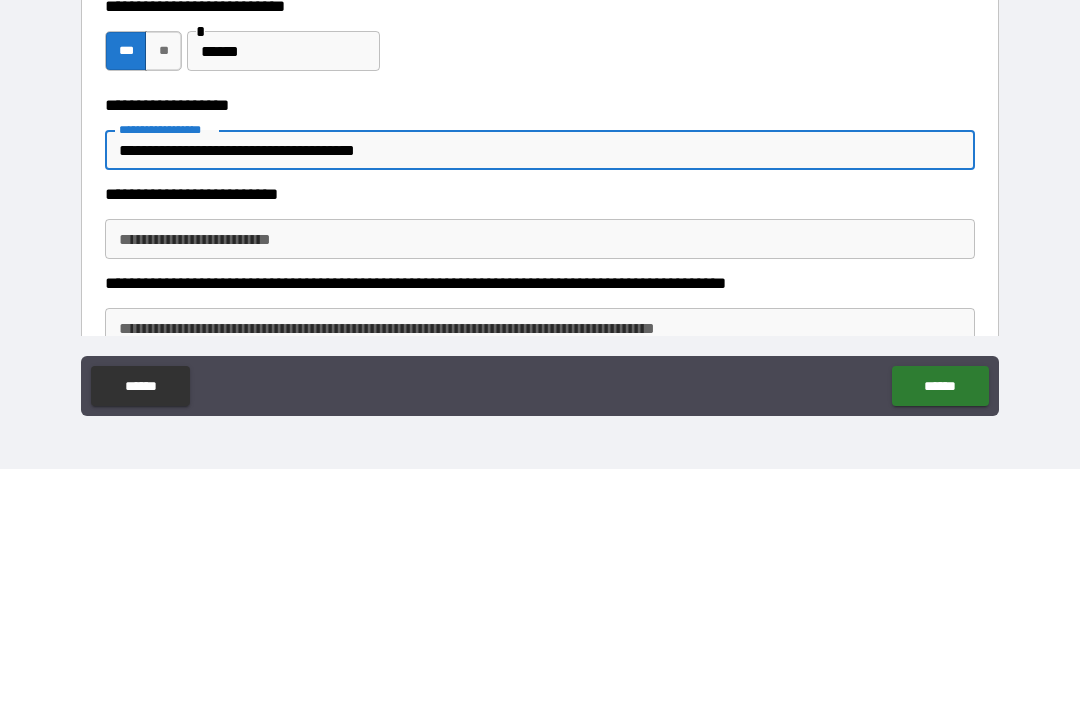click on "**********" at bounding box center [540, 477] 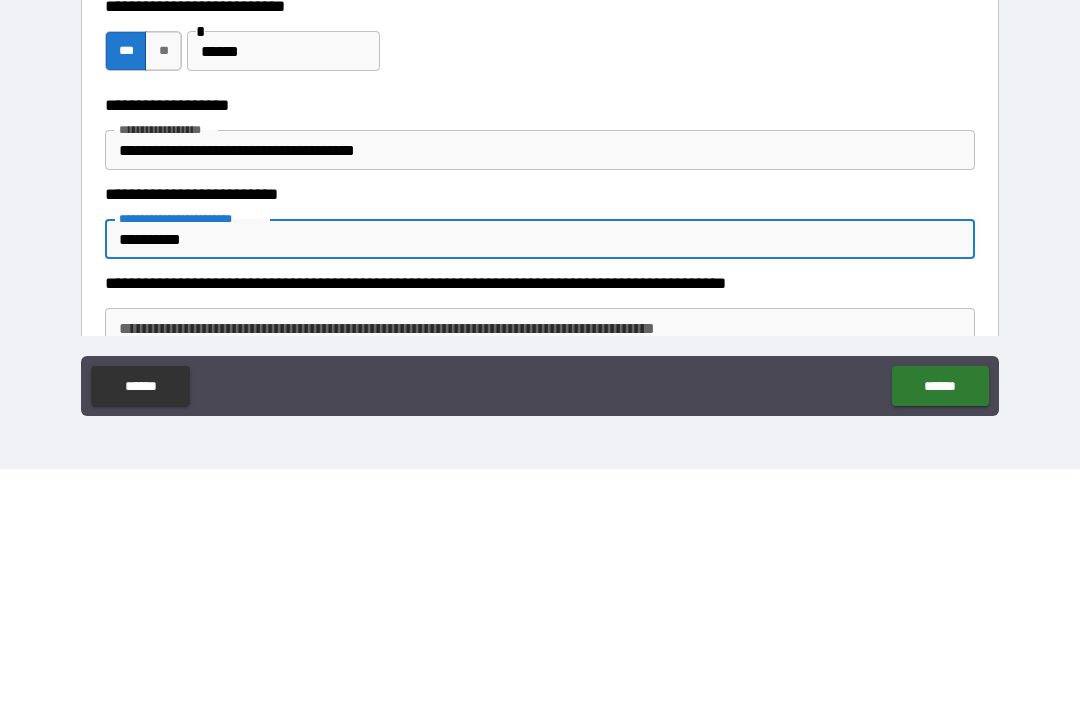 scroll, scrollTop: 1992, scrollLeft: 0, axis: vertical 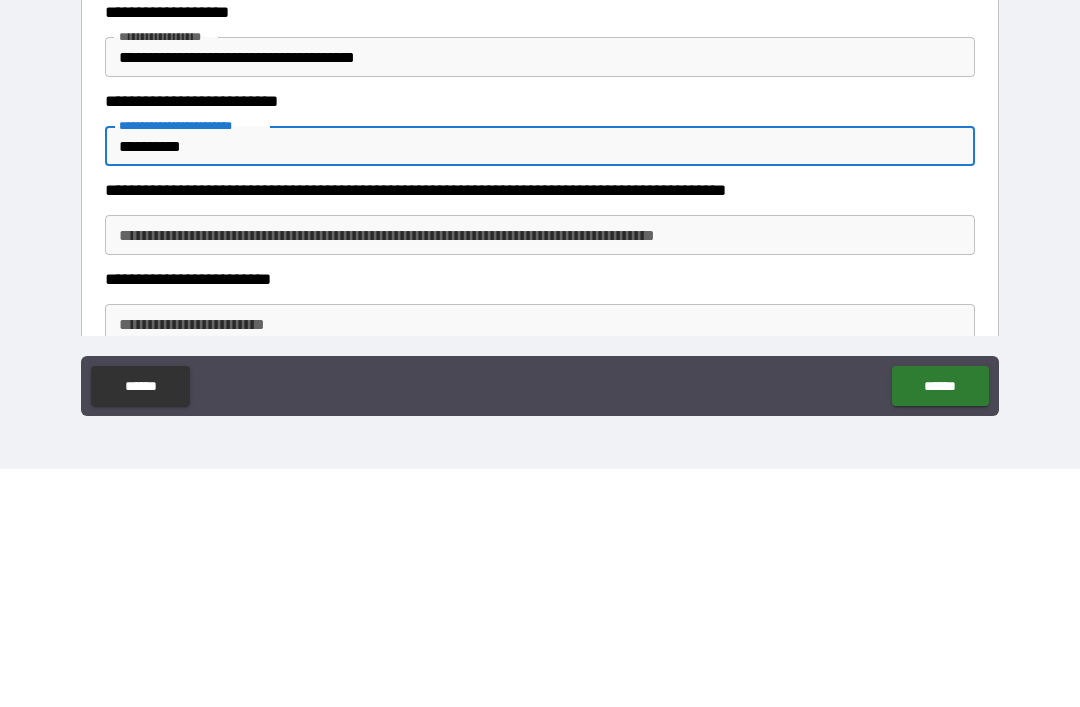 click on "**********" at bounding box center [540, 473] 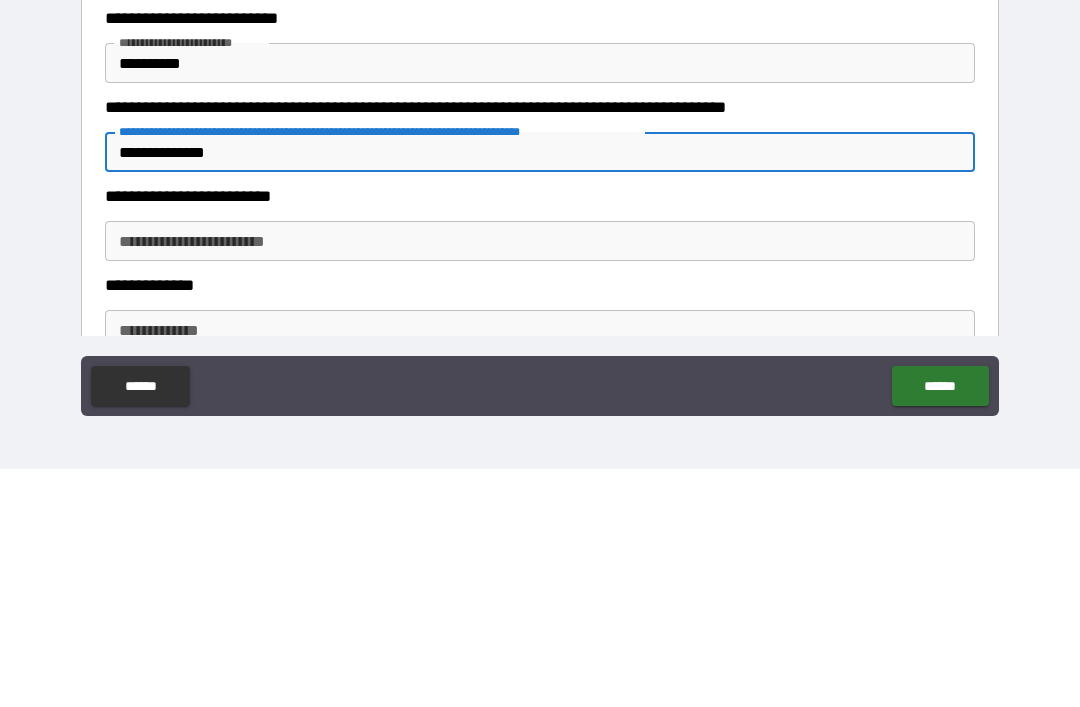 scroll, scrollTop: 2089, scrollLeft: 0, axis: vertical 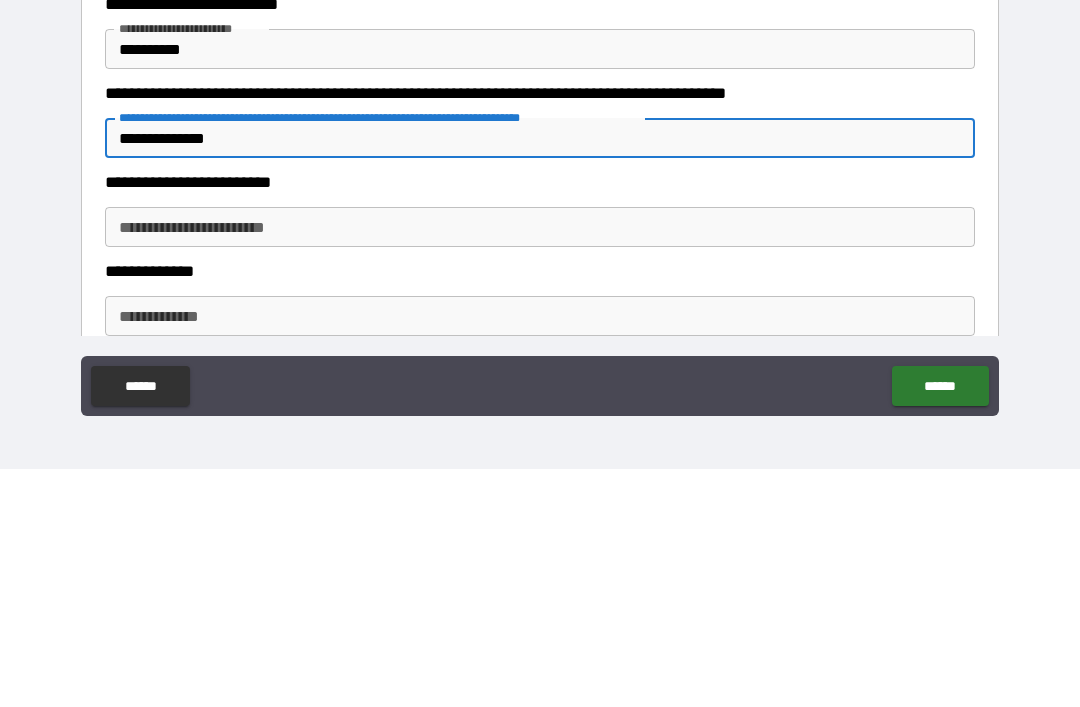 click on "**********" at bounding box center (540, 465) 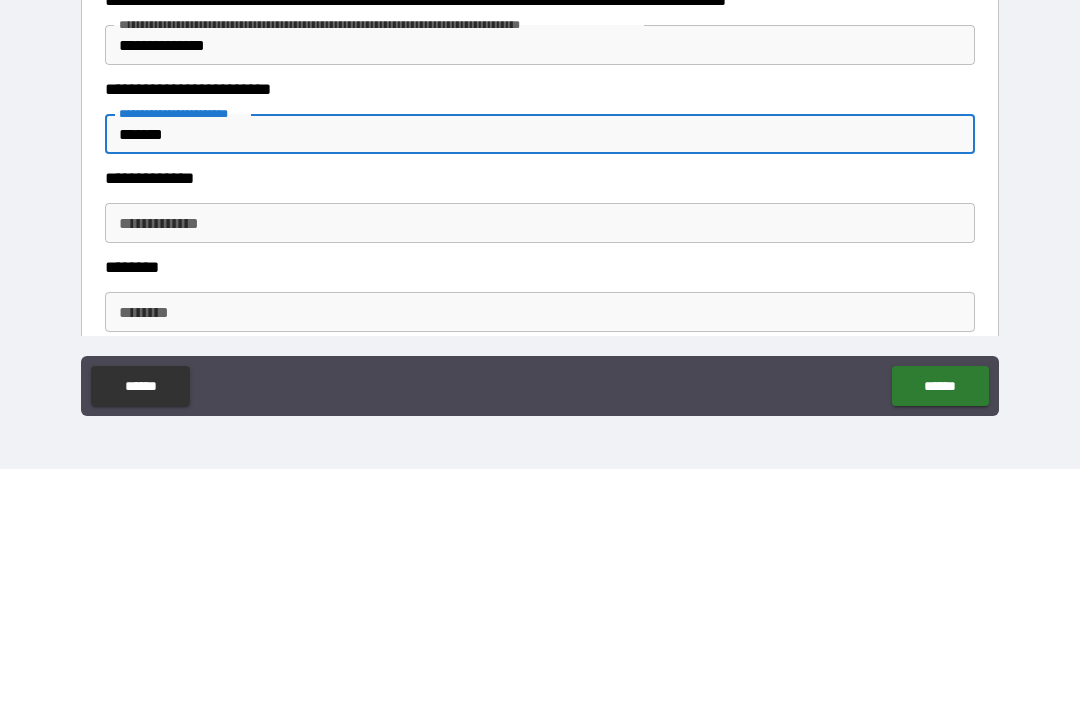 scroll, scrollTop: 2187, scrollLeft: 0, axis: vertical 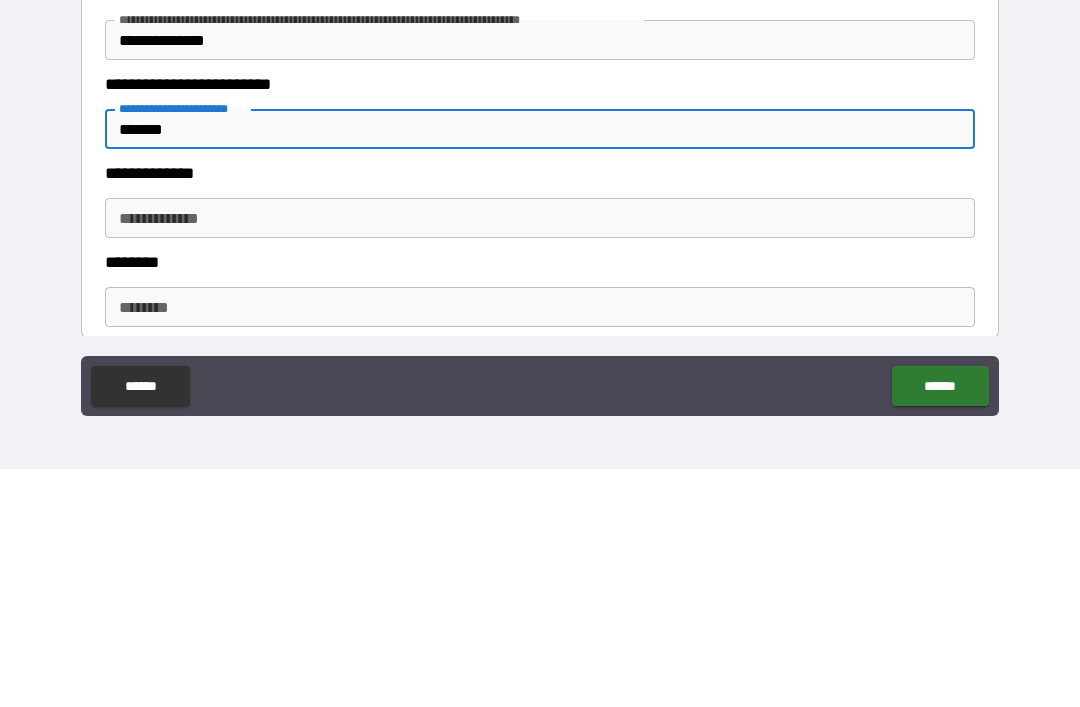 click on "**********" at bounding box center [540, 456] 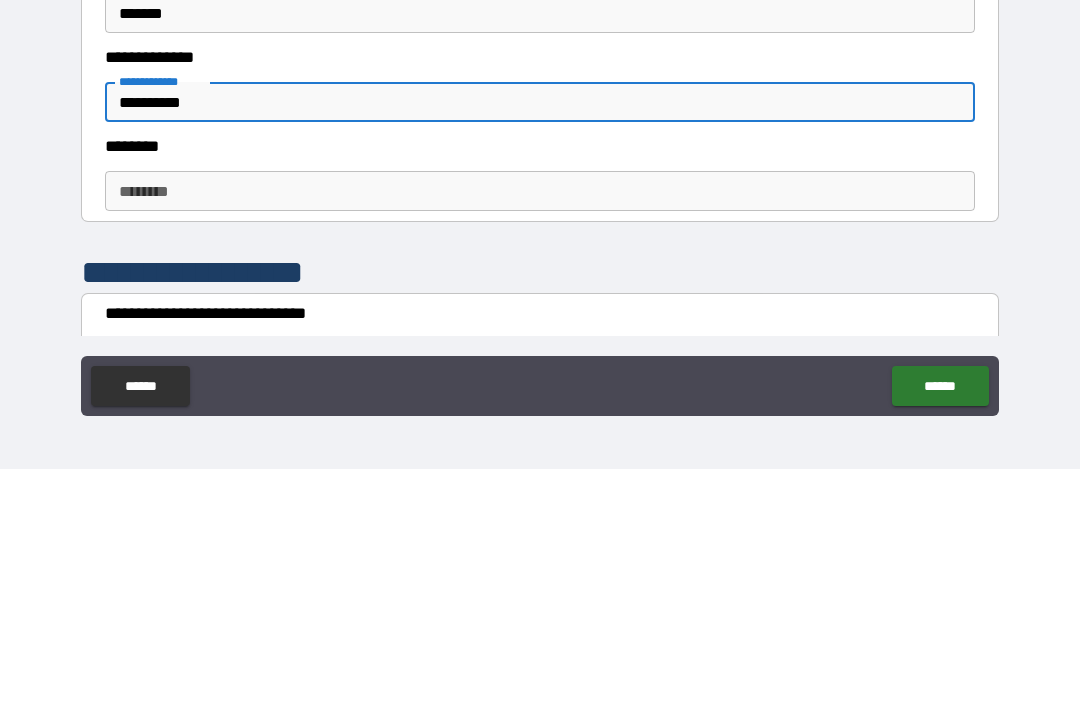 scroll, scrollTop: 2299, scrollLeft: 0, axis: vertical 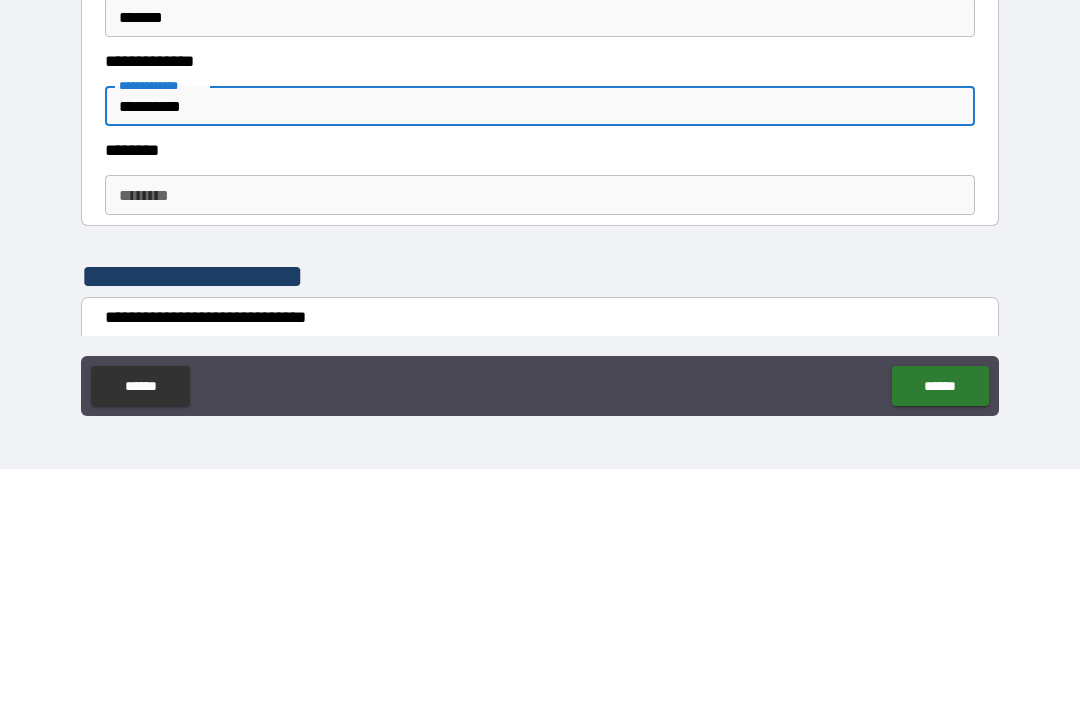 click on "********" at bounding box center (540, 433) 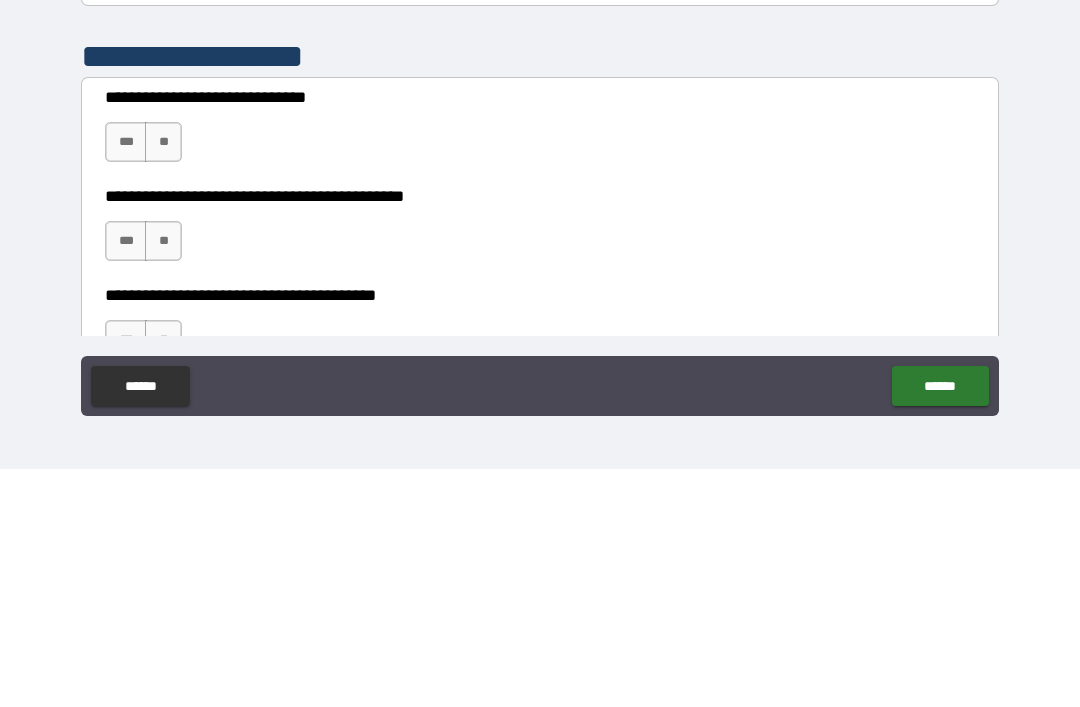 scroll, scrollTop: 2517, scrollLeft: 0, axis: vertical 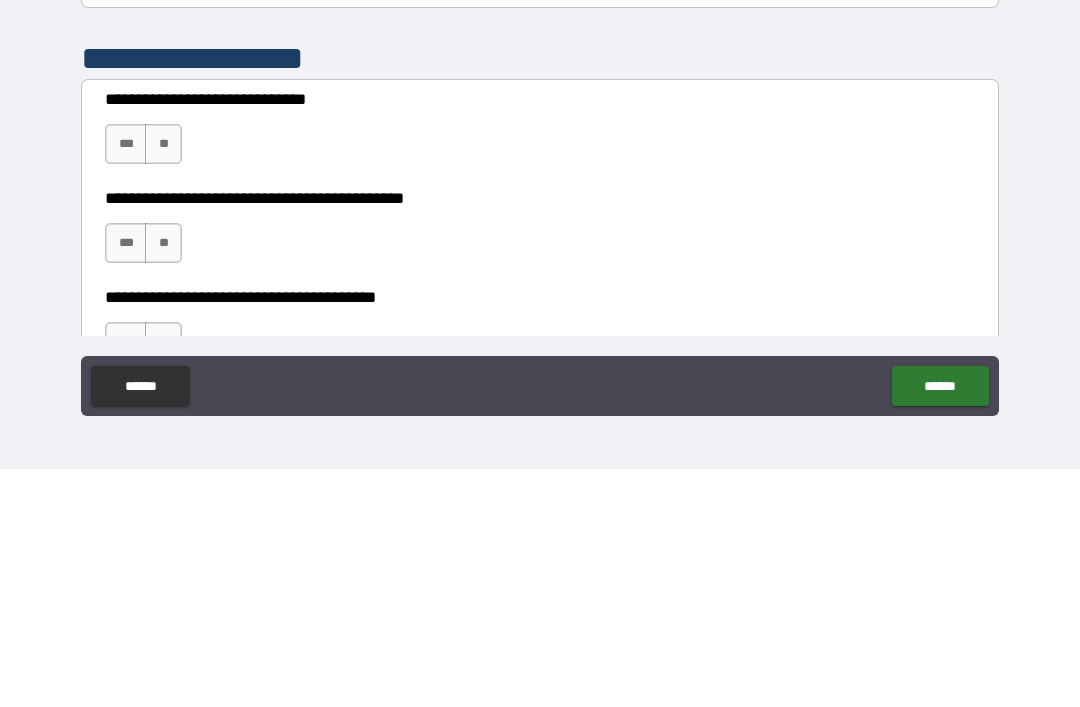 click on "***" at bounding box center [126, 382] 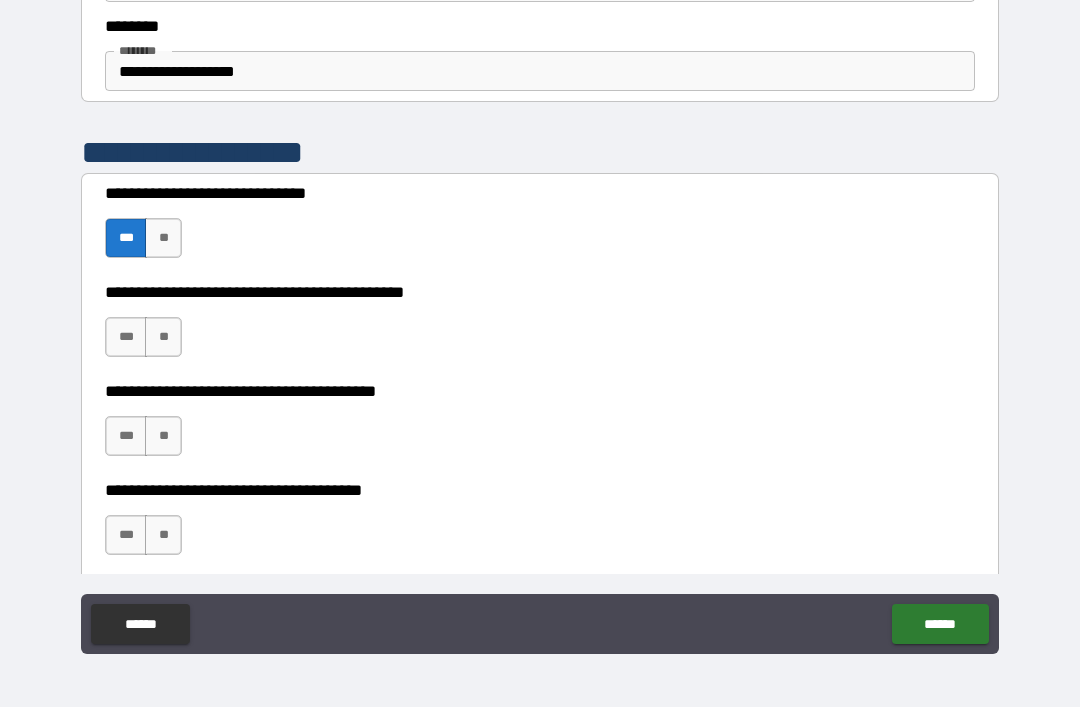 scroll, scrollTop: 2672, scrollLeft: 0, axis: vertical 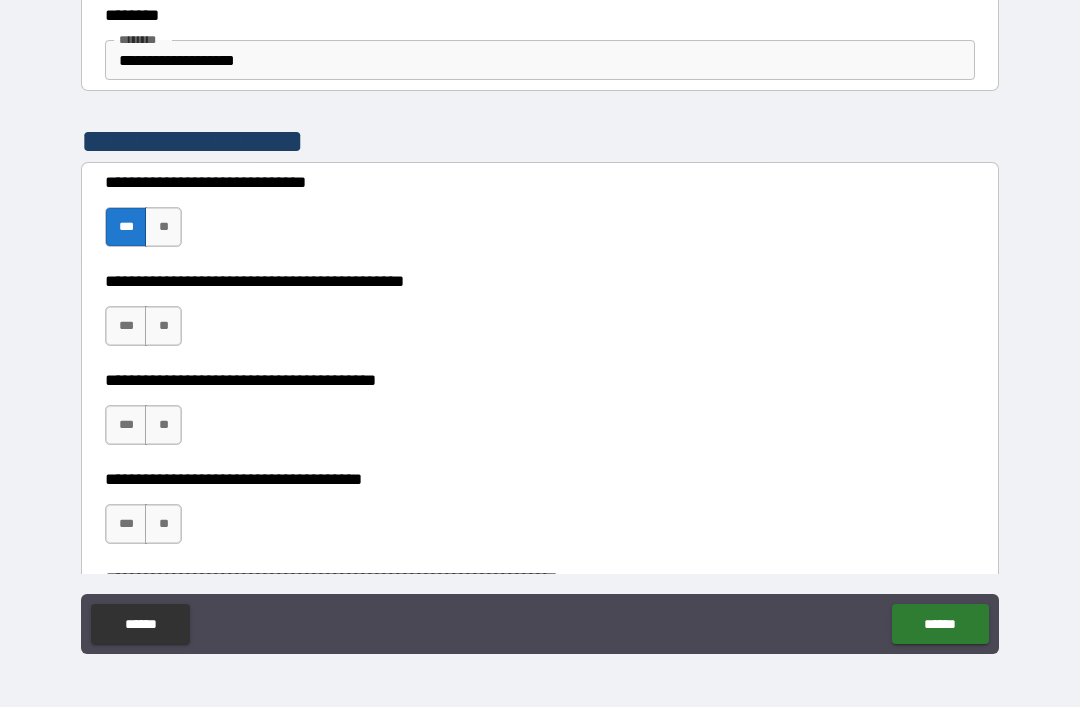click on "***" at bounding box center [126, 326] 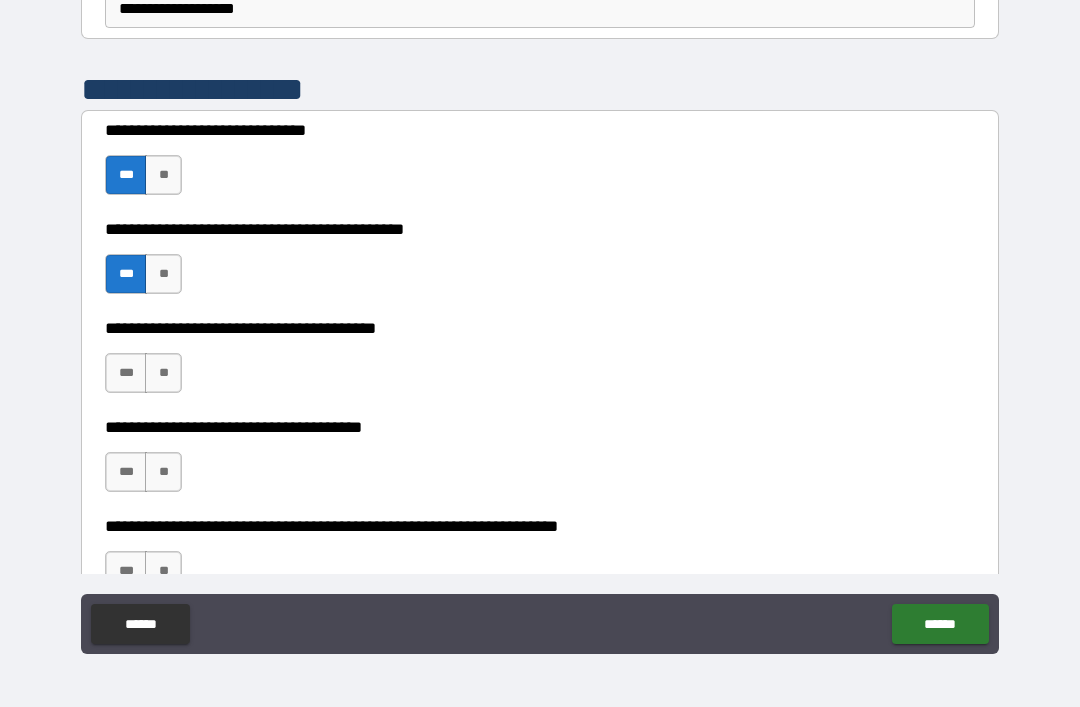 scroll, scrollTop: 2729, scrollLeft: 0, axis: vertical 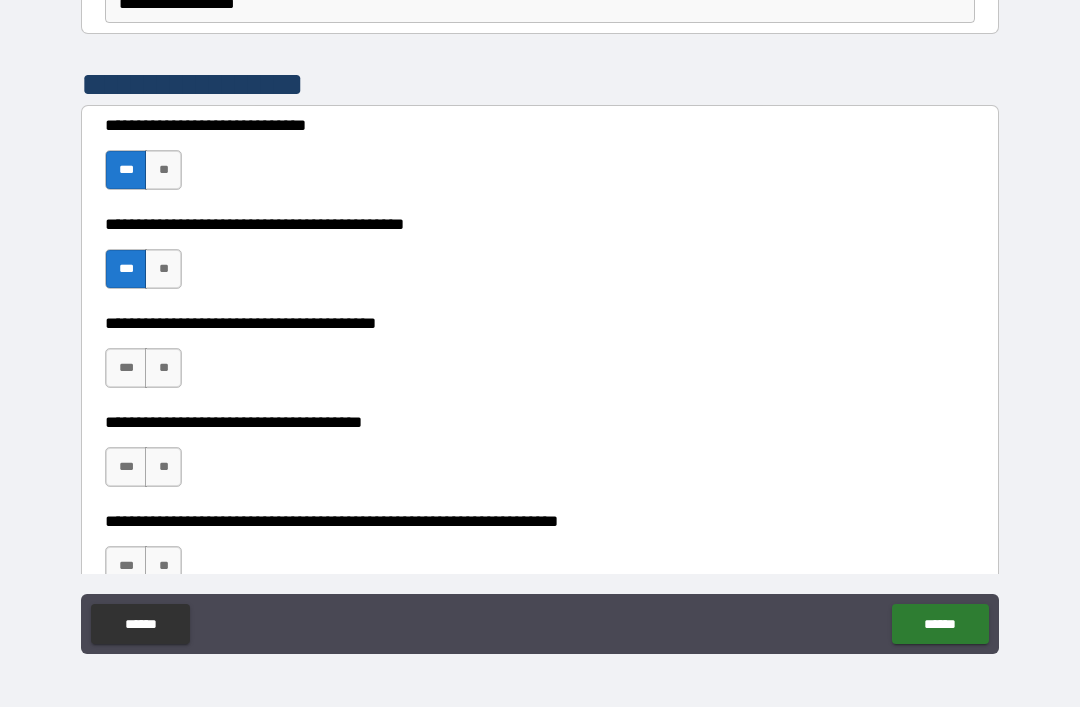 click on "***" at bounding box center (126, 368) 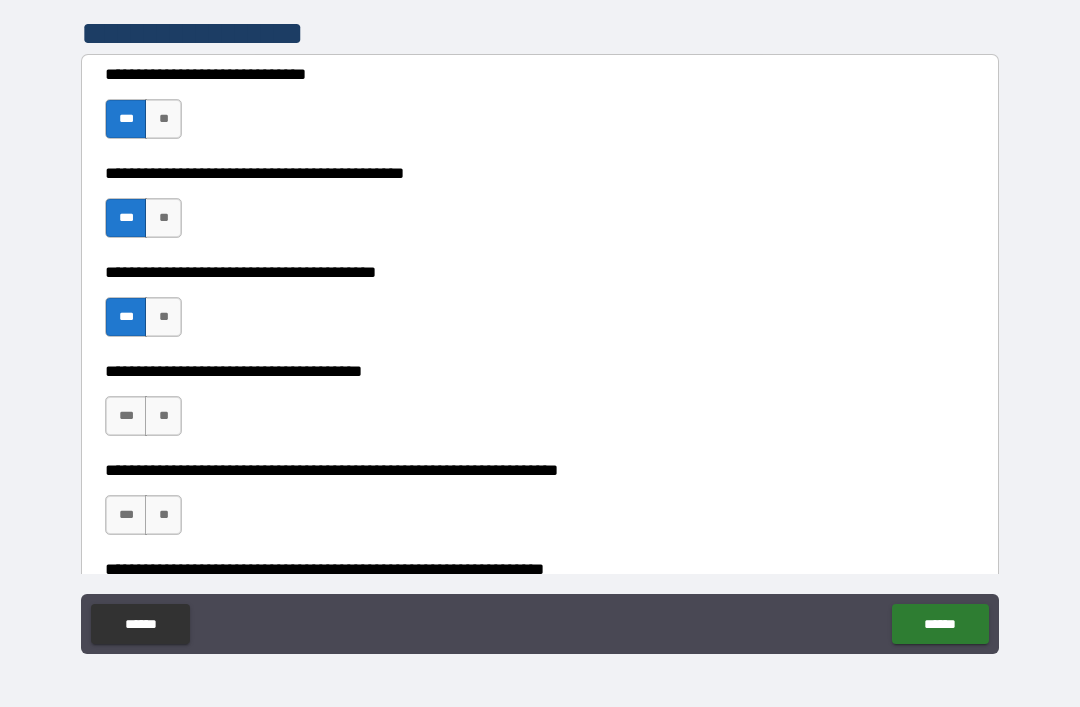 scroll, scrollTop: 2797, scrollLeft: 0, axis: vertical 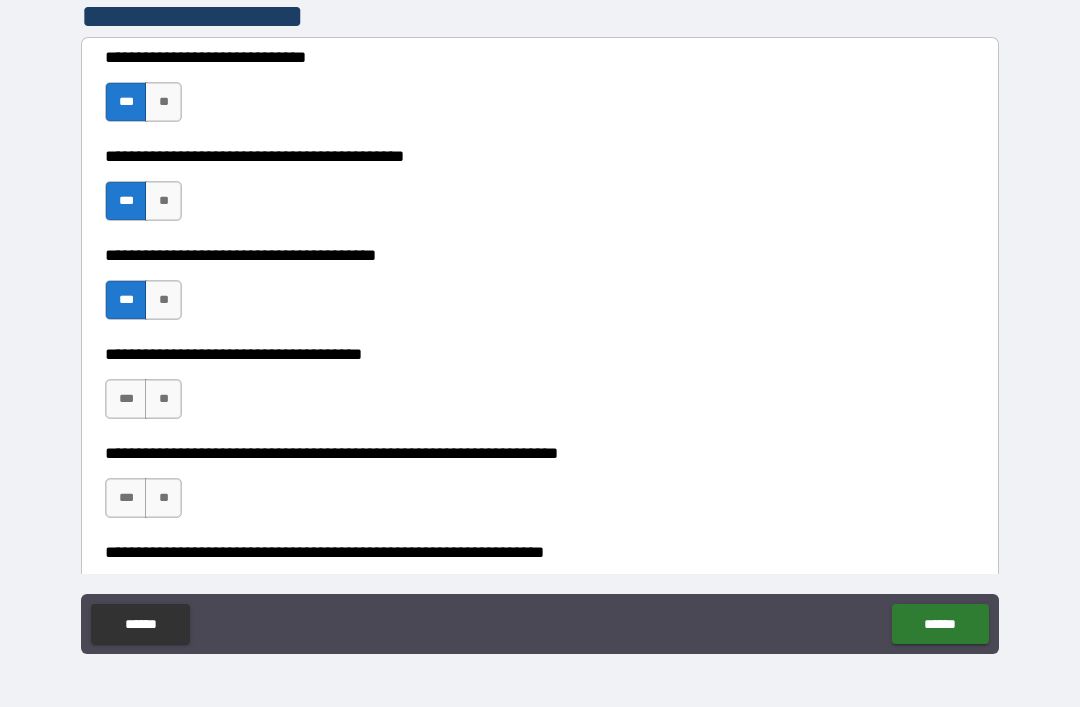 click on "**" at bounding box center (163, 399) 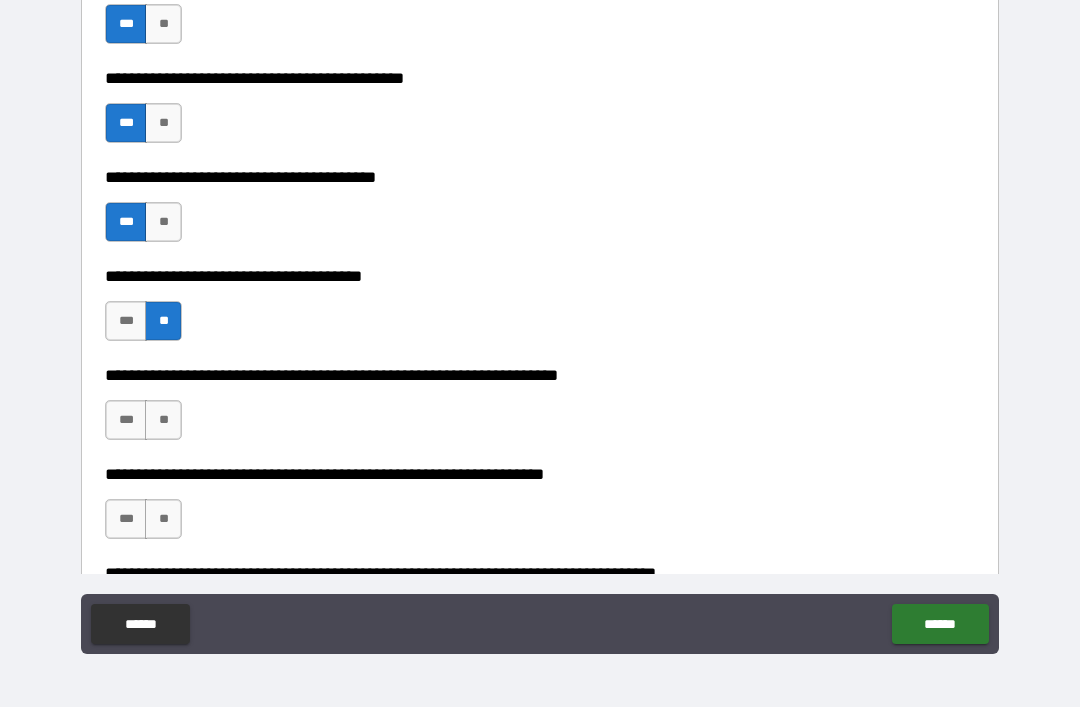 scroll, scrollTop: 2900, scrollLeft: 0, axis: vertical 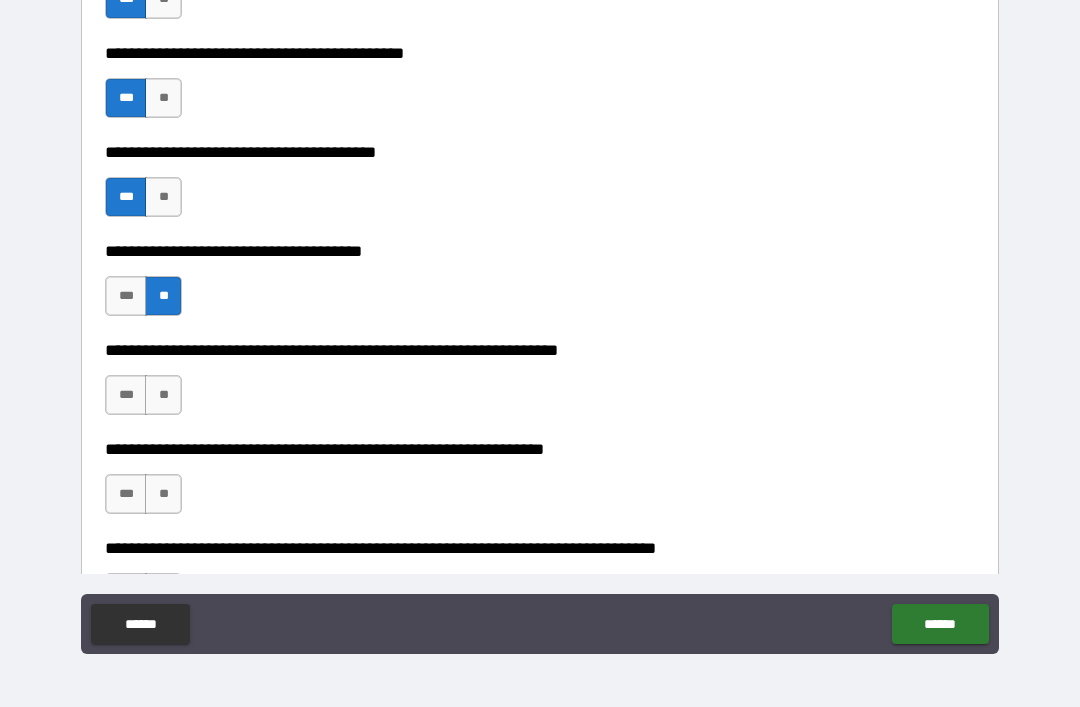 click on "**" at bounding box center [163, 395] 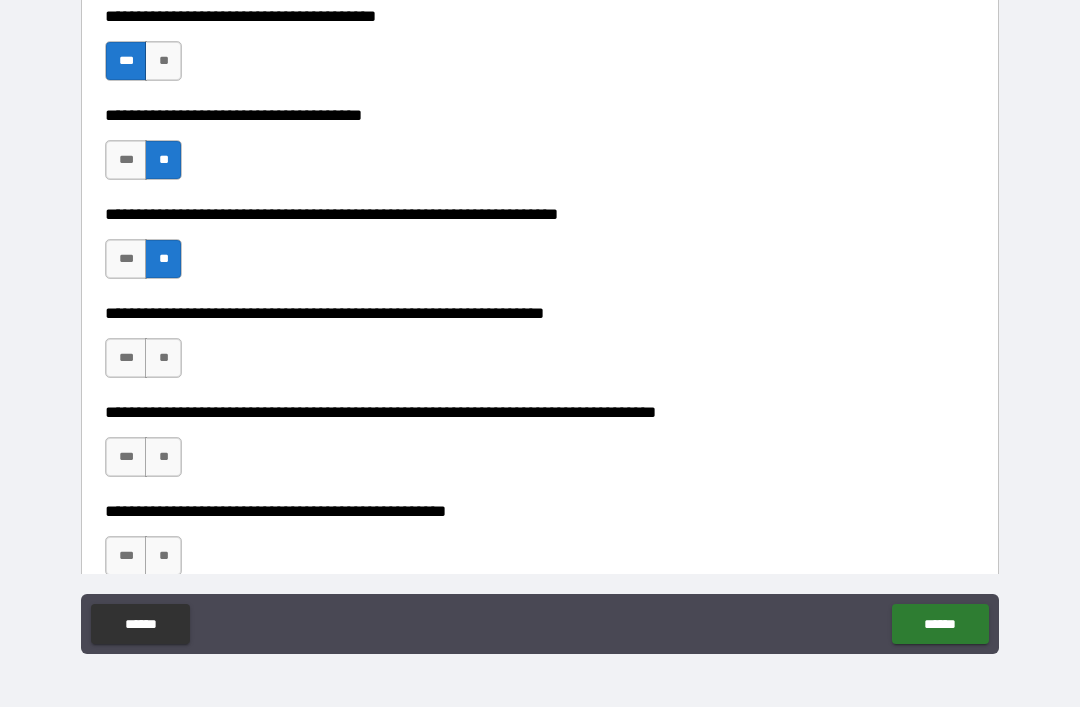 scroll, scrollTop: 3037, scrollLeft: 0, axis: vertical 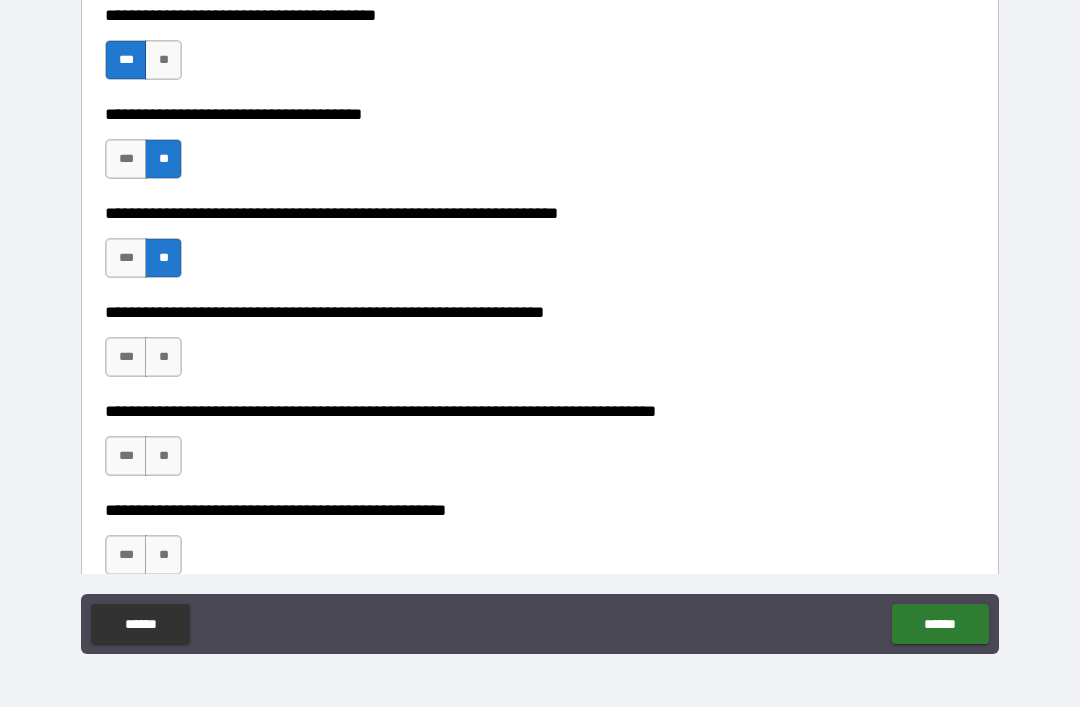click on "**" at bounding box center (163, 357) 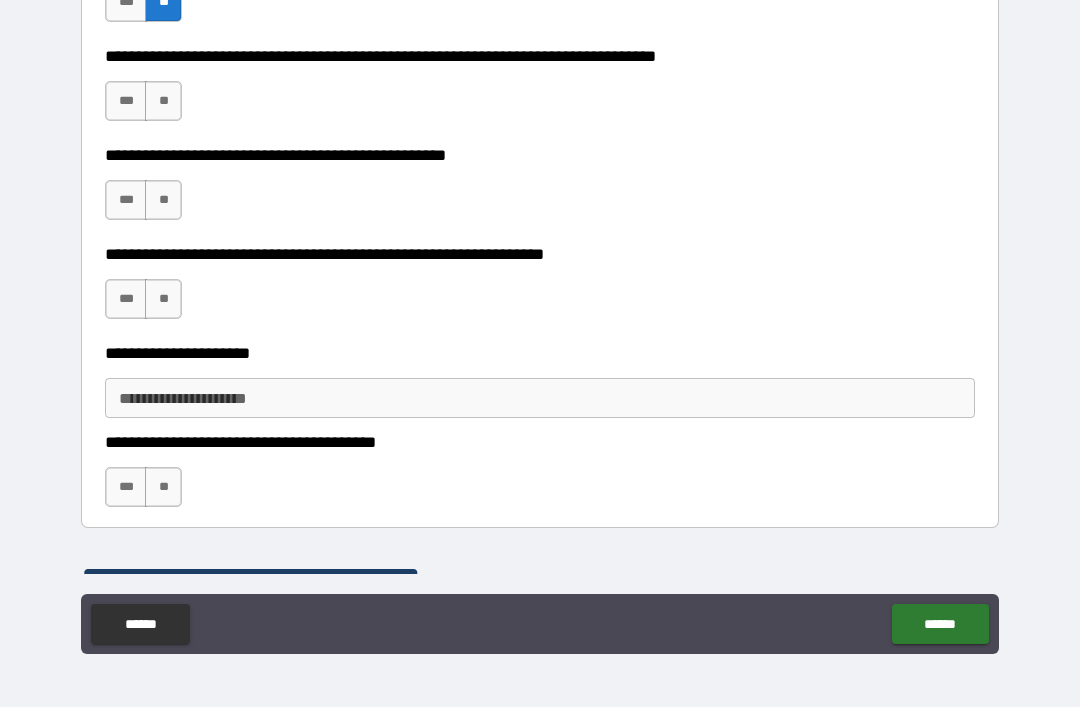 scroll, scrollTop: 3363, scrollLeft: 0, axis: vertical 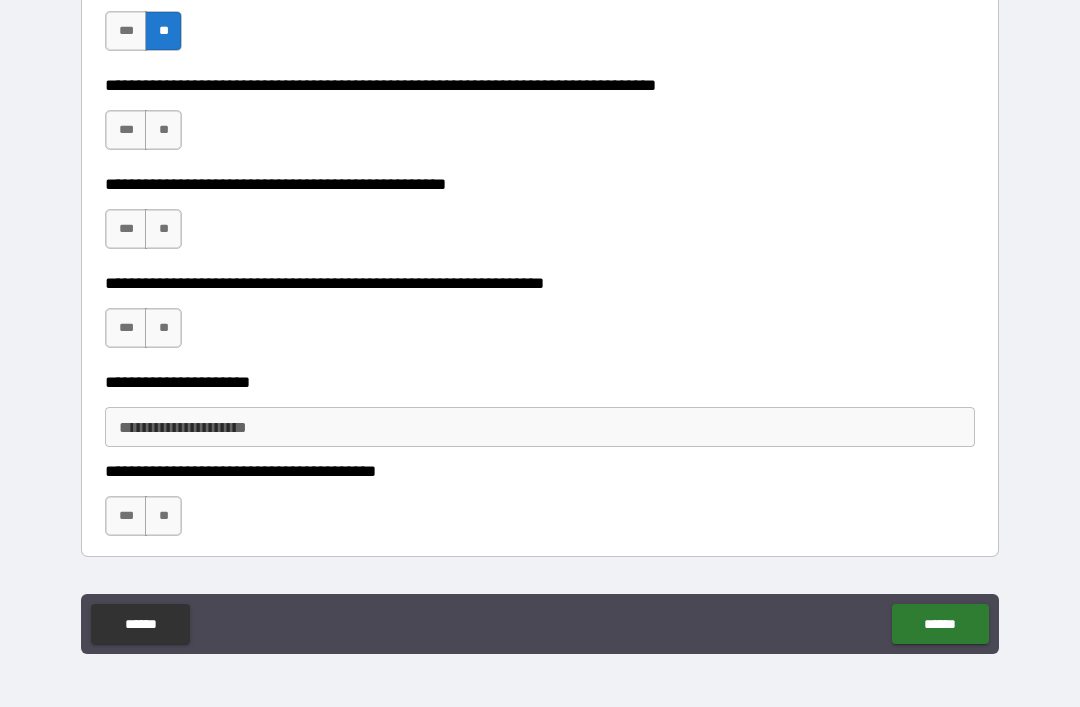 click on "**" at bounding box center (163, 130) 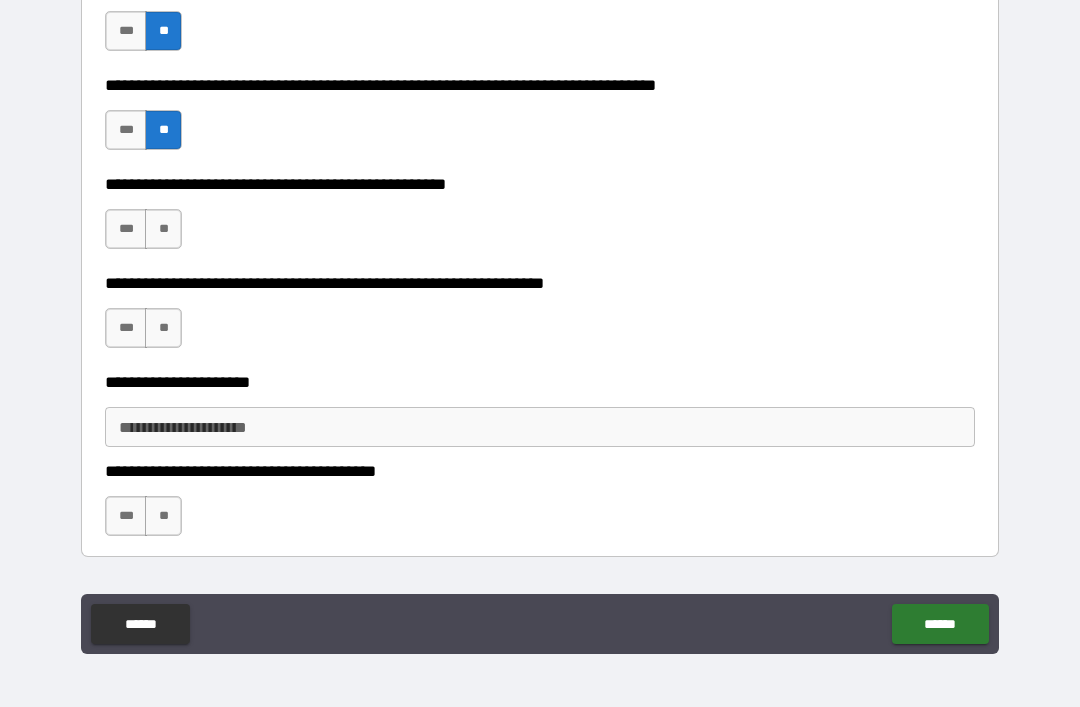 click on "**" at bounding box center [163, 229] 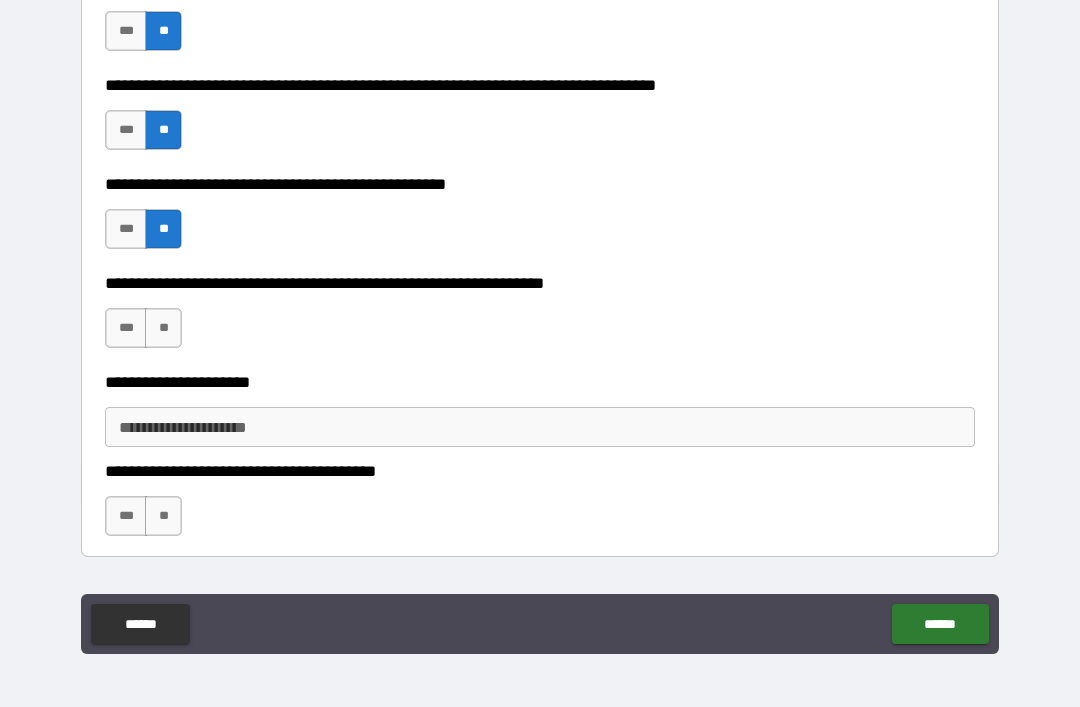 click on "**" at bounding box center [163, 328] 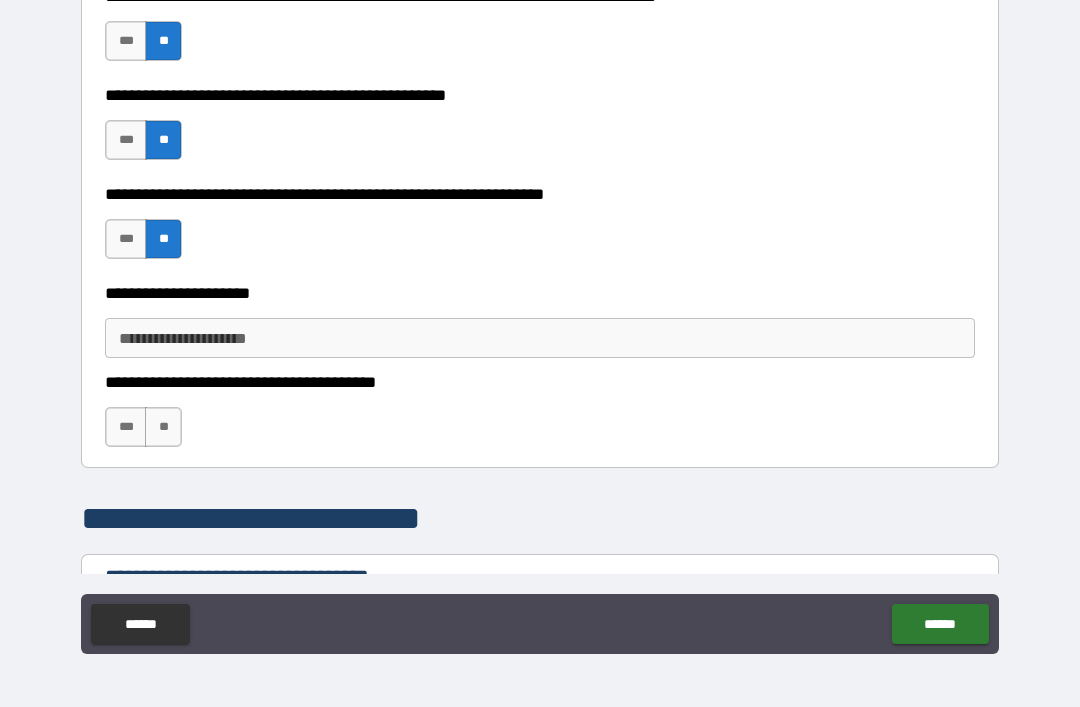 scroll, scrollTop: 3480, scrollLeft: 0, axis: vertical 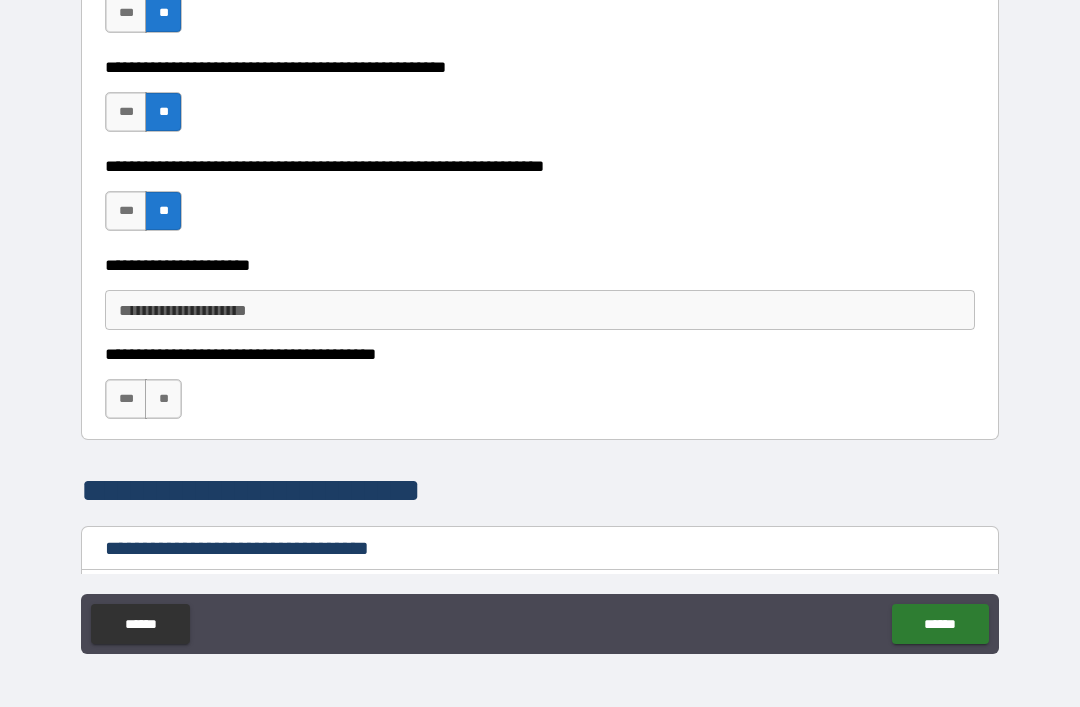 click on "**" at bounding box center (163, 399) 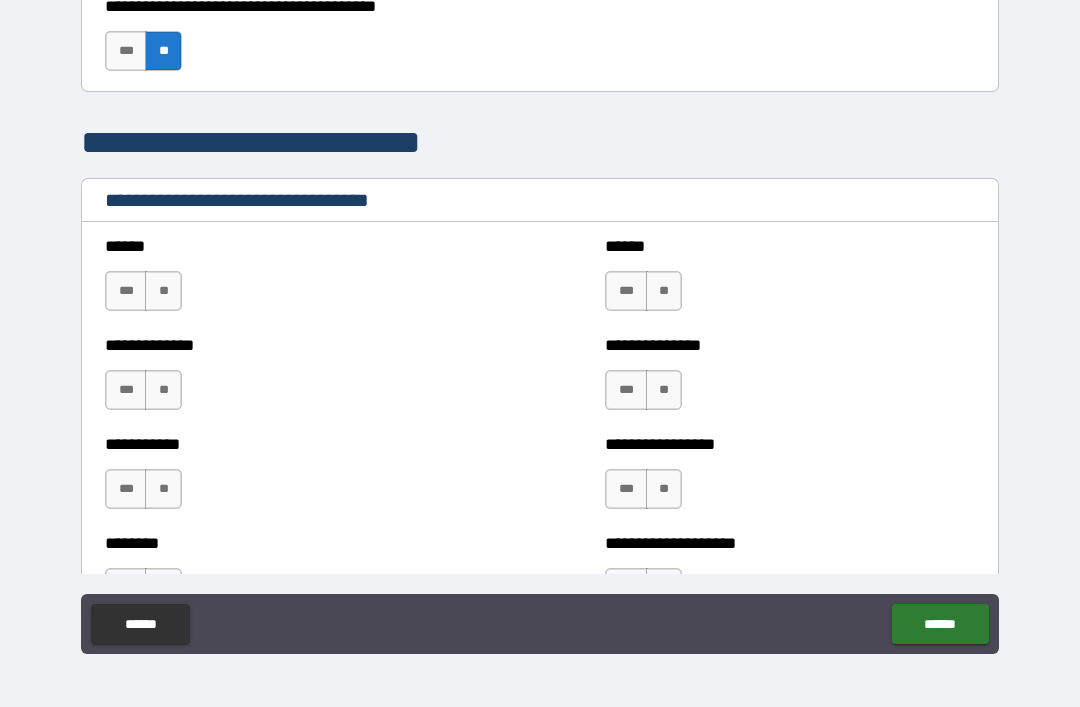 scroll, scrollTop: 3840, scrollLeft: 0, axis: vertical 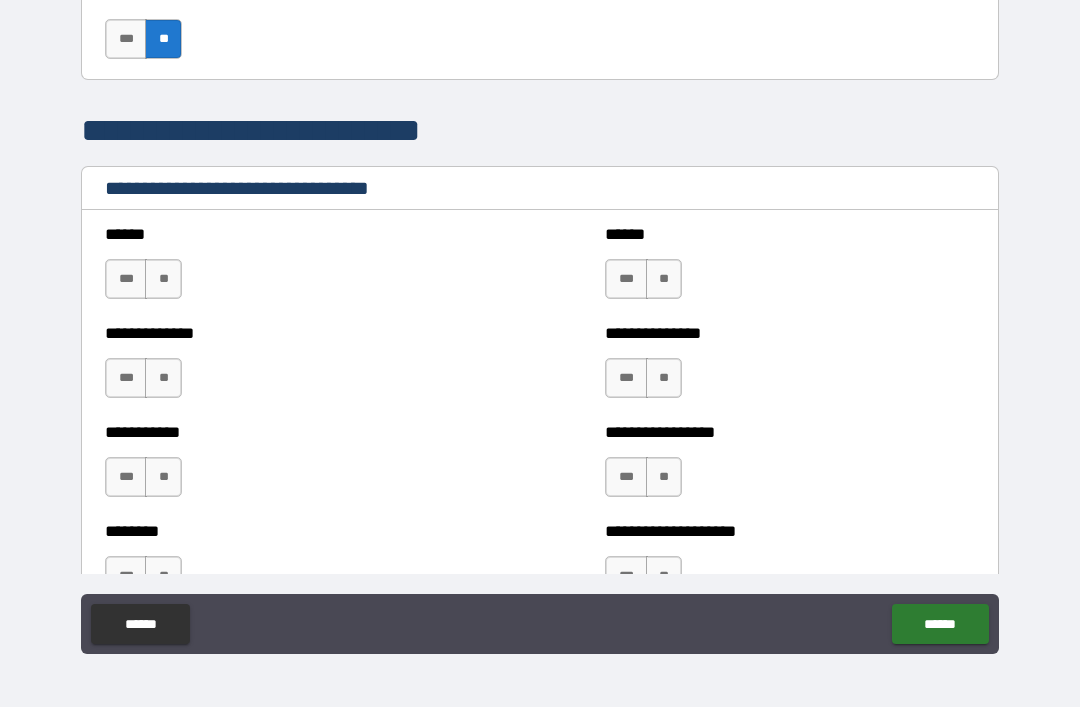 click on "**" at bounding box center [163, 279] 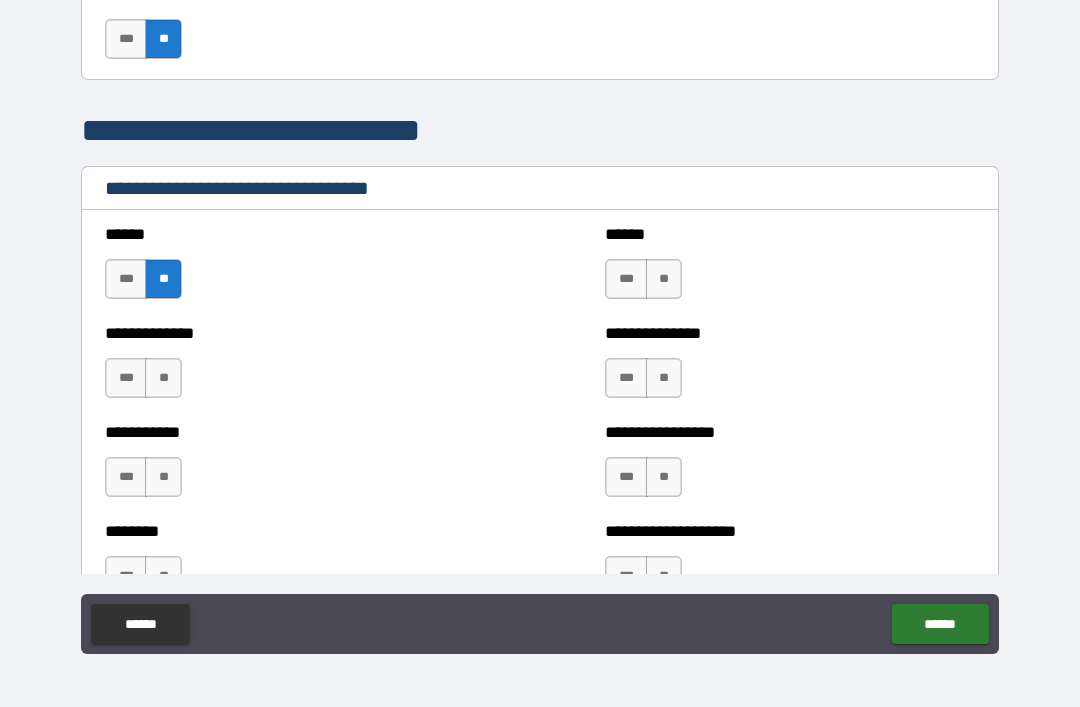 click on "**" at bounding box center (163, 378) 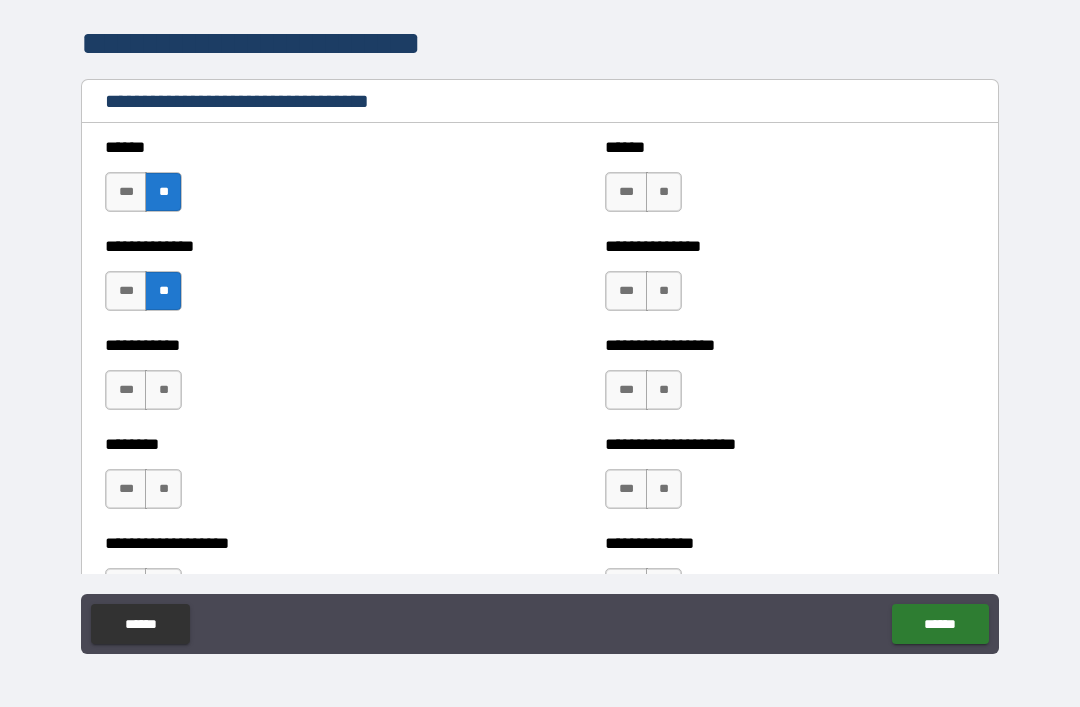 scroll, scrollTop: 3925, scrollLeft: 0, axis: vertical 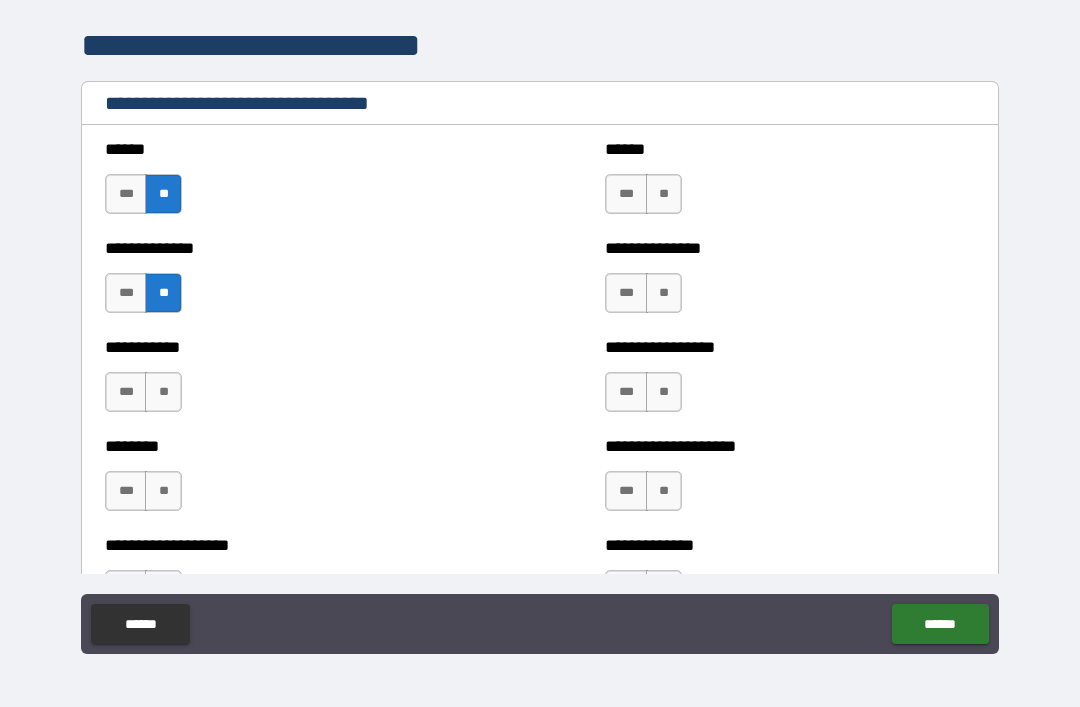 click on "**" at bounding box center (664, 194) 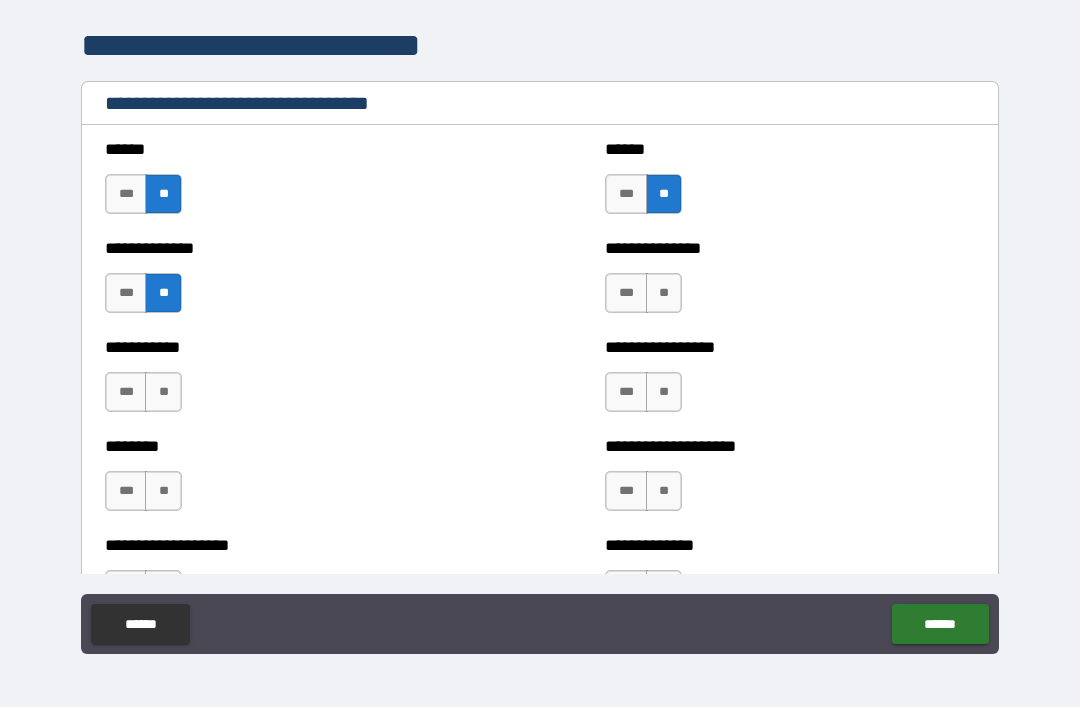 click on "**" at bounding box center [664, 293] 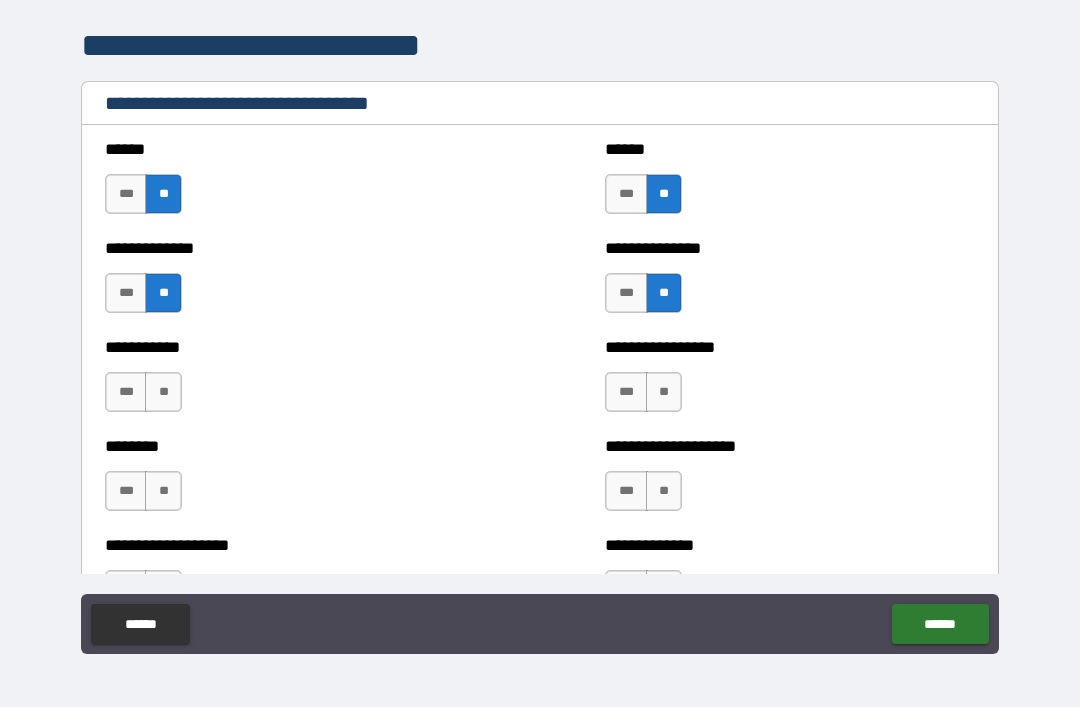 click on "**" at bounding box center (664, 392) 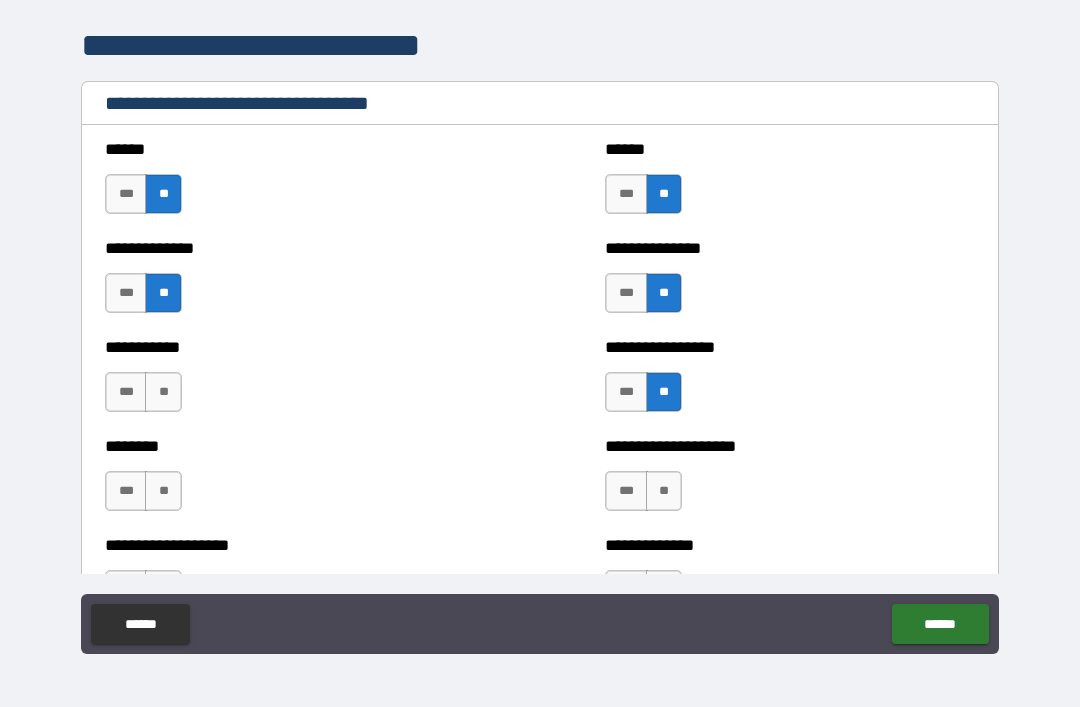 click on "**" at bounding box center (664, 491) 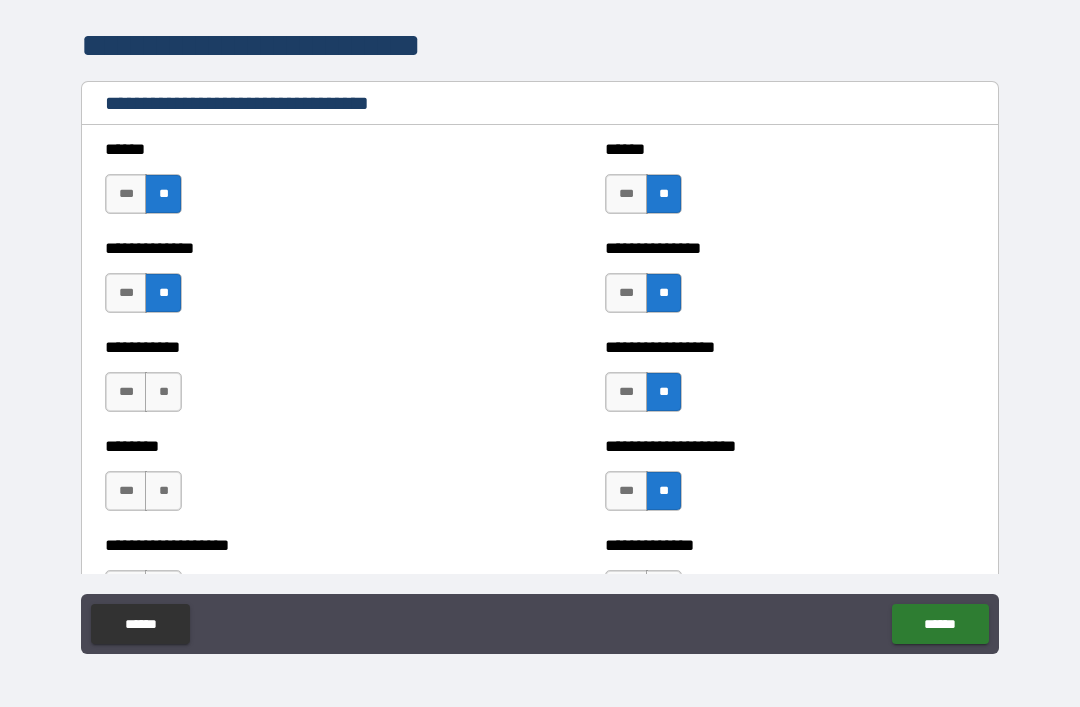 click on "**" at bounding box center [163, 392] 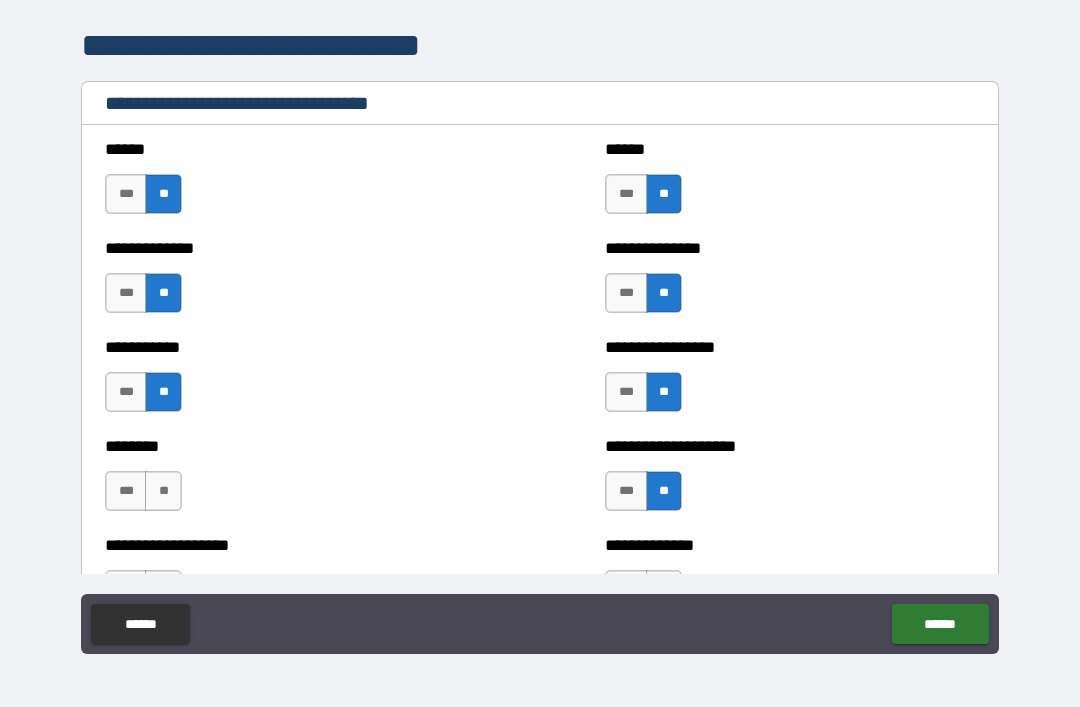click on "**" at bounding box center (163, 491) 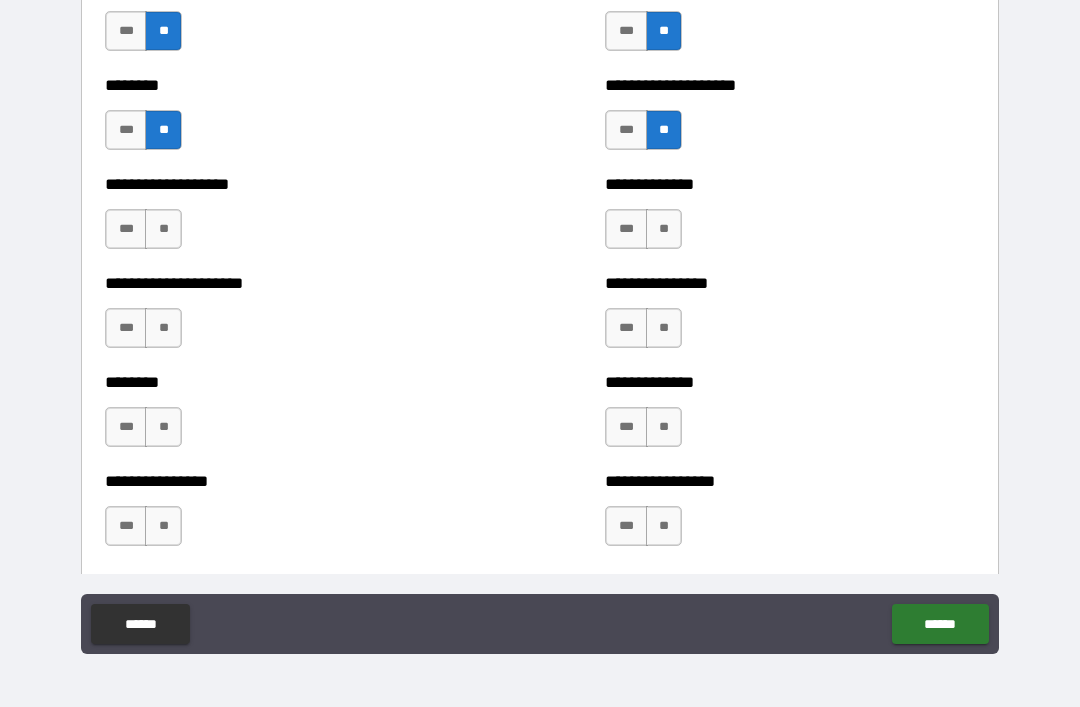 scroll, scrollTop: 4297, scrollLeft: 0, axis: vertical 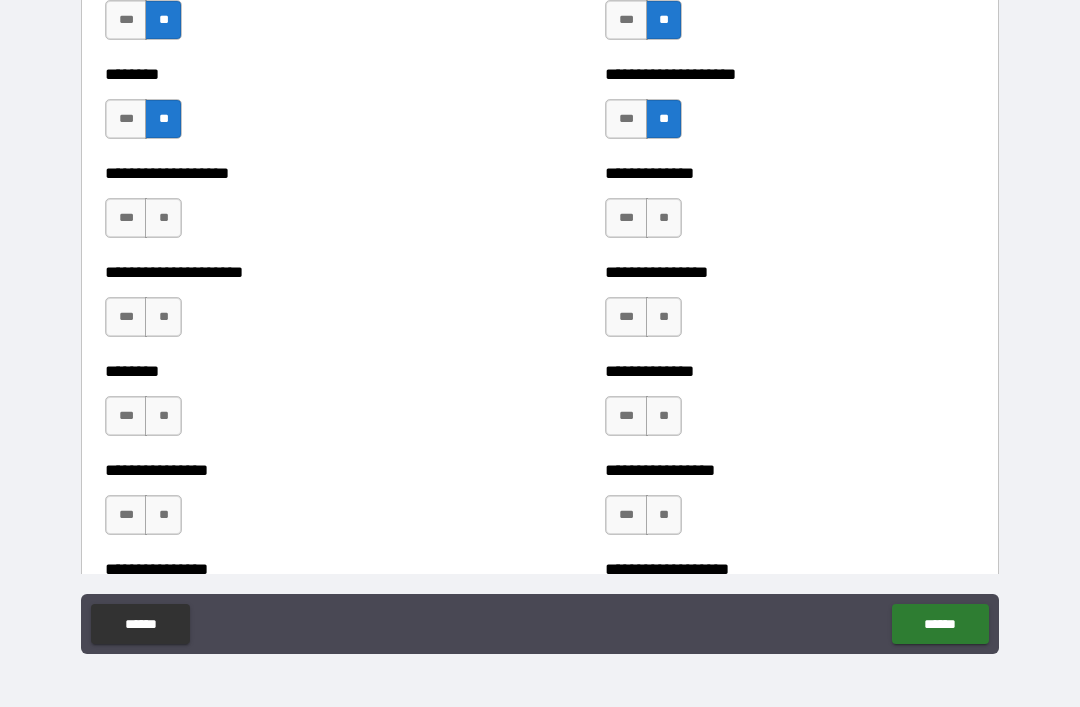 click on "**" at bounding box center (163, 218) 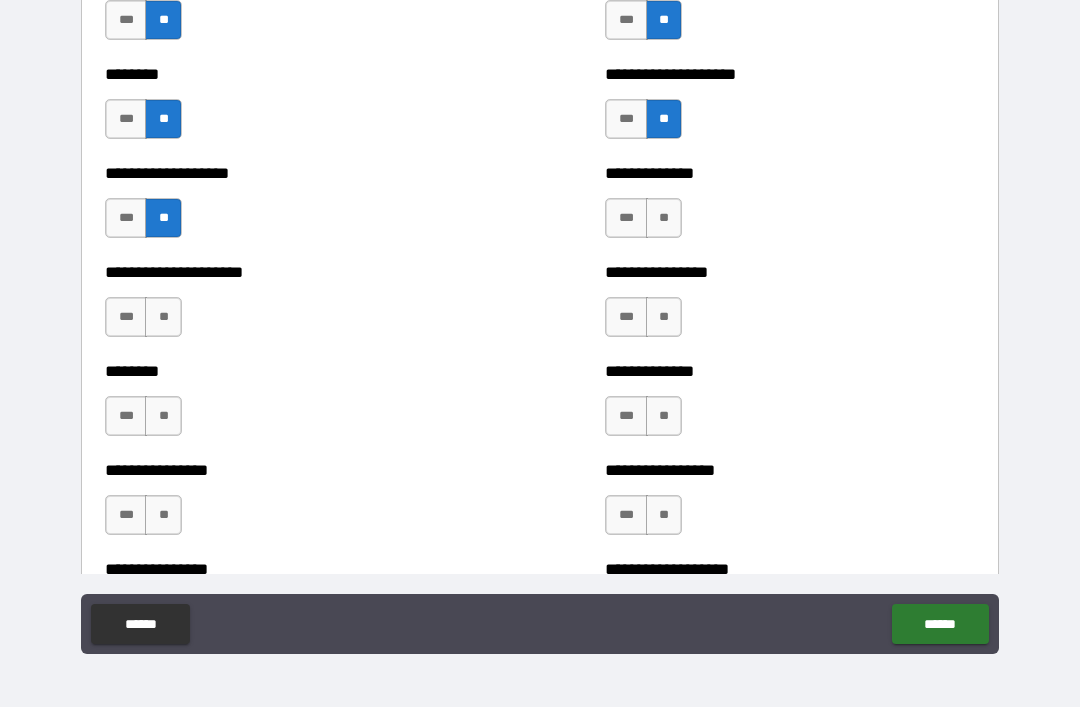 click on "**" at bounding box center [664, 218] 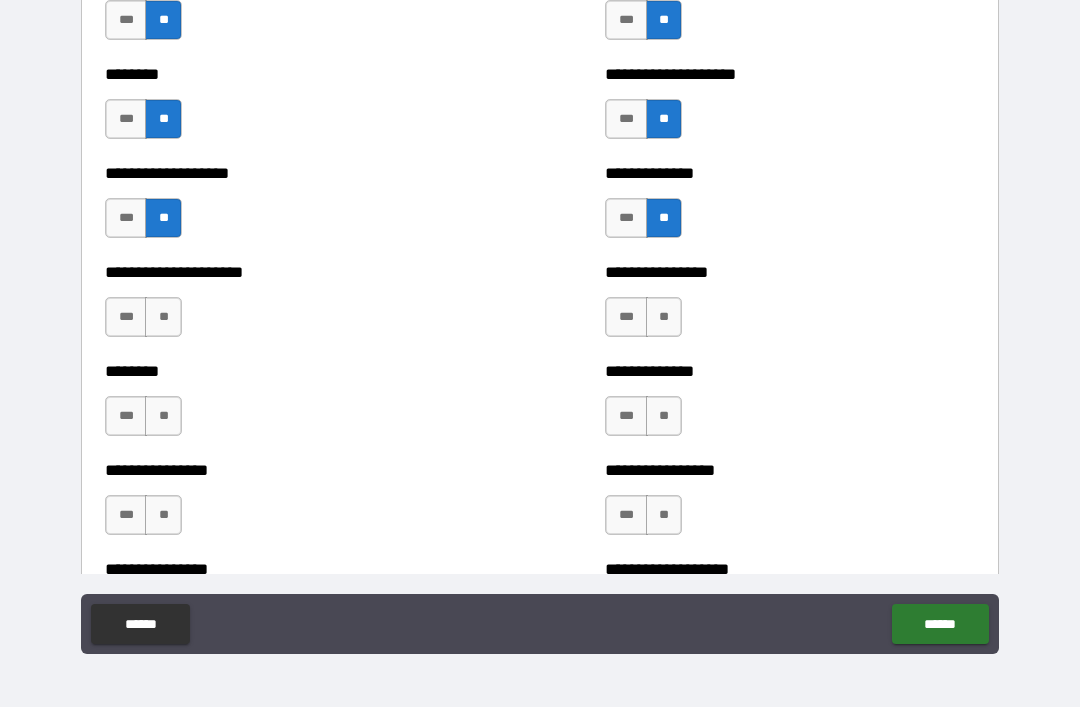 click on "**" at bounding box center (163, 317) 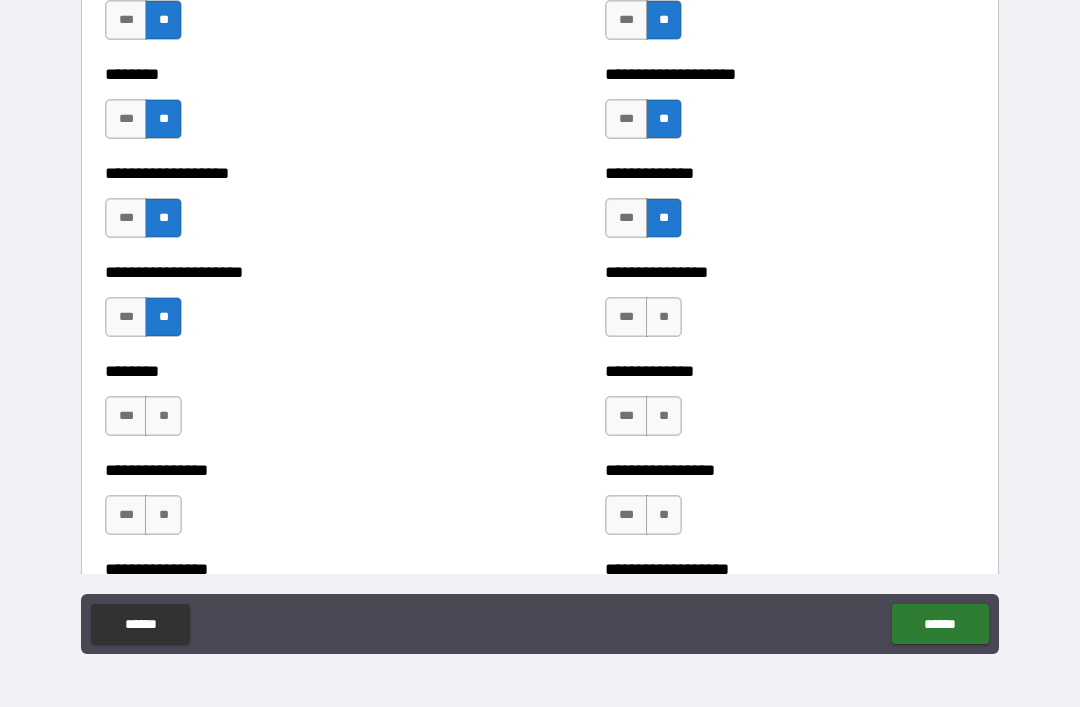 click on "**" at bounding box center (664, 317) 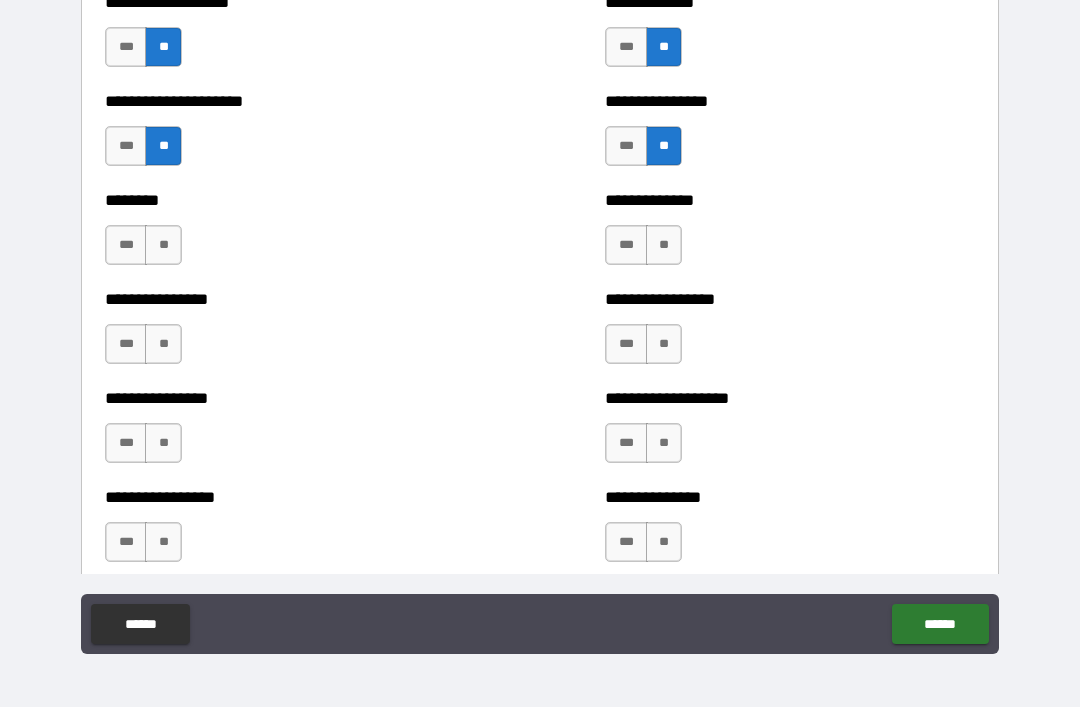 scroll, scrollTop: 4478, scrollLeft: 0, axis: vertical 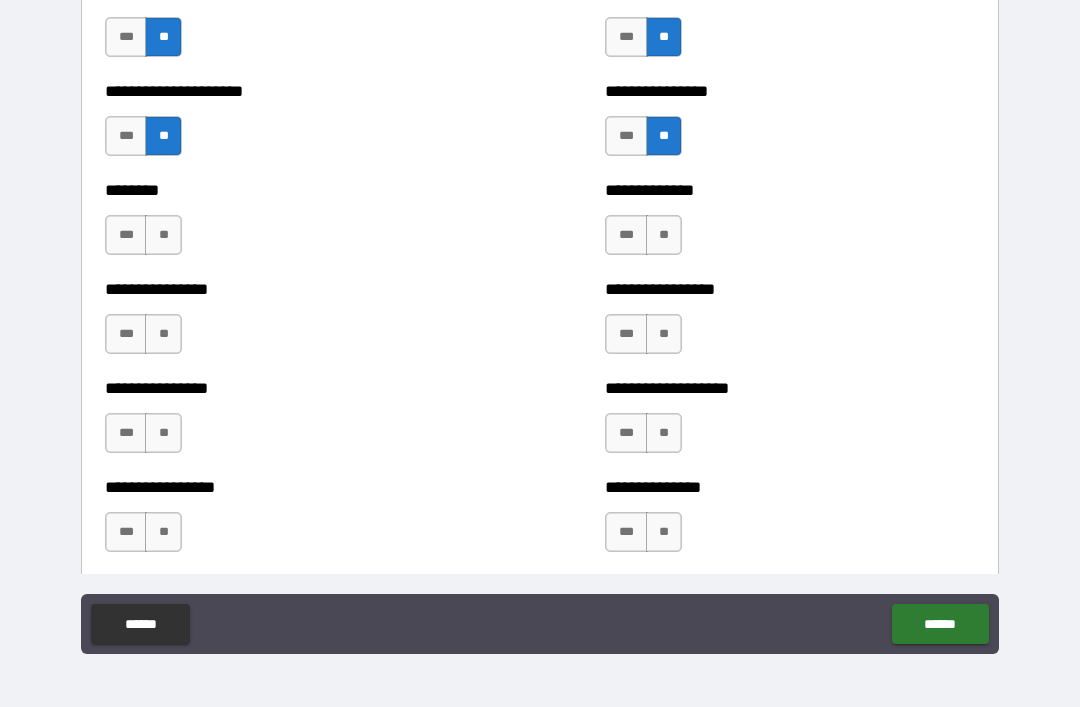 click on "**" at bounding box center [163, 235] 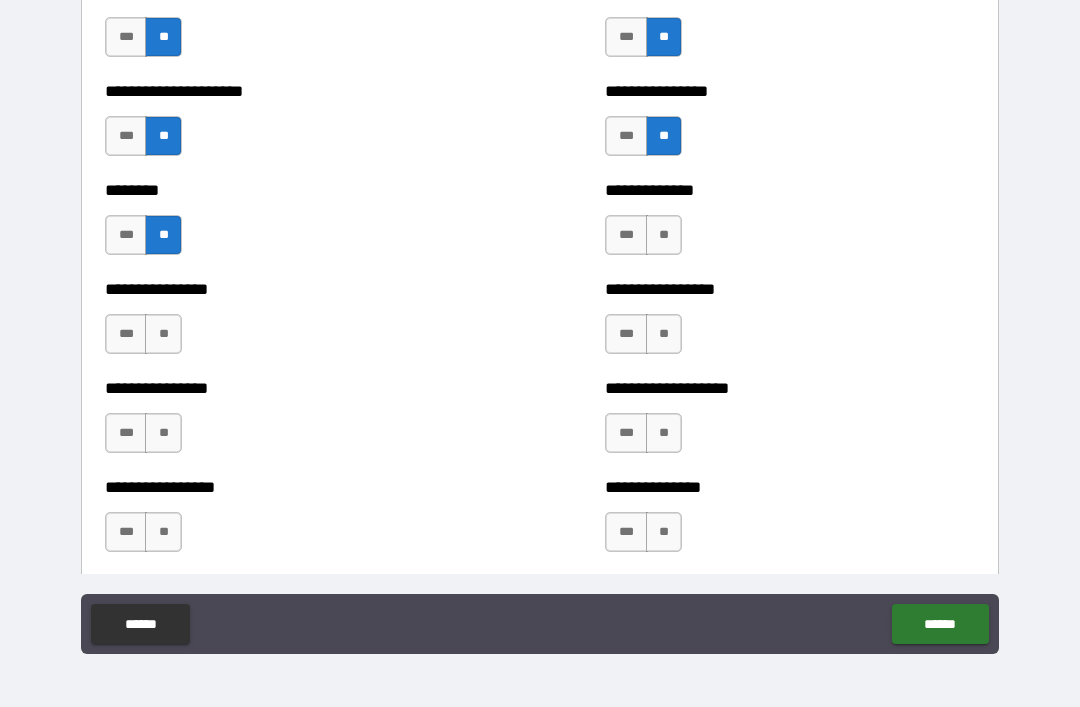 click on "**" at bounding box center (664, 235) 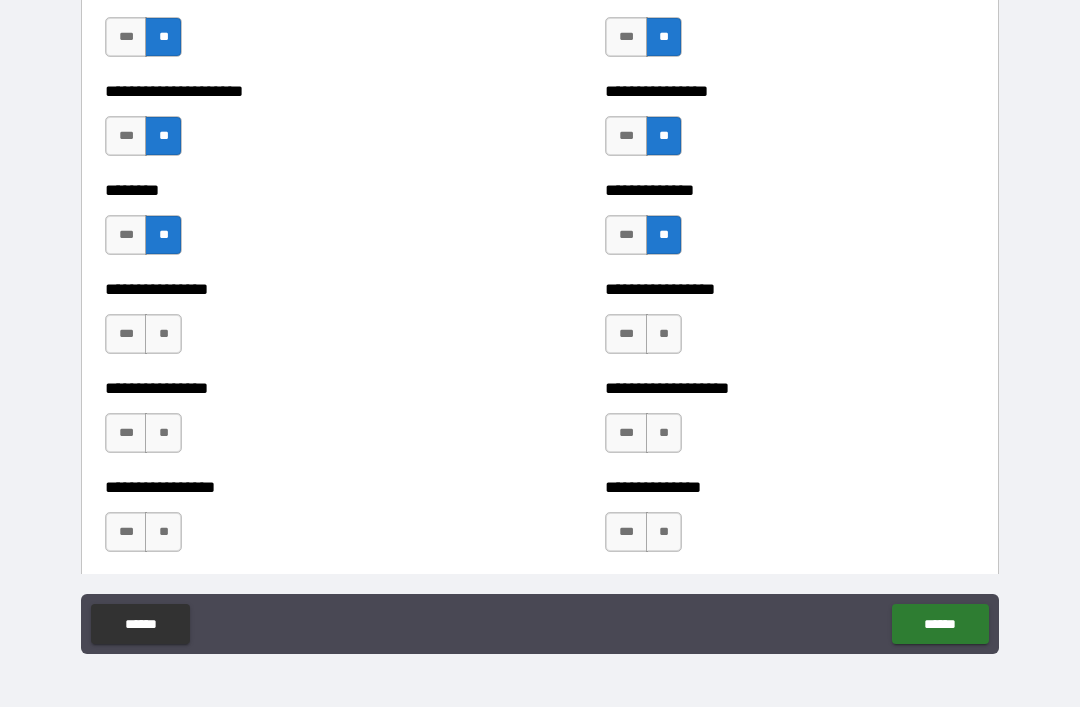 click on "**" at bounding box center (163, 334) 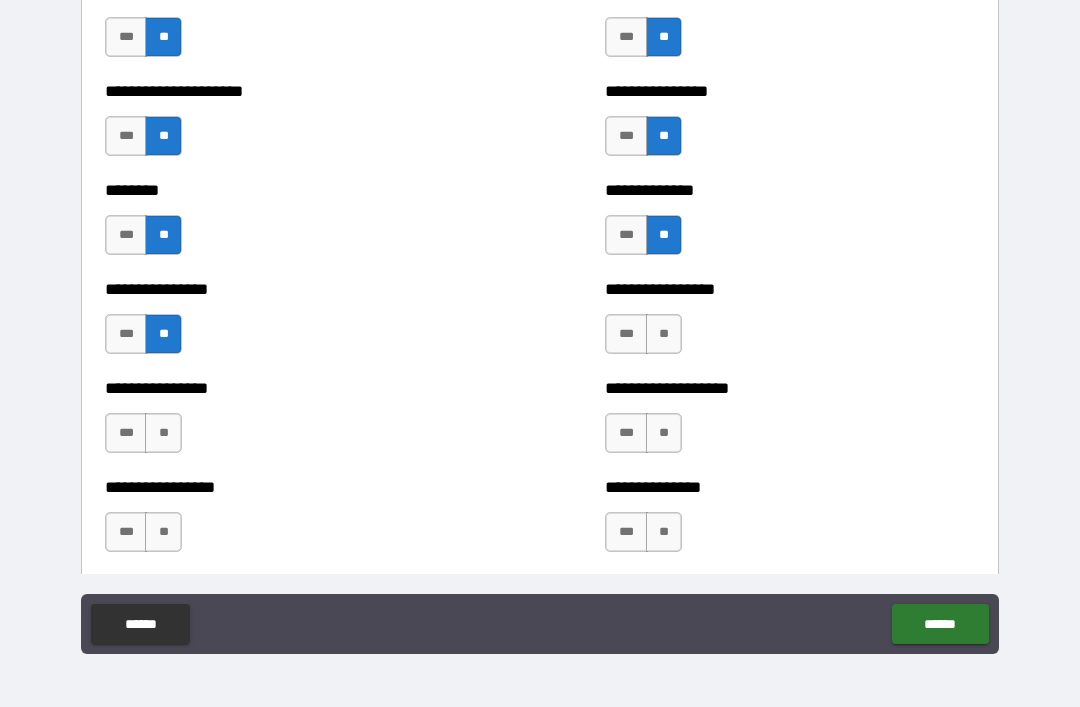 click on "**" at bounding box center (664, 334) 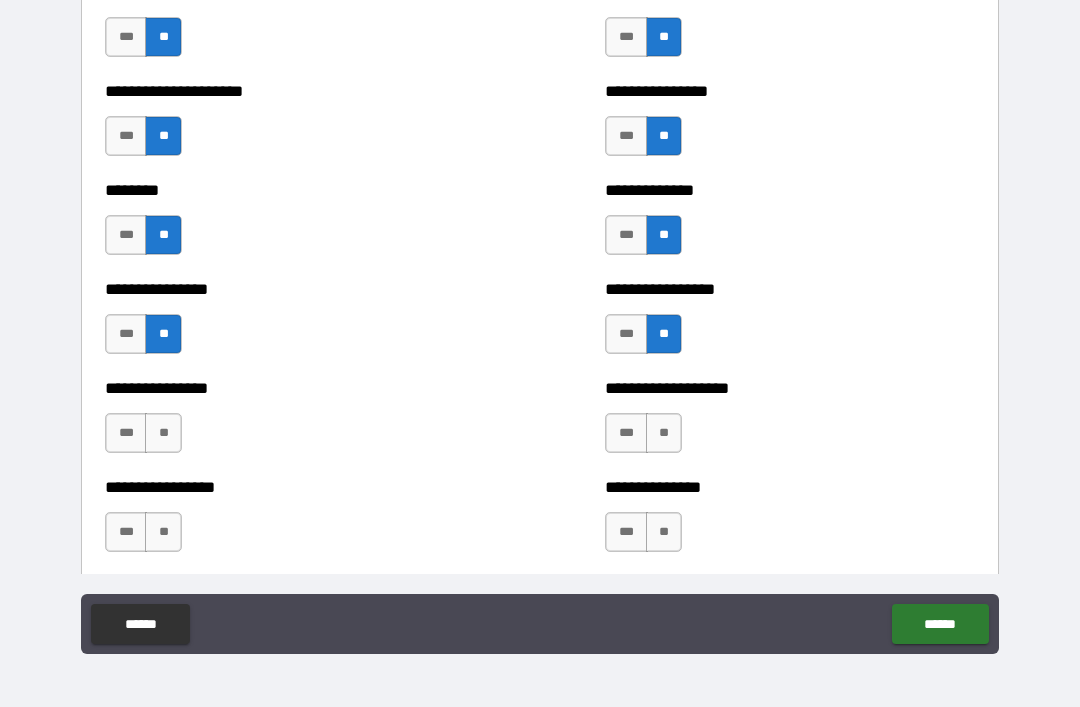 click on "**" at bounding box center (163, 433) 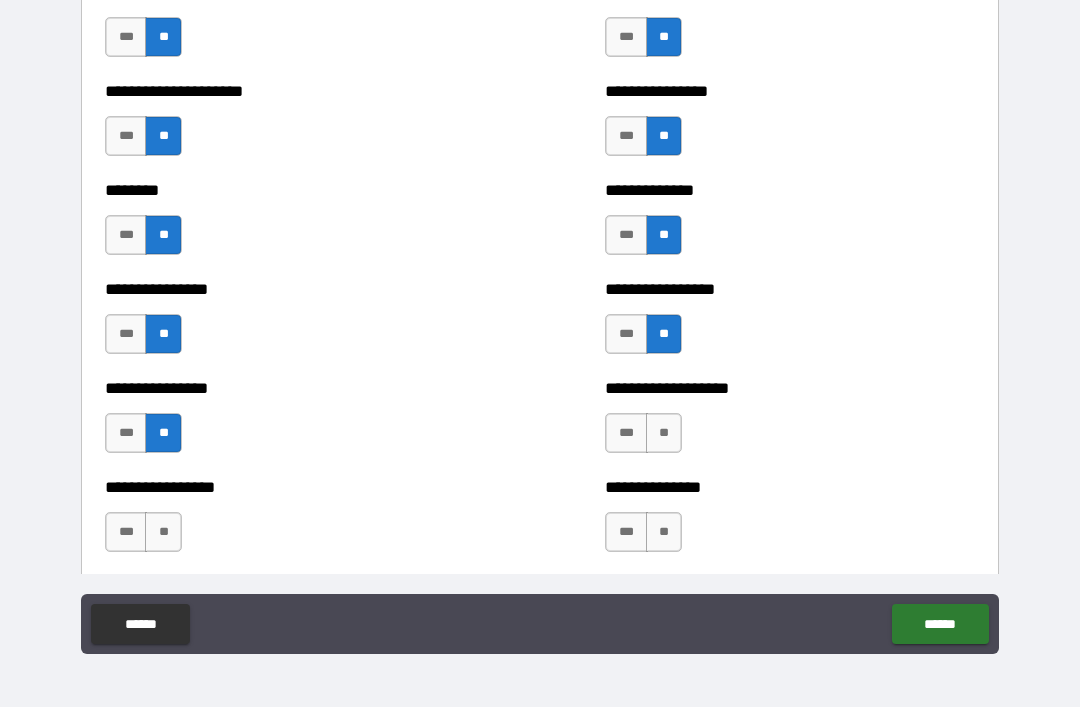 click on "**" at bounding box center (664, 433) 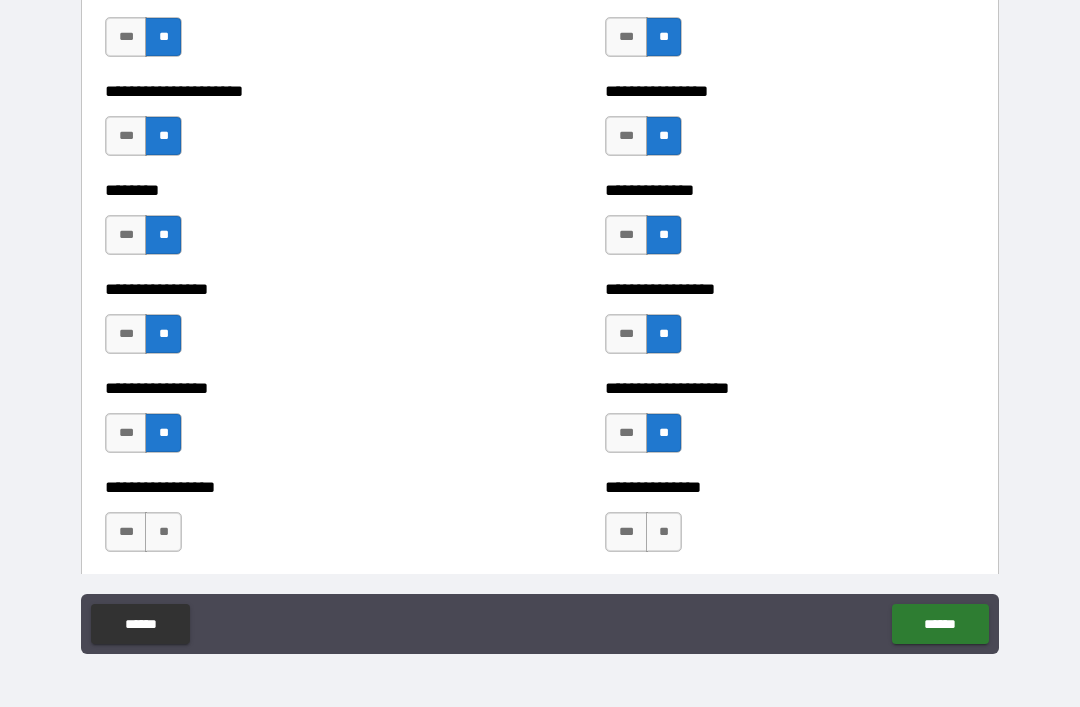 click on "**" at bounding box center [163, 532] 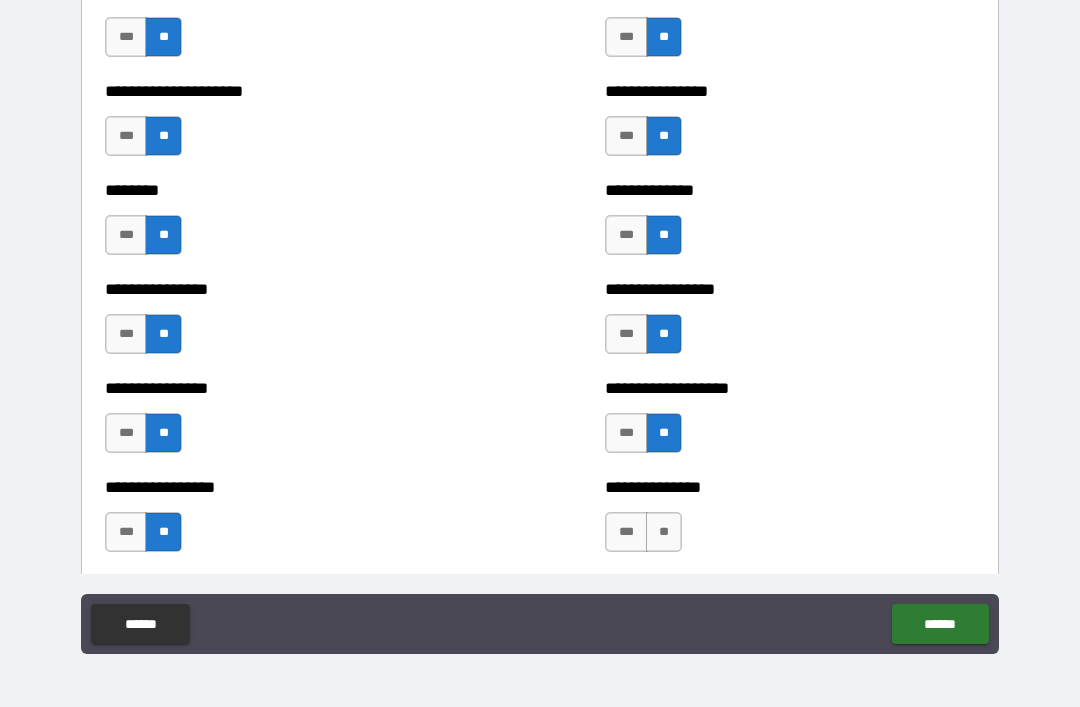 click on "**" at bounding box center [664, 532] 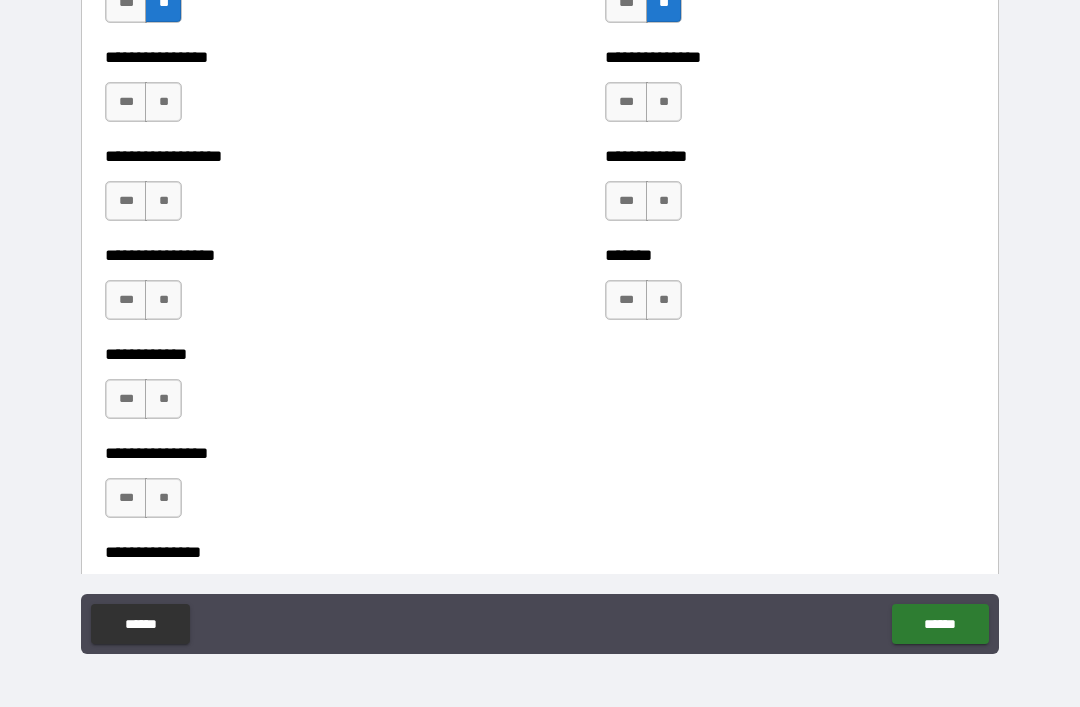 scroll, scrollTop: 5006, scrollLeft: 0, axis: vertical 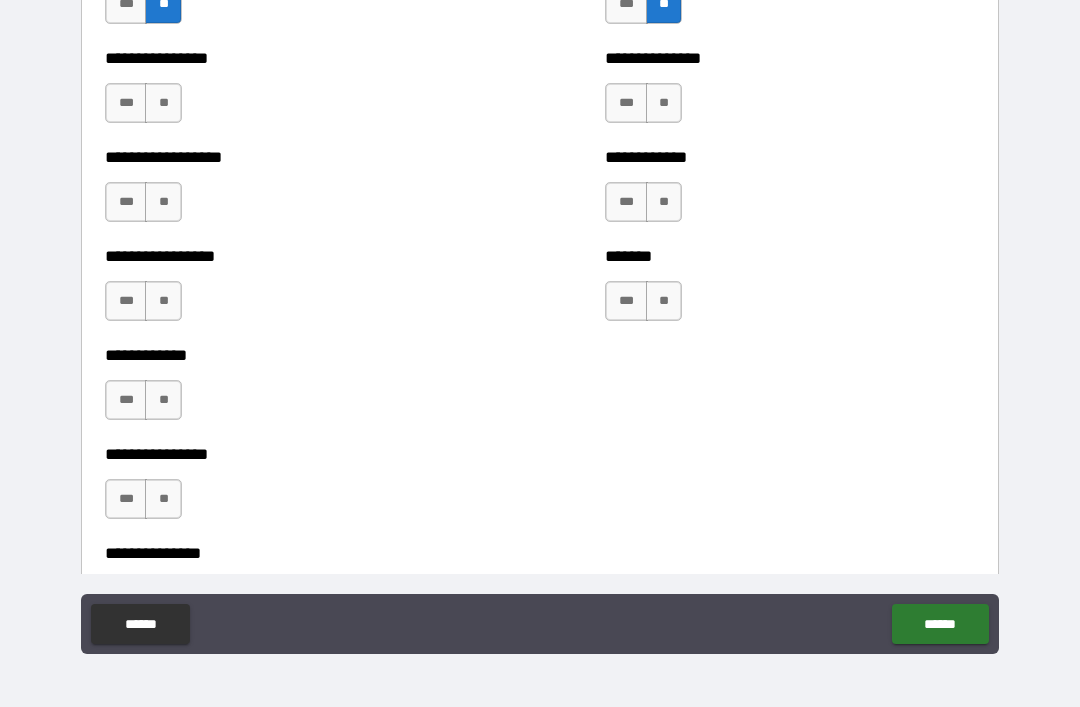 click on "**" at bounding box center (163, 103) 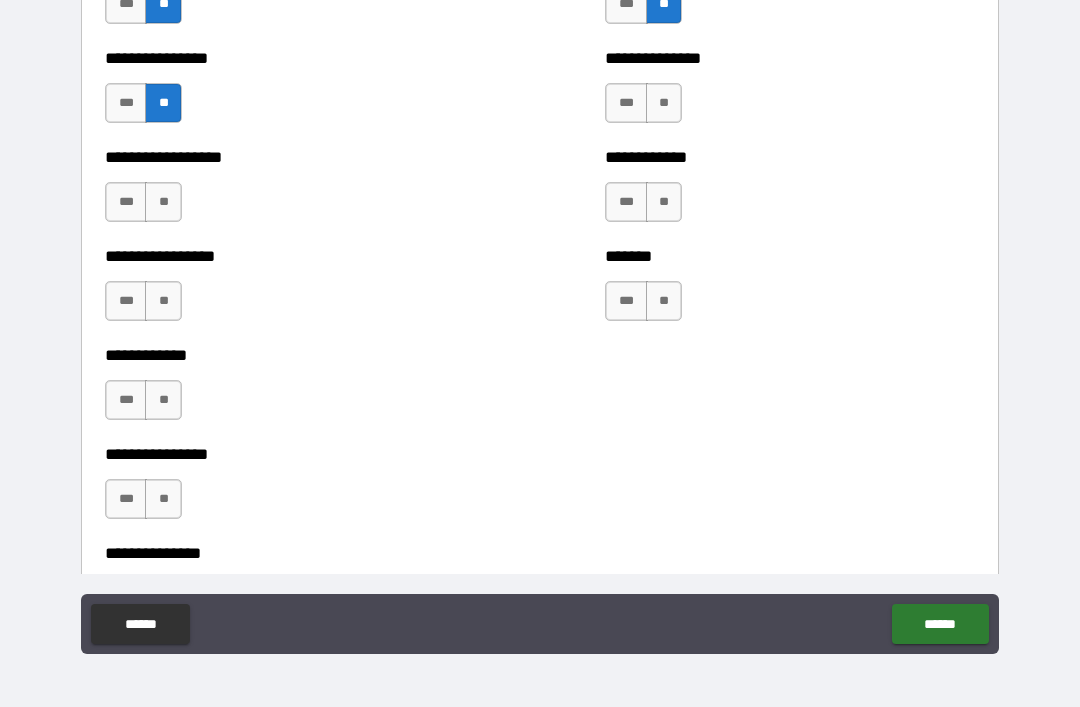click on "**" at bounding box center [664, 103] 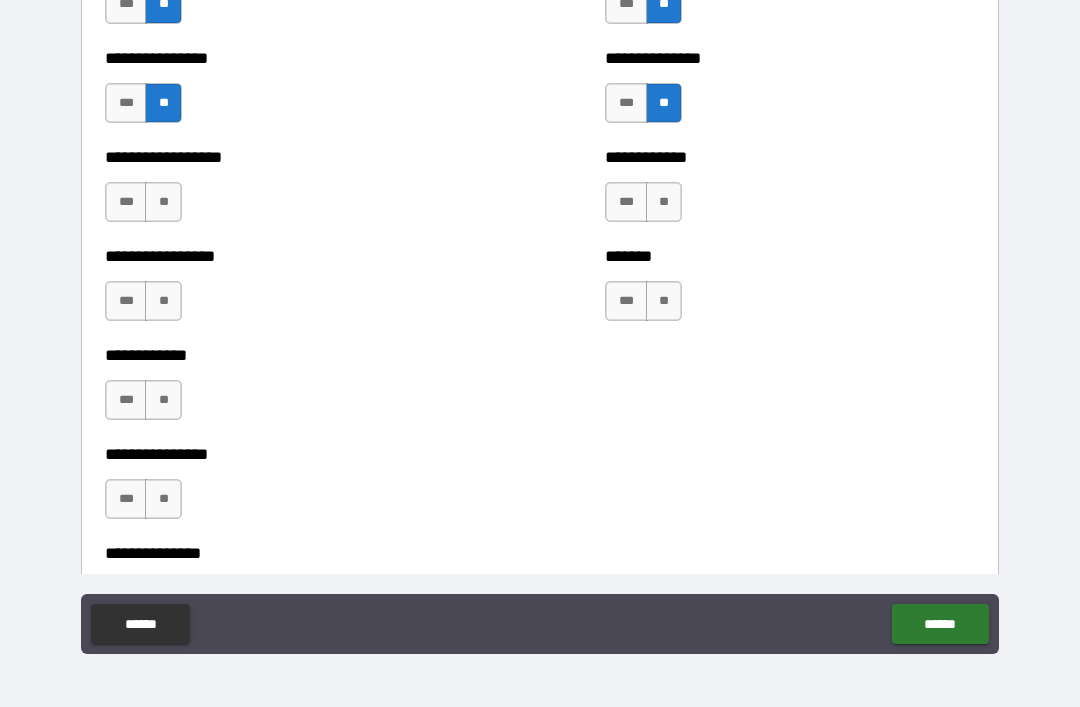 click on "**" at bounding box center [163, 202] 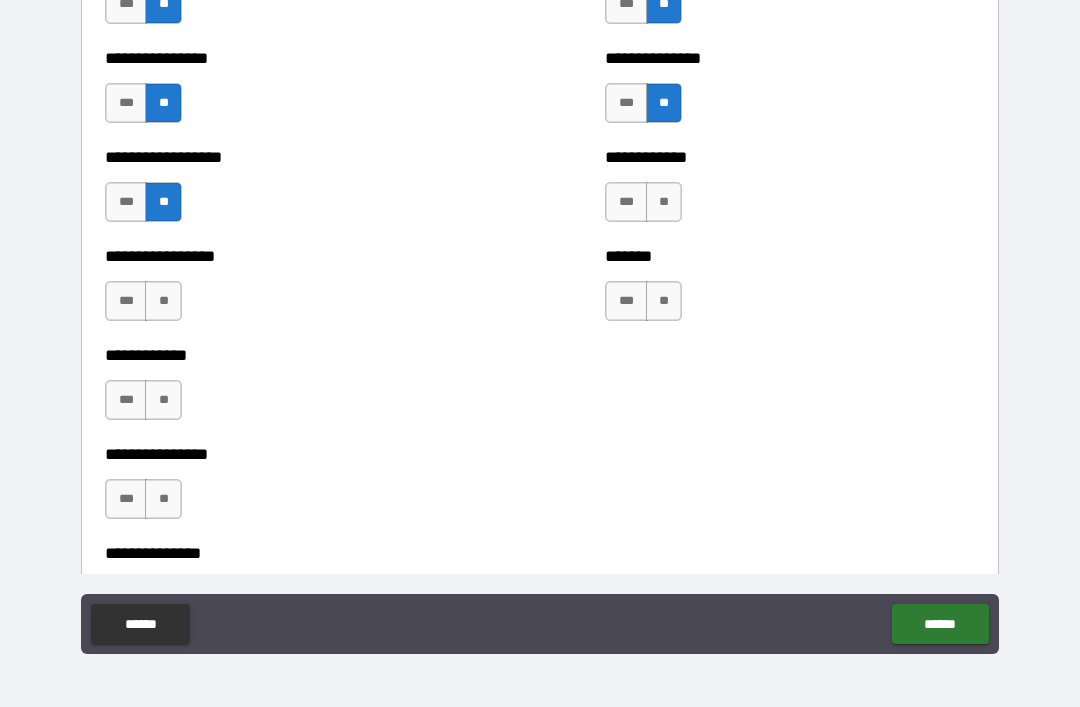 click on "**" at bounding box center (664, 202) 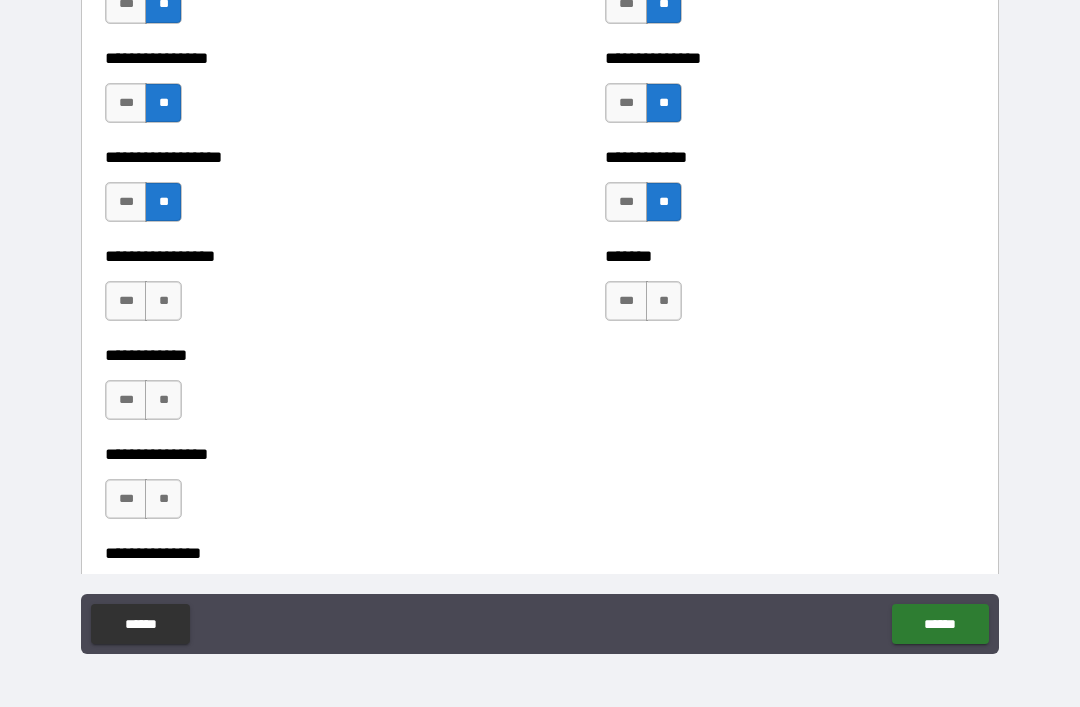 click on "**" at bounding box center (163, 301) 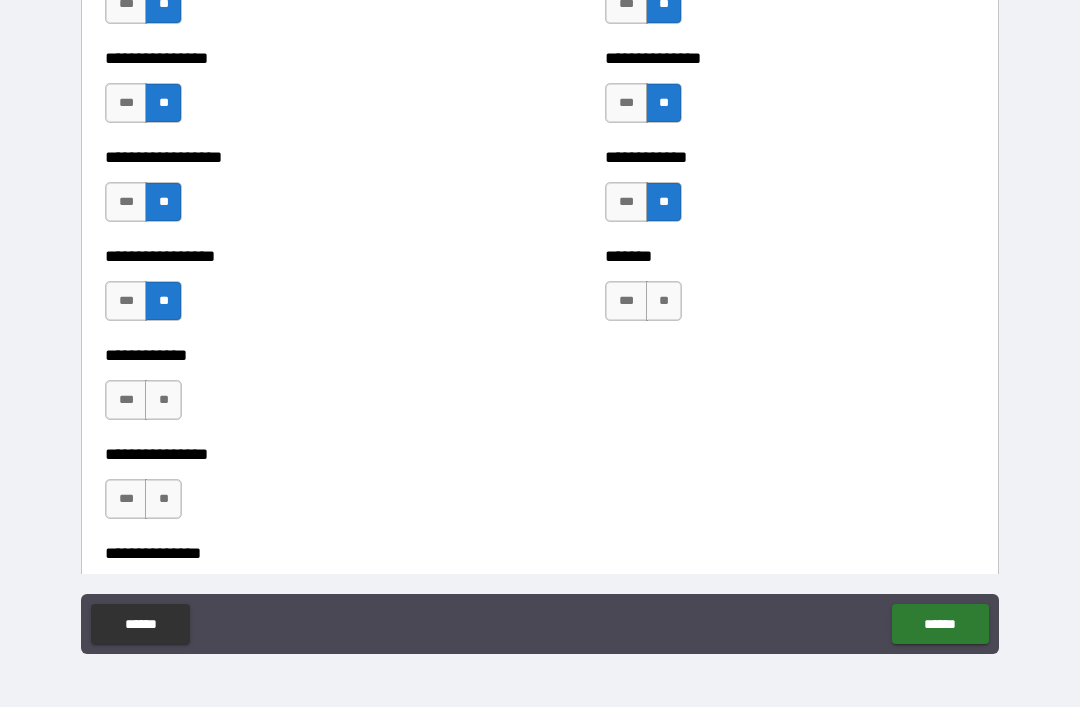 click on "**" at bounding box center (664, 301) 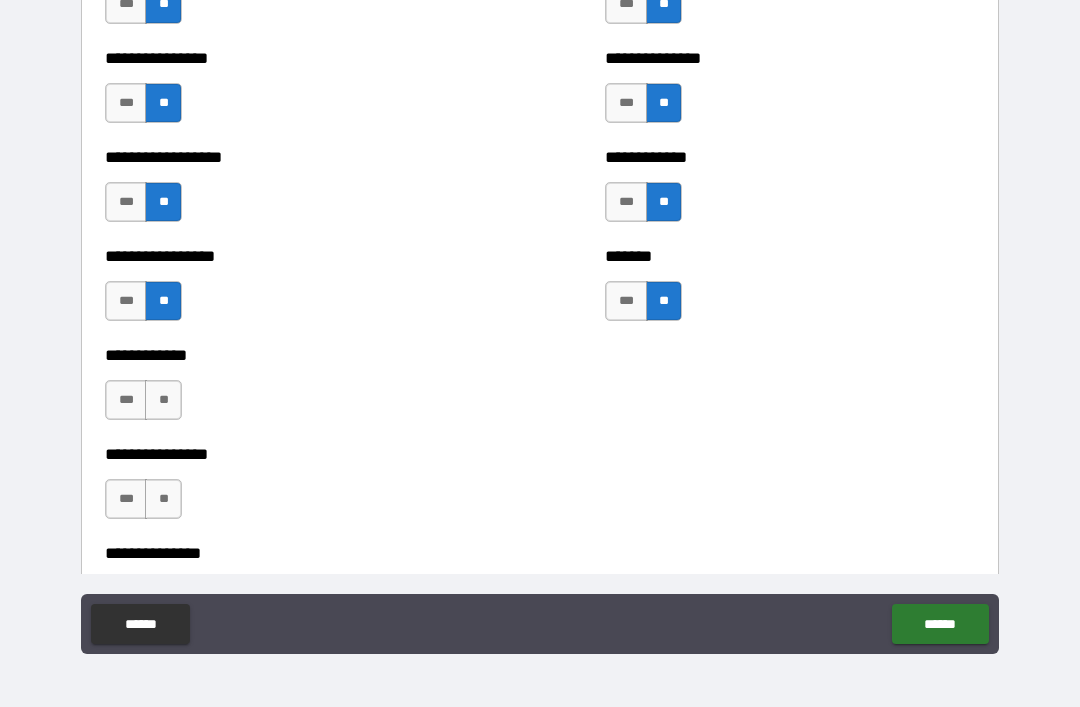 click on "**" at bounding box center (163, 400) 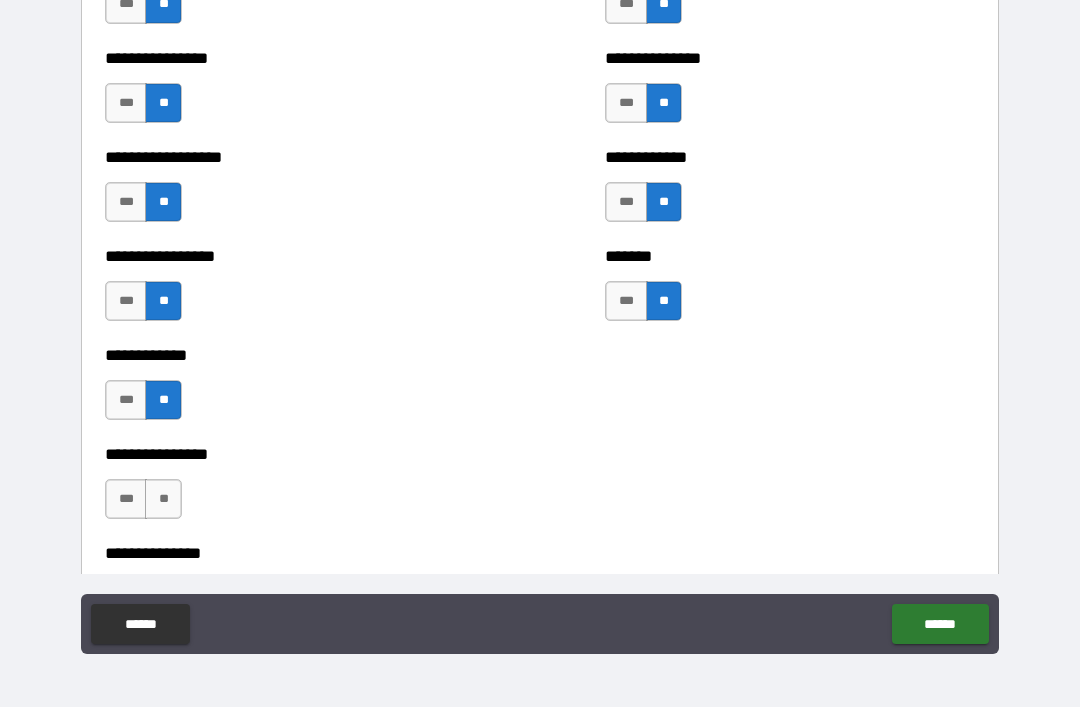 click on "**" at bounding box center (163, 499) 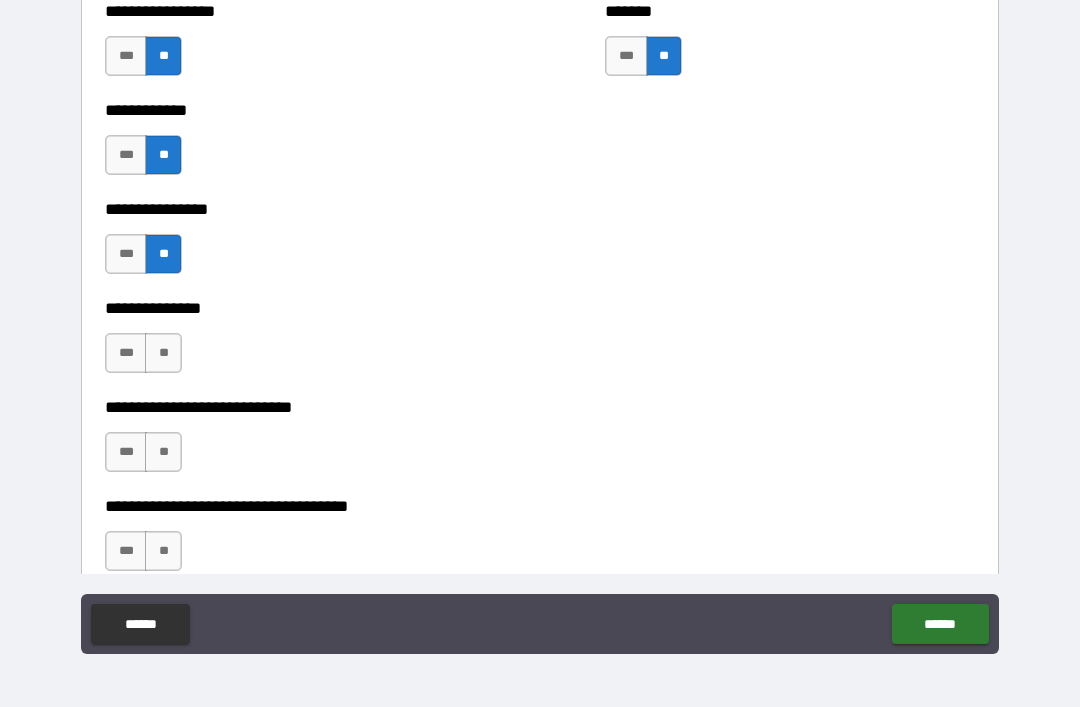 scroll, scrollTop: 5265, scrollLeft: 0, axis: vertical 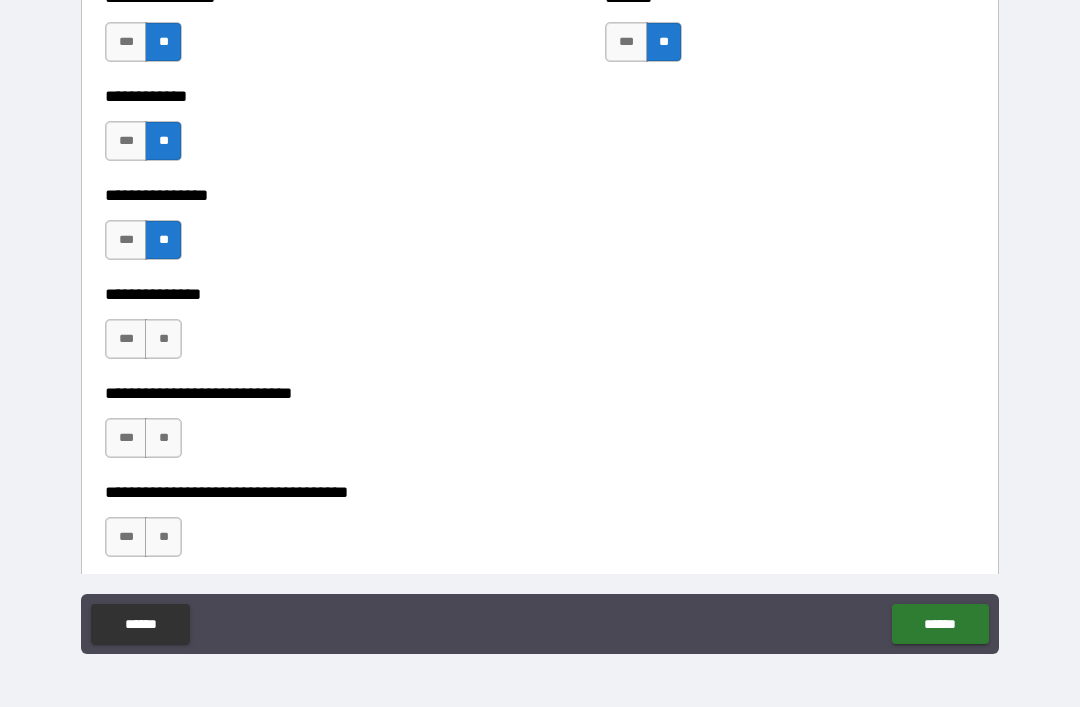 click on "**" at bounding box center [163, 339] 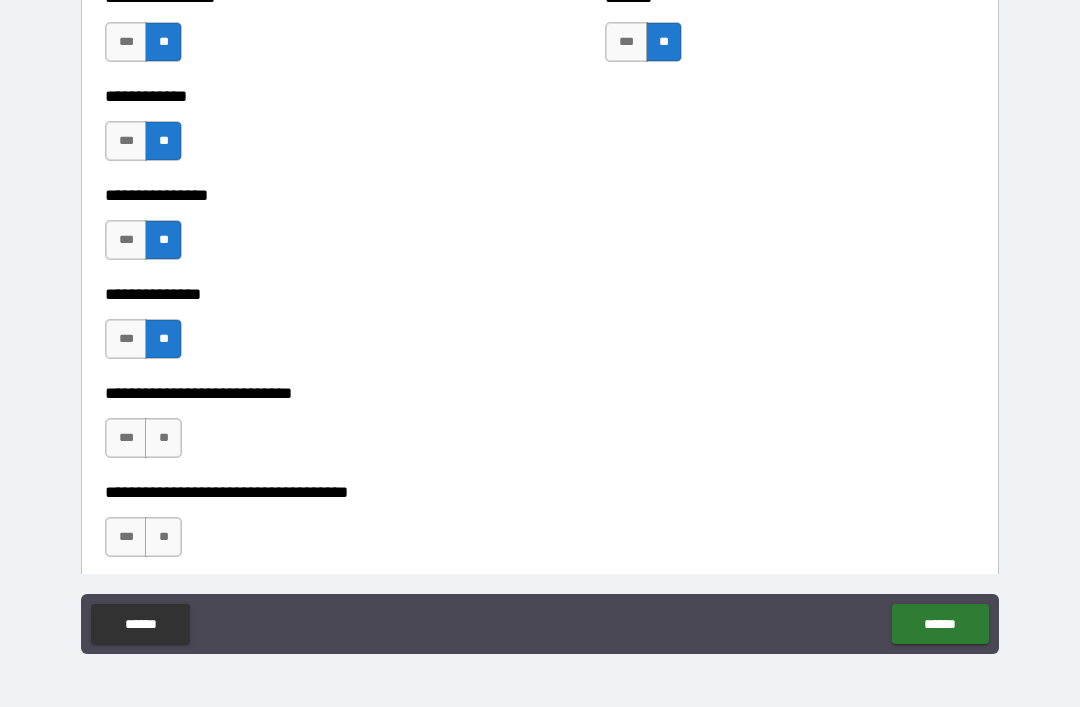 click on "**" at bounding box center [163, 438] 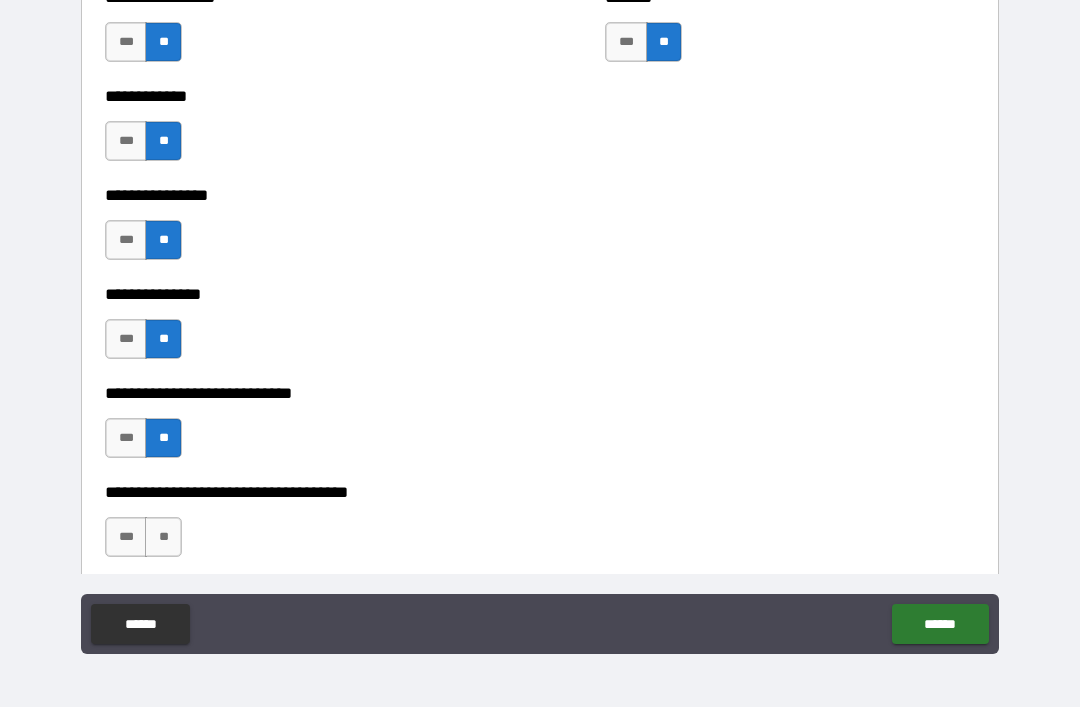 click on "**" at bounding box center [163, 537] 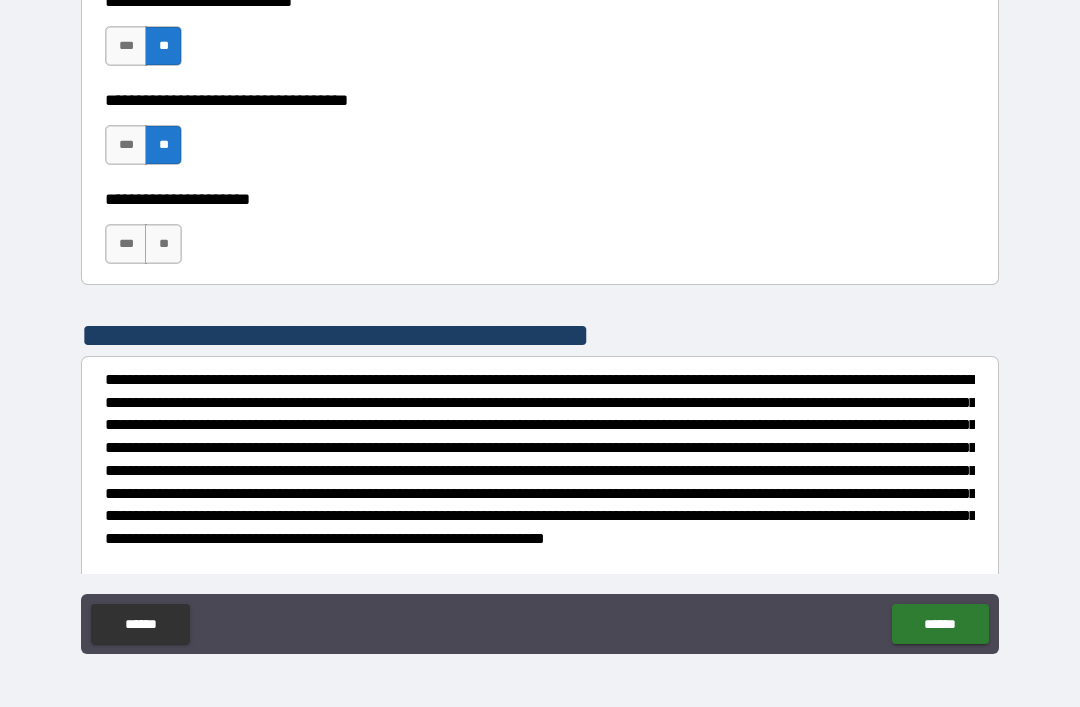 scroll, scrollTop: 5652, scrollLeft: 0, axis: vertical 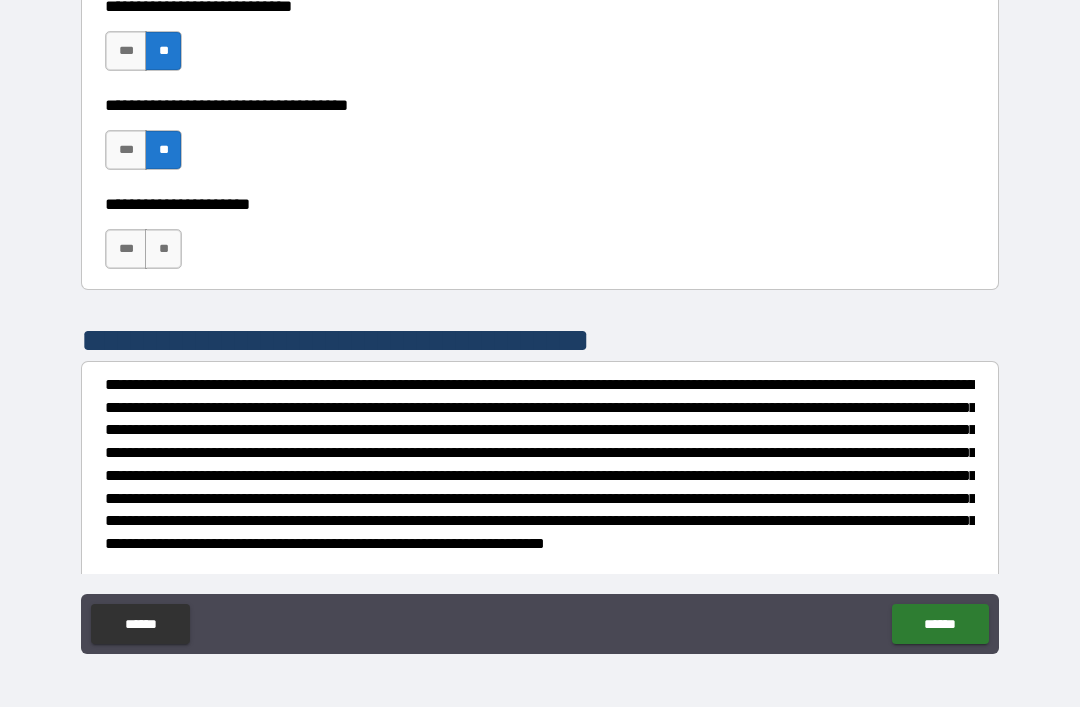 click on "**" at bounding box center [163, 249] 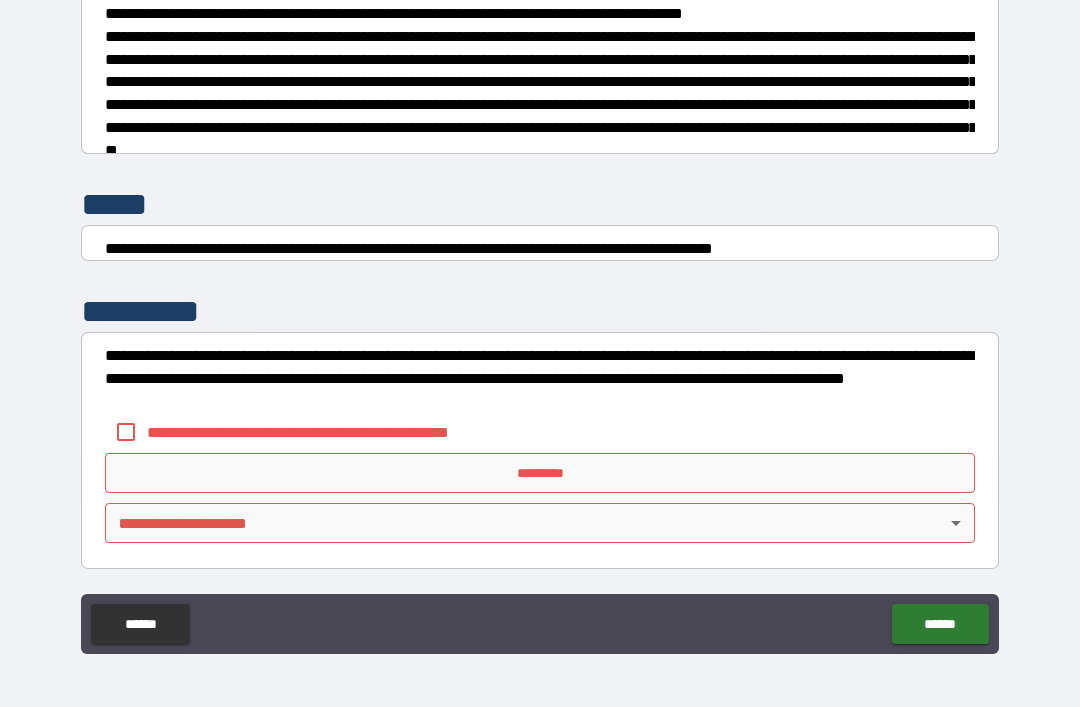 scroll, scrollTop: 7470, scrollLeft: 0, axis: vertical 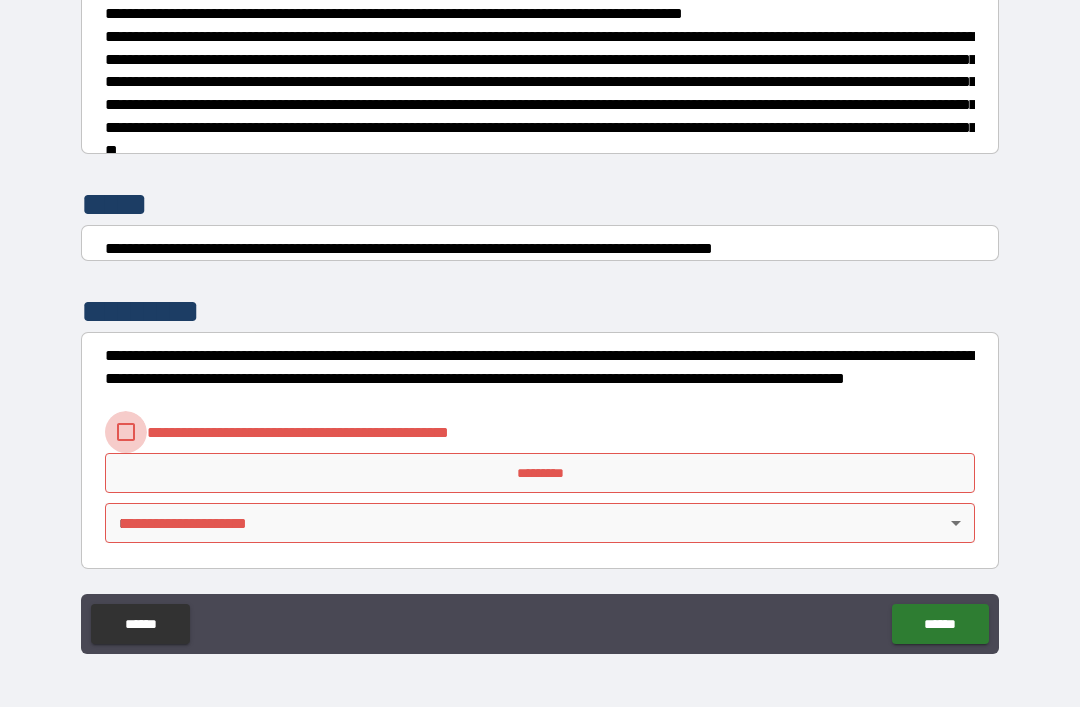 click on "*********" at bounding box center (540, 473) 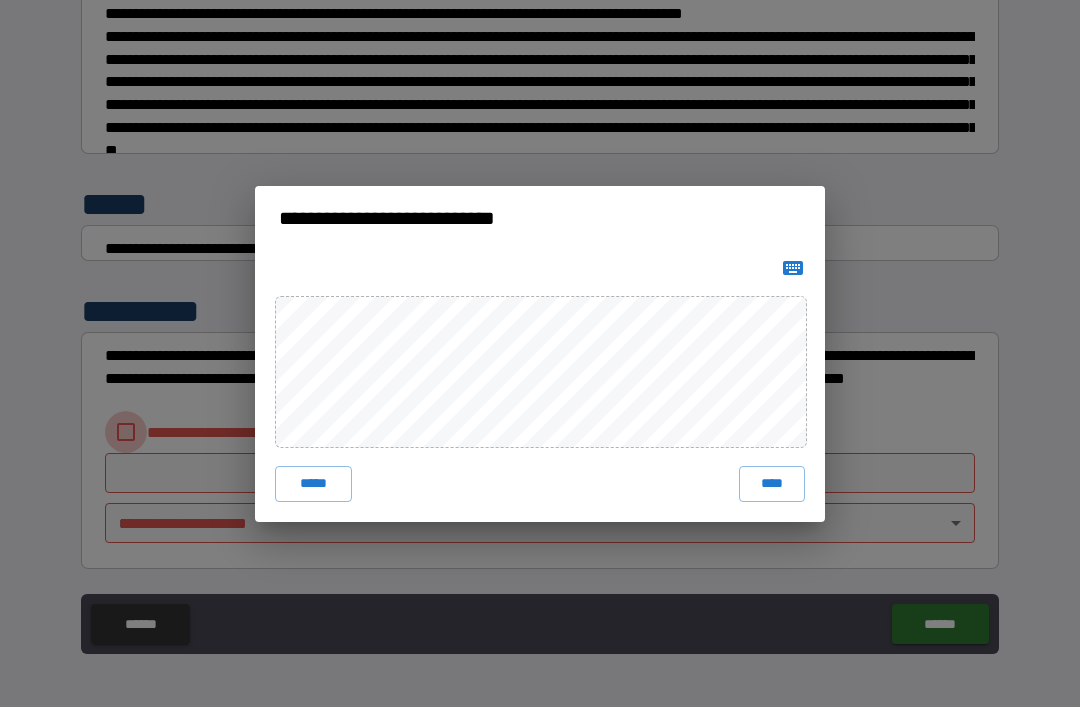 click on "****" at bounding box center (772, 484) 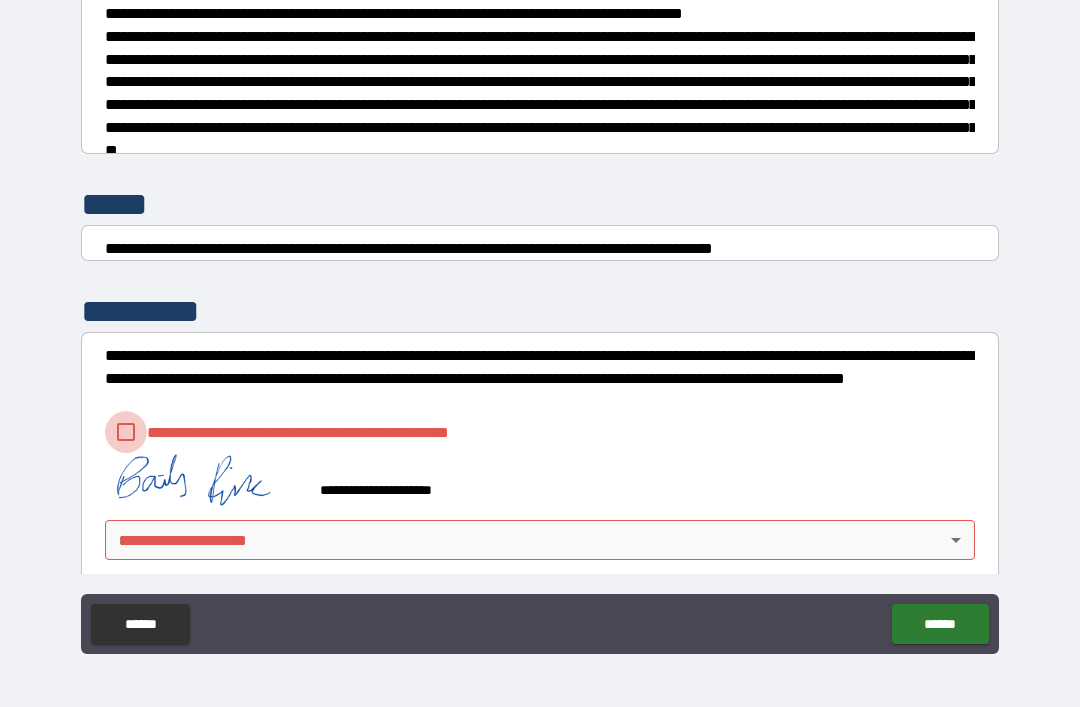 click on "**********" at bounding box center [540, 321] 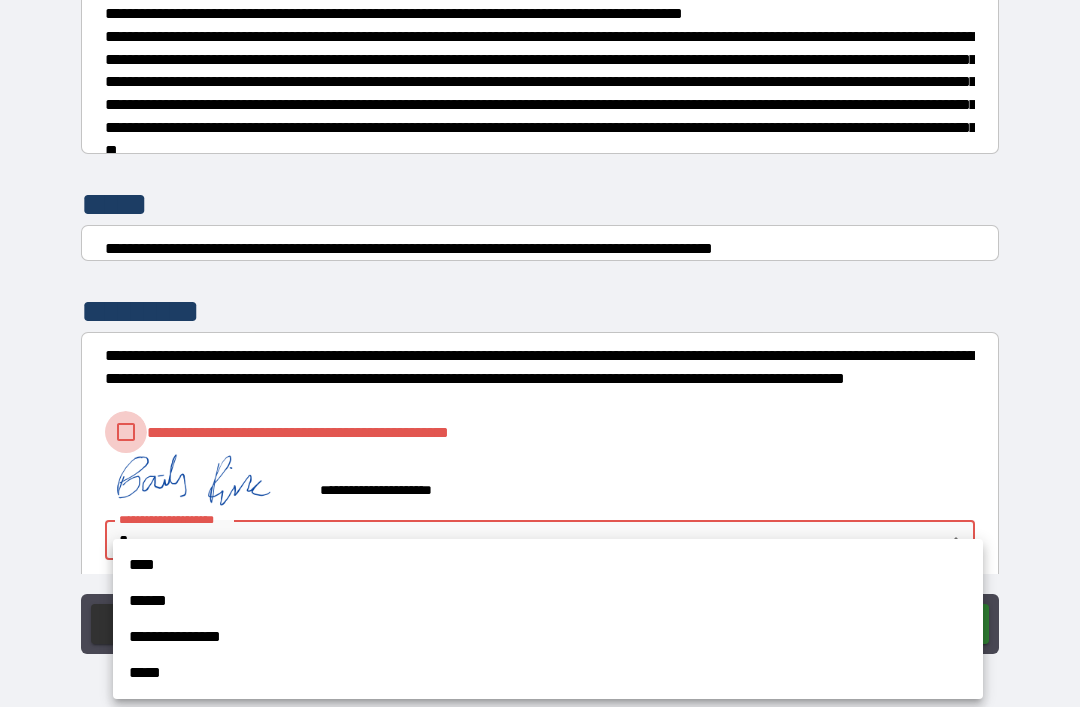 click on "**********" at bounding box center [548, 637] 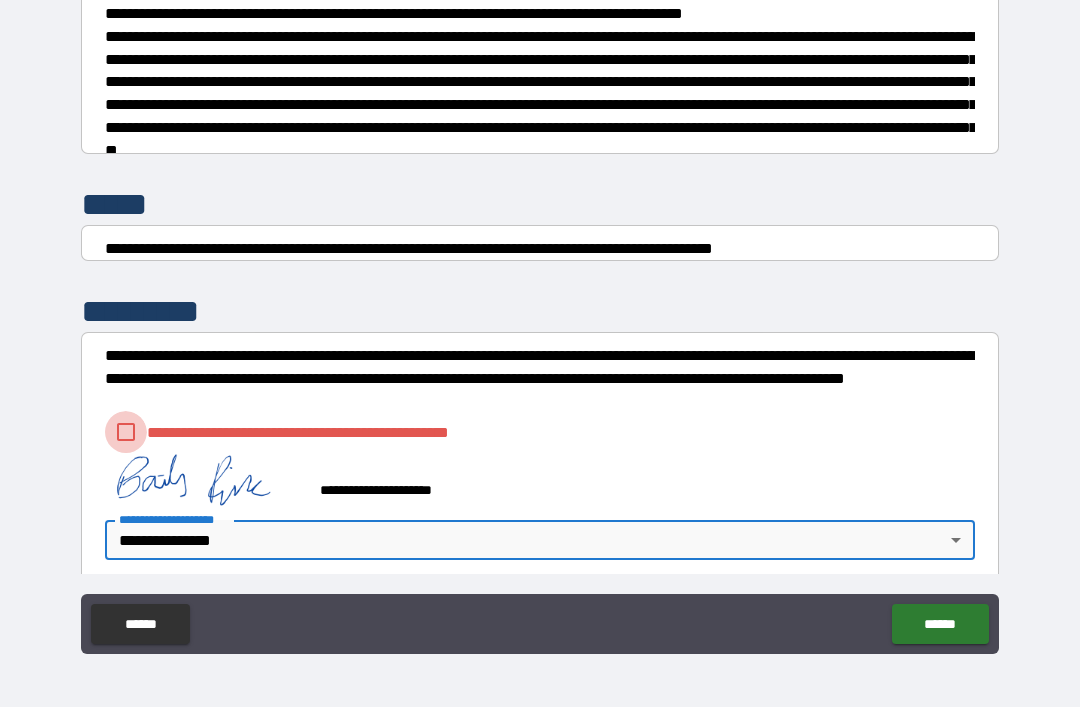 click on "******" at bounding box center (940, 624) 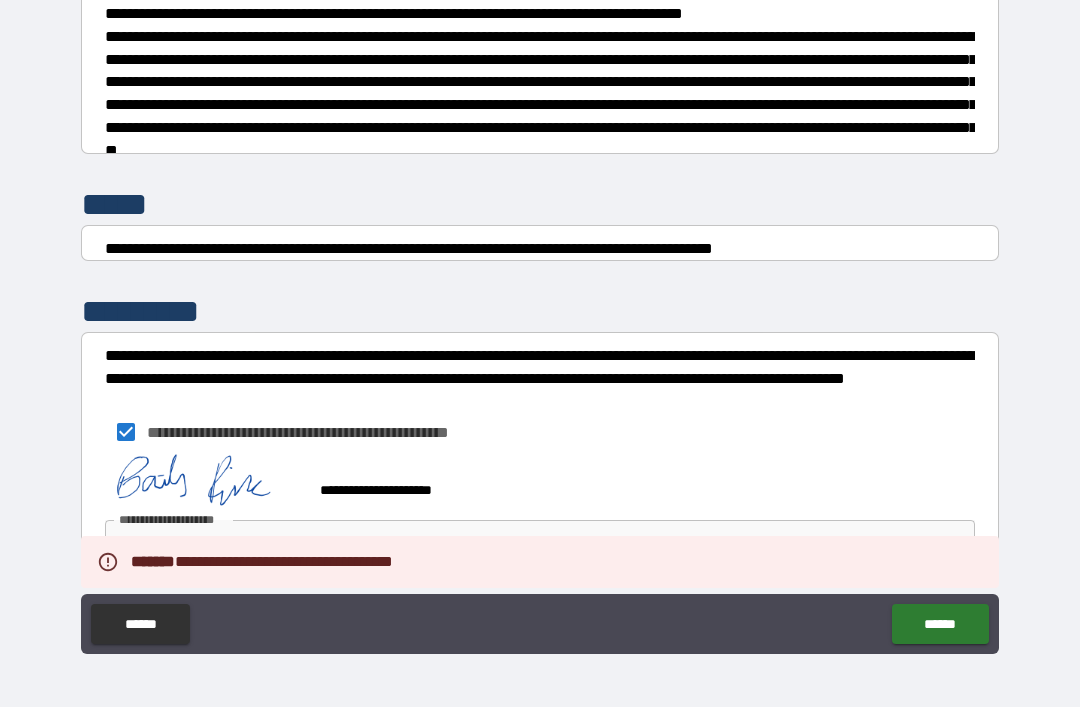 click on "******" at bounding box center (940, 624) 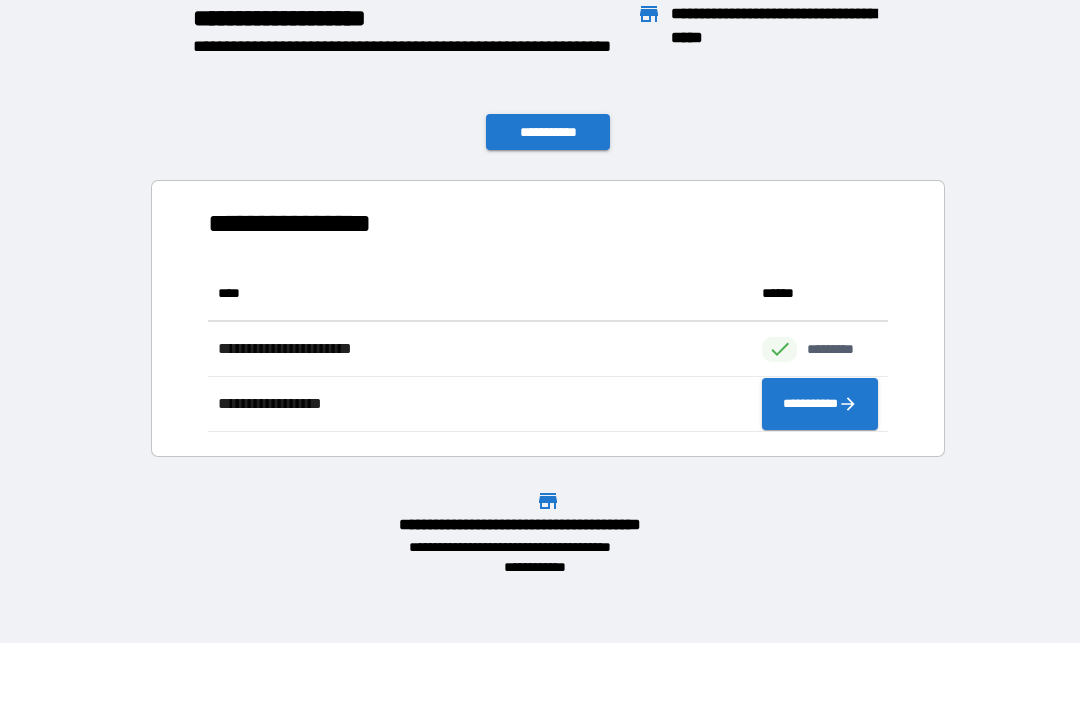scroll, scrollTop: 166, scrollLeft: 680, axis: both 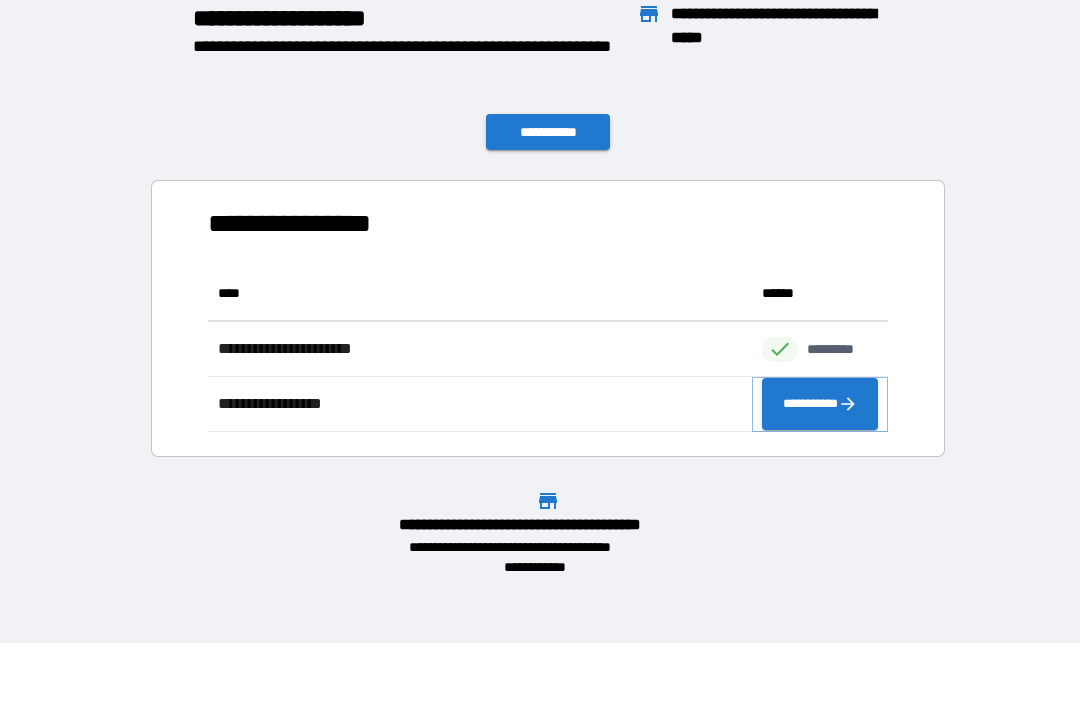 click 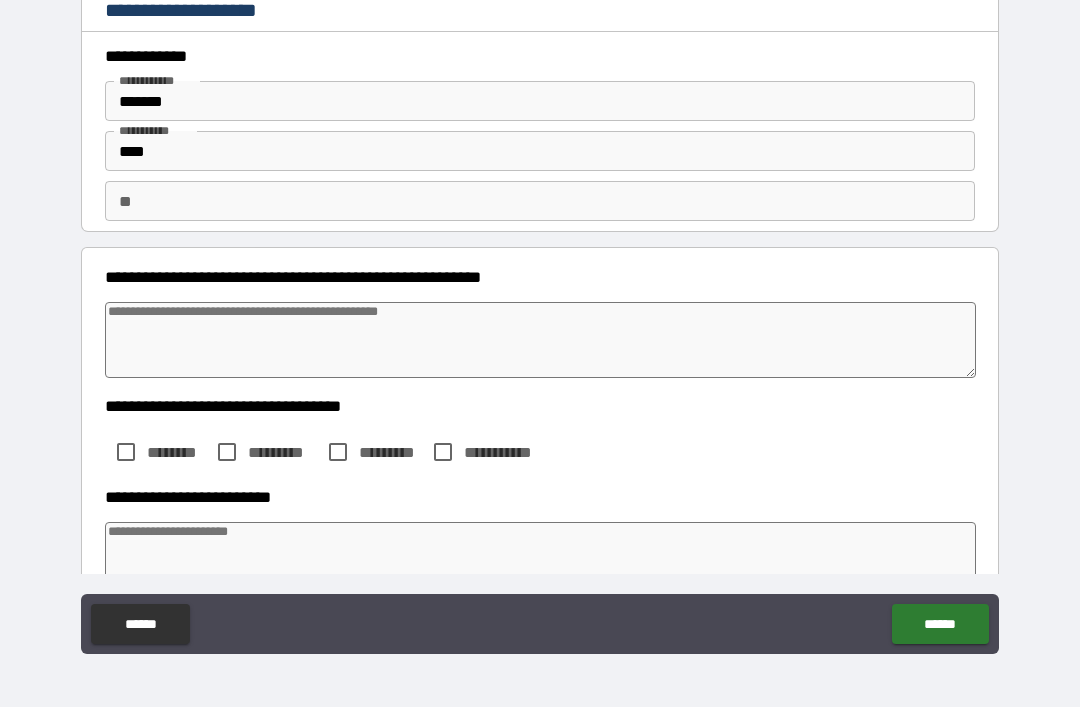 click at bounding box center (540, 340) 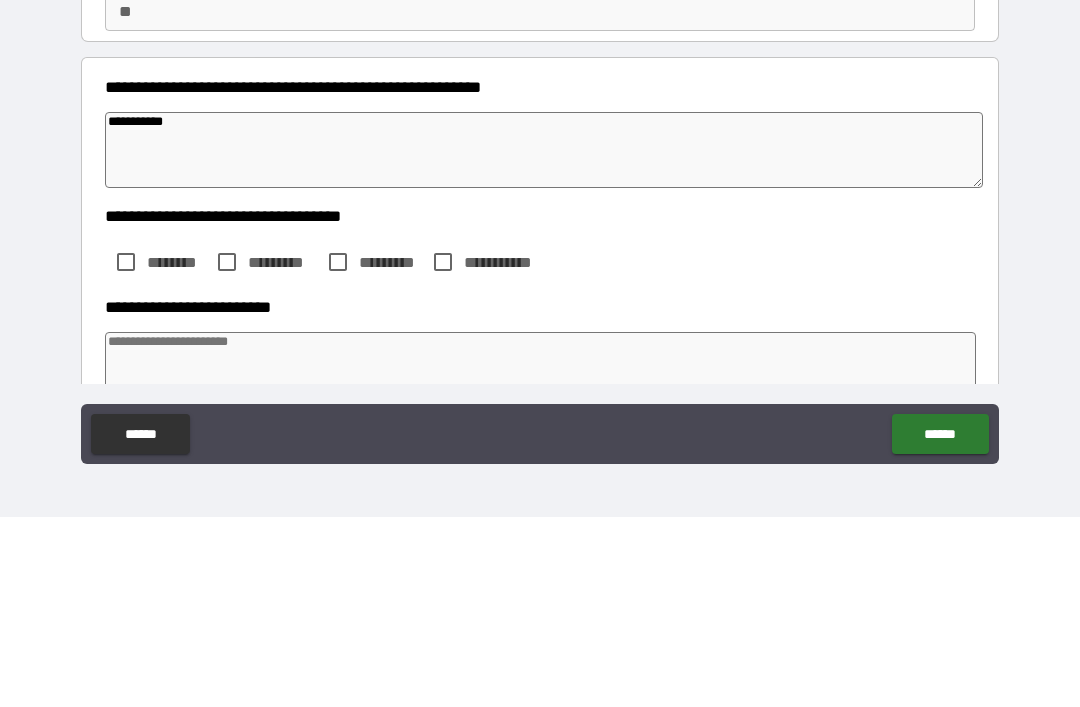 click on "**********" at bounding box center [540, 324] 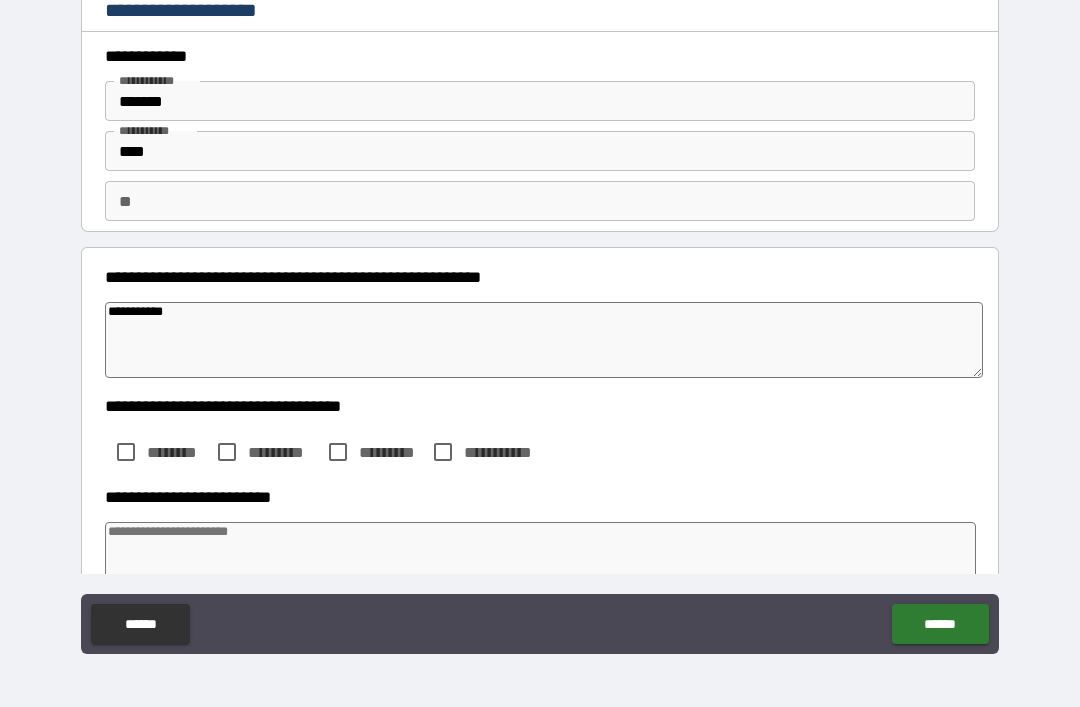 click at bounding box center [540, 560] 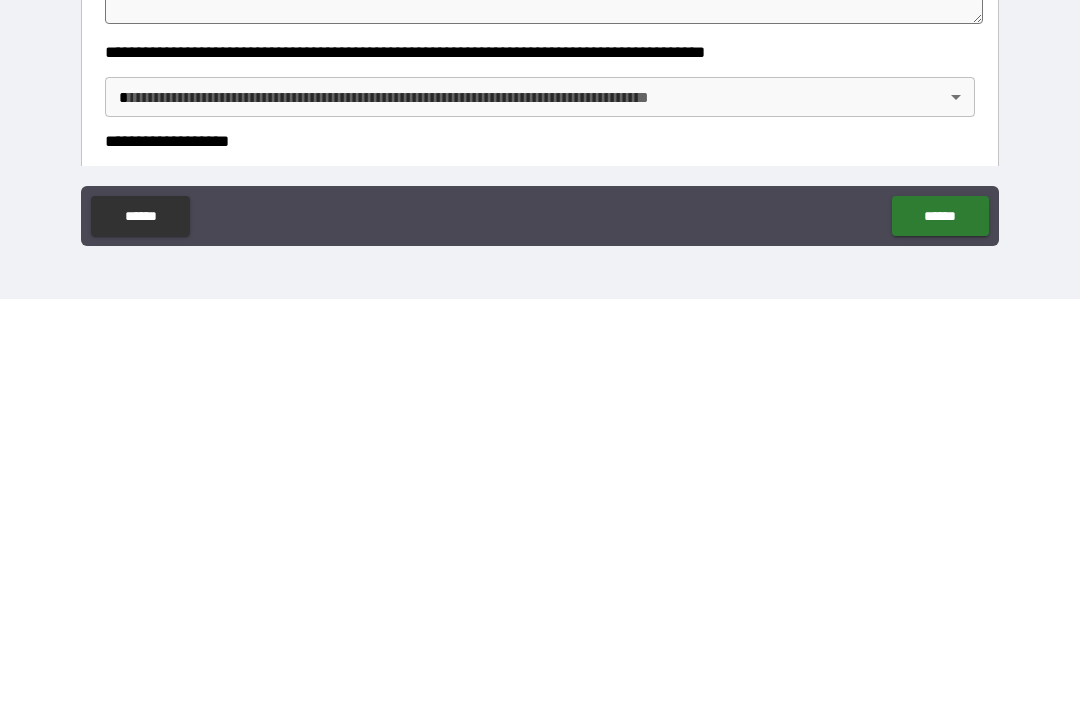 scroll, scrollTop: 174, scrollLeft: 0, axis: vertical 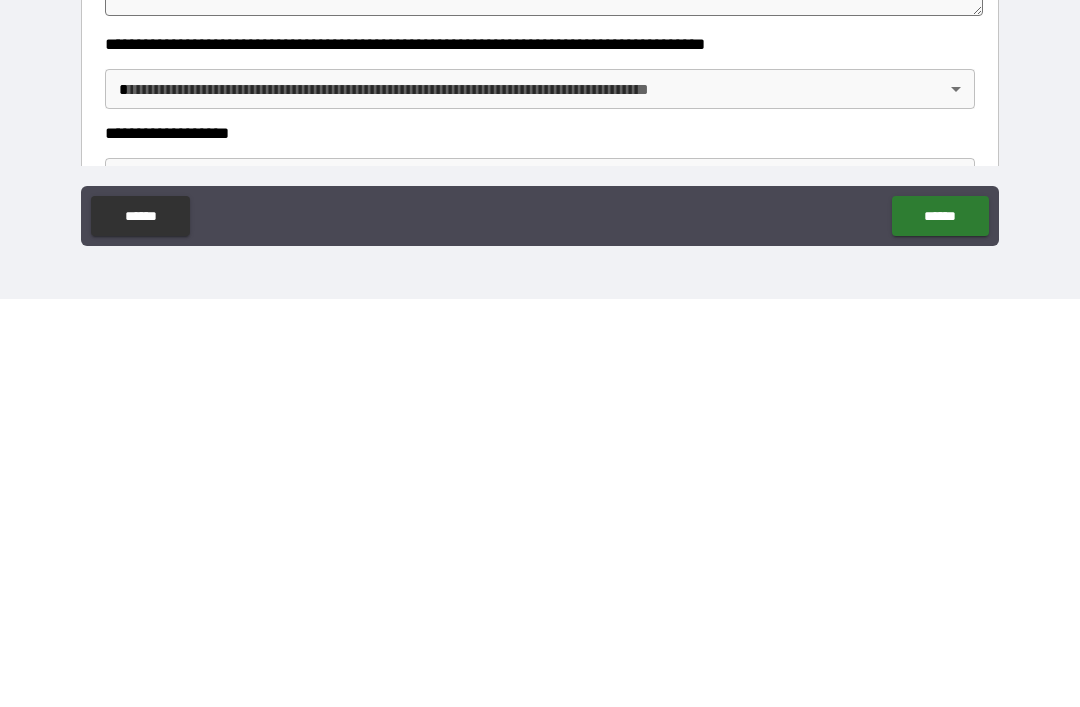 click on "**********" at bounding box center [540, 321] 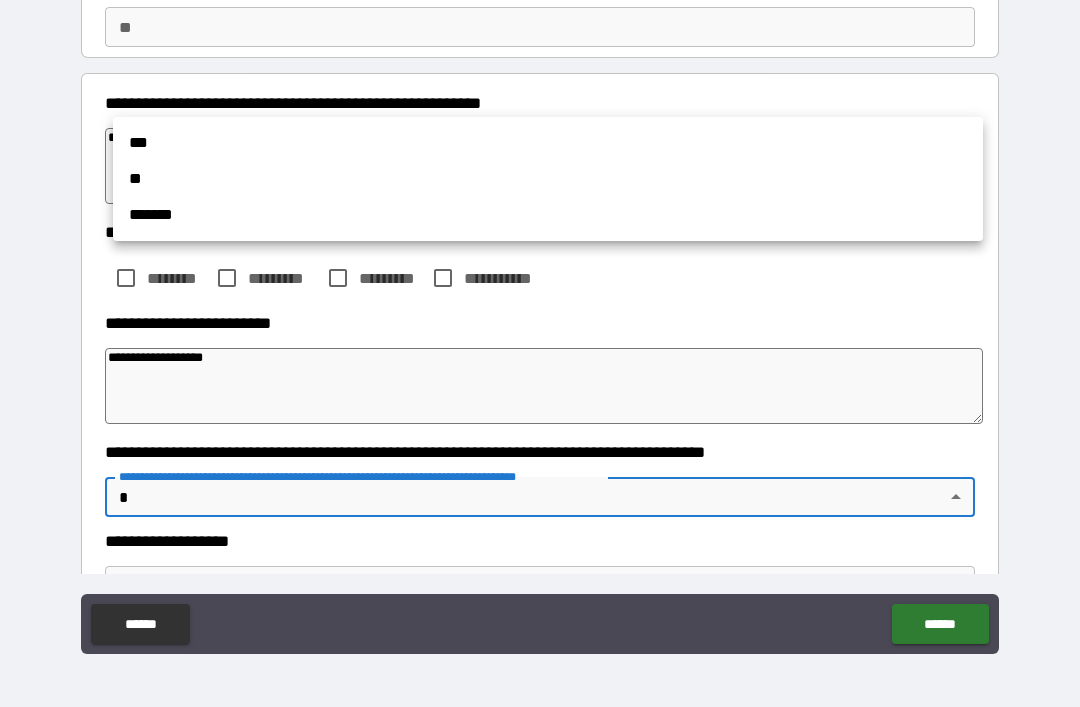 click at bounding box center [540, 353] 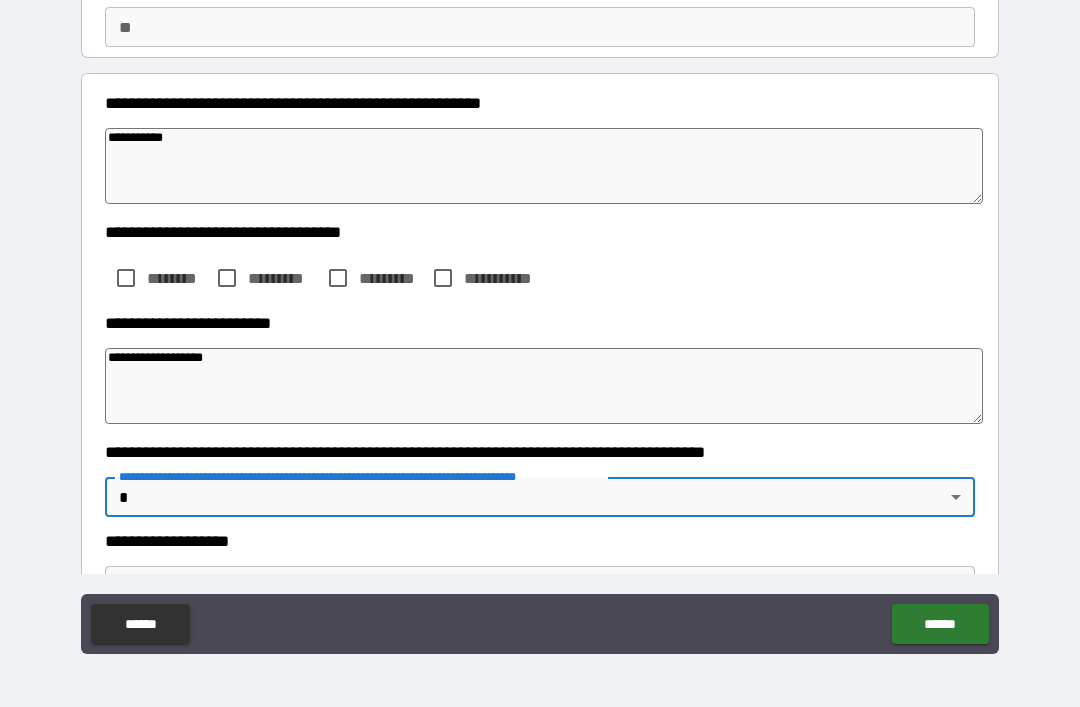 click on "**********" at bounding box center [540, 321] 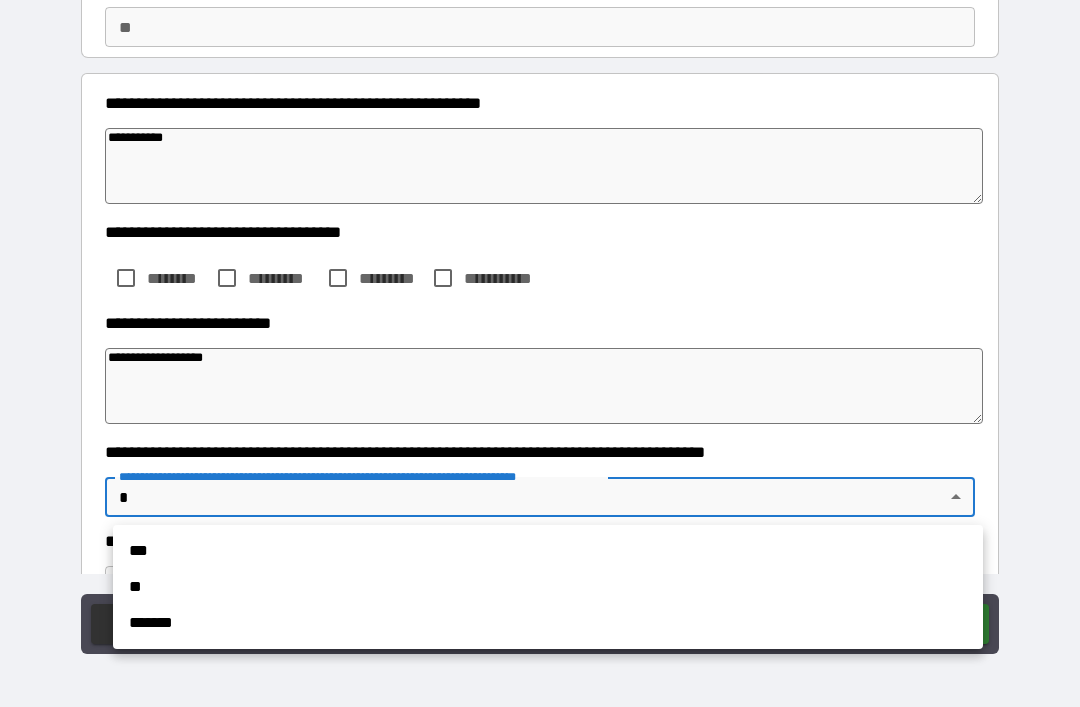 click on "**" at bounding box center (548, 587) 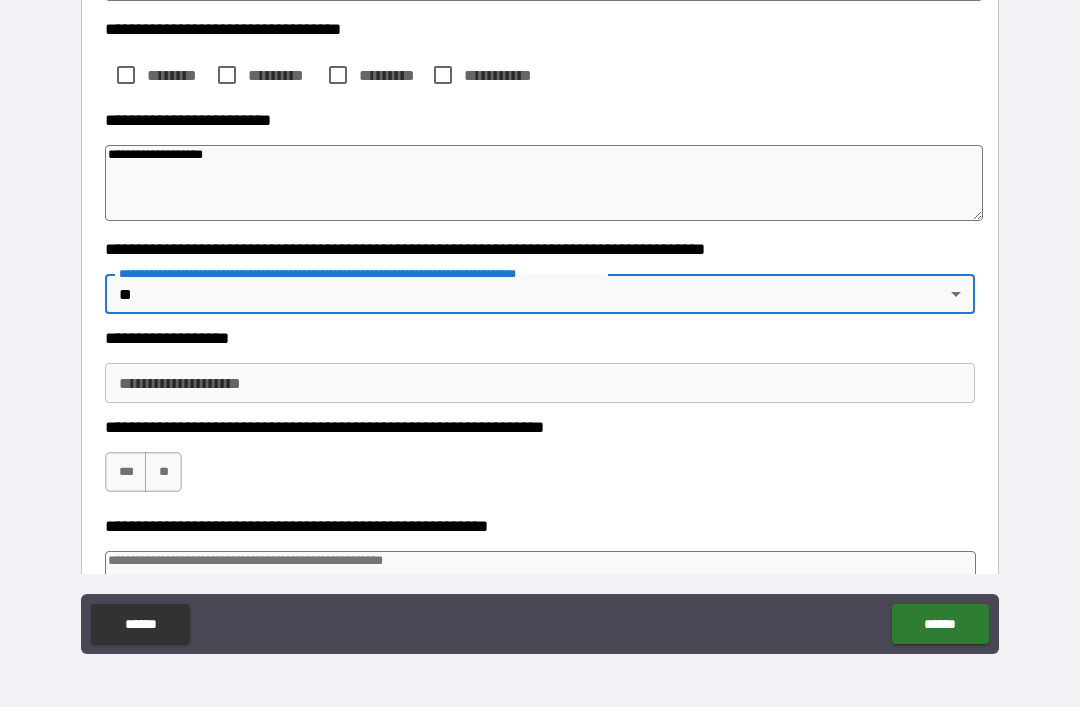 scroll, scrollTop: 386, scrollLeft: 0, axis: vertical 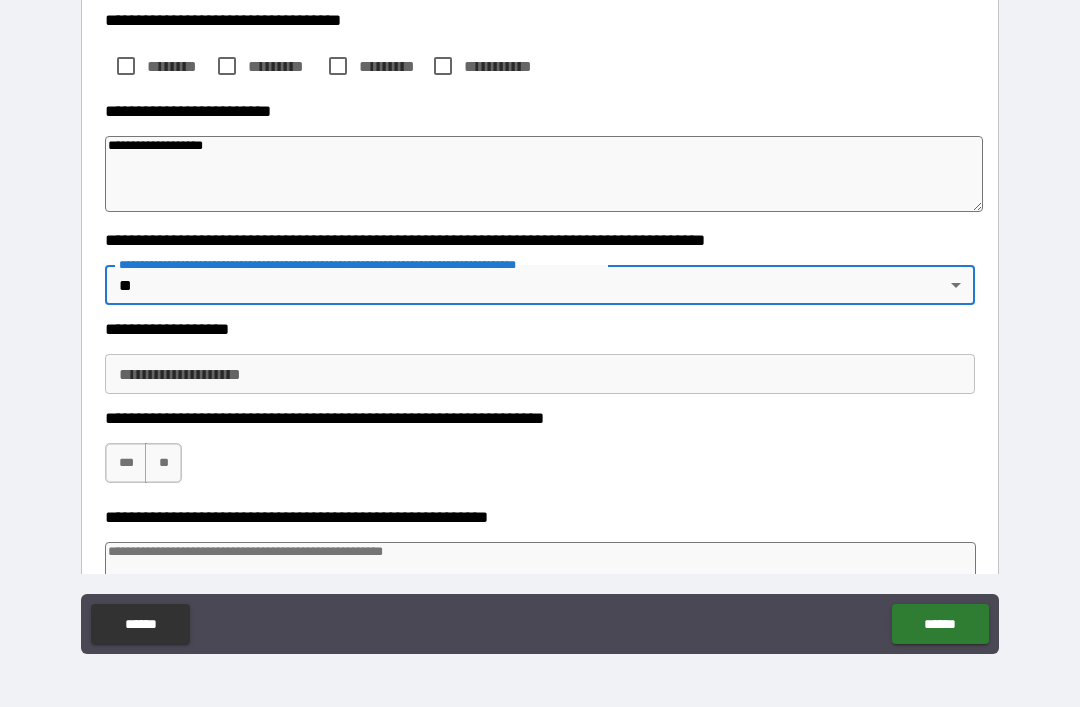 click on "**********" at bounding box center (540, 418) 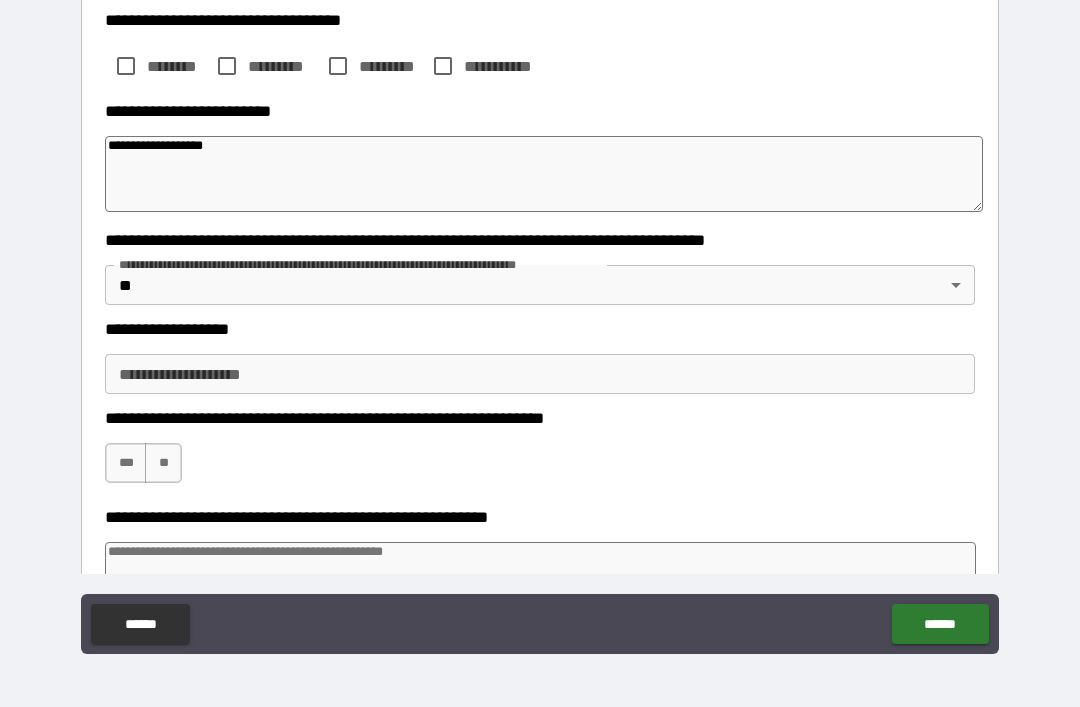 click on "**********" at bounding box center (540, 374) 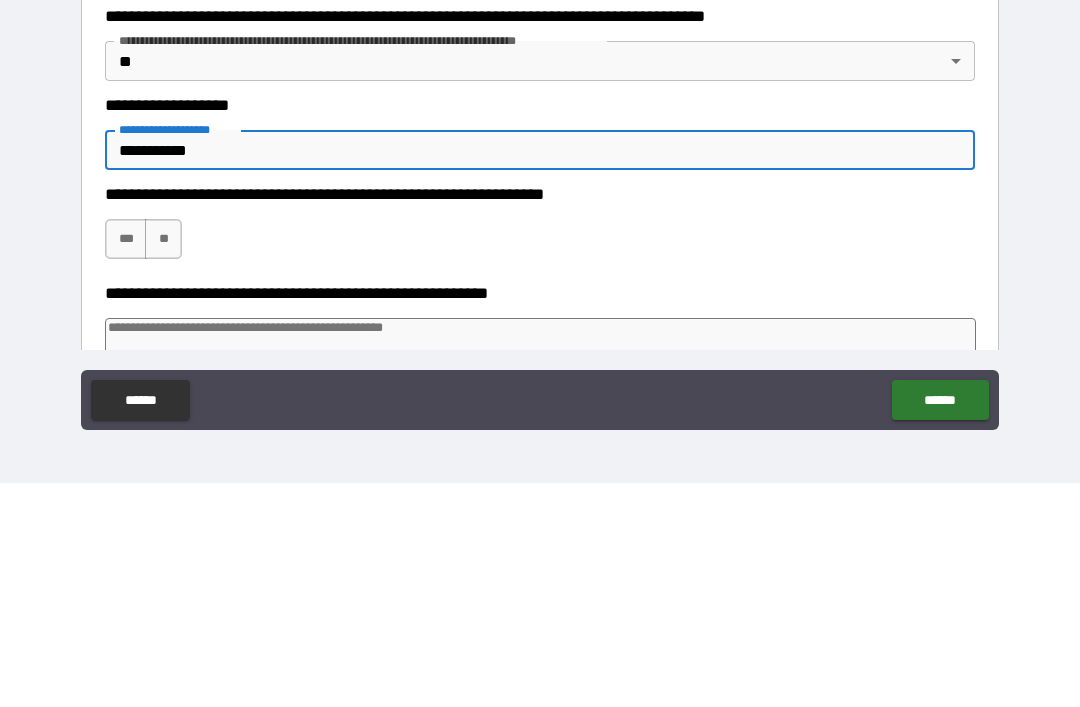 click on "**********" at bounding box center [540, 453] 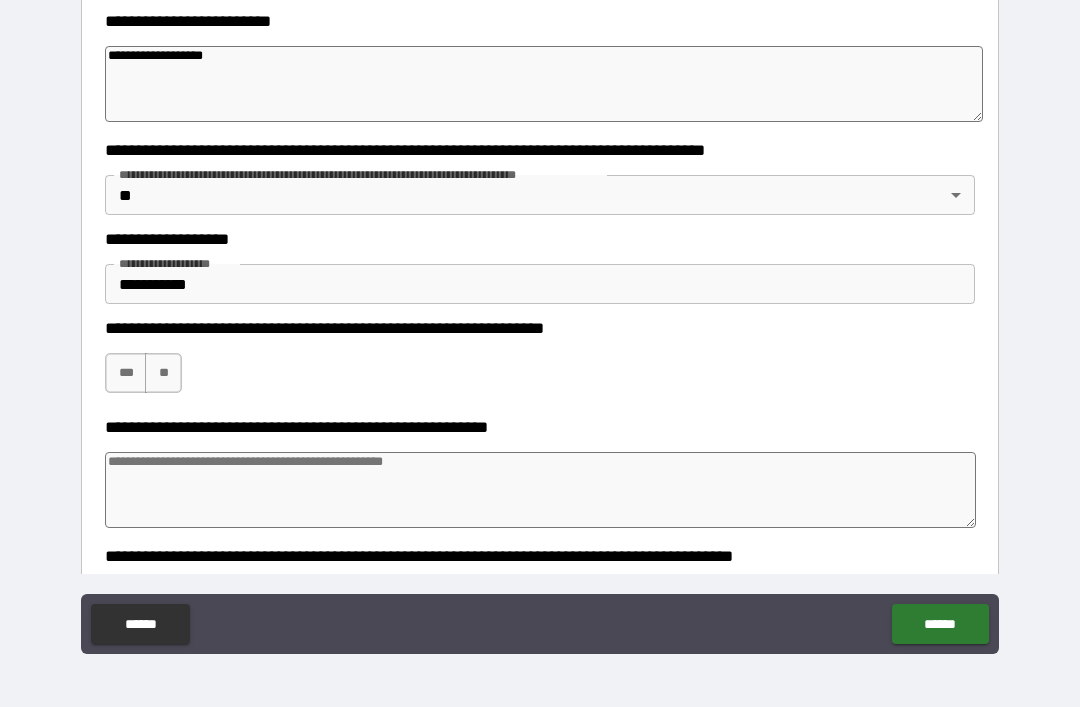 scroll, scrollTop: 485, scrollLeft: 0, axis: vertical 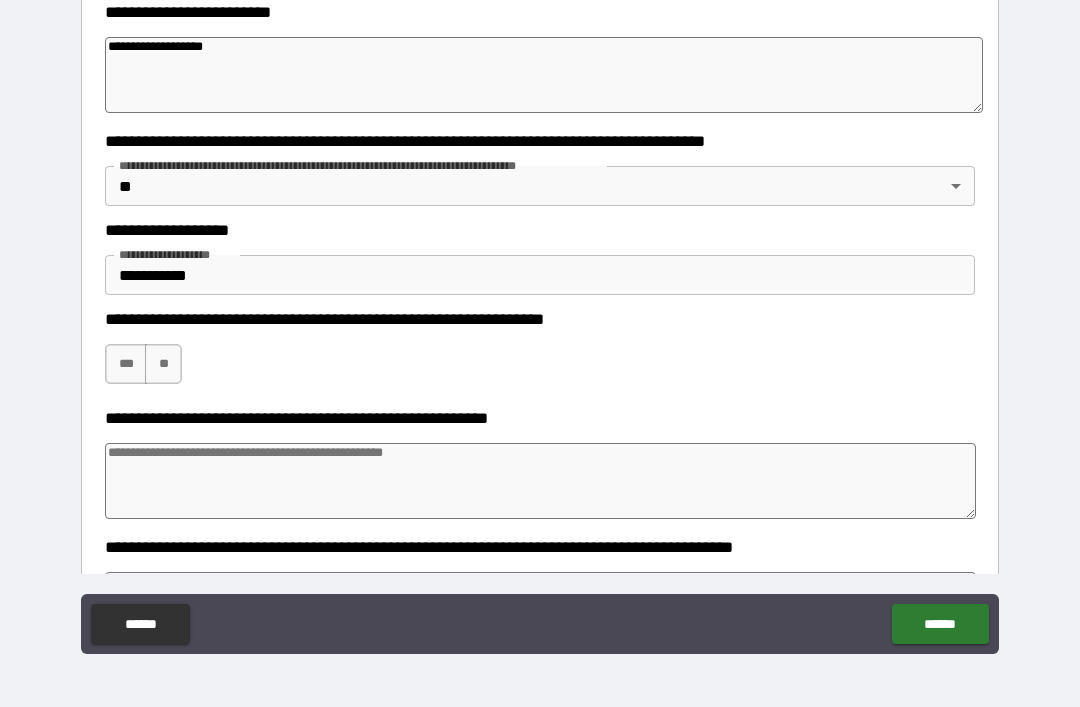 click on "***" at bounding box center (126, 364) 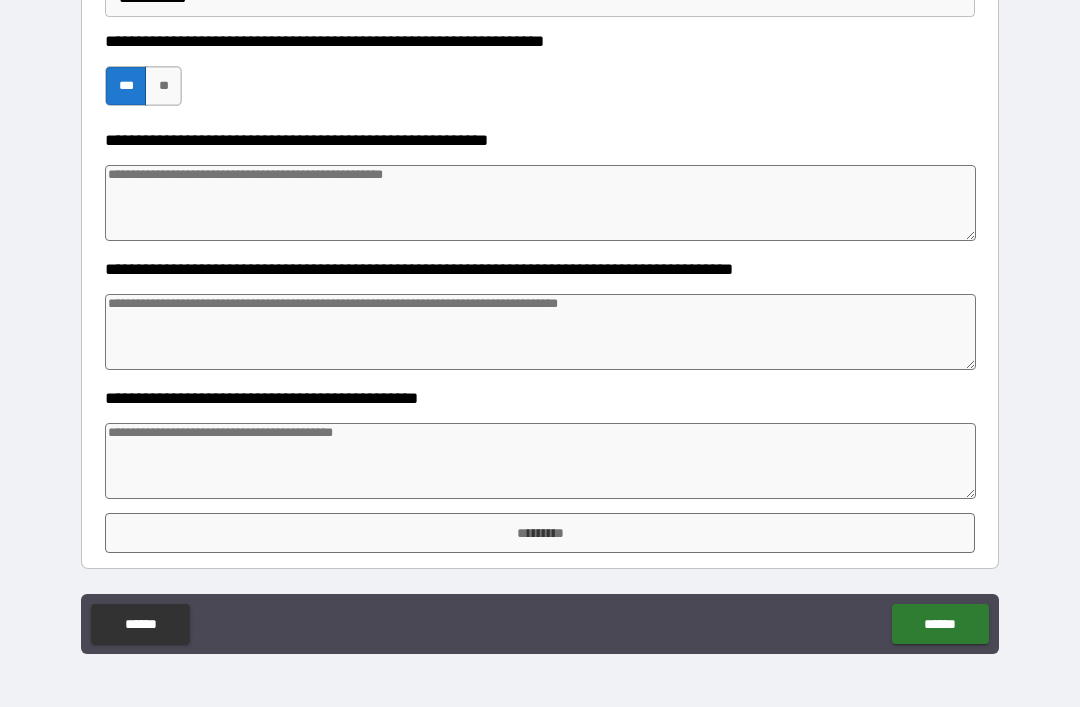 scroll, scrollTop: 763, scrollLeft: 0, axis: vertical 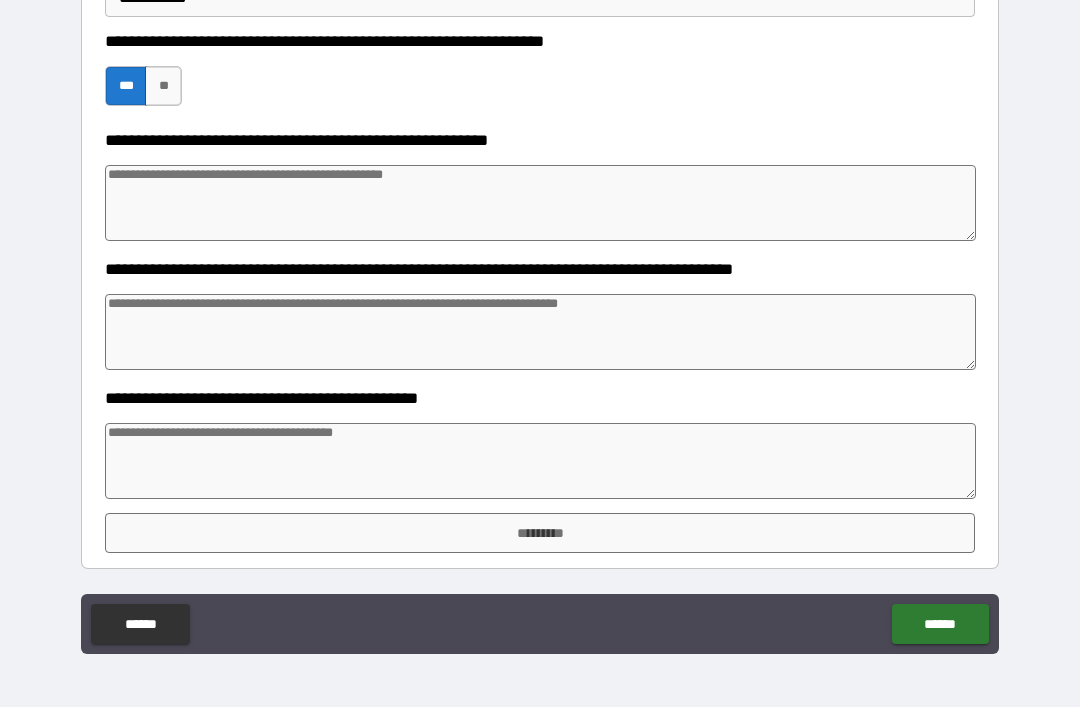 click at bounding box center [540, 461] 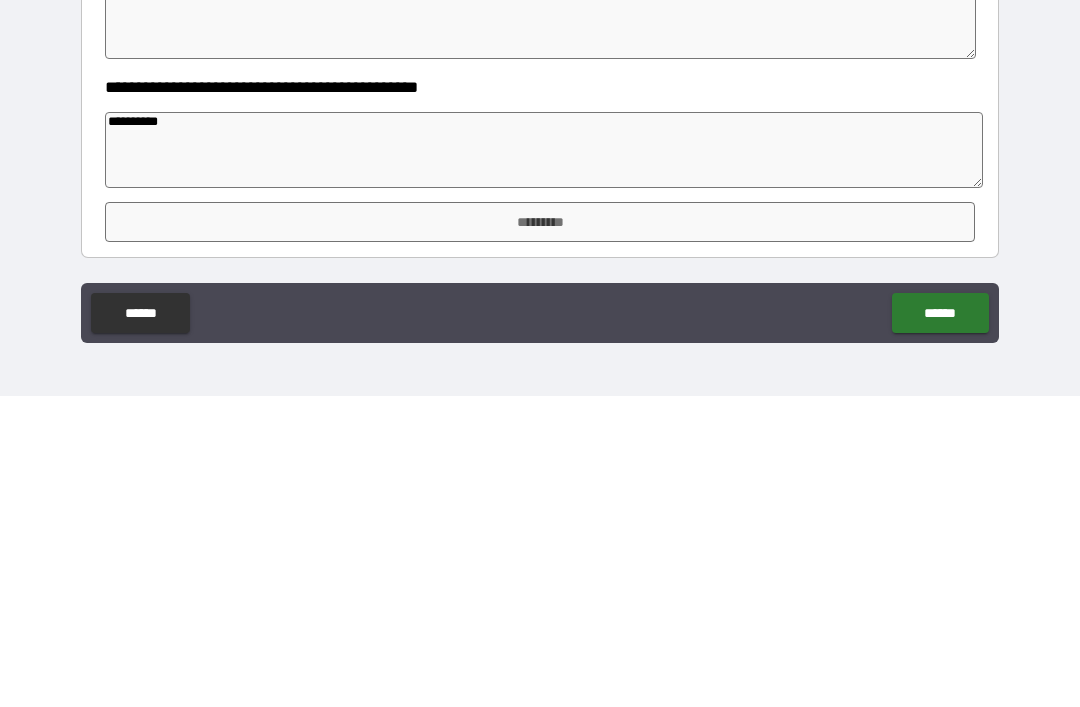 click on "*********" at bounding box center (540, 533) 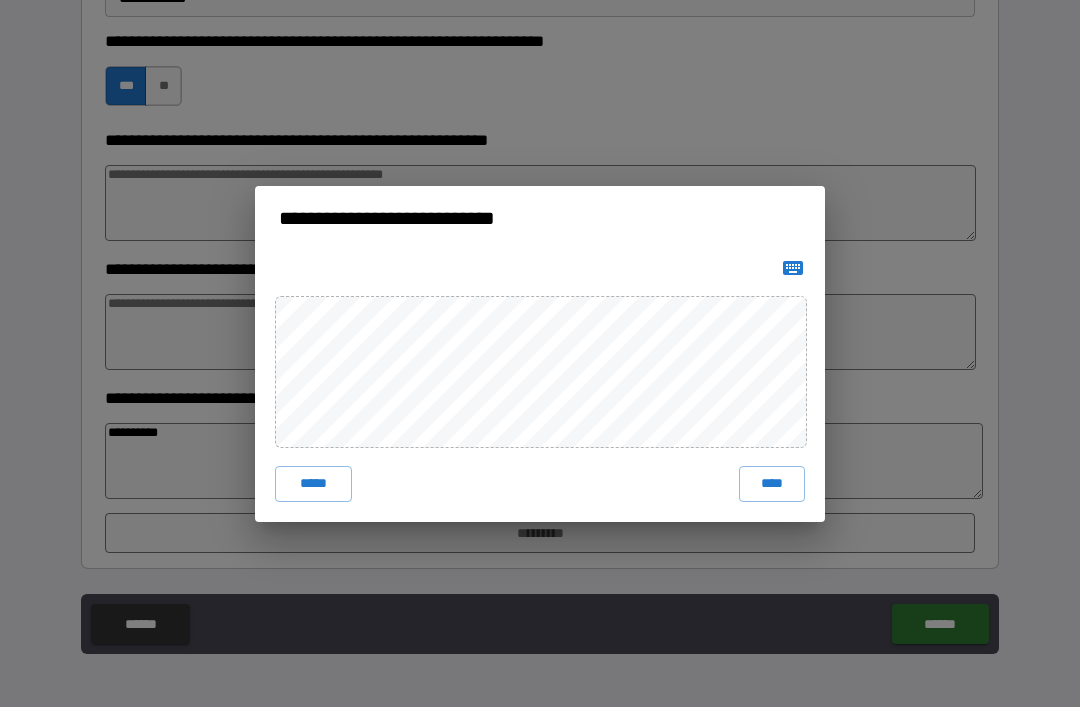 click on "****" at bounding box center [772, 484] 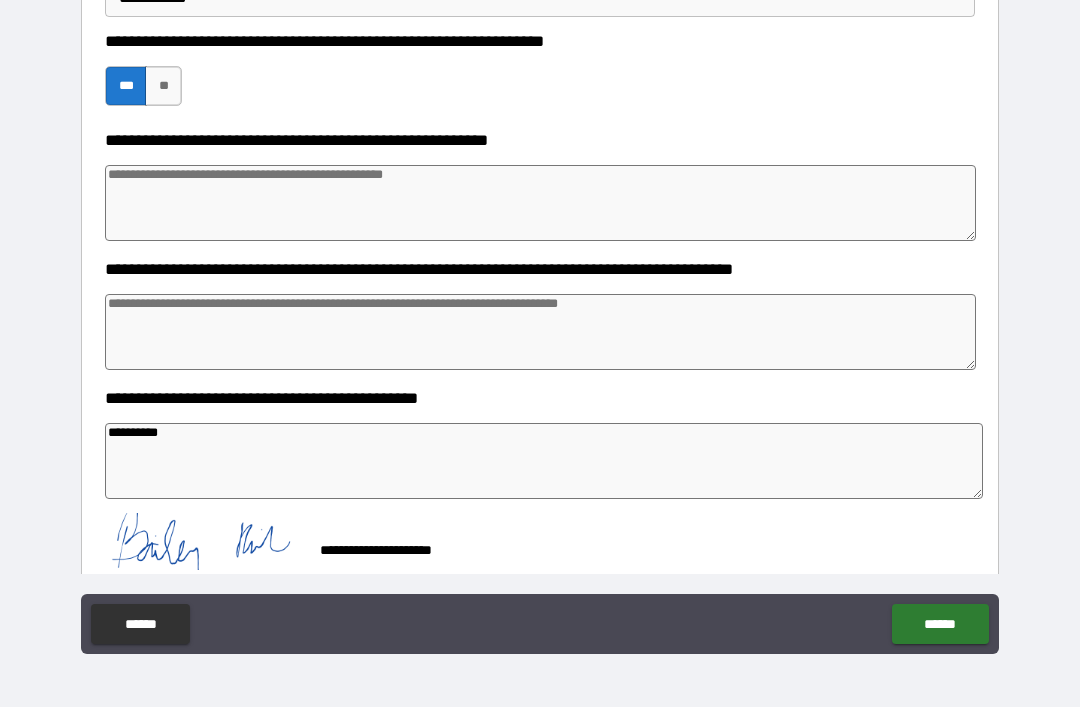 click on "******" at bounding box center (940, 624) 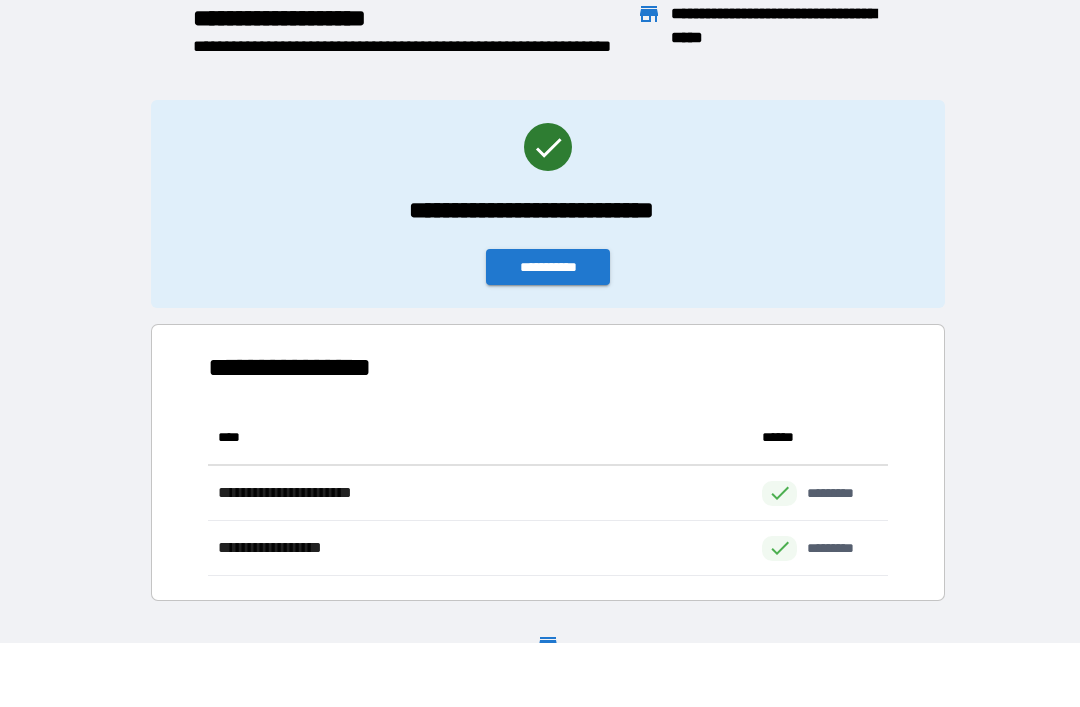 scroll, scrollTop: 1, scrollLeft: 1, axis: both 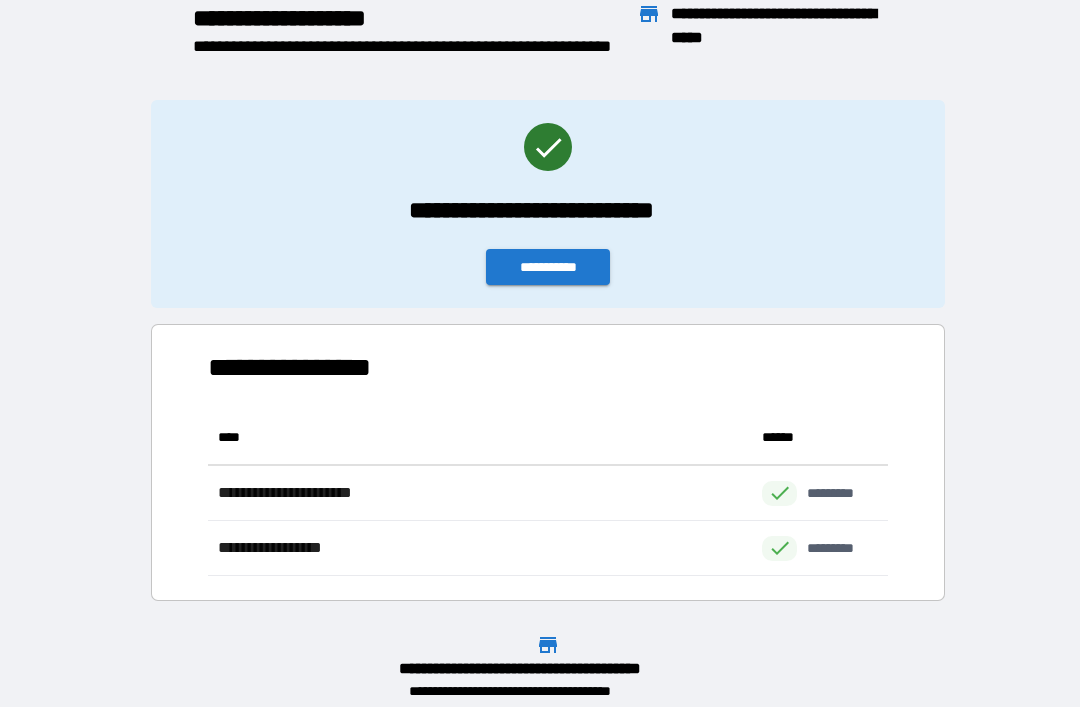 click on "**********" at bounding box center (548, 267) 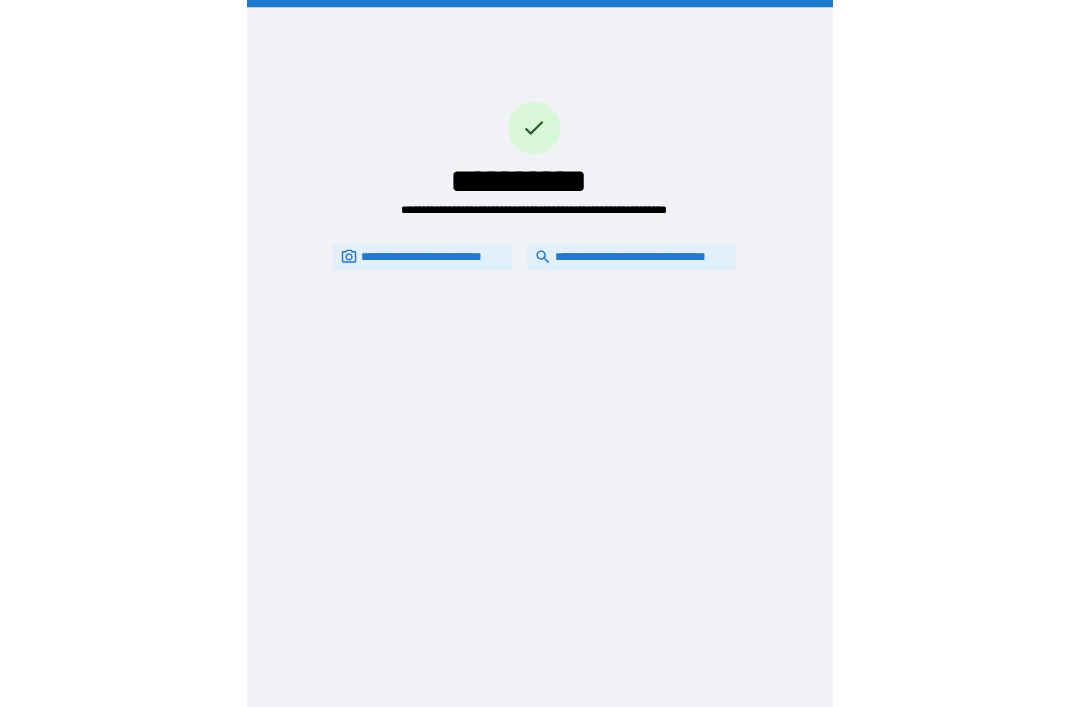 scroll, scrollTop: 64, scrollLeft: 0, axis: vertical 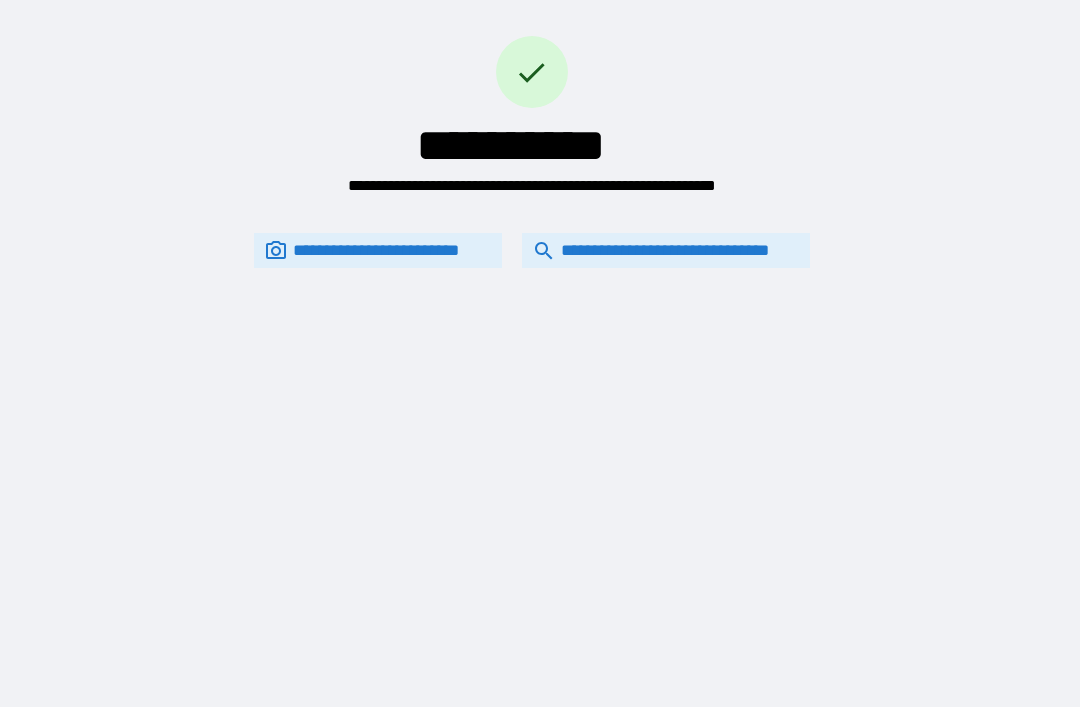 click on "**********" at bounding box center (666, 250) 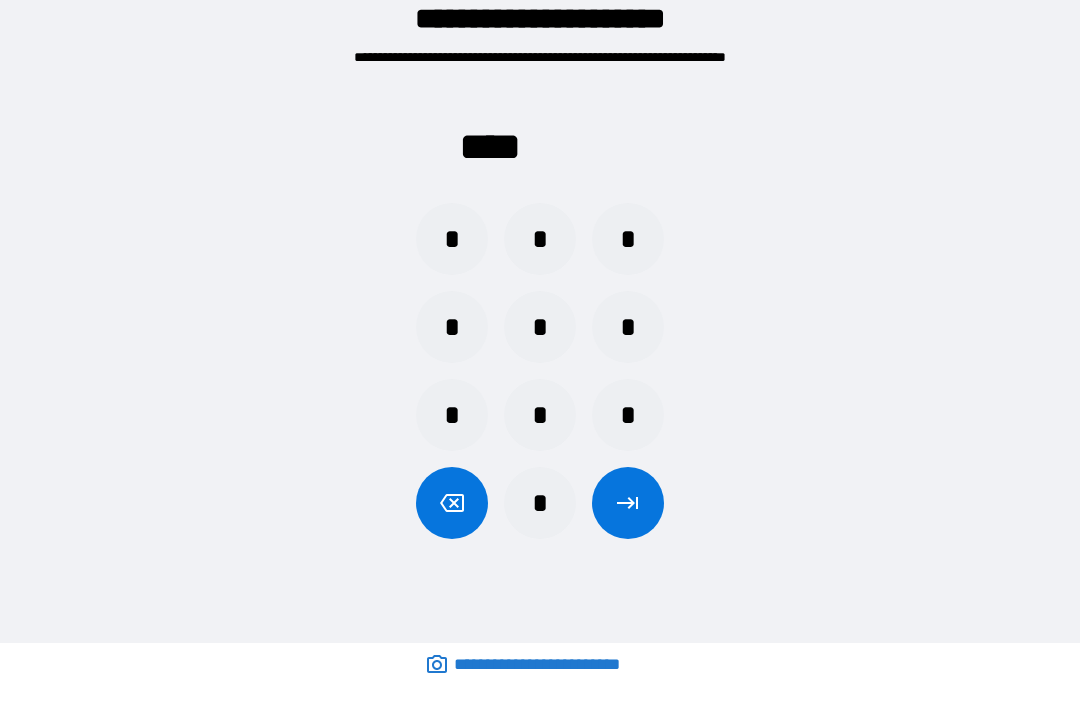 click on "*" at bounding box center [540, 503] 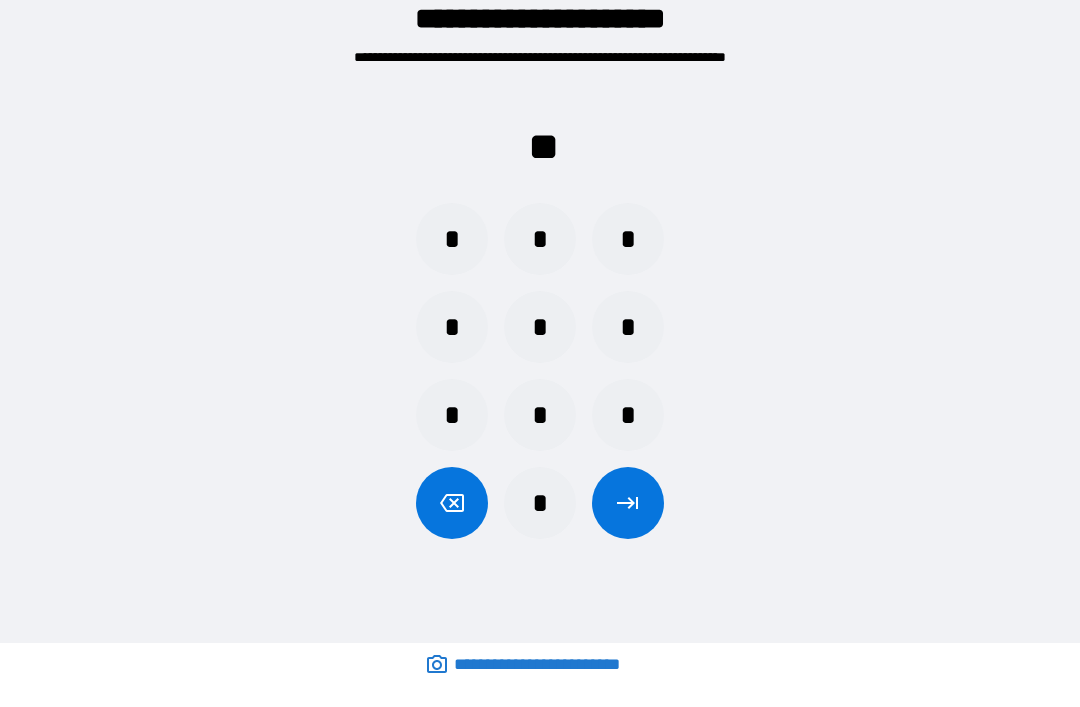 click on "*" at bounding box center (452, 327) 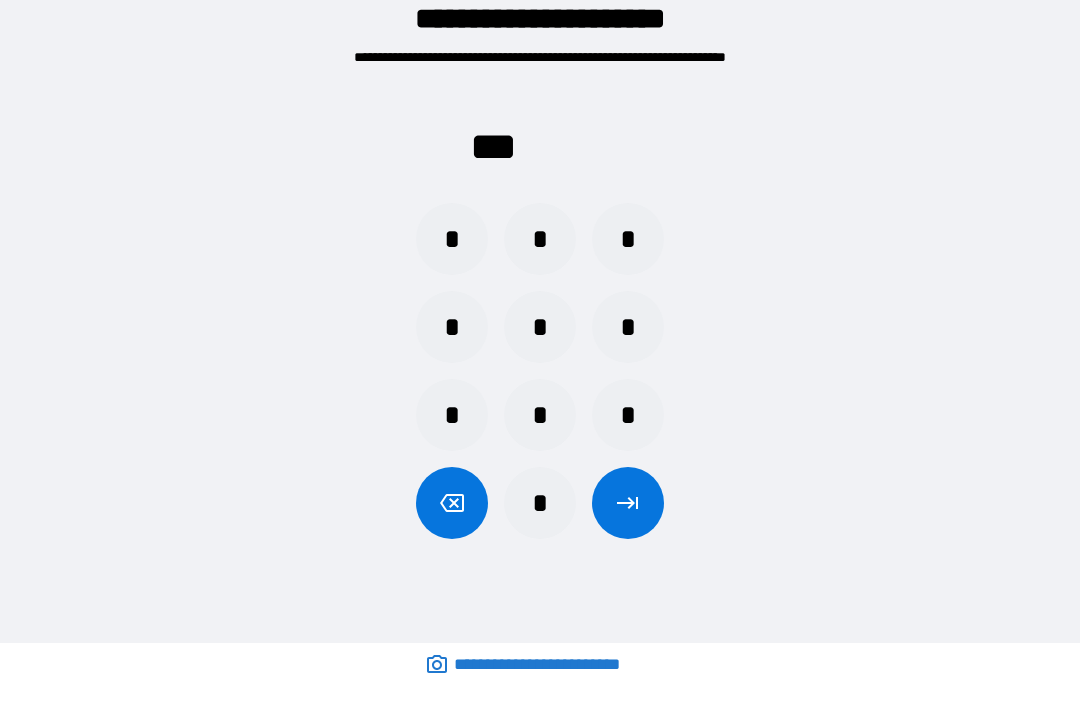 click on "*" at bounding box center (628, 239) 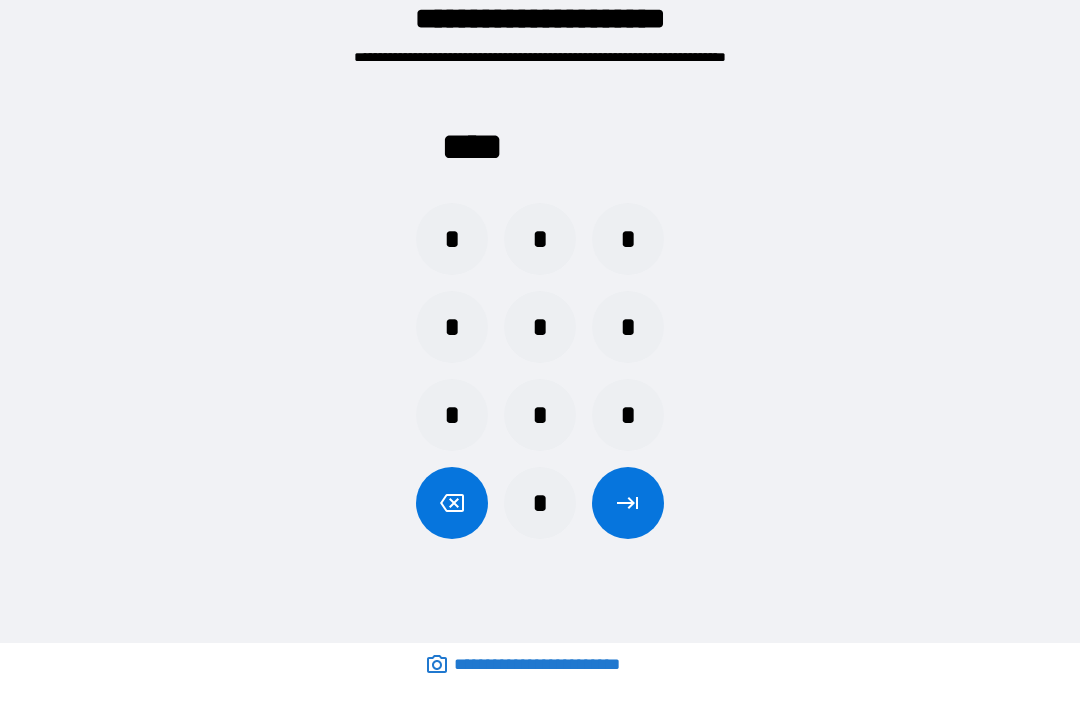 click at bounding box center (628, 503) 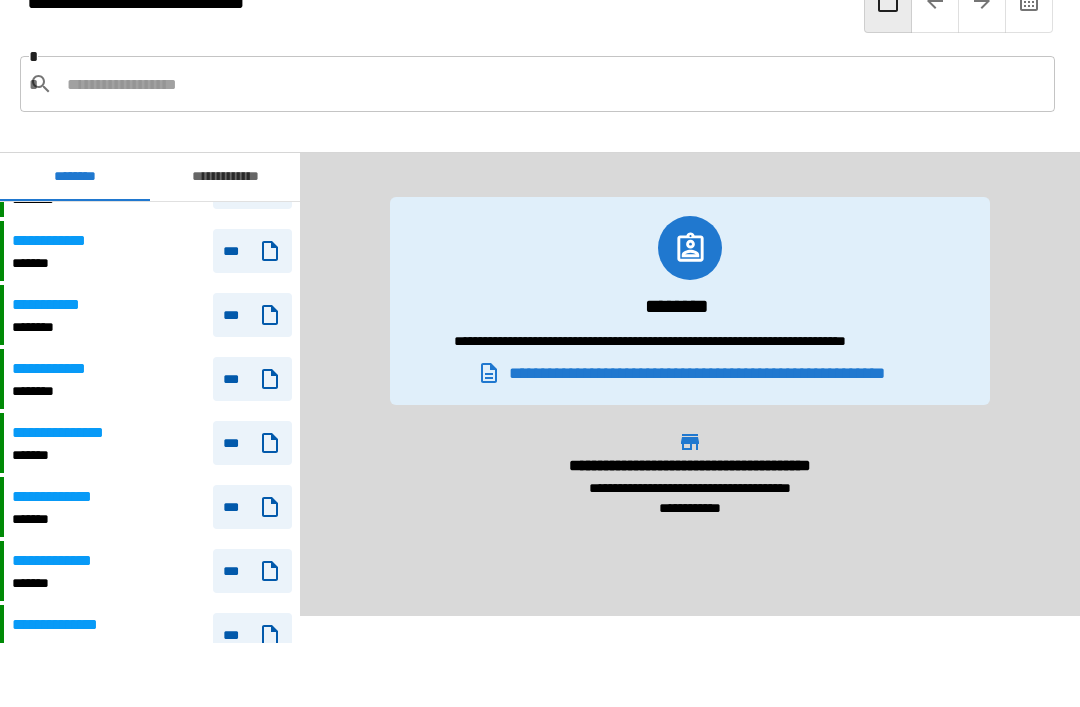 scroll, scrollTop: 742, scrollLeft: 0, axis: vertical 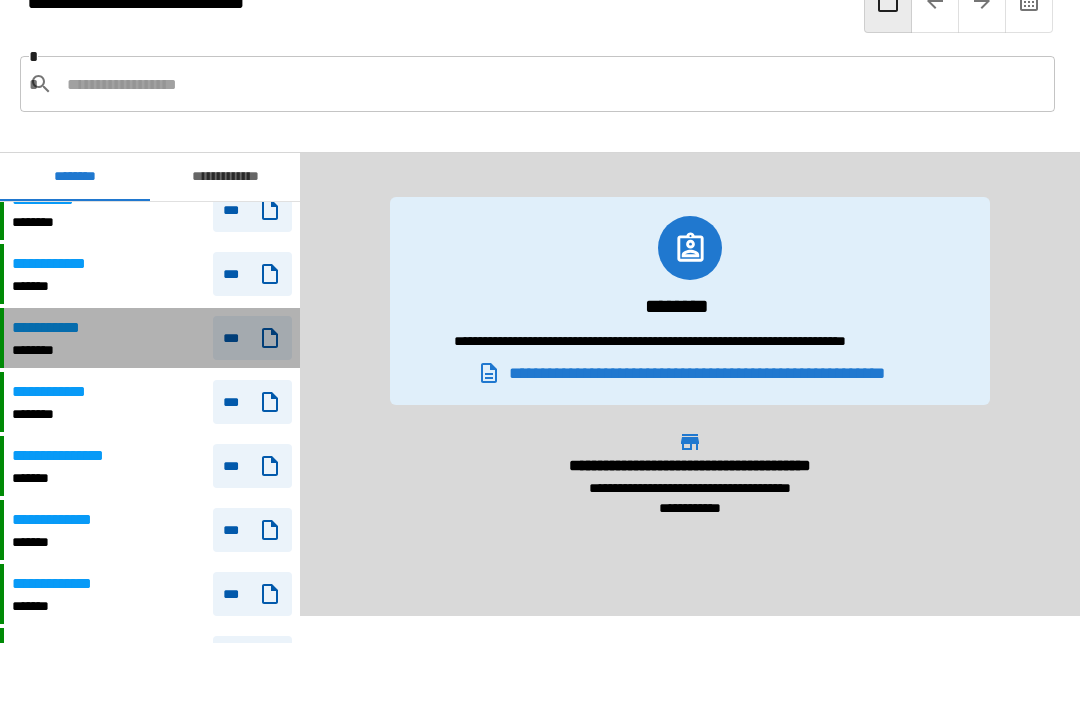 click on "***" at bounding box center (252, 338) 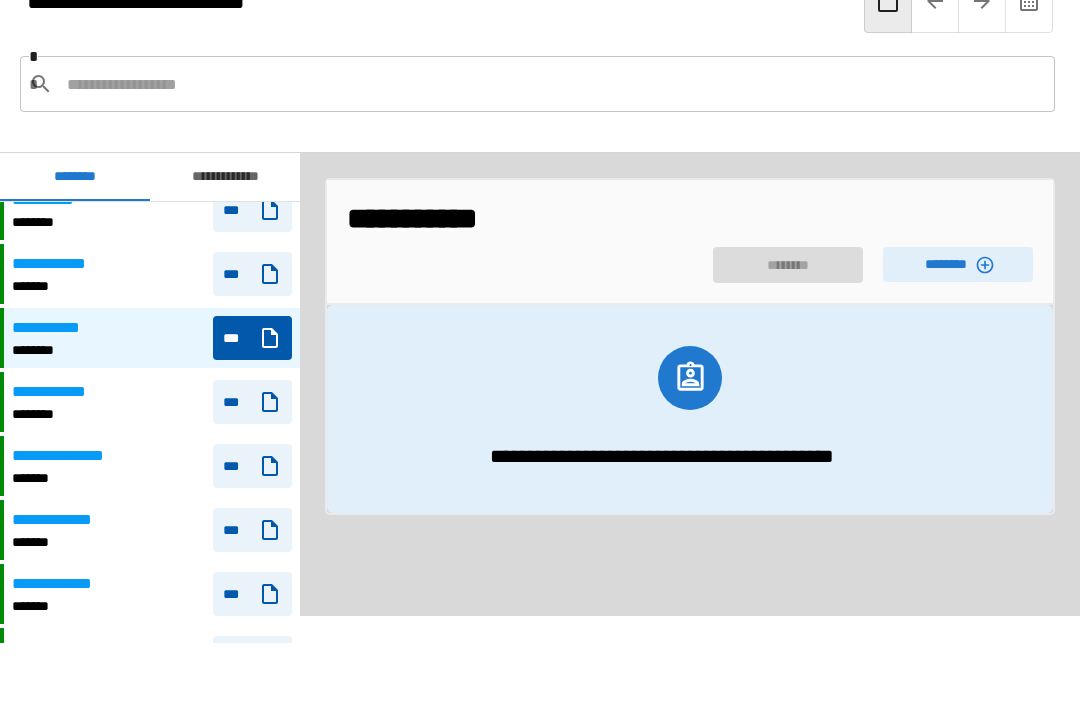 click on "********" at bounding box center (958, 264) 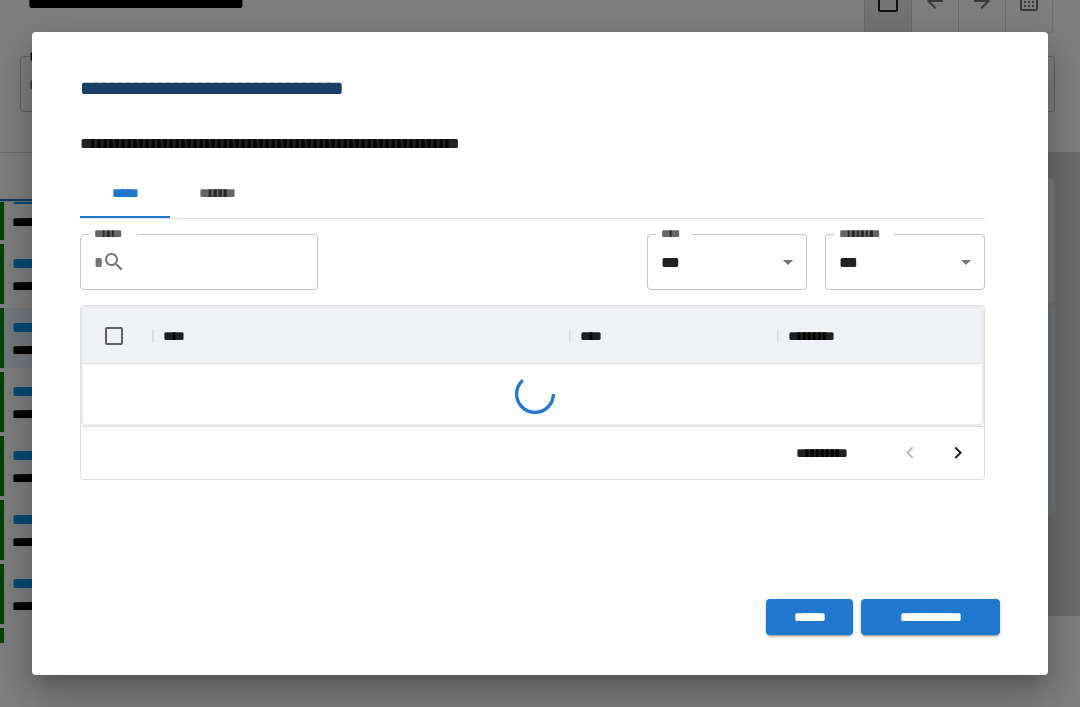 scroll, scrollTop: 356, scrollLeft: 899, axis: both 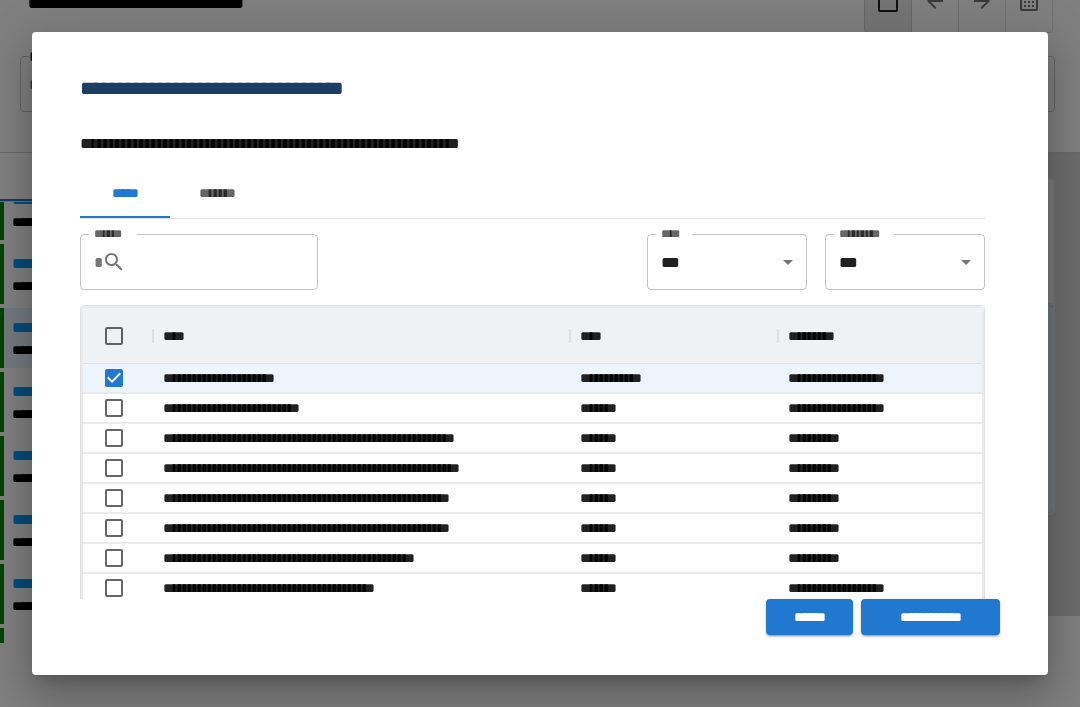 click on "**********" at bounding box center [930, 617] 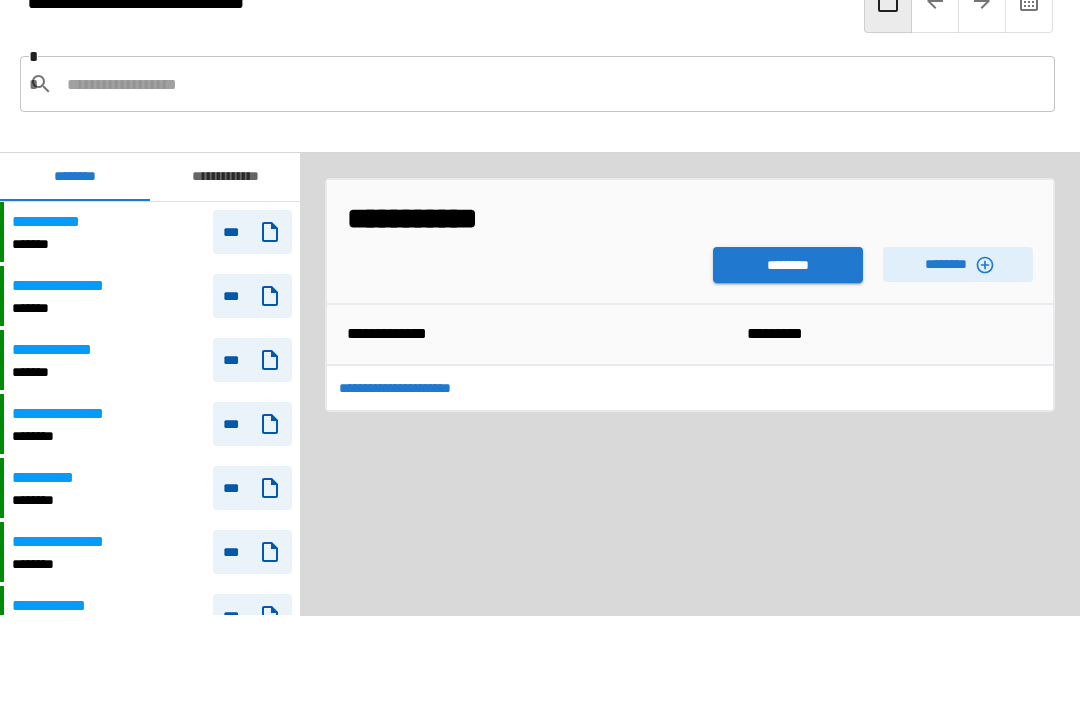 scroll, scrollTop: 300, scrollLeft: 0, axis: vertical 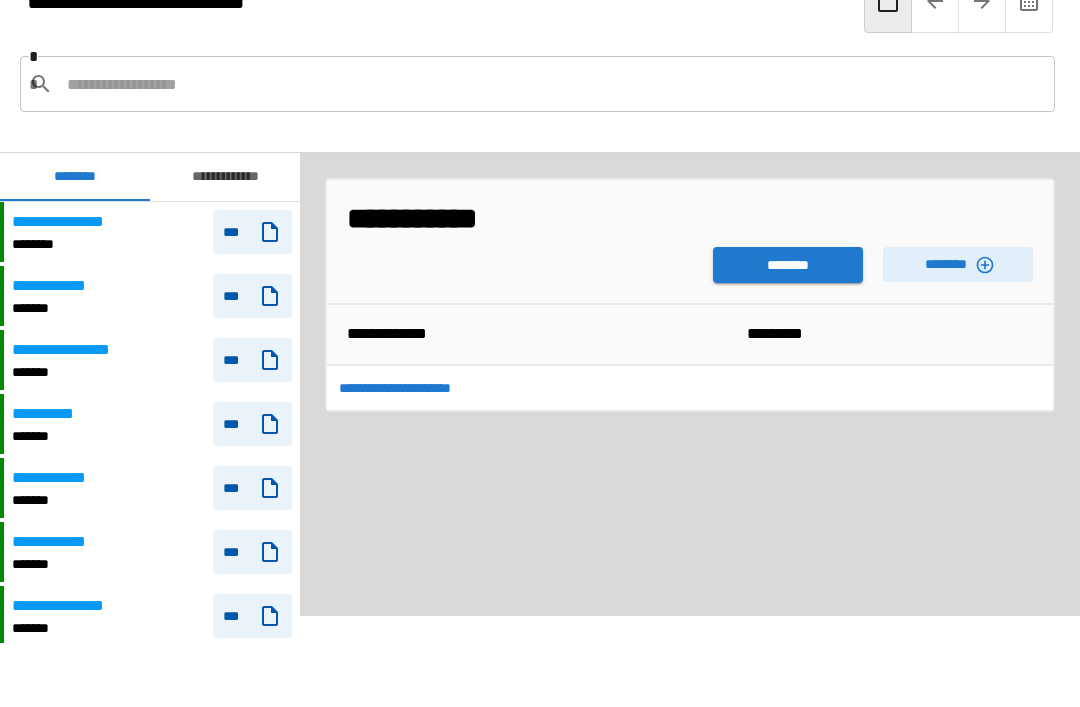 click on "********" at bounding box center (788, 265) 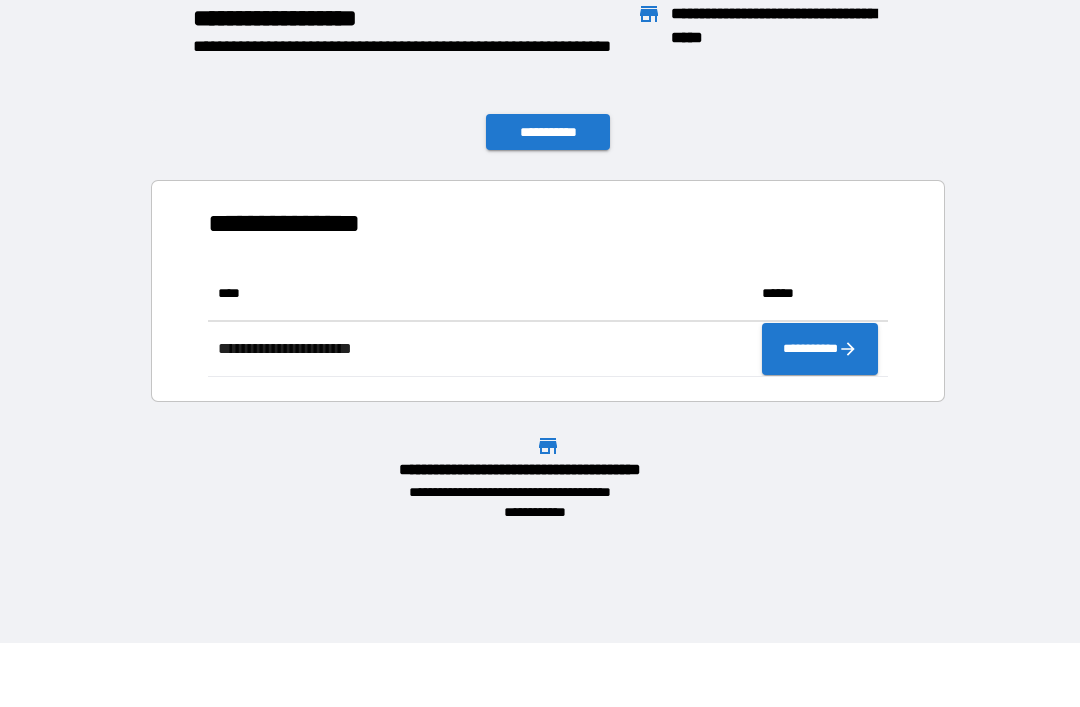 scroll, scrollTop: 111, scrollLeft: 680, axis: both 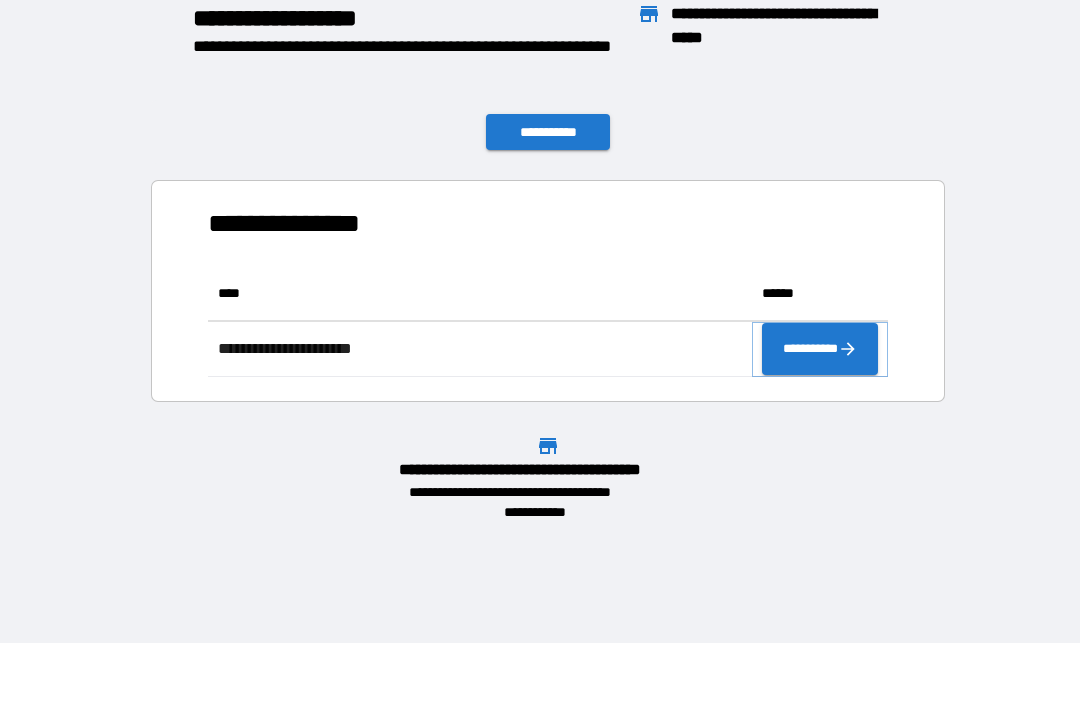 click on "**********" at bounding box center [820, 349] 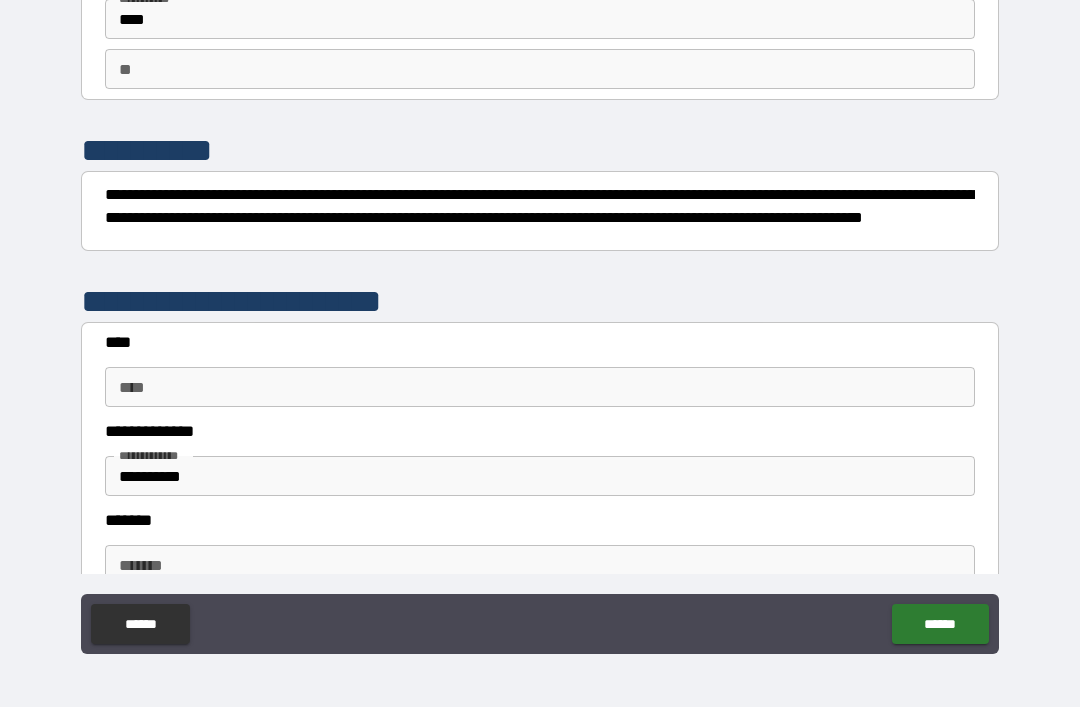 scroll, scrollTop: 133, scrollLeft: 0, axis: vertical 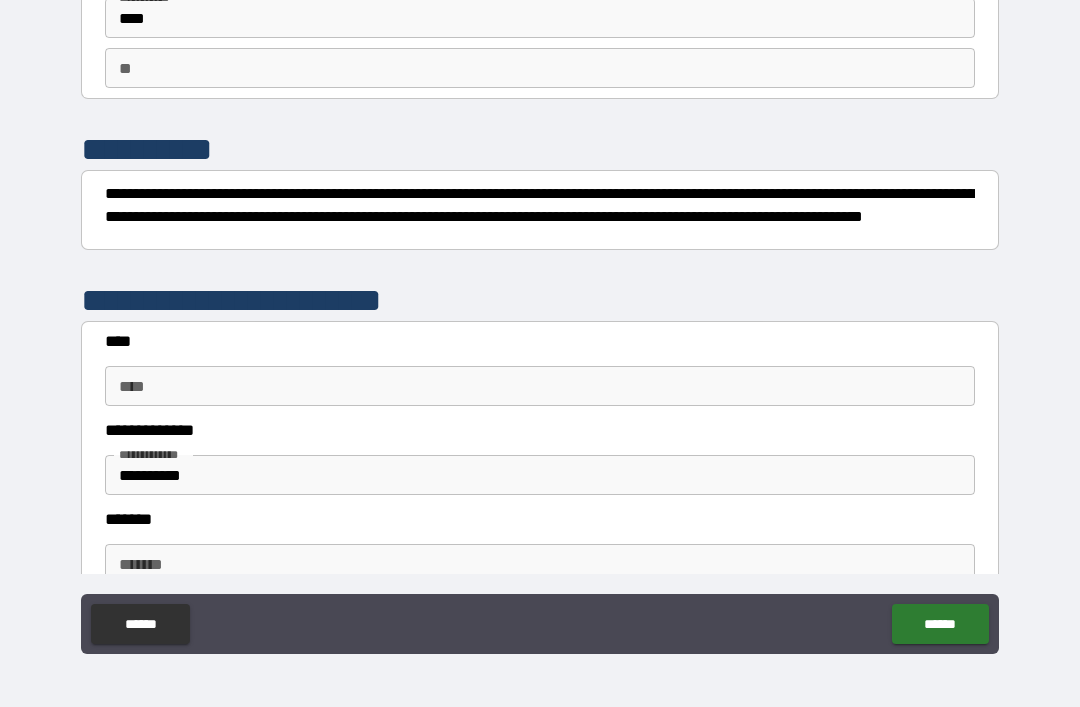 click on "****" at bounding box center [540, 386] 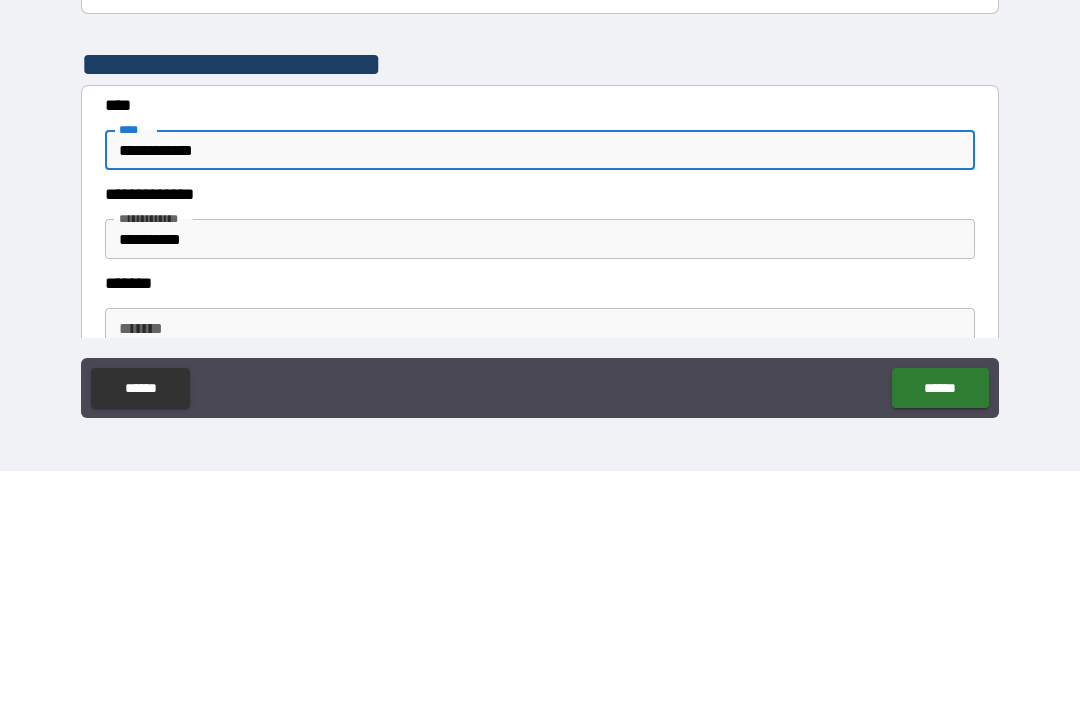 click on "**********" at bounding box center (540, 475) 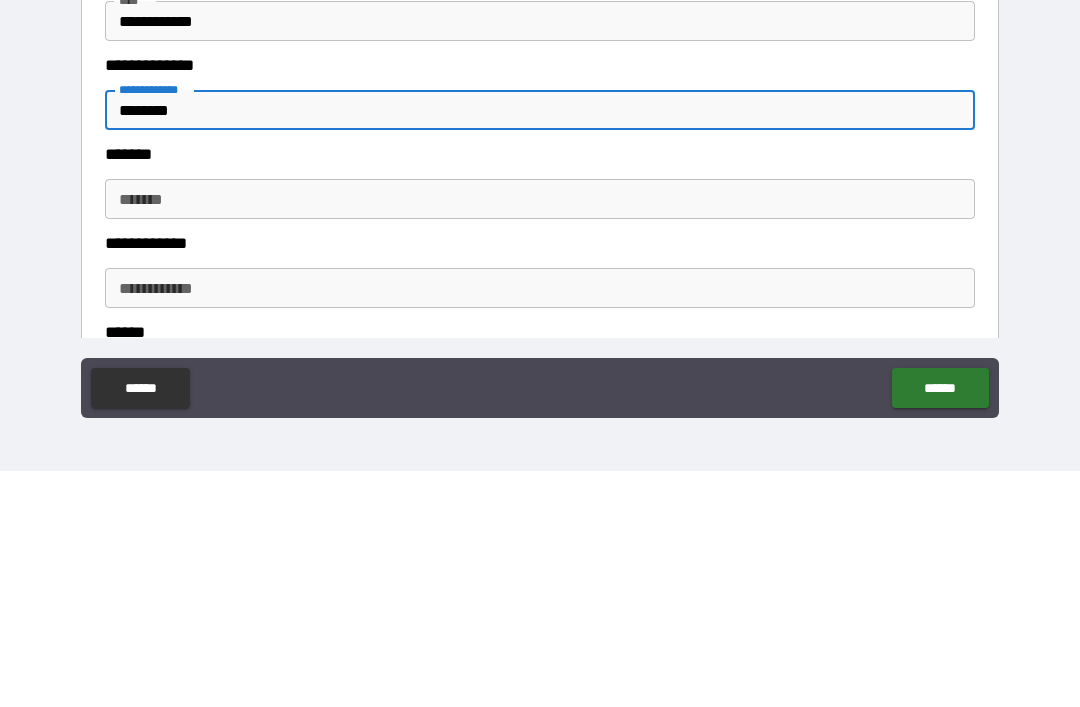 scroll, scrollTop: 254, scrollLeft: 0, axis: vertical 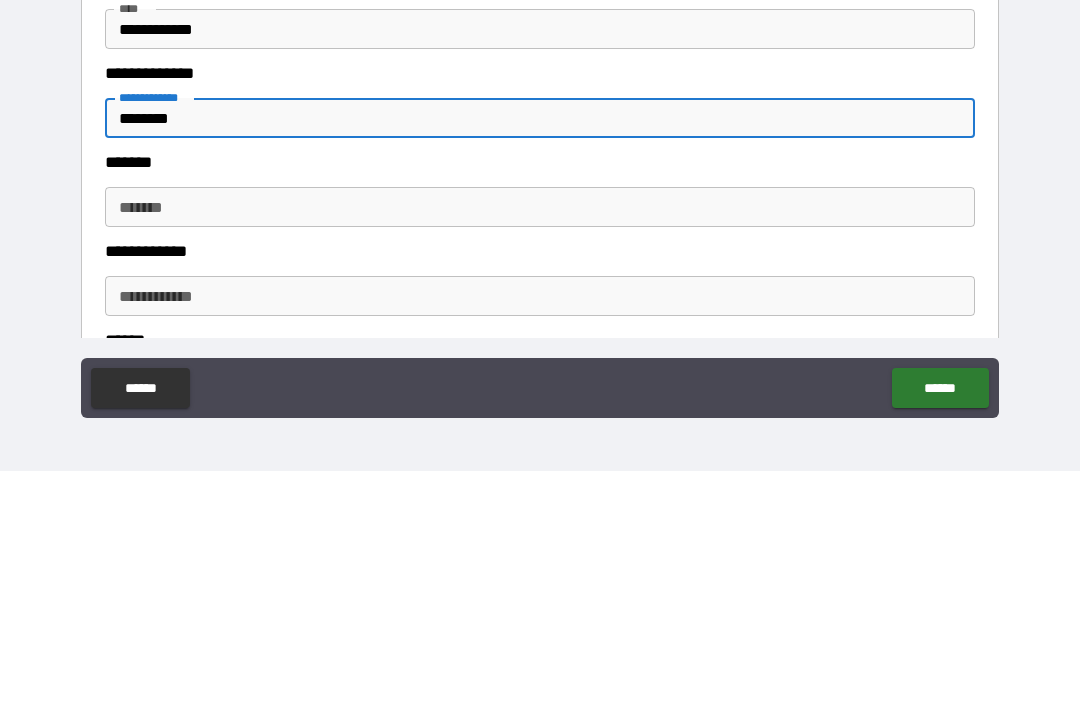 click on "*******" at bounding box center (540, 443) 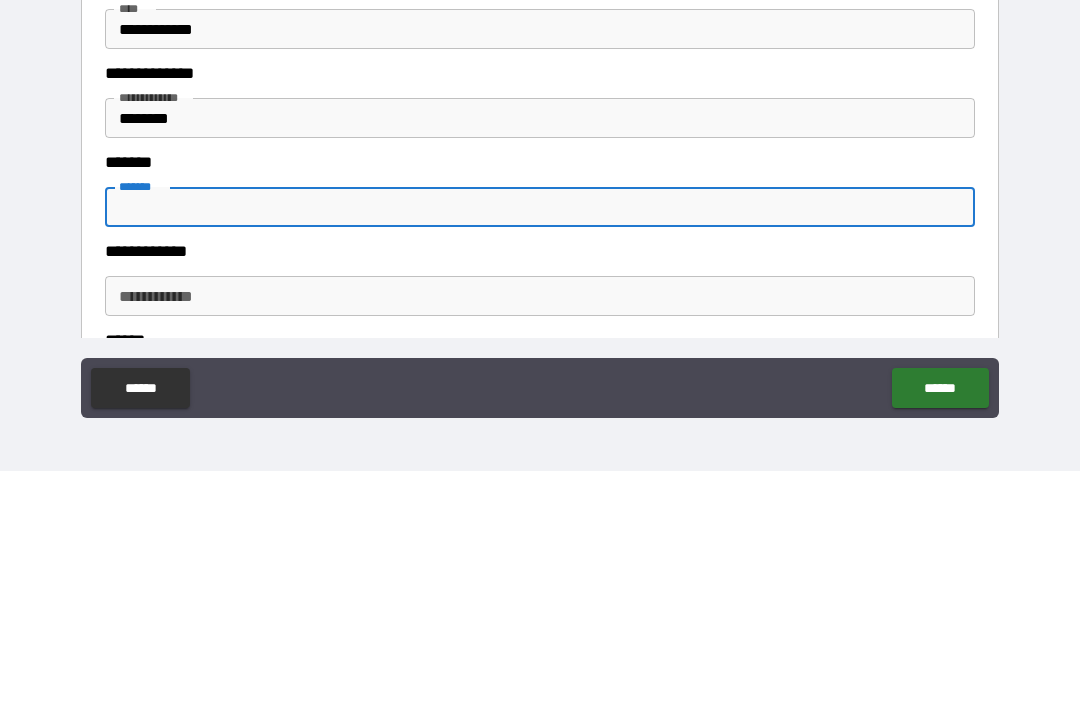 click on "********" at bounding box center (540, 354) 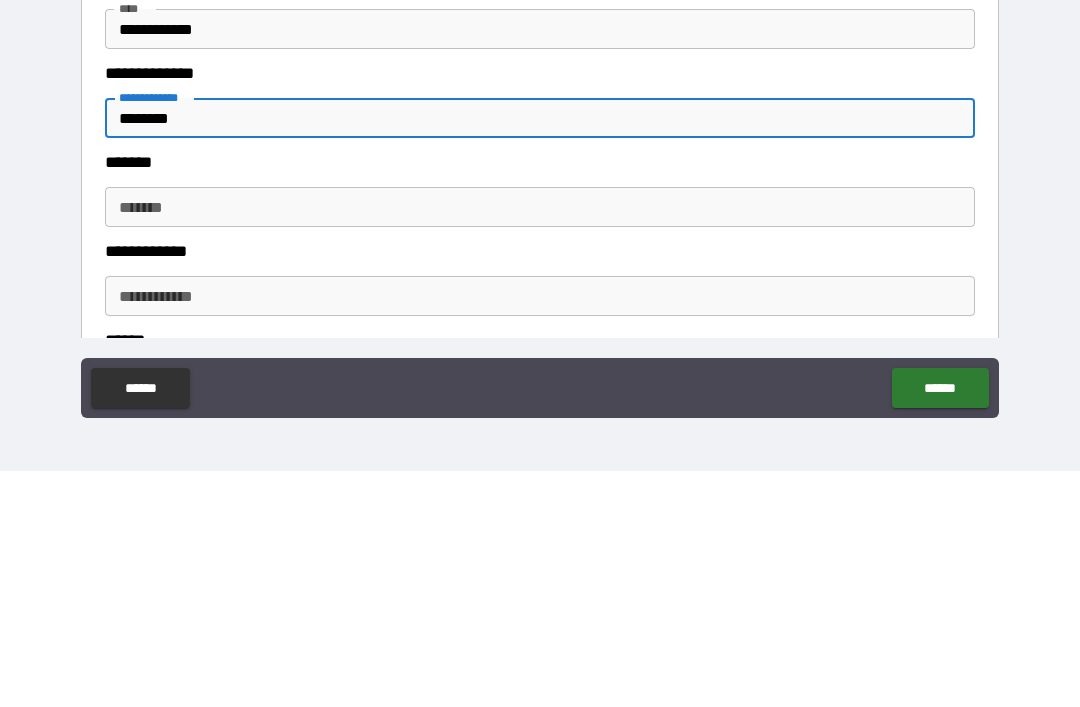 click on "********" at bounding box center [540, 354] 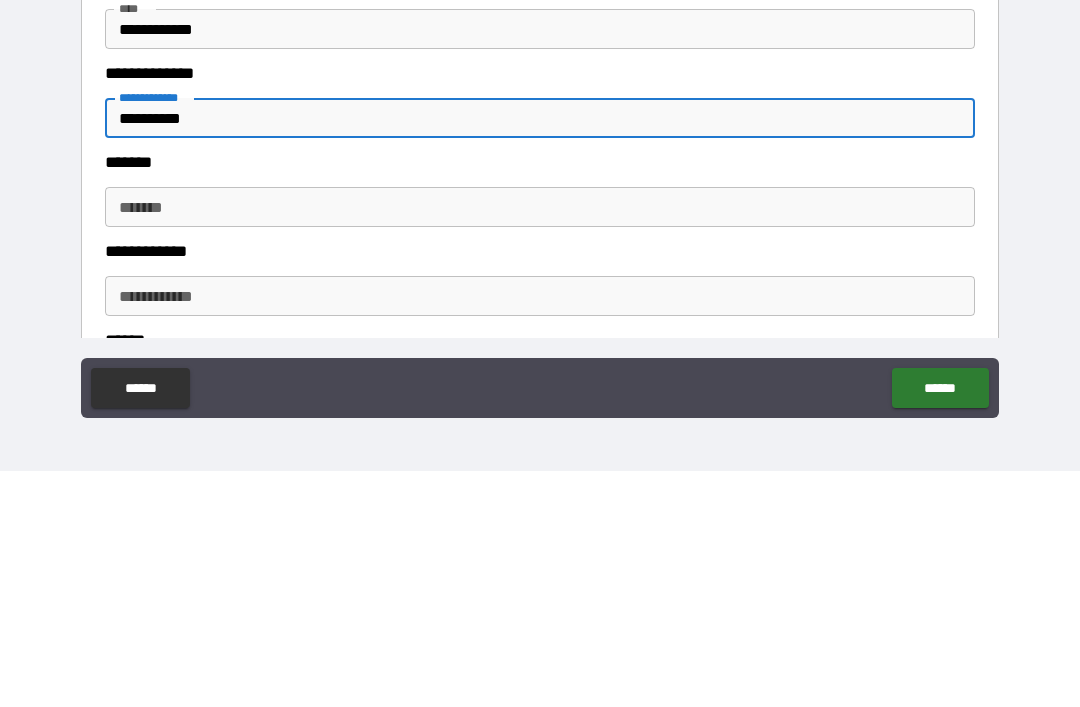 click on "*******" at bounding box center (540, 443) 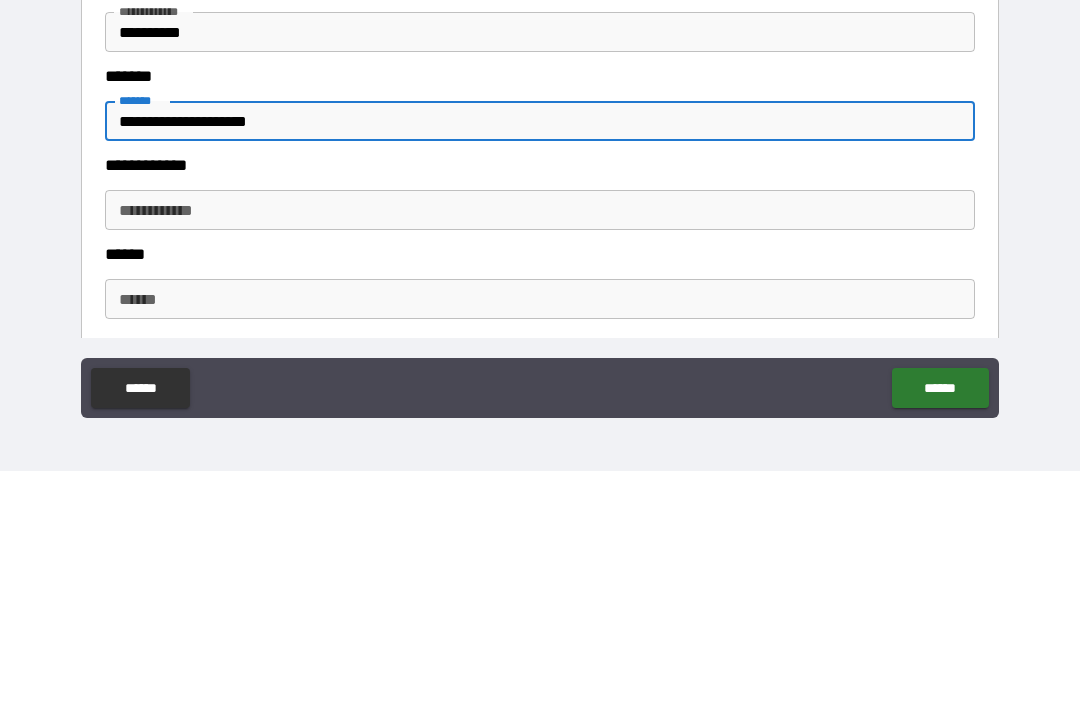 scroll, scrollTop: 346, scrollLeft: 0, axis: vertical 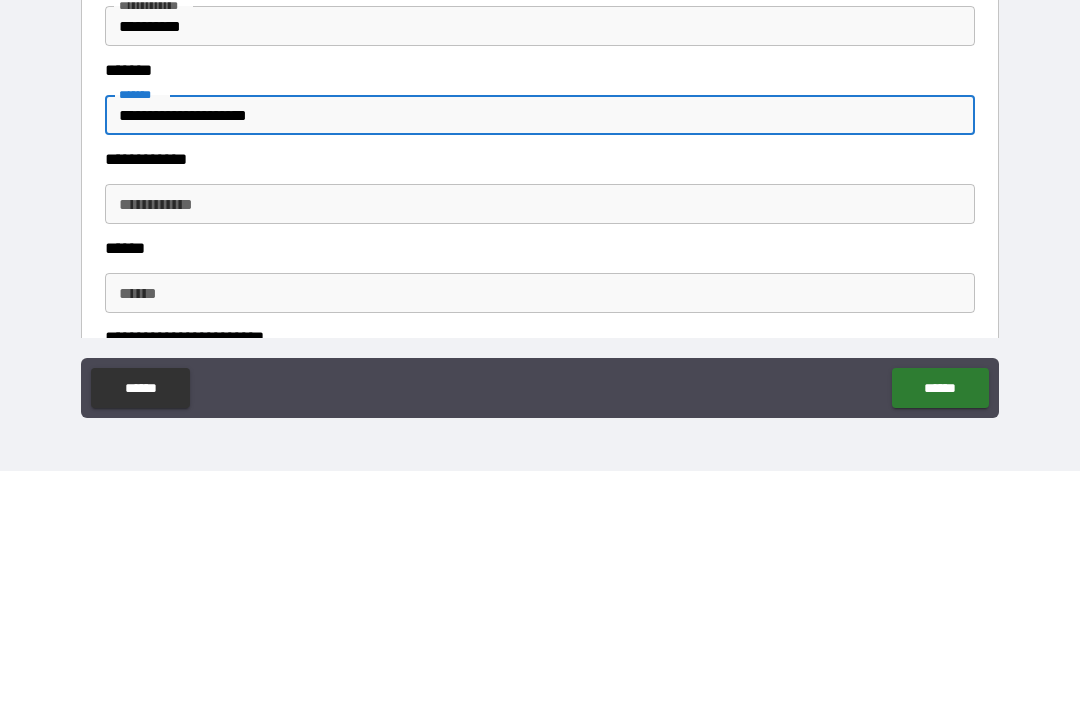 click on "**********" at bounding box center [540, 440] 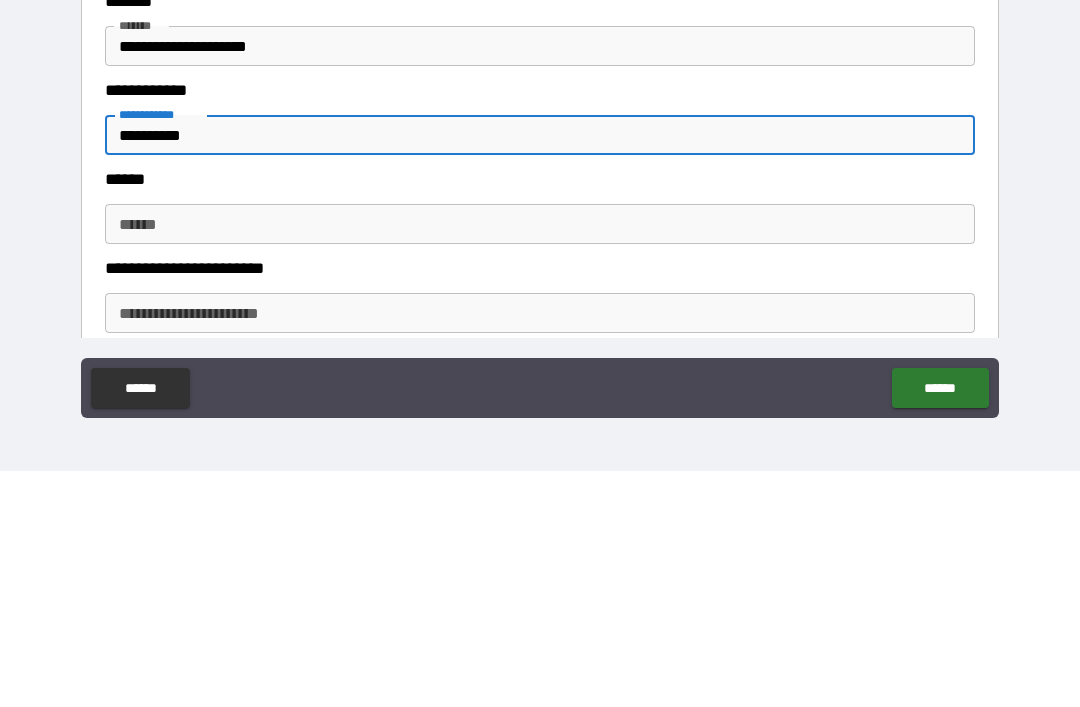 scroll, scrollTop: 413, scrollLeft: 0, axis: vertical 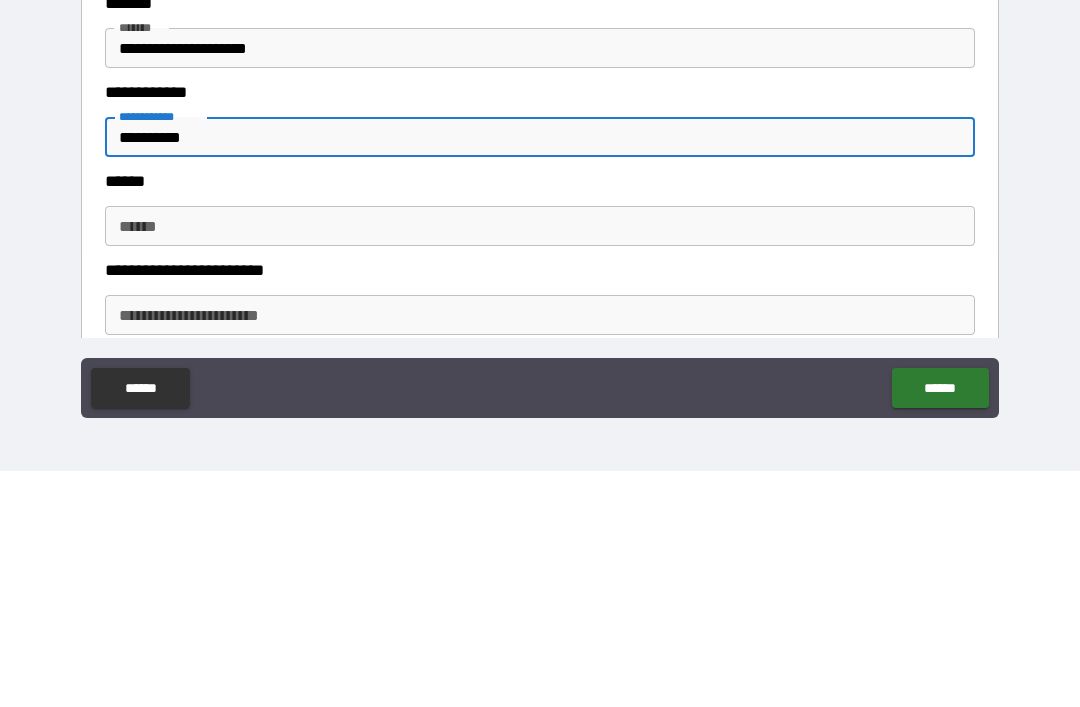 click on "******" at bounding box center (540, 462) 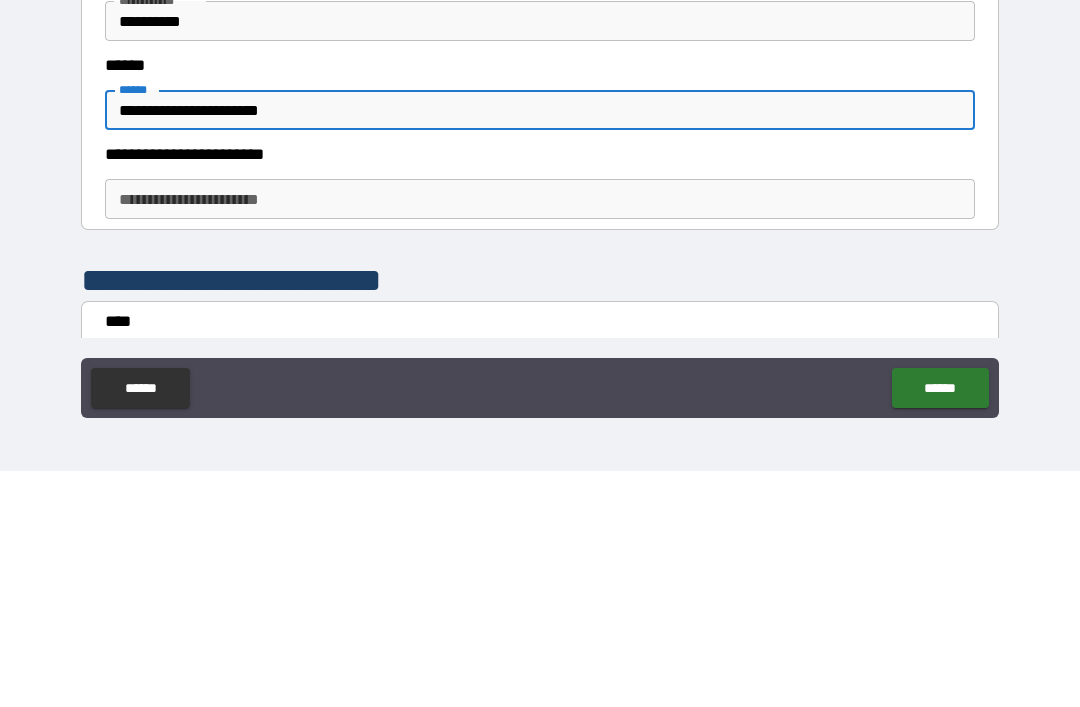 scroll, scrollTop: 527, scrollLeft: 0, axis: vertical 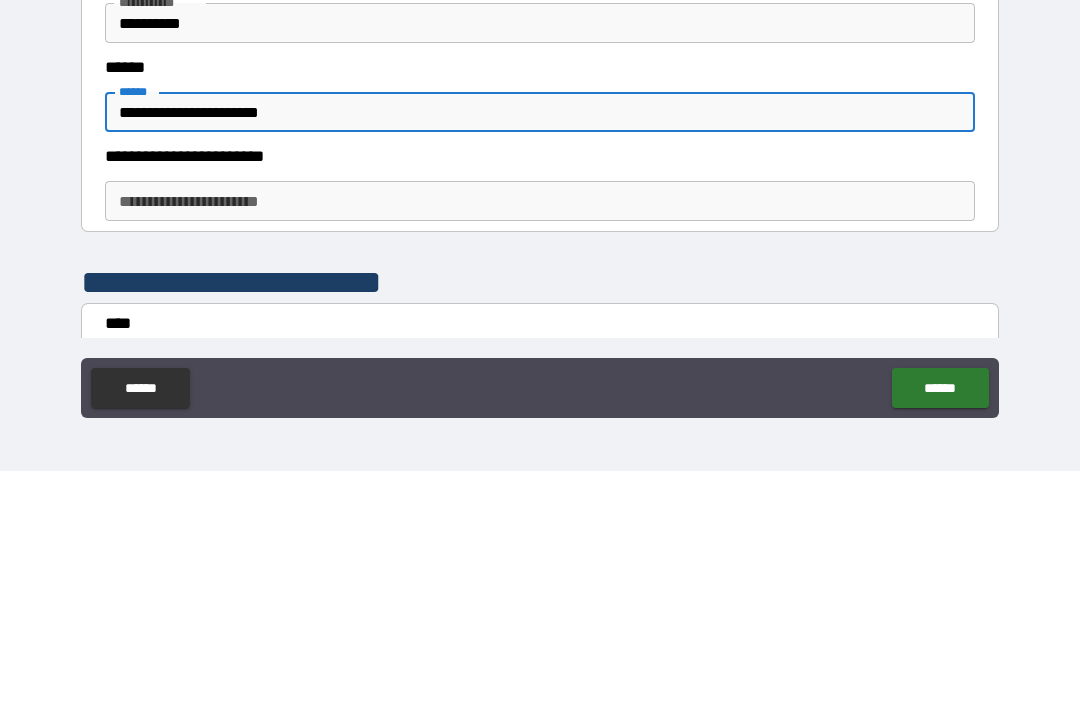 click on "**********" at bounding box center (540, 437) 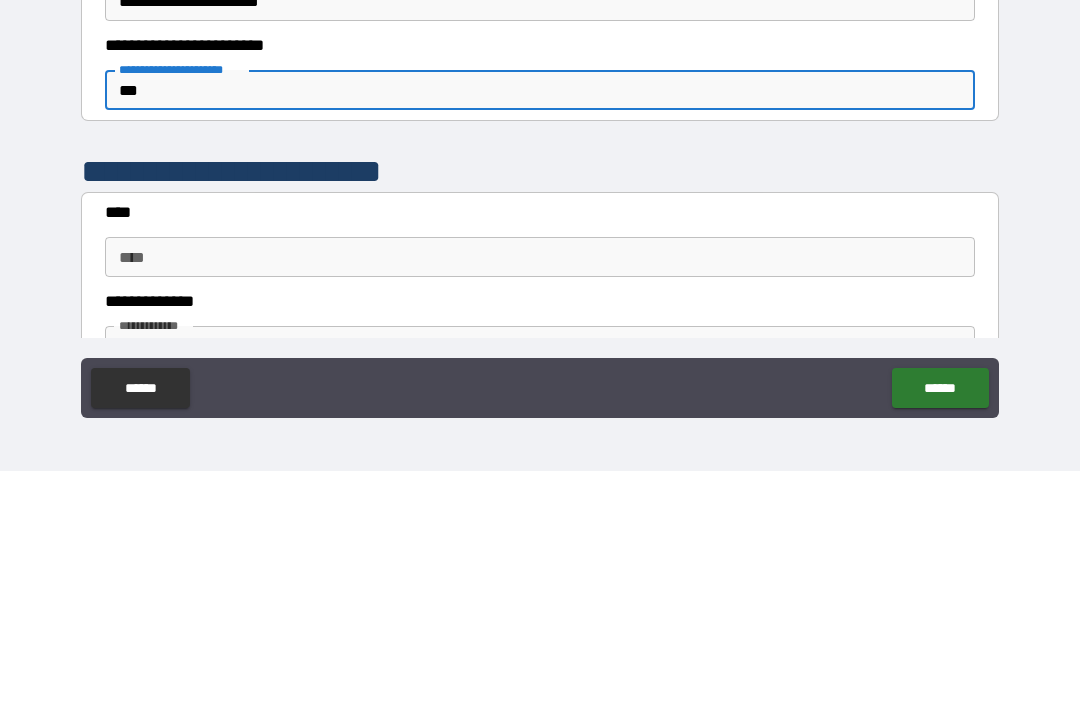 scroll, scrollTop: 636, scrollLeft: 0, axis: vertical 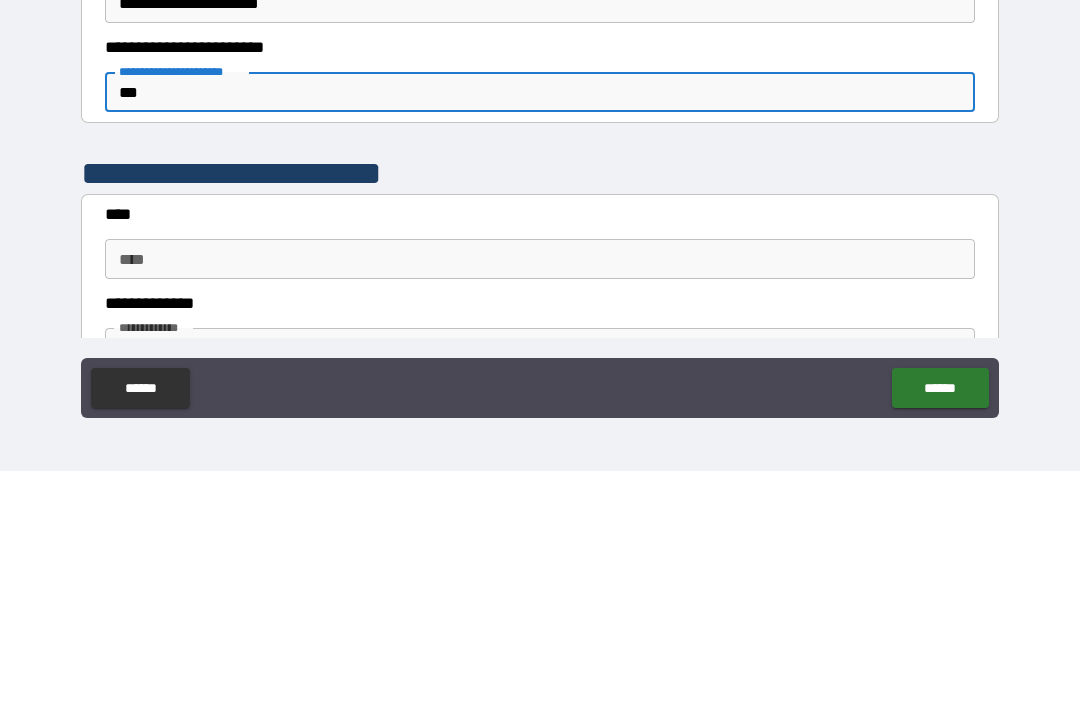 click on "****" at bounding box center [540, 495] 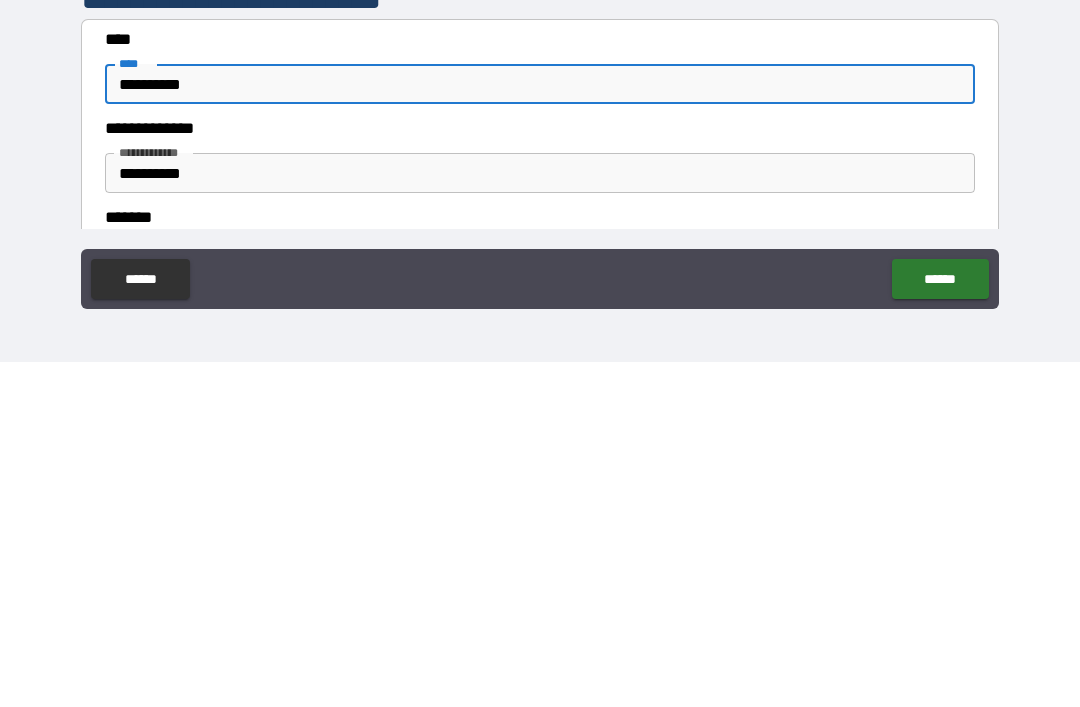 scroll, scrollTop: 713, scrollLeft: 0, axis: vertical 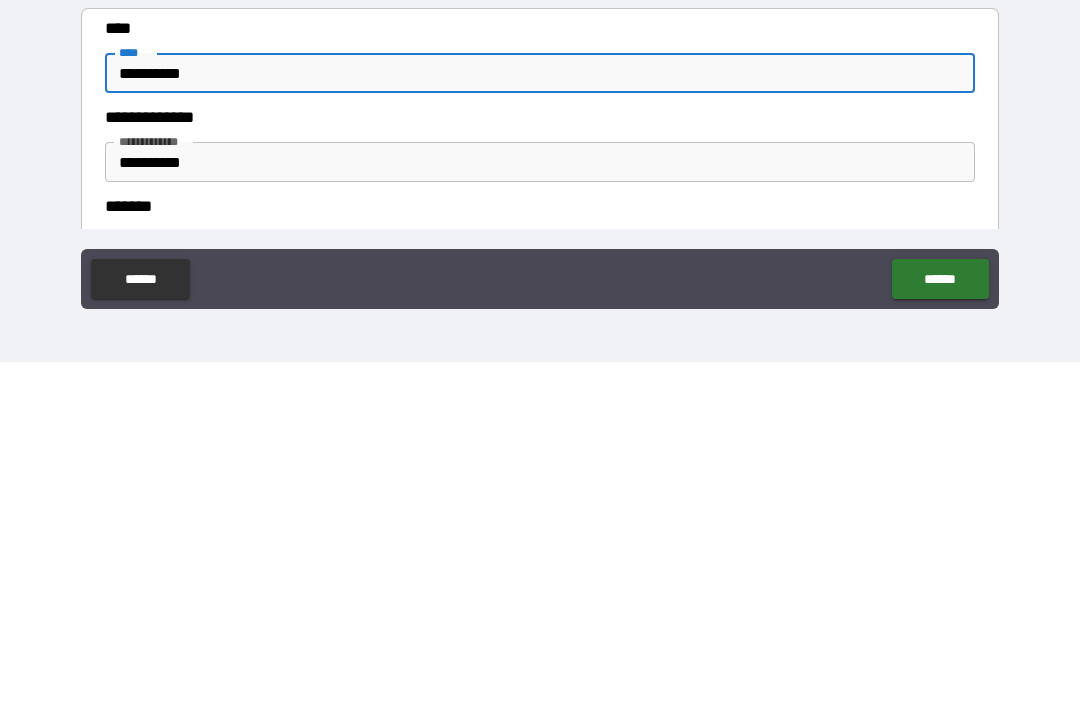 click on "**********" at bounding box center [540, 507] 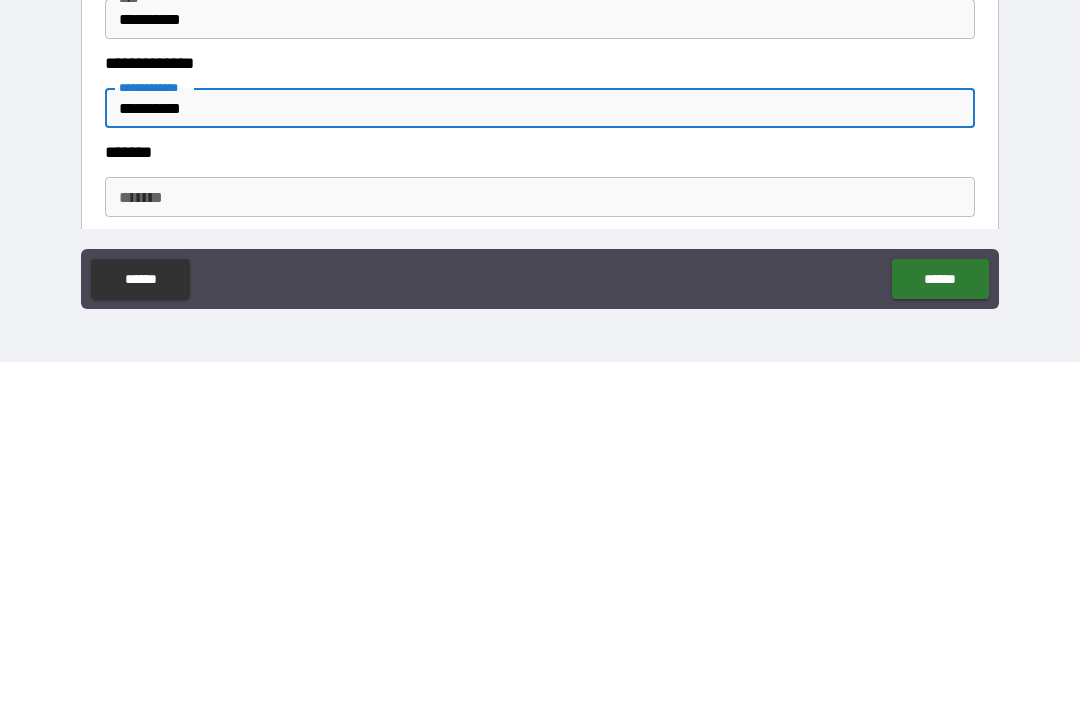 scroll, scrollTop: 827, scrollLeft: 0, axis: vertical 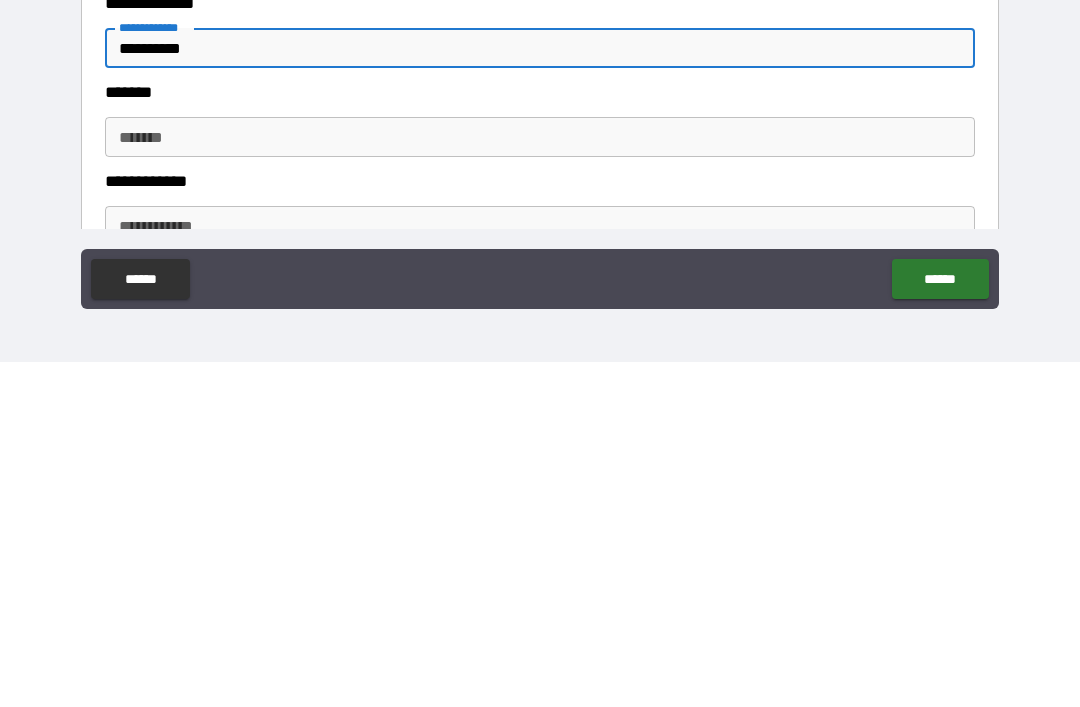 click on "*******" at bounding box center (540, 482) 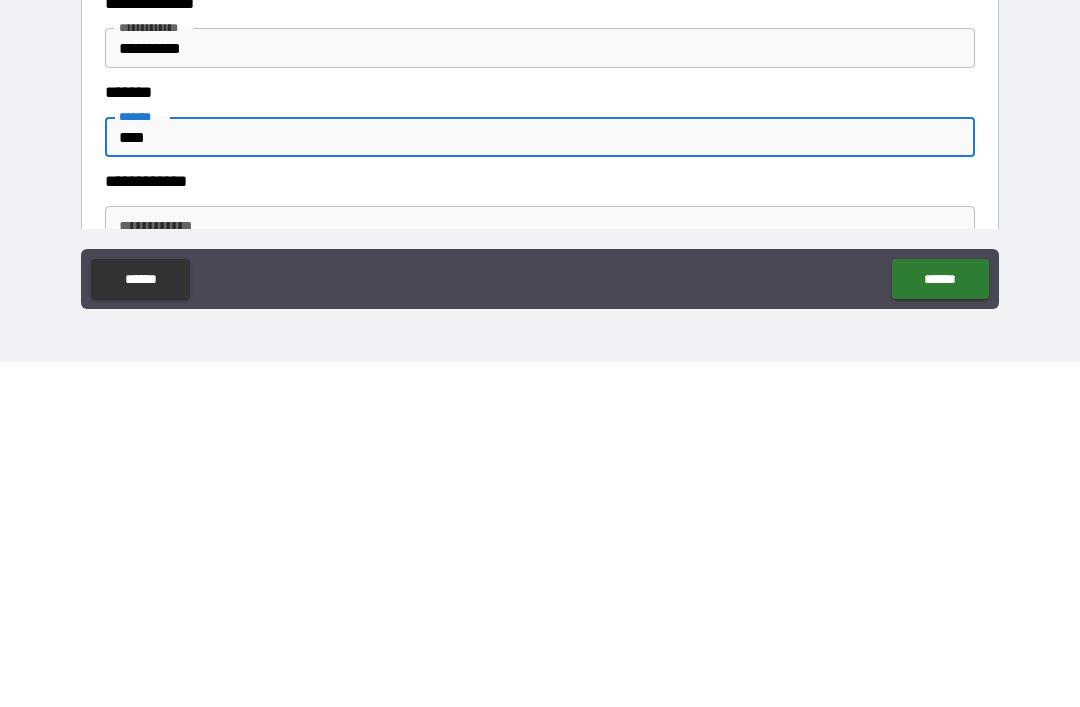 scroll, scrollTop: 893, scrollLeft: 0, axis: vertical 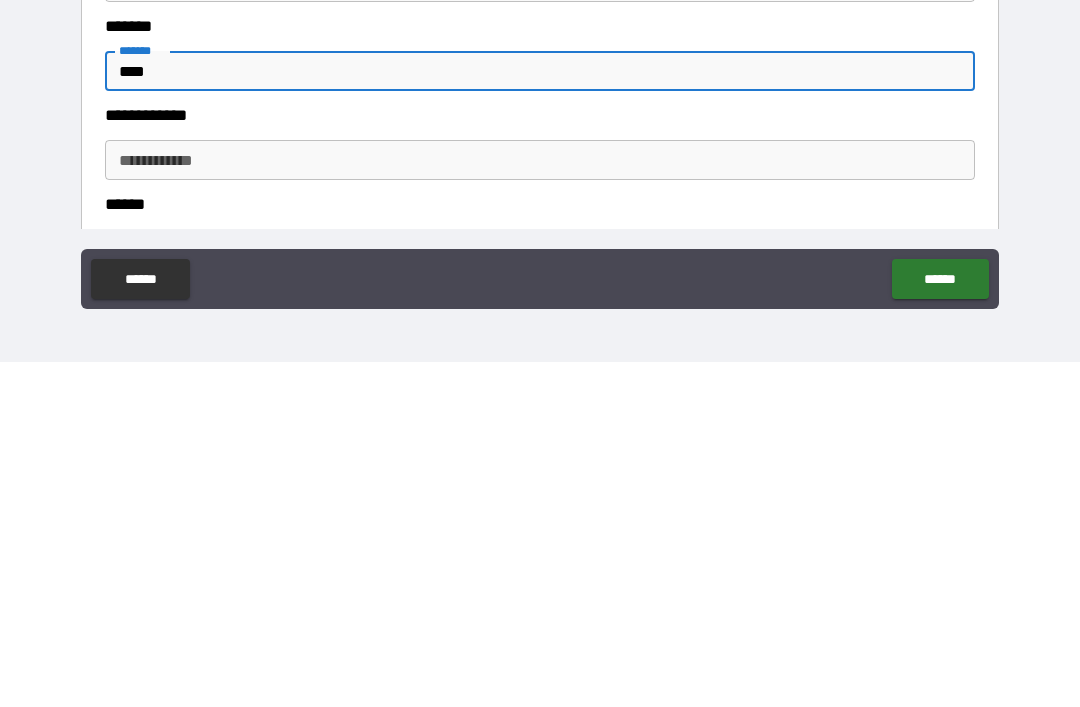 click on "**********" at bounding box center [540, 505] 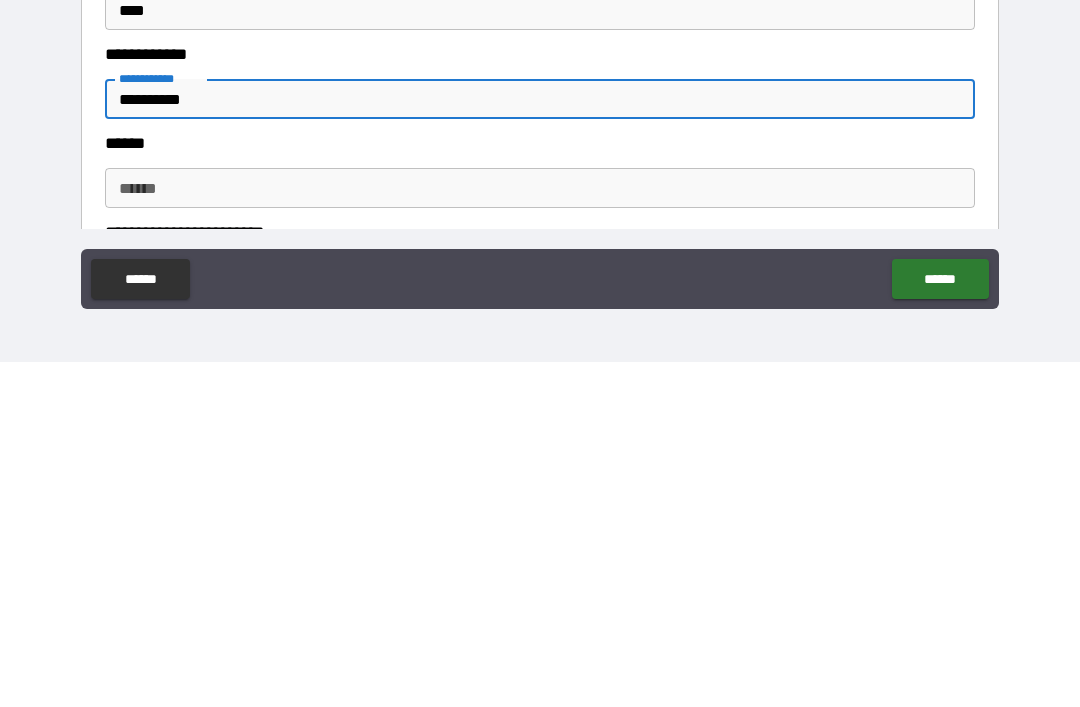 scroll, scrollTop: 967, scrollLeft: 0, axis: vertical 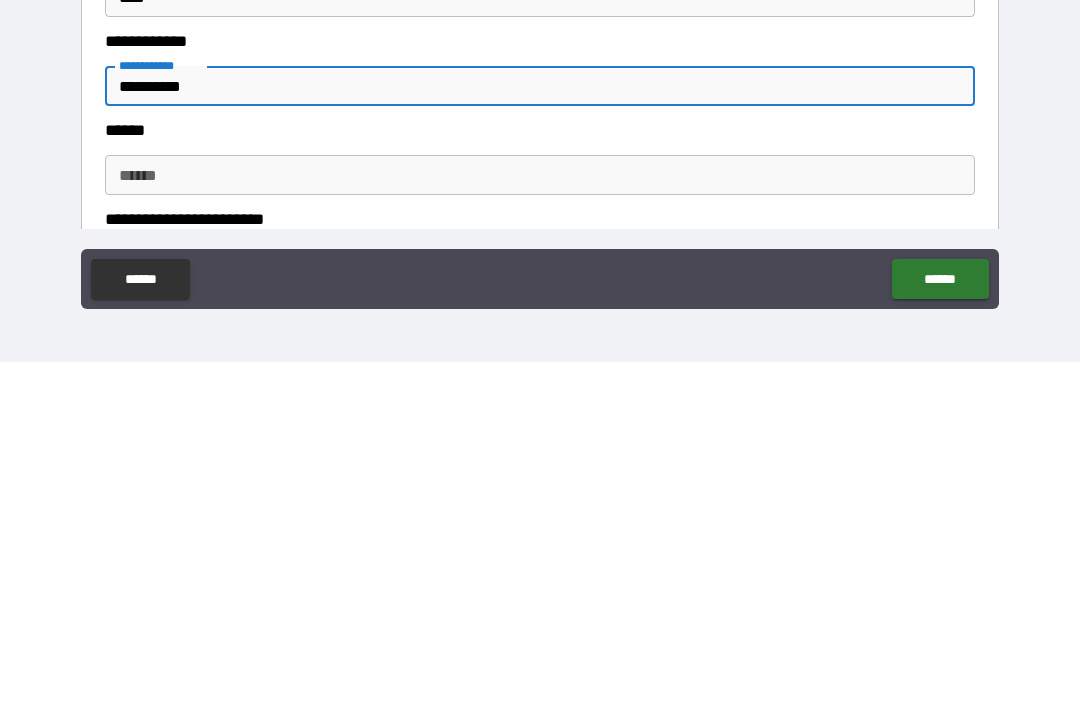 click on "******" at bounding box center [540, 520] 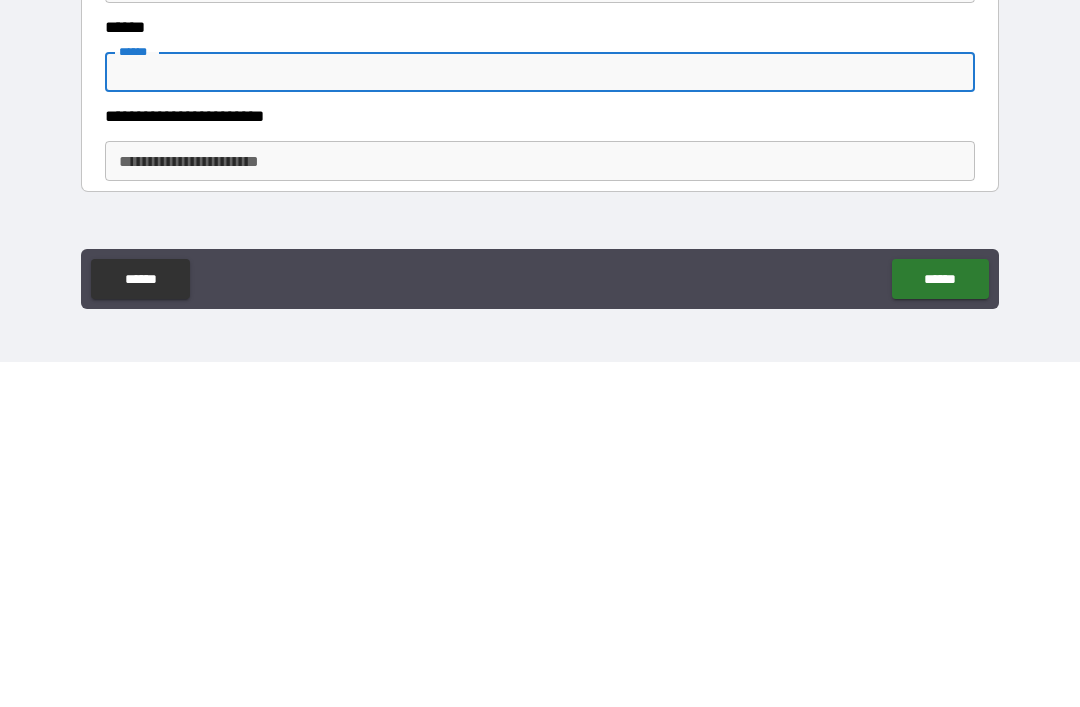 scroll, scrollTop: 1083, scrollLeft: 0, axis: vertical 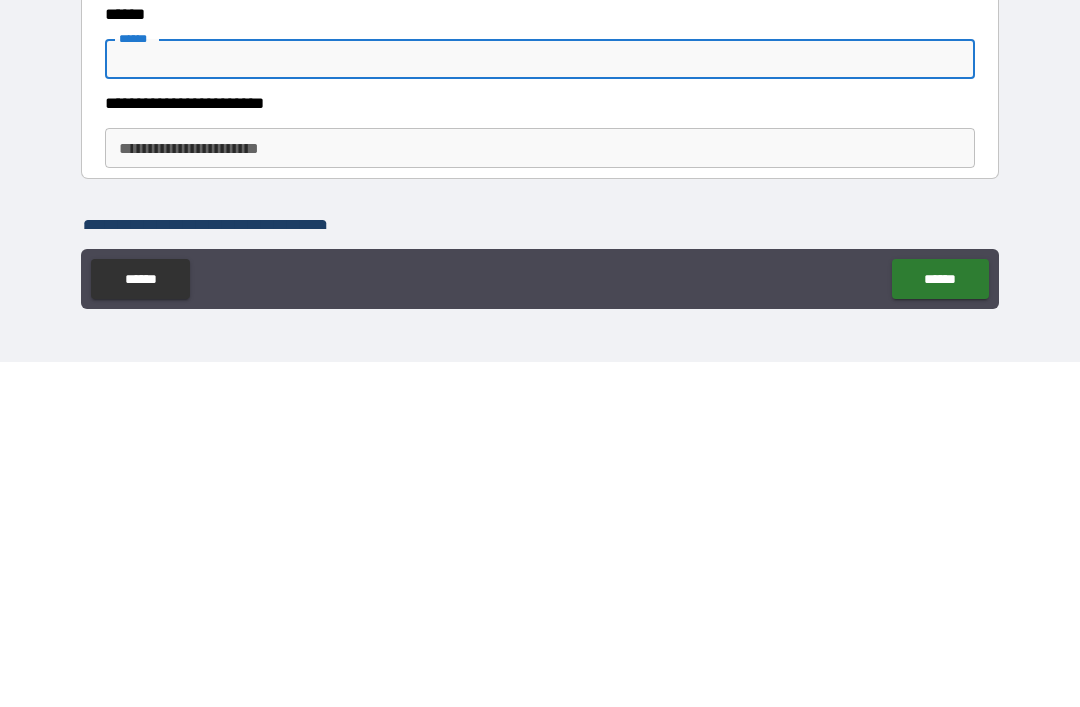 click on "**********" at bounding box center (540, 493) 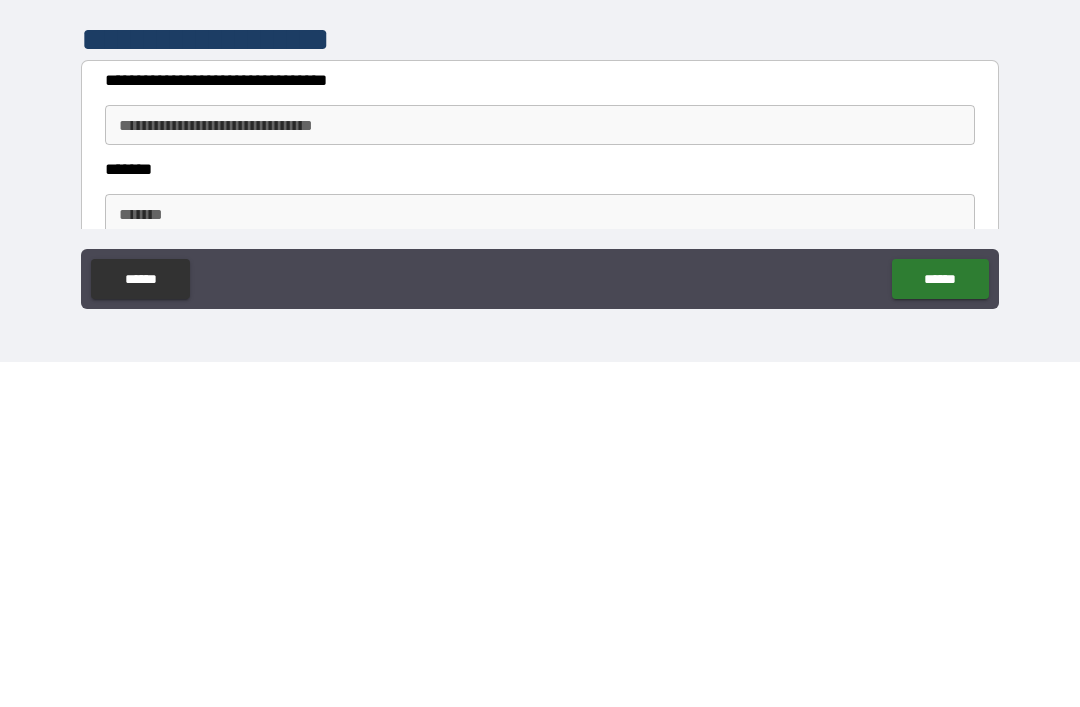 scroll, scrollTop: 1298, scrollLeft: 0, axis: vertical 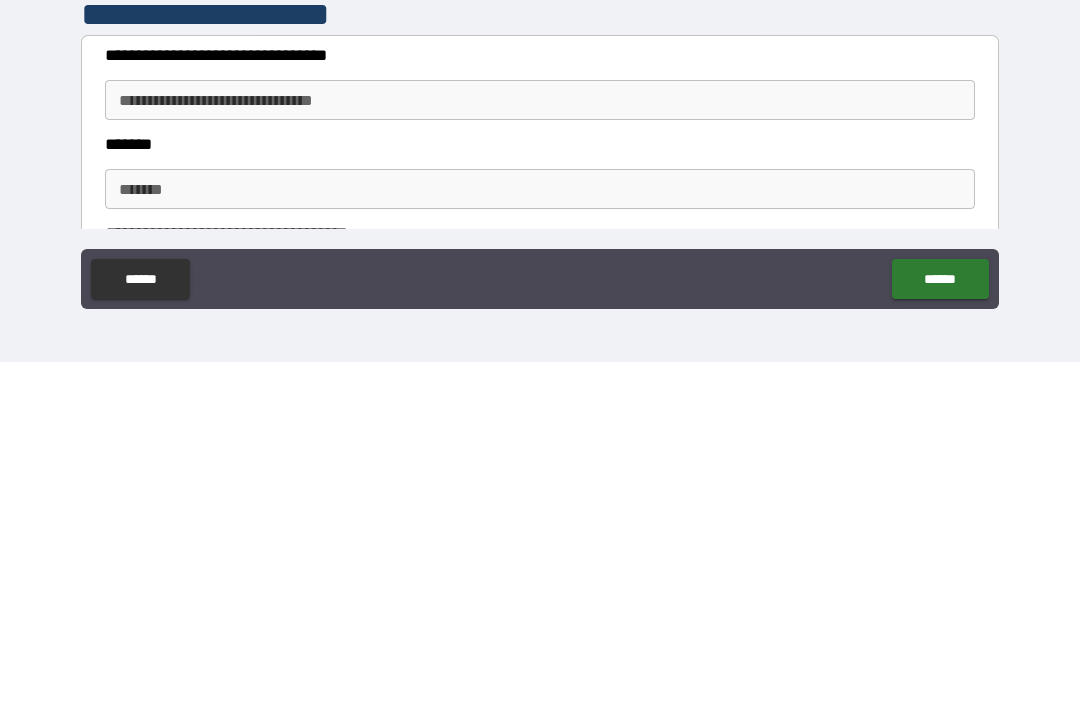 click on "**********" at bounding box center [540, 445] 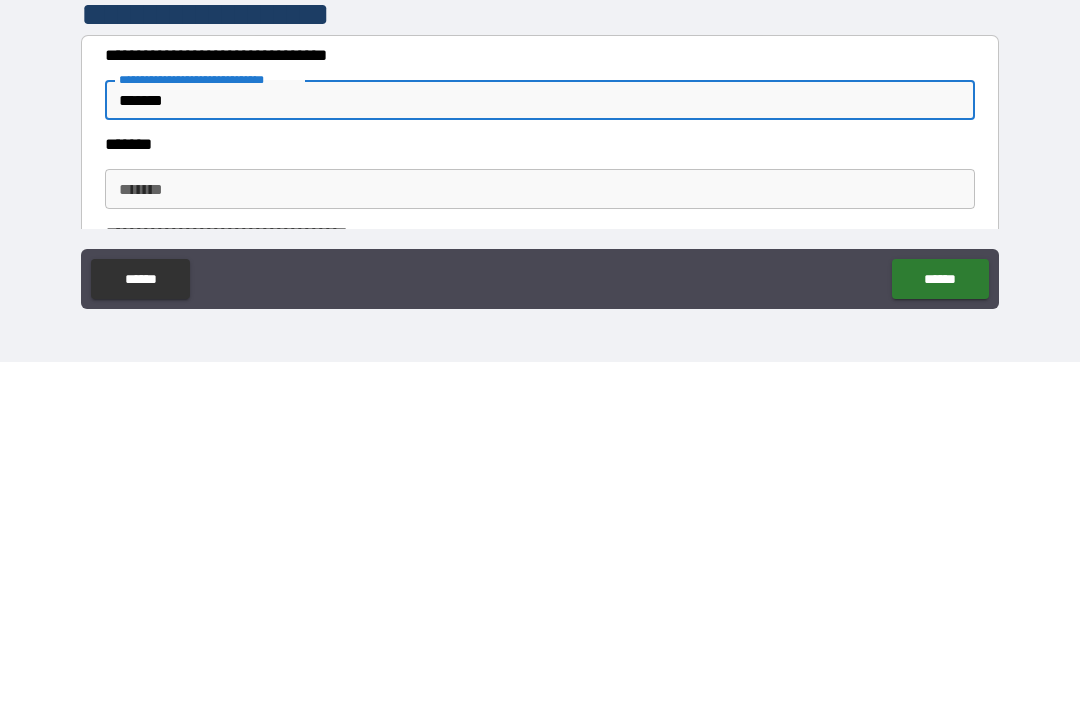 click on "*******" at bounding box center (540, 534) 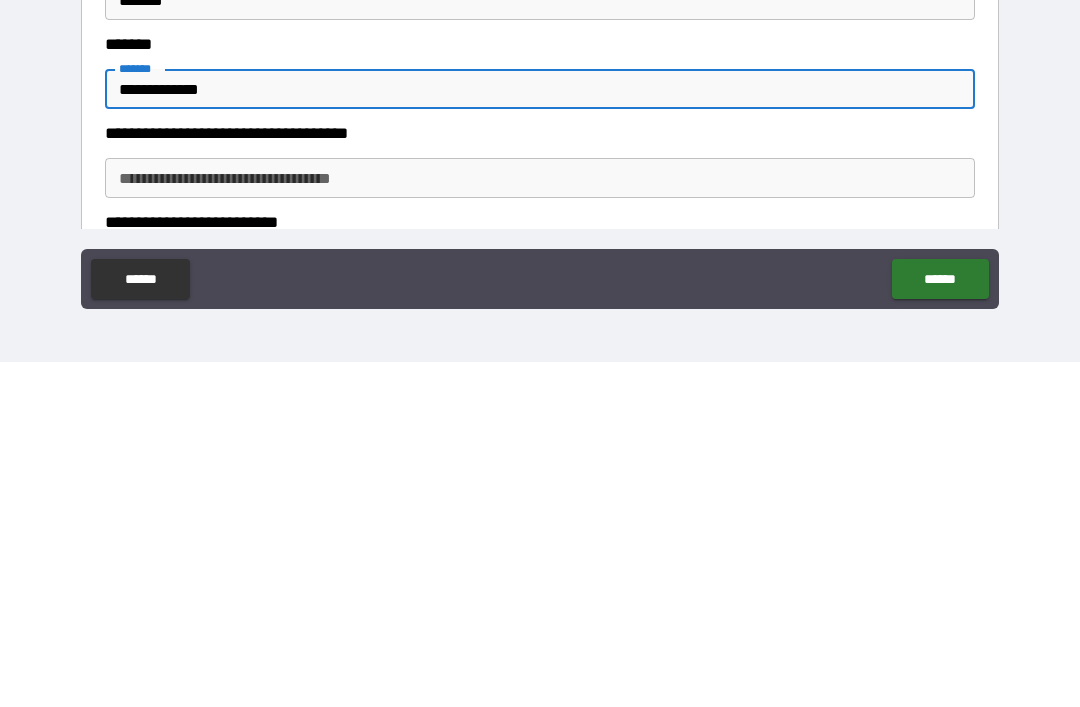 scroll, scrollTop: 1402, scrollLeft: 0, axis: vertical 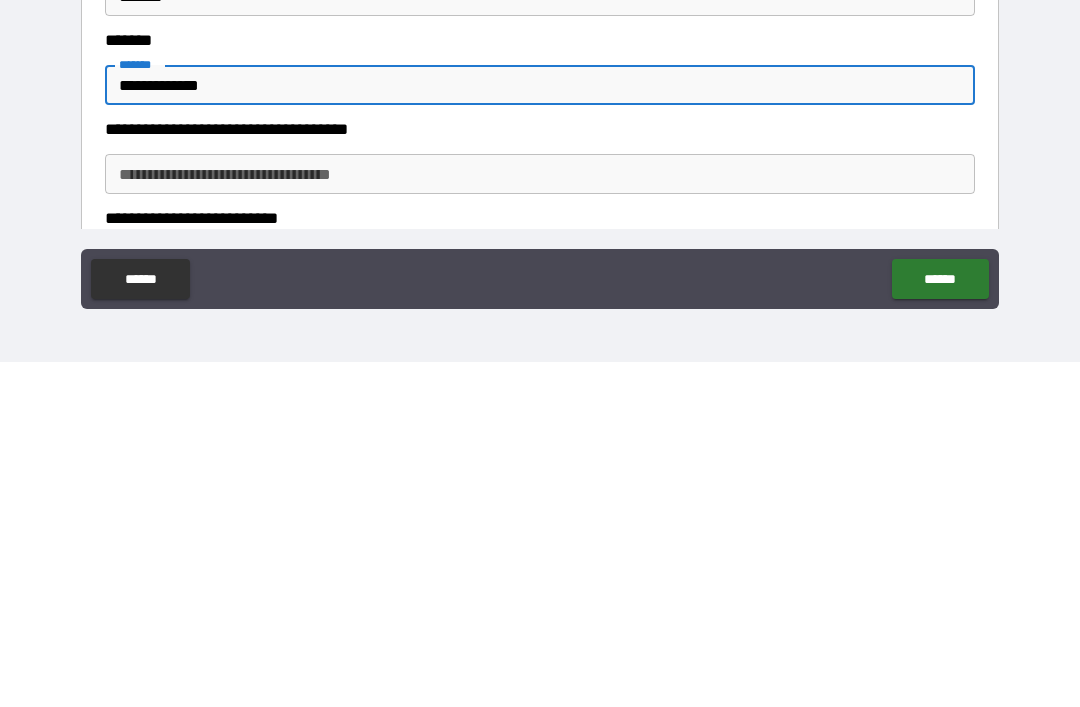 click on "**********" at bounding box center (540, 519) 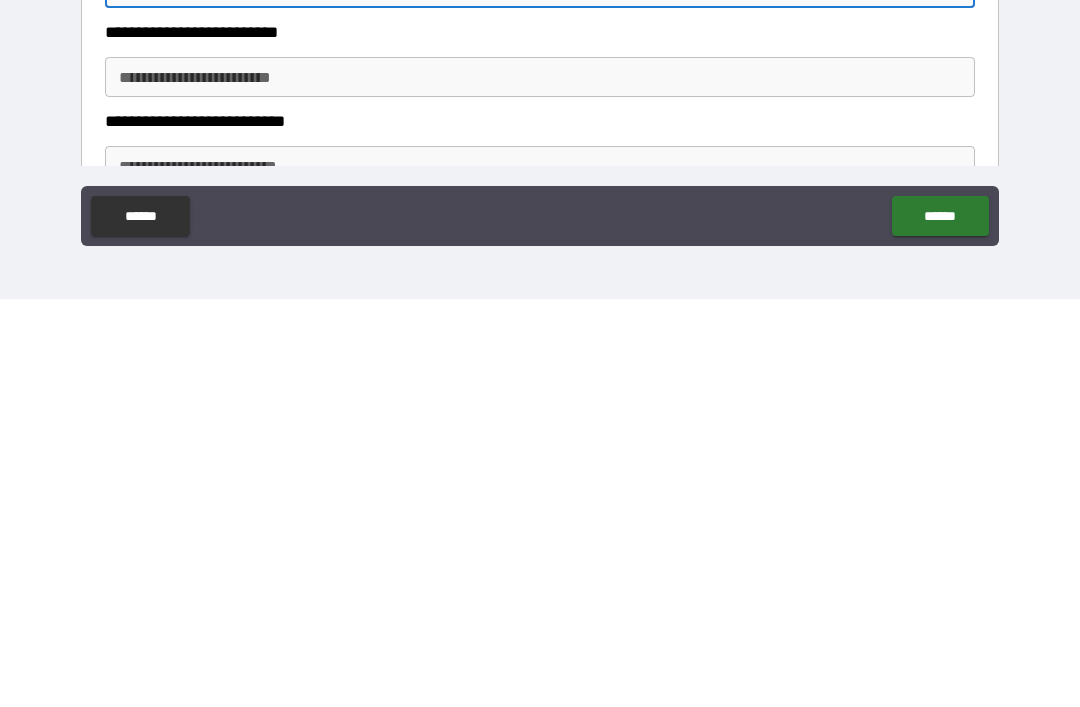 scroll, scrollTop: 1534, scrollLeft: 0, axis: vertical 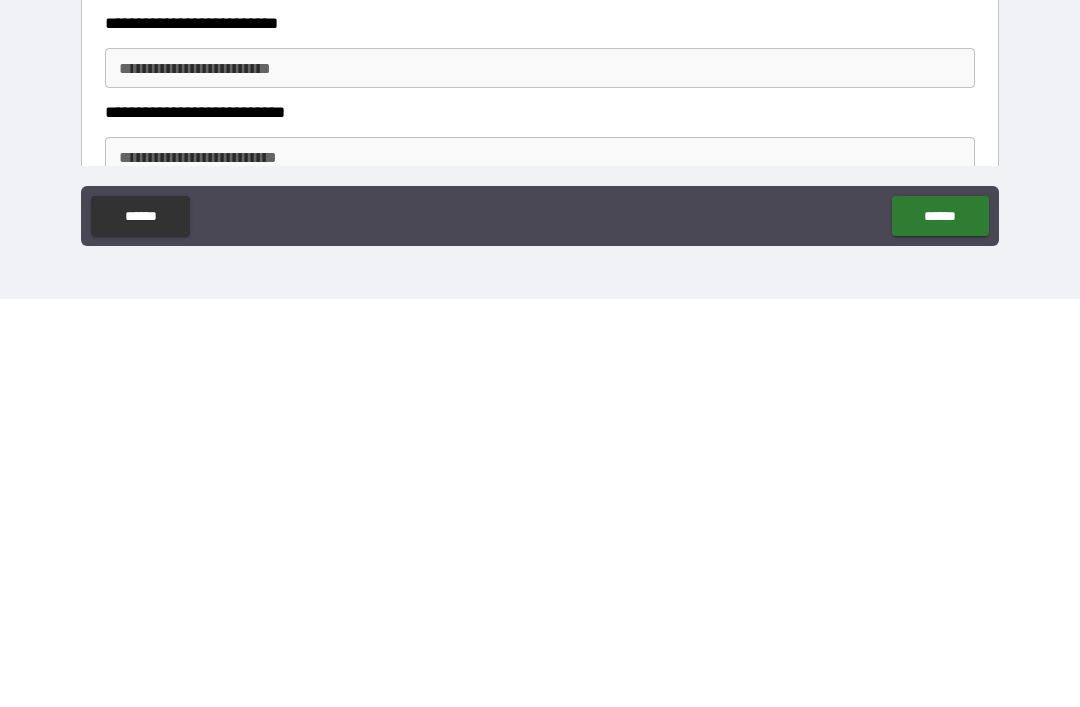 click on "**********" at bounding box center (540, 476) 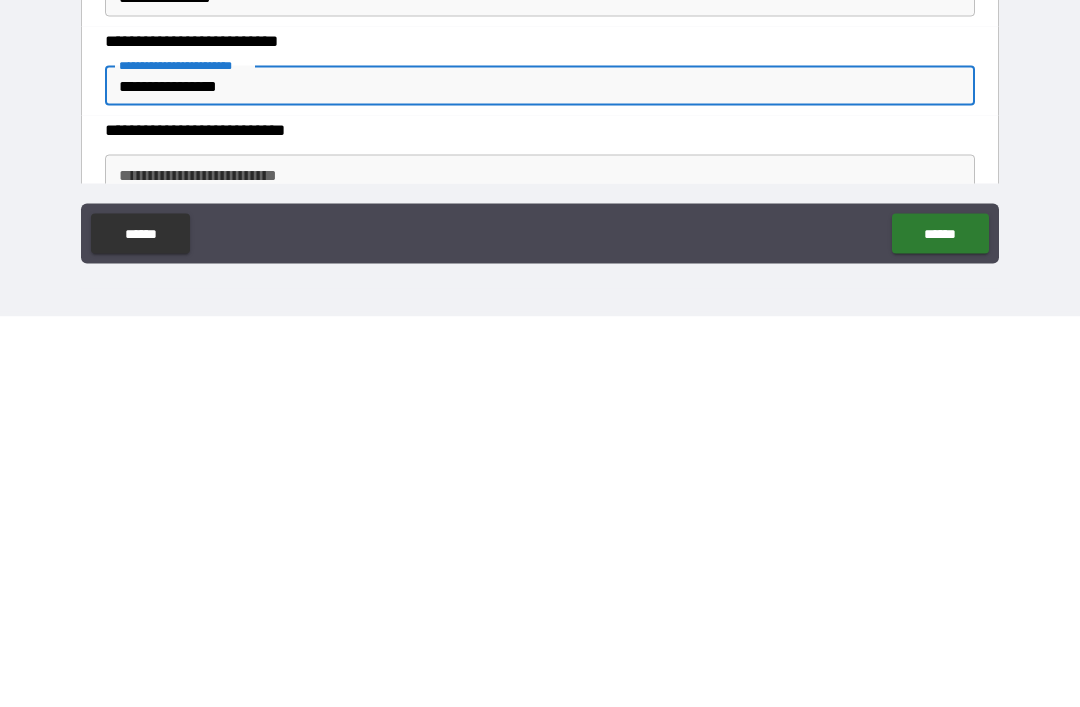 click on "**********" at bounding box center [540, 565] 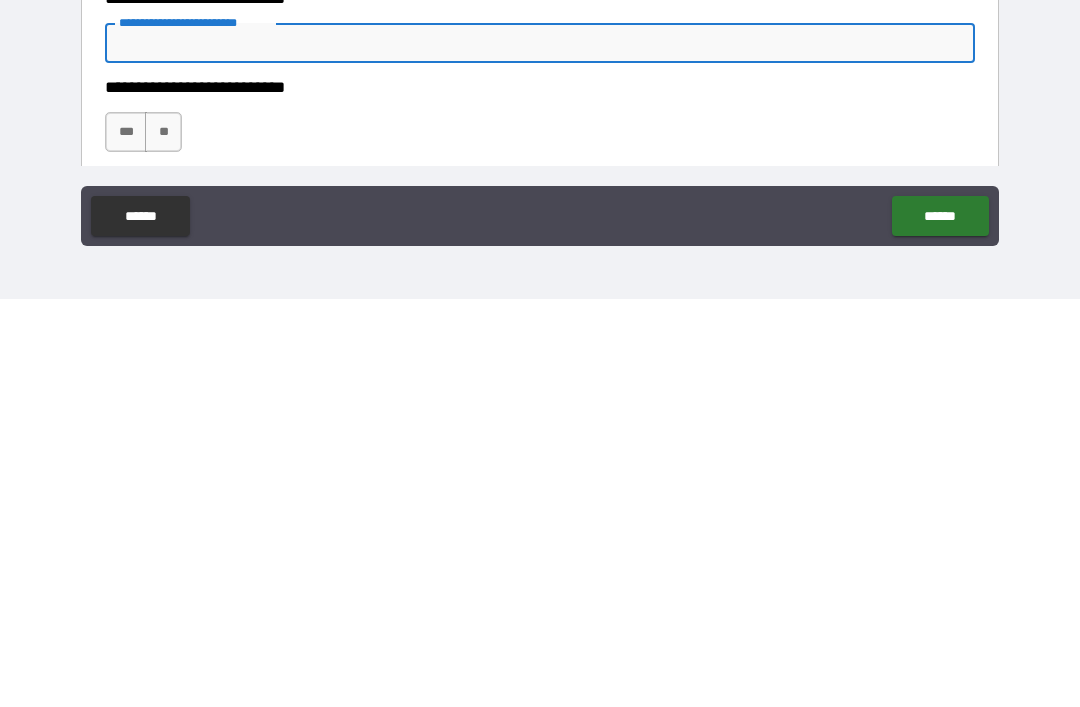 scroll, scrollTop: 1646, scrollLeft: 0, axis: vertical 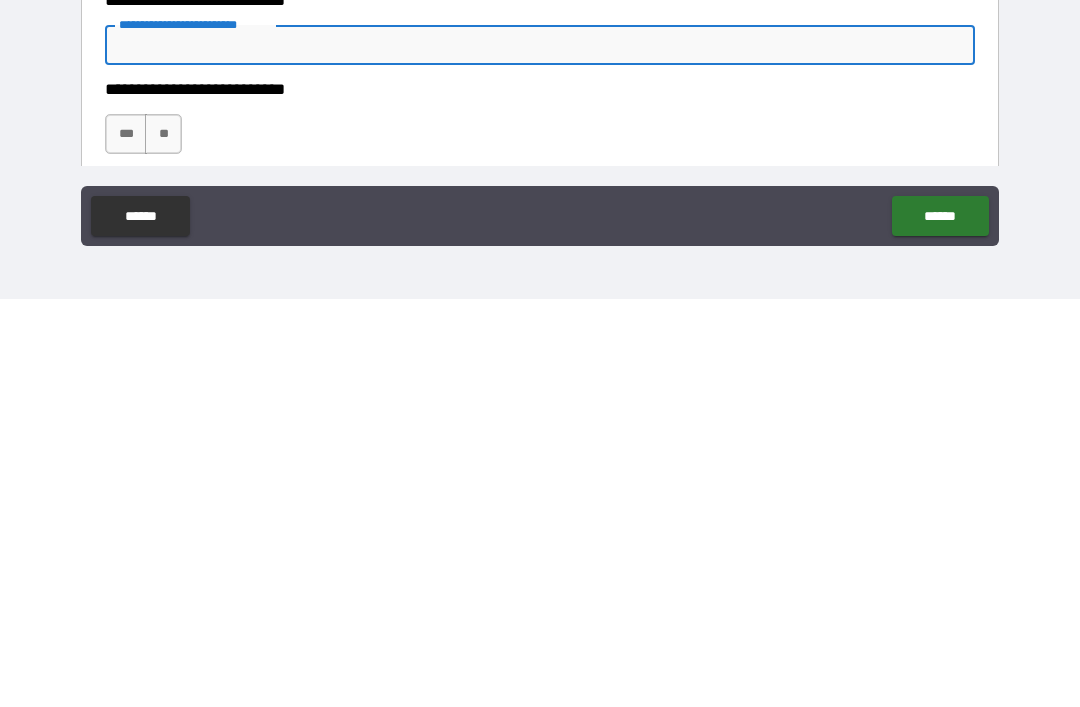 click on "***" at bounding box center [126, 542] 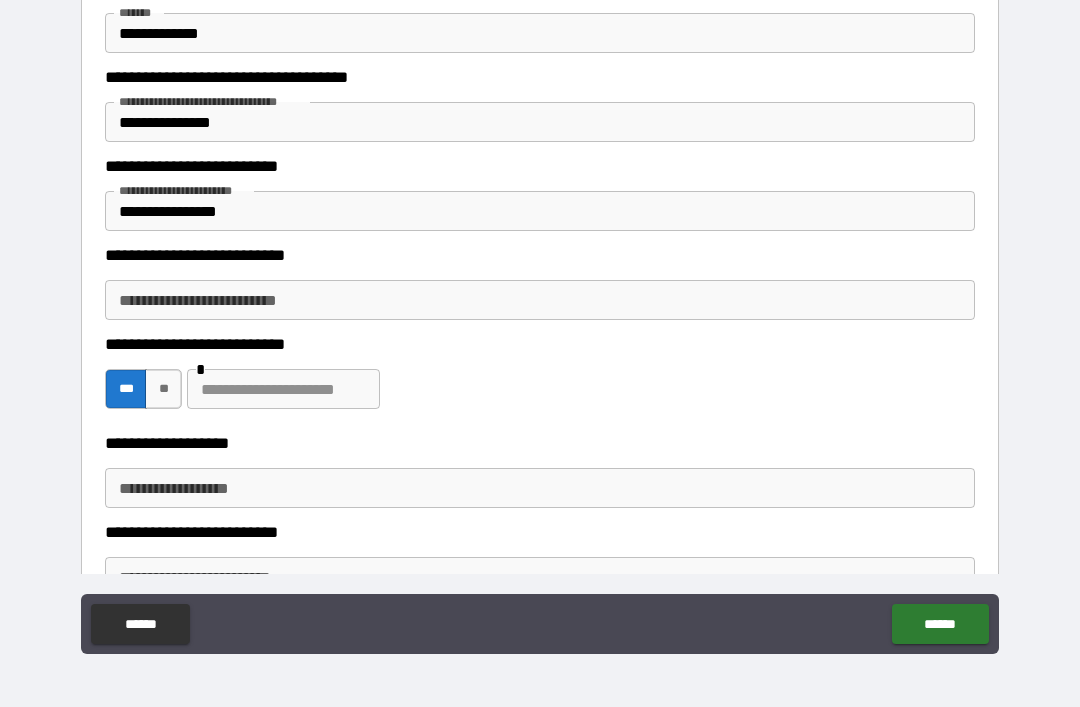 scroll, scrollTop: 1836, scrollLeft: 0, axis: vertical 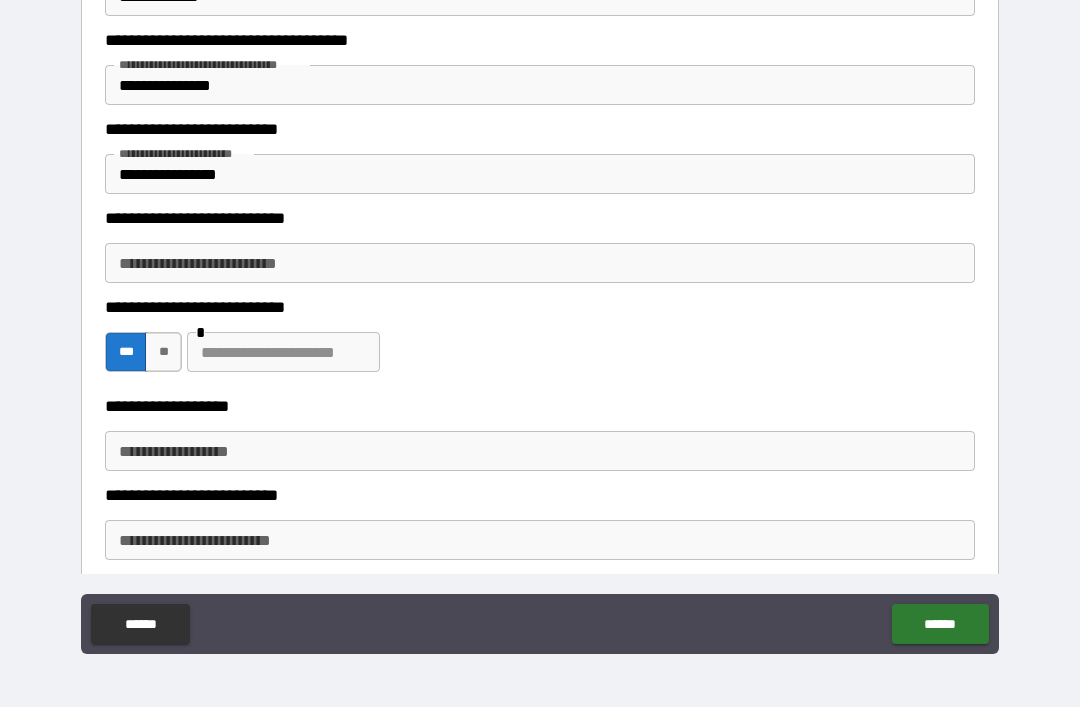 click at bounding box center (283, 352) 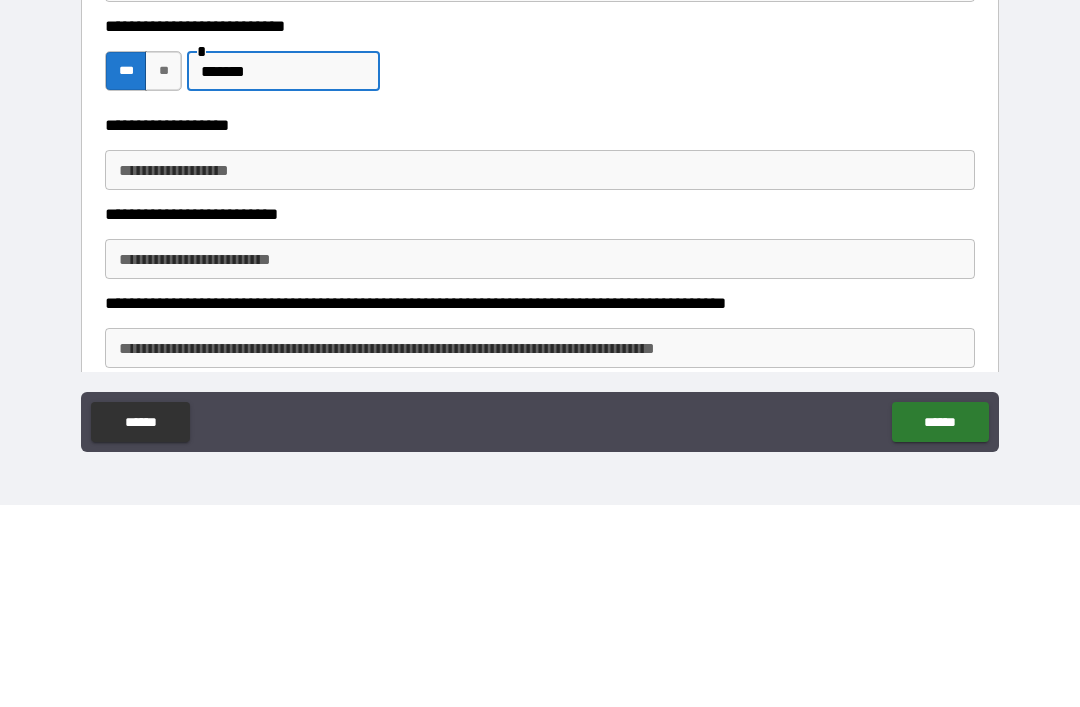scroll, scrollTop: 1915, scrollLeft: 0, axis: vertical 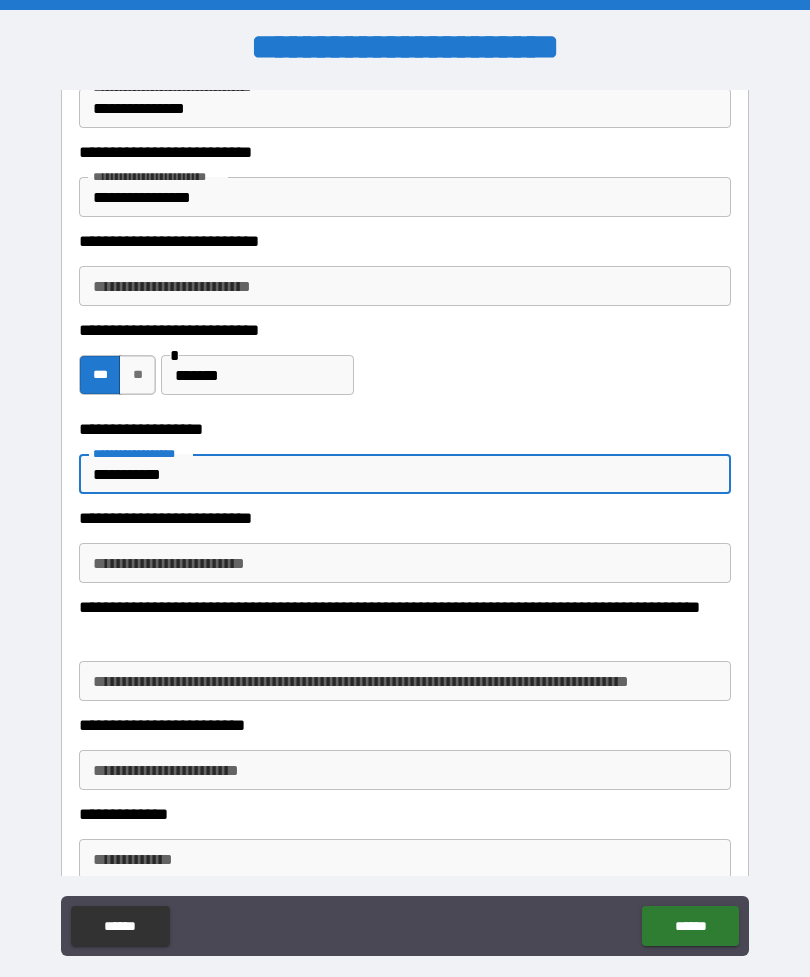 click on "**********" at bounding box center [405, 563] 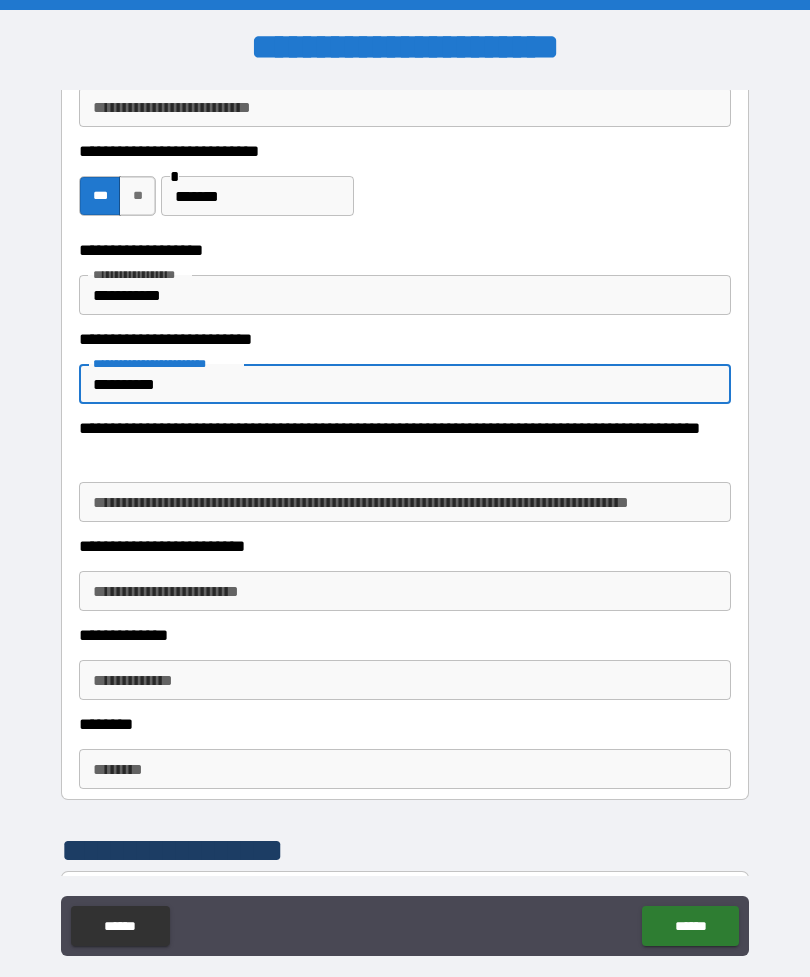 scroll, scrollTop: 2092, scrollLeft: 0, axis: vertical 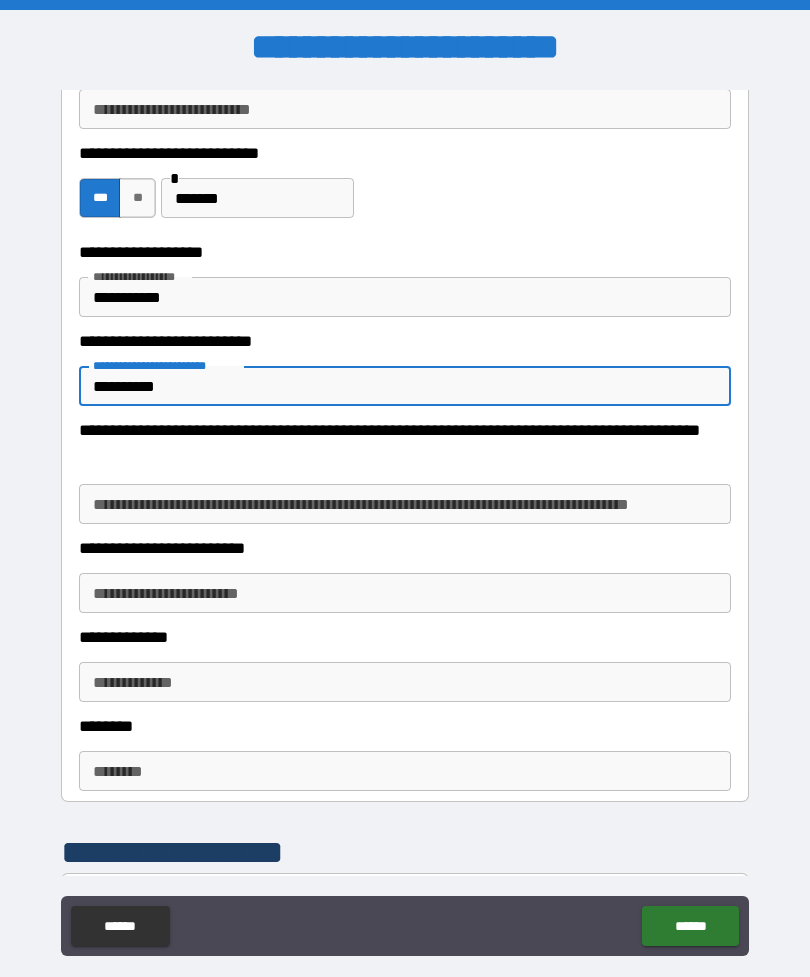 click on "**********" at bounding box center [405, 504] 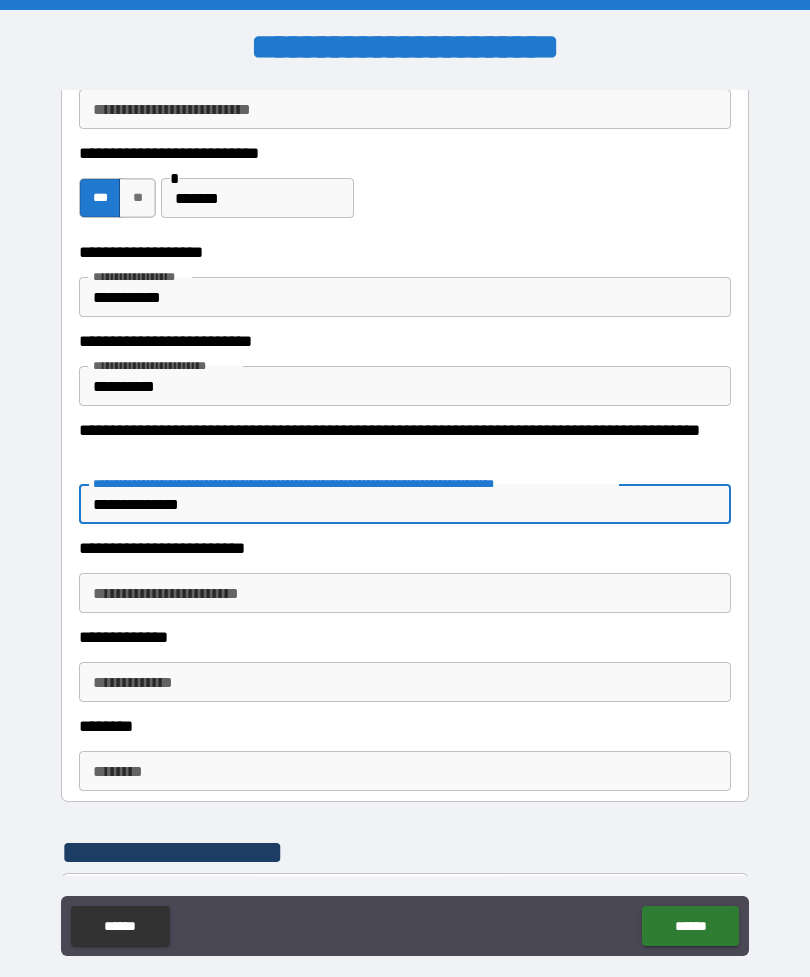 click on "**********" at bounding box center (405, 593) 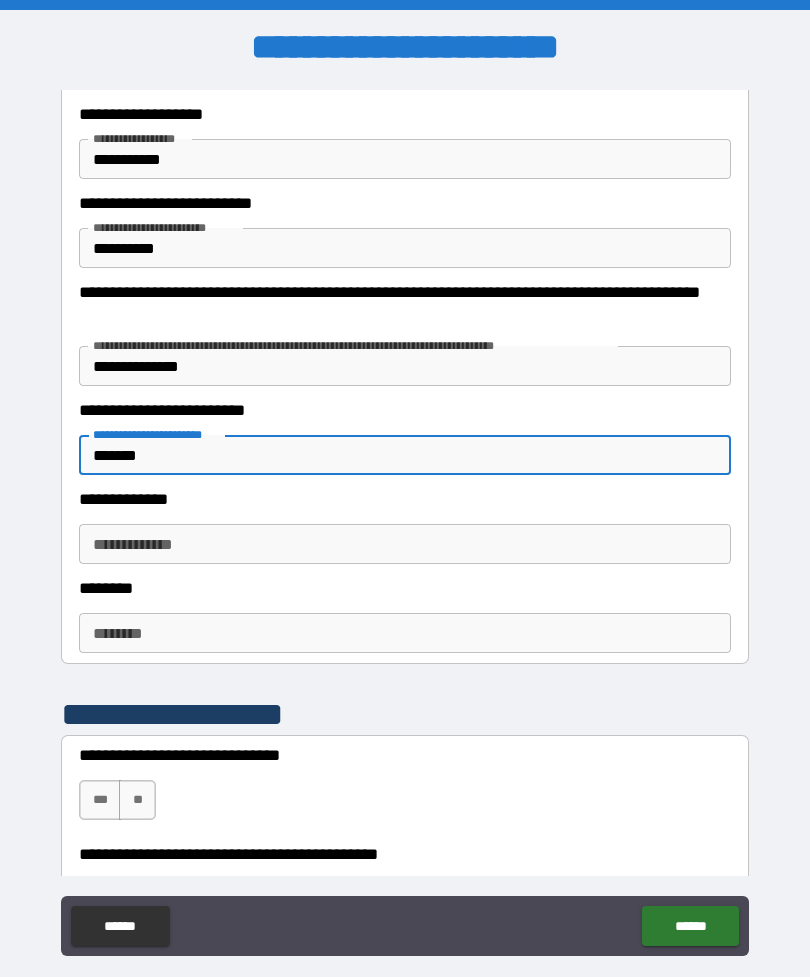 scroll, scrollTop: 2229, scrollLeft: 0, axis: vertical 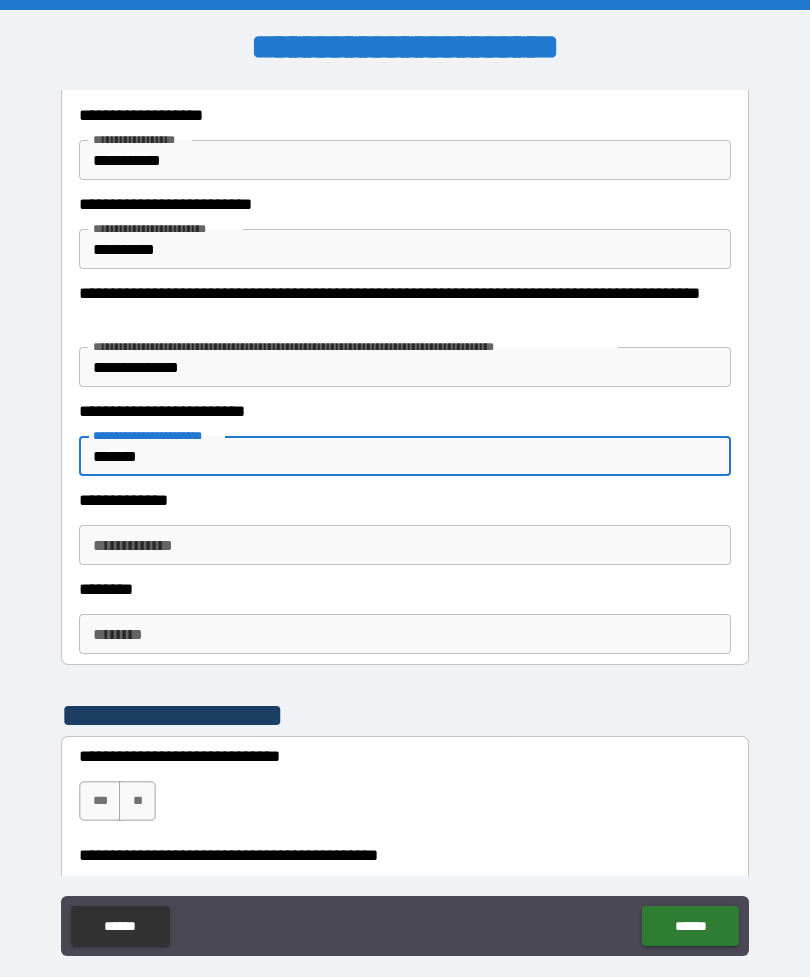 click on "**********" at bounding box center (405, 545) 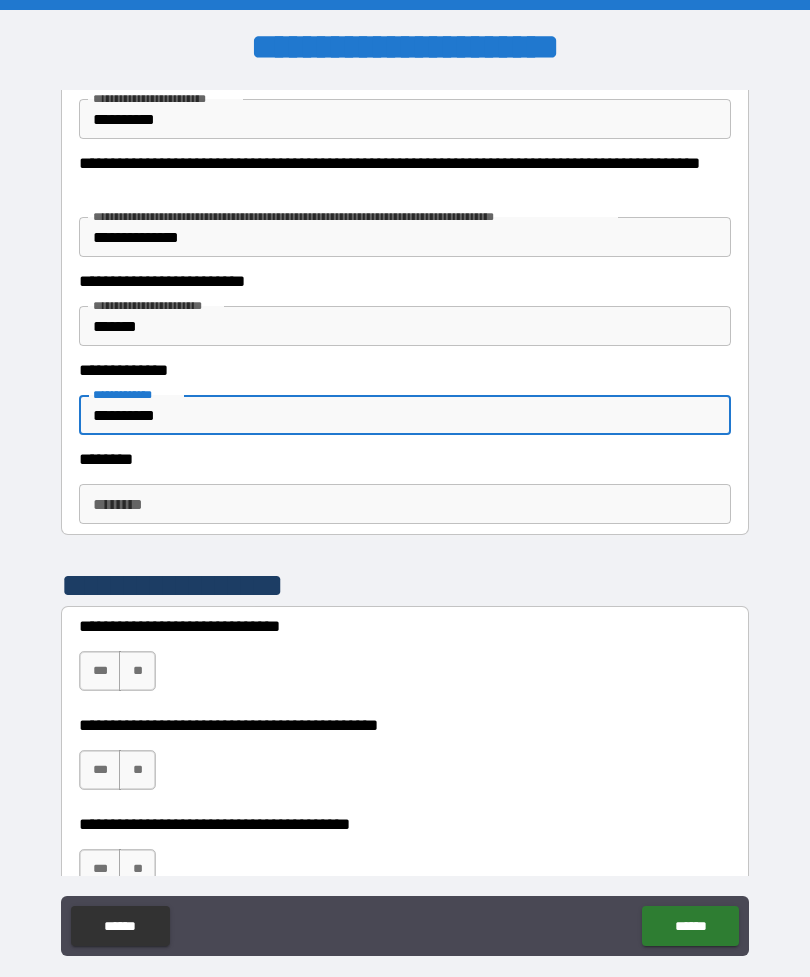 scroll, scrollTop: 2371, scrollLeft: 0, axis: vertical 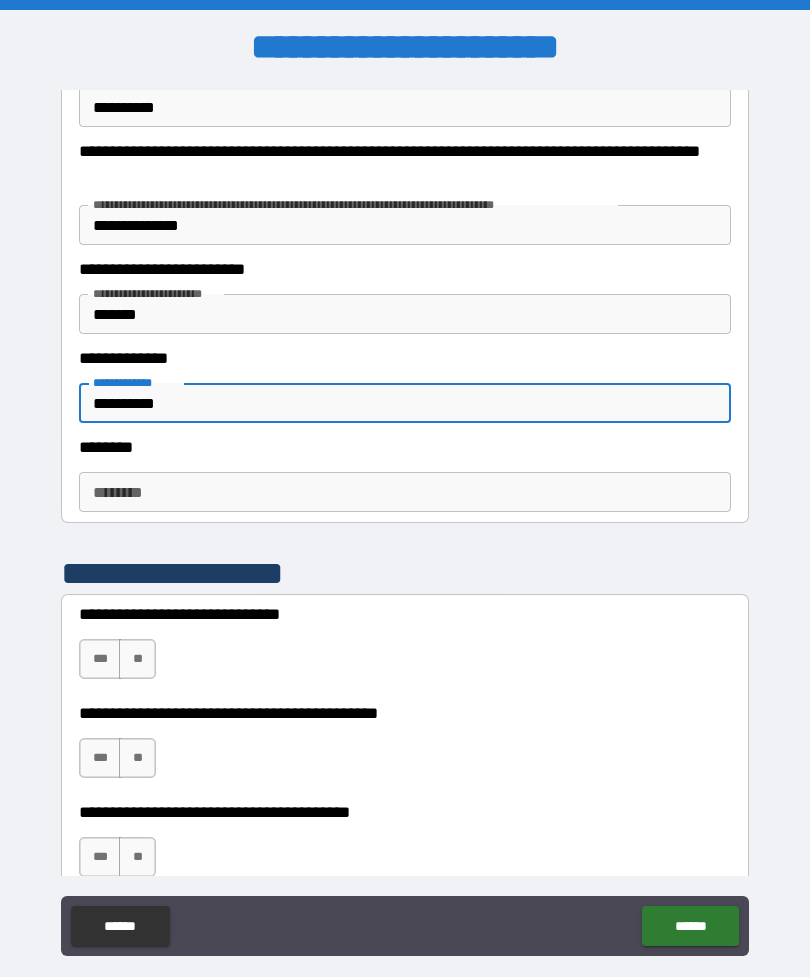 click on "********" at bounding box center (405, 492) 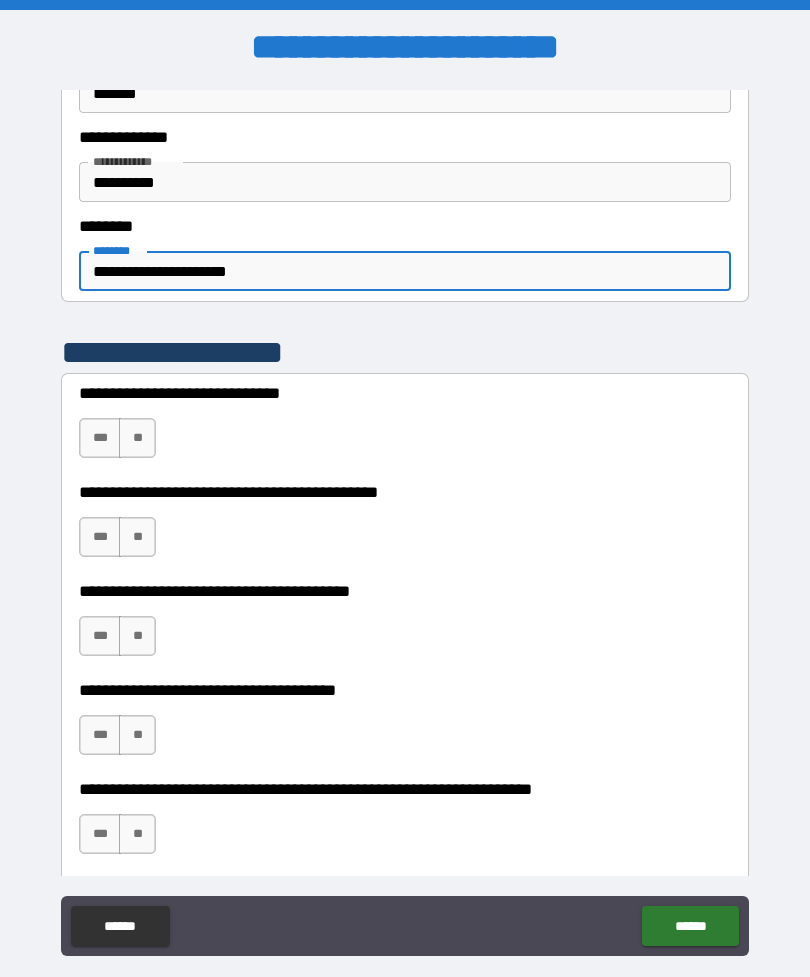 scroll, scrollTop: 2603, scrollLeft: 0, axis: vertical 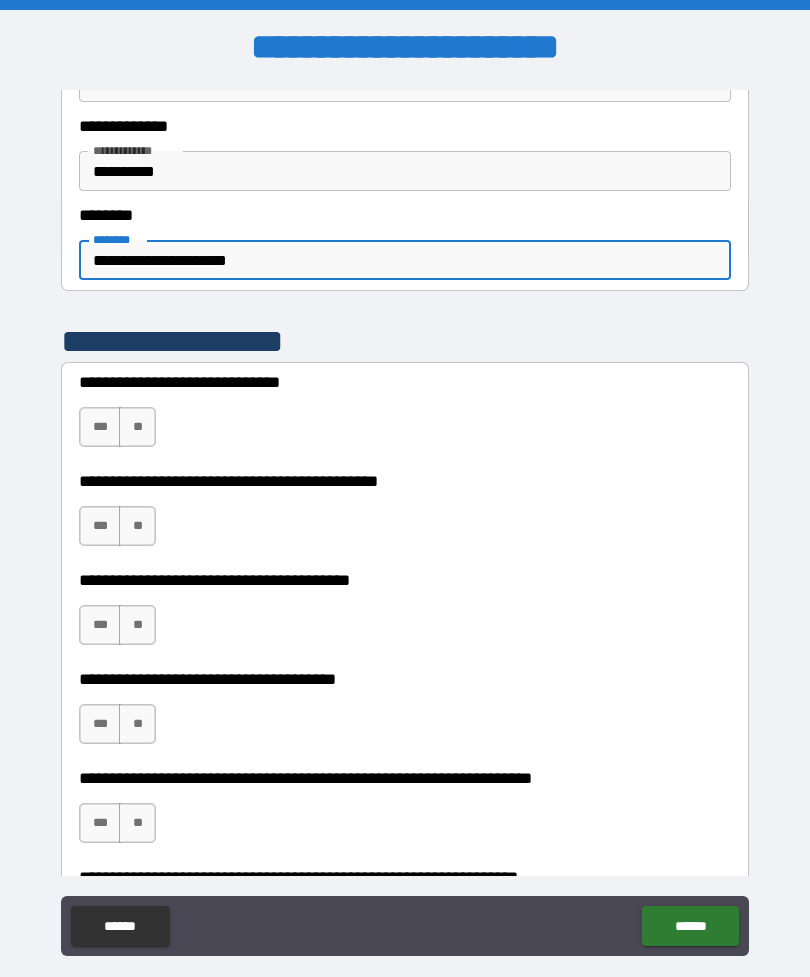 click on "***" at bounding box center [100, 427] 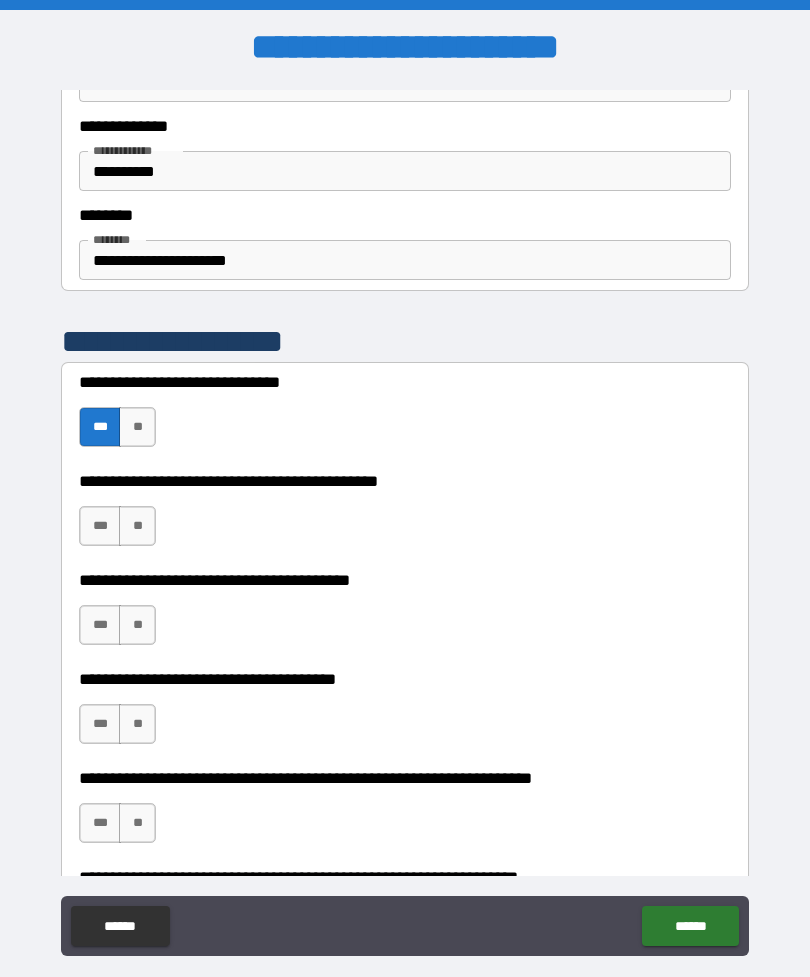 click on "***" at bounding box center (100, 526) 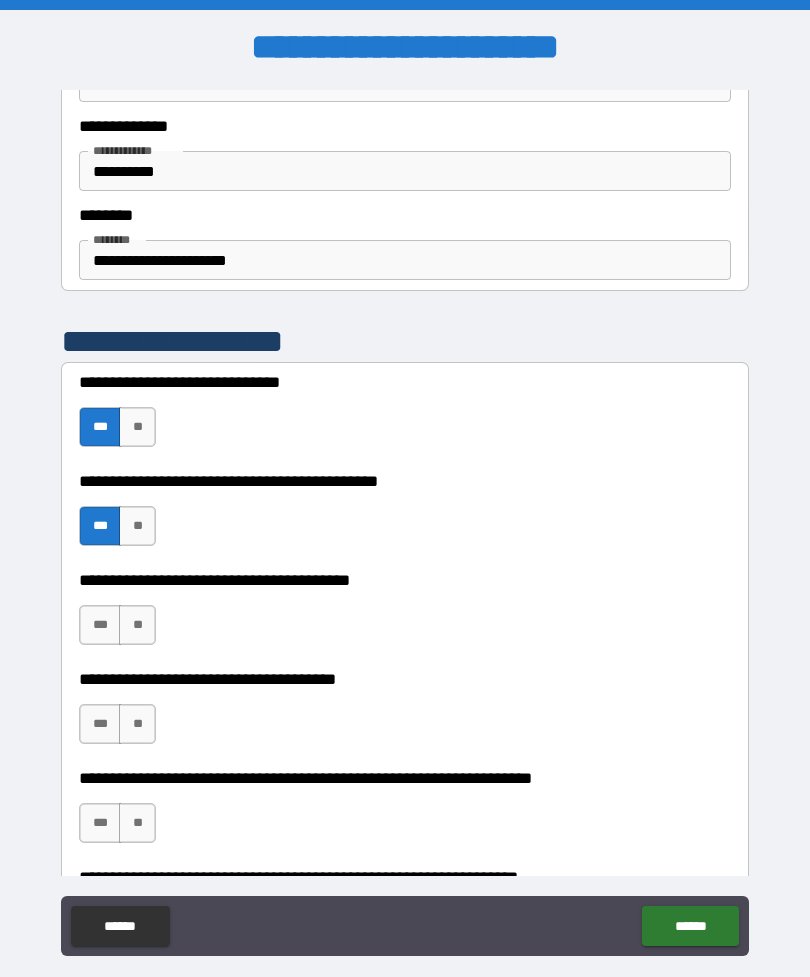 click on "***" at bounding box center (100, 625) 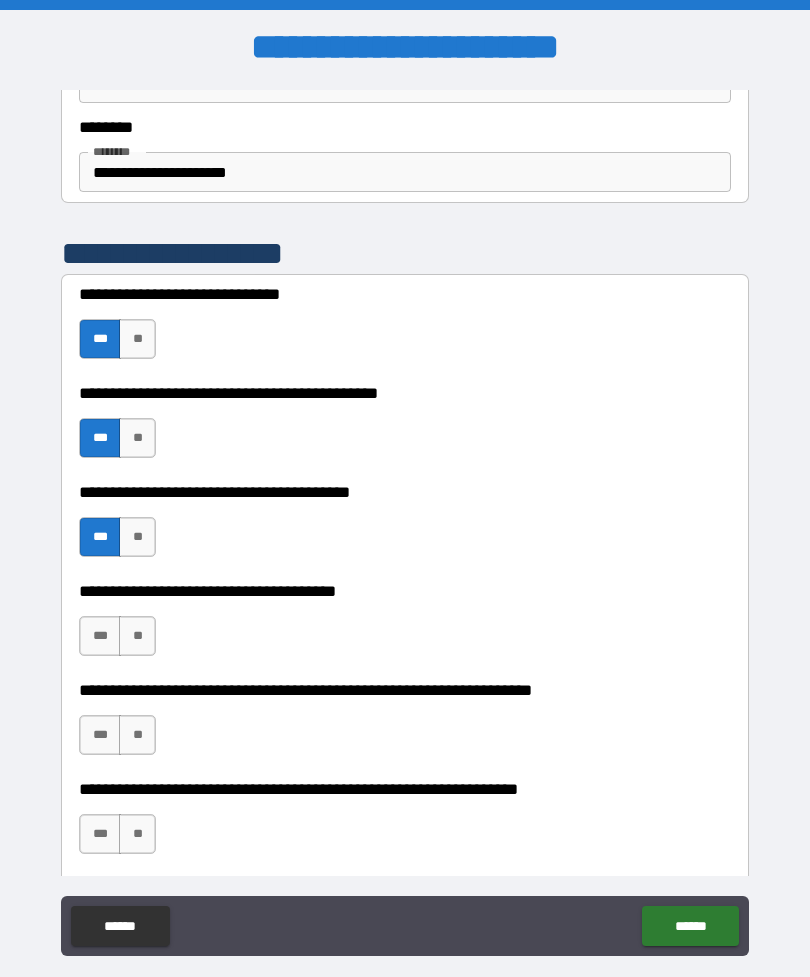 scroll, scrollTop: 2700, scrollLeft: 0, axis: vertical 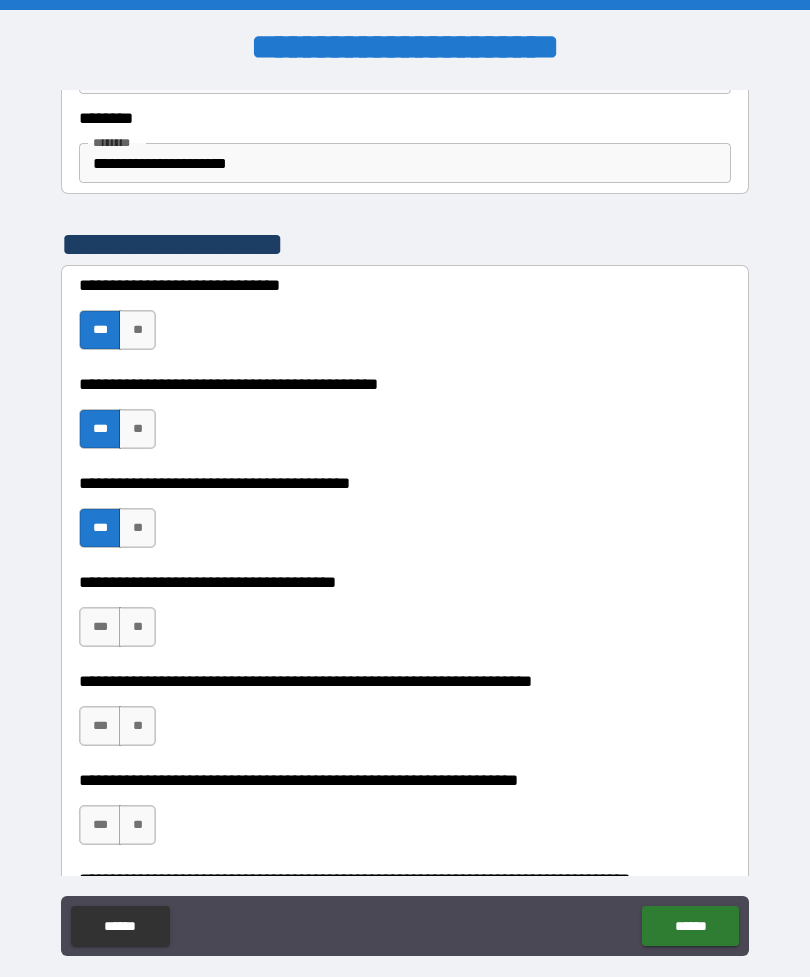 click on "**" at bounding box center [137, 627] 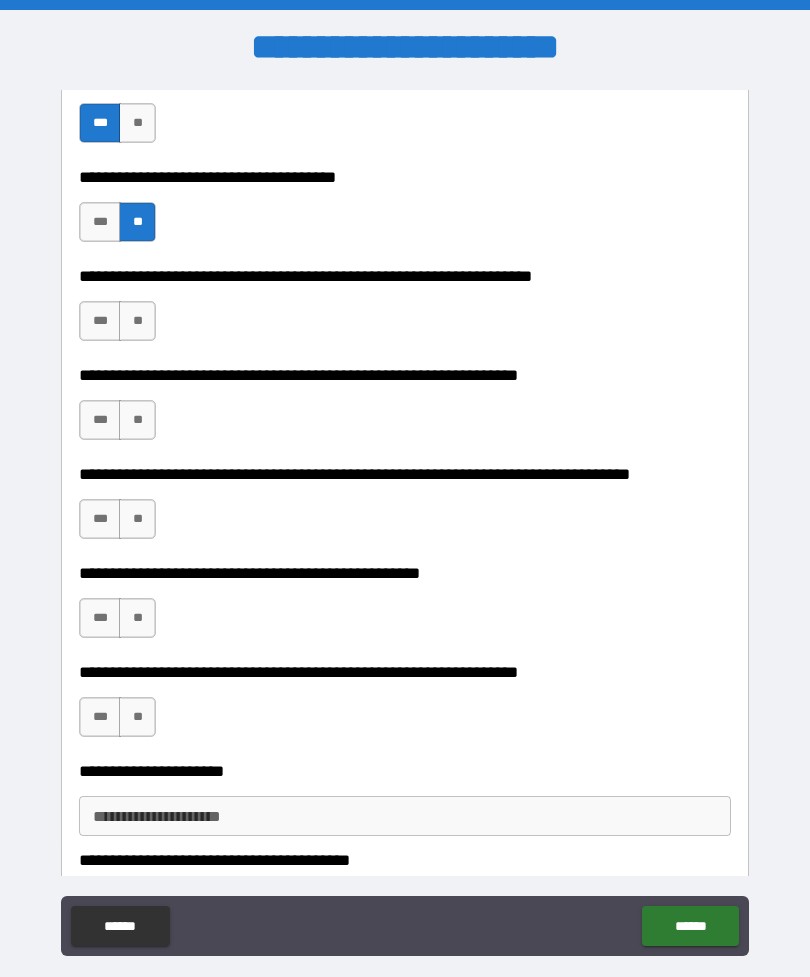 scroll, scrollTop: 3107, scrollLeft: 0, axis: vertical 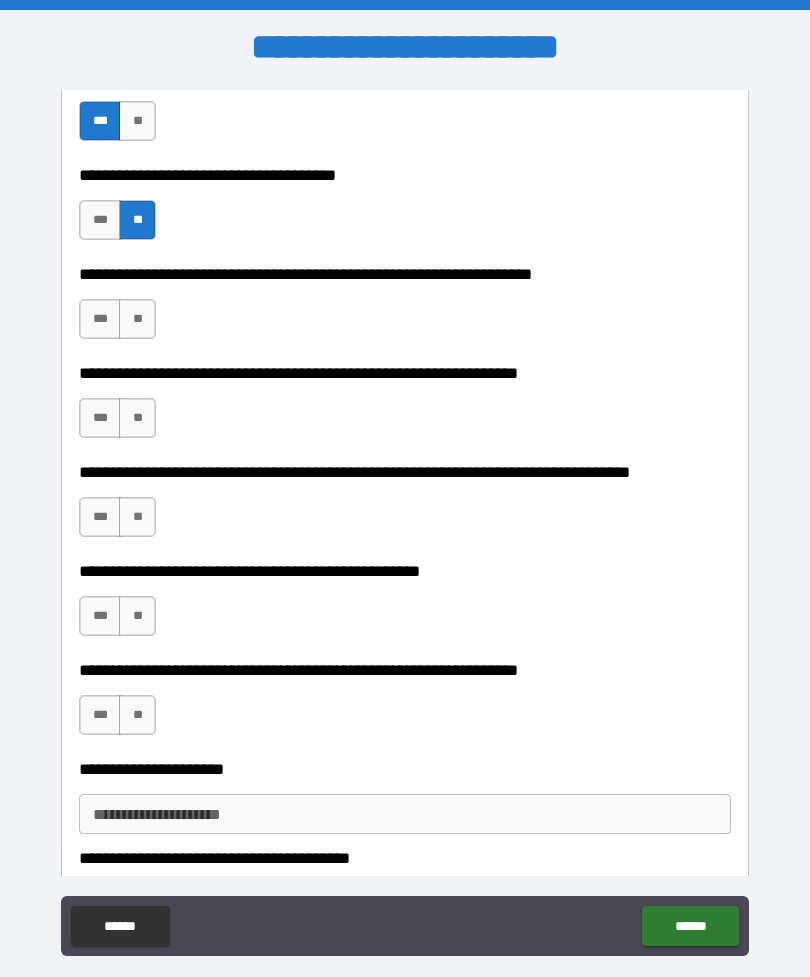 click on "**" at bounding box center [137, 319] 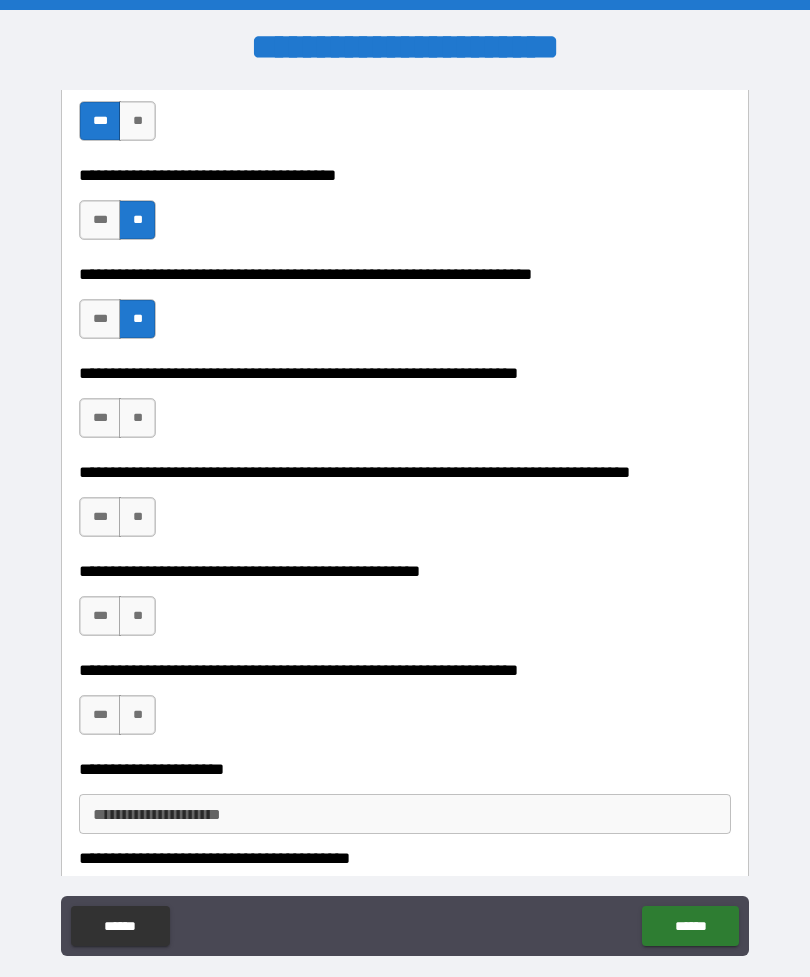 click on "**" at bounding box center [137, 418] 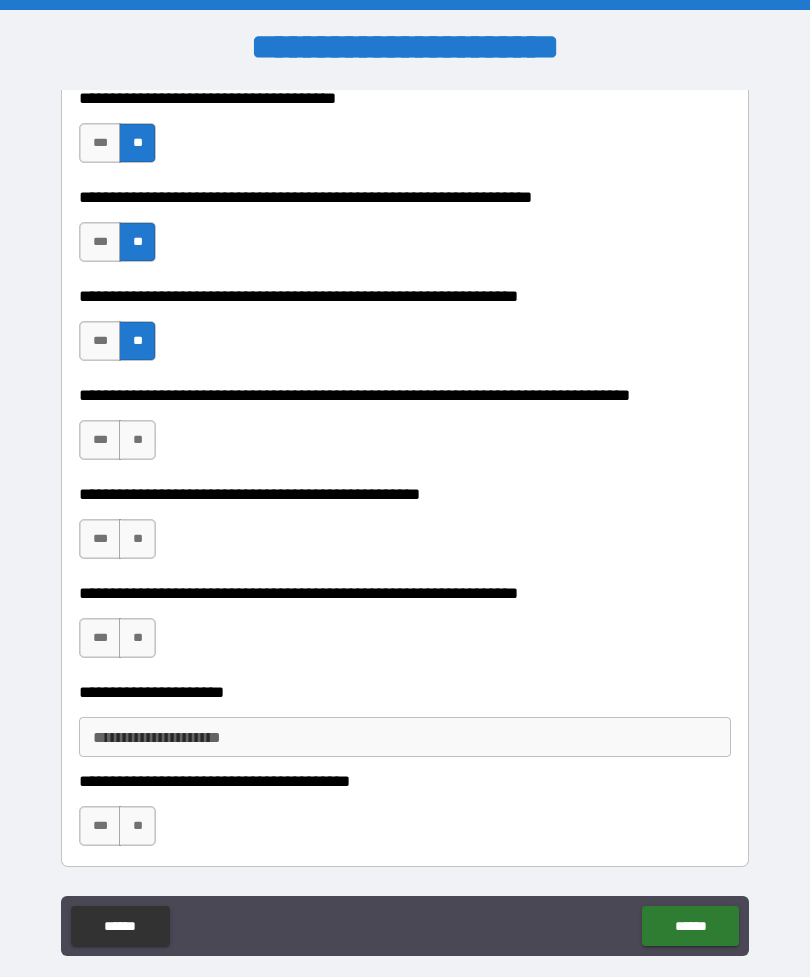 scroll, scrollTop: 3195, scrollLeft: 0, axis: vertical 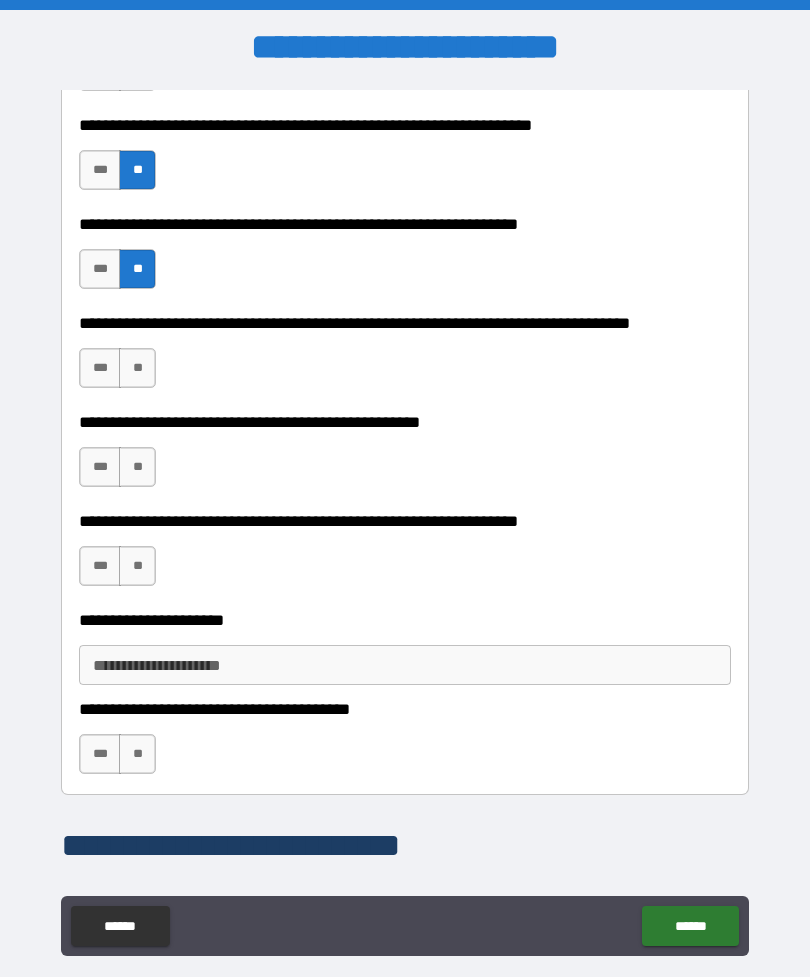 click on "**" at bounding box center (137, 368) 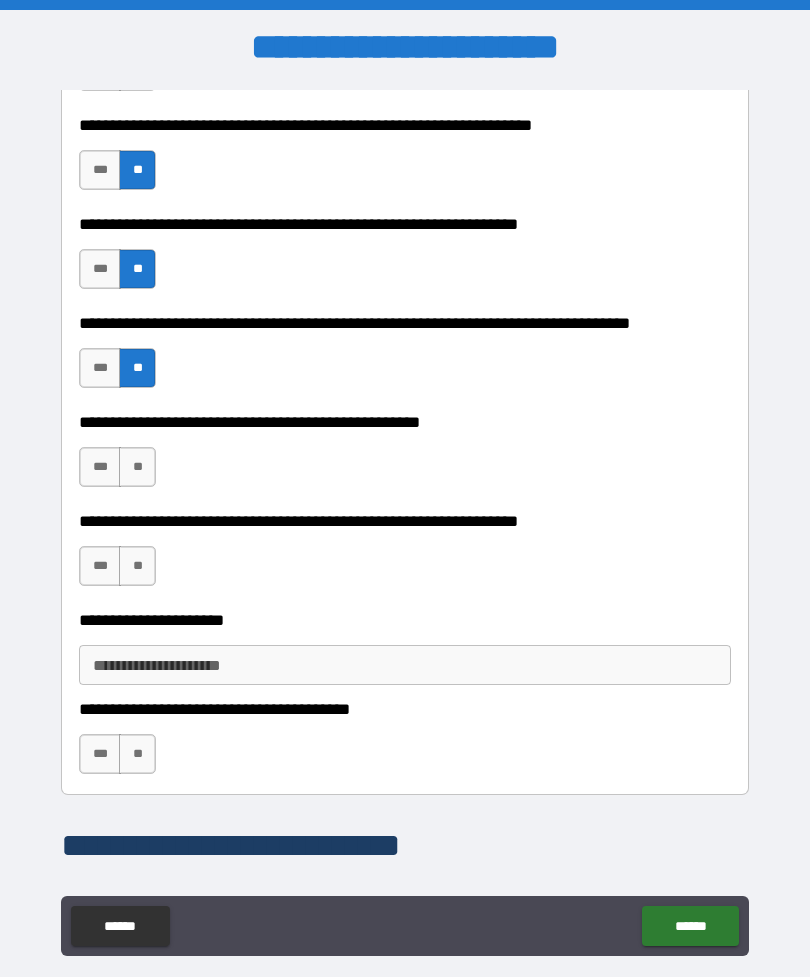 click on "**" at bounding box center (137, 467) 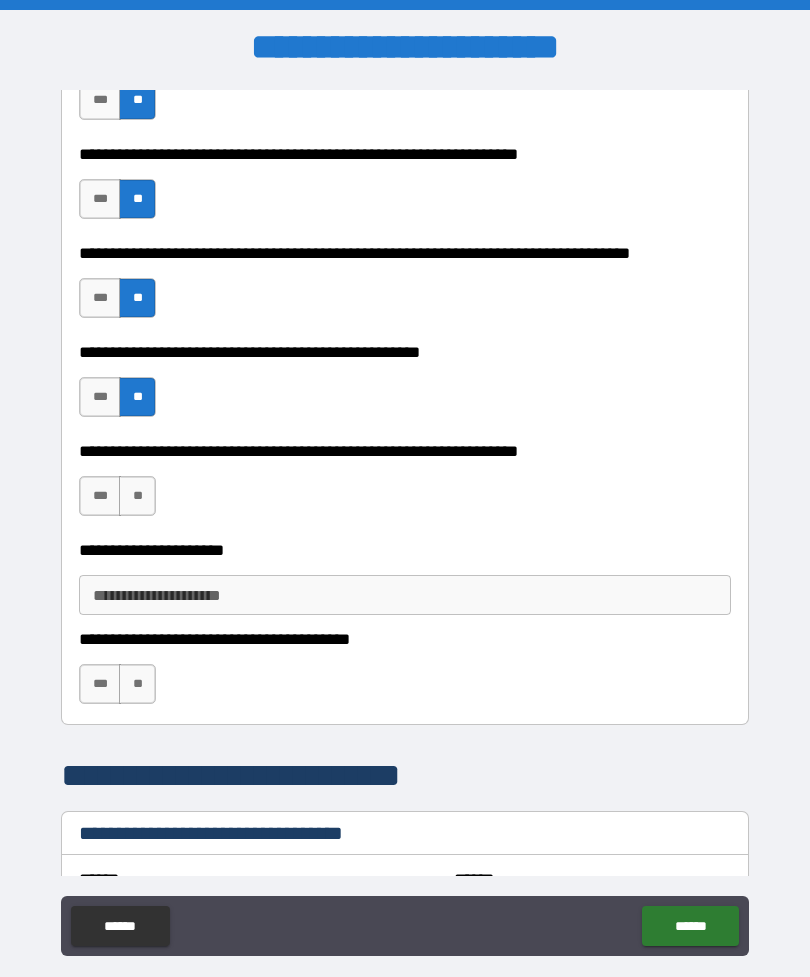 click on "**" at bounding box center (137, 496) 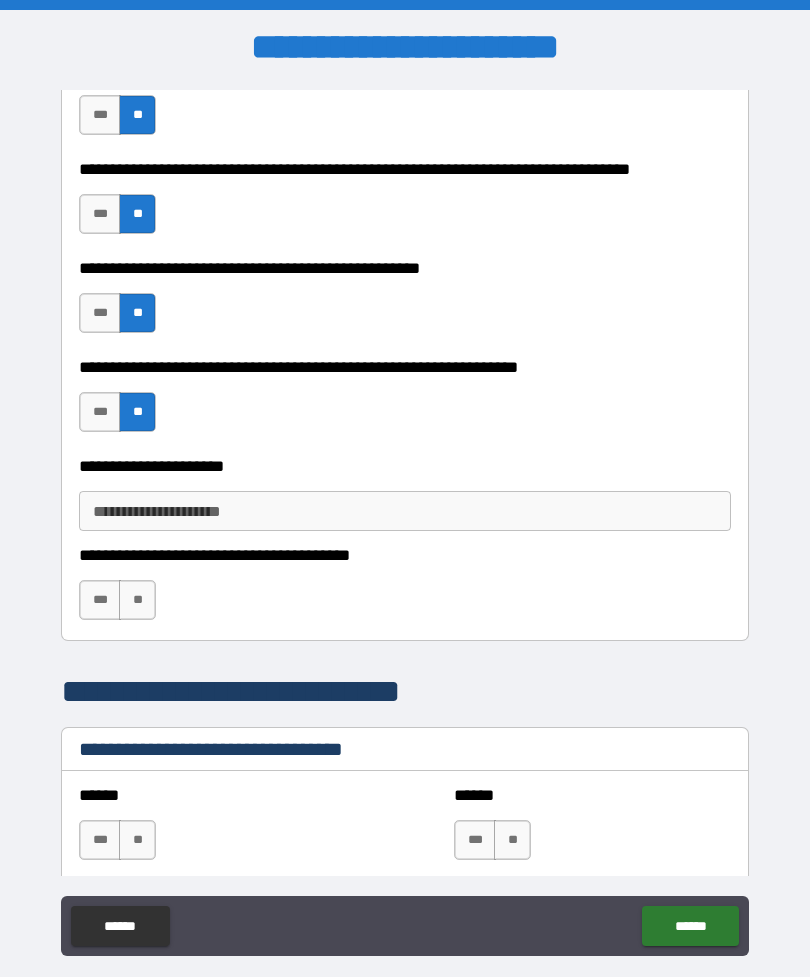 scroll, scrollTop: 3469, scrollLeft: 0, axis: vertical 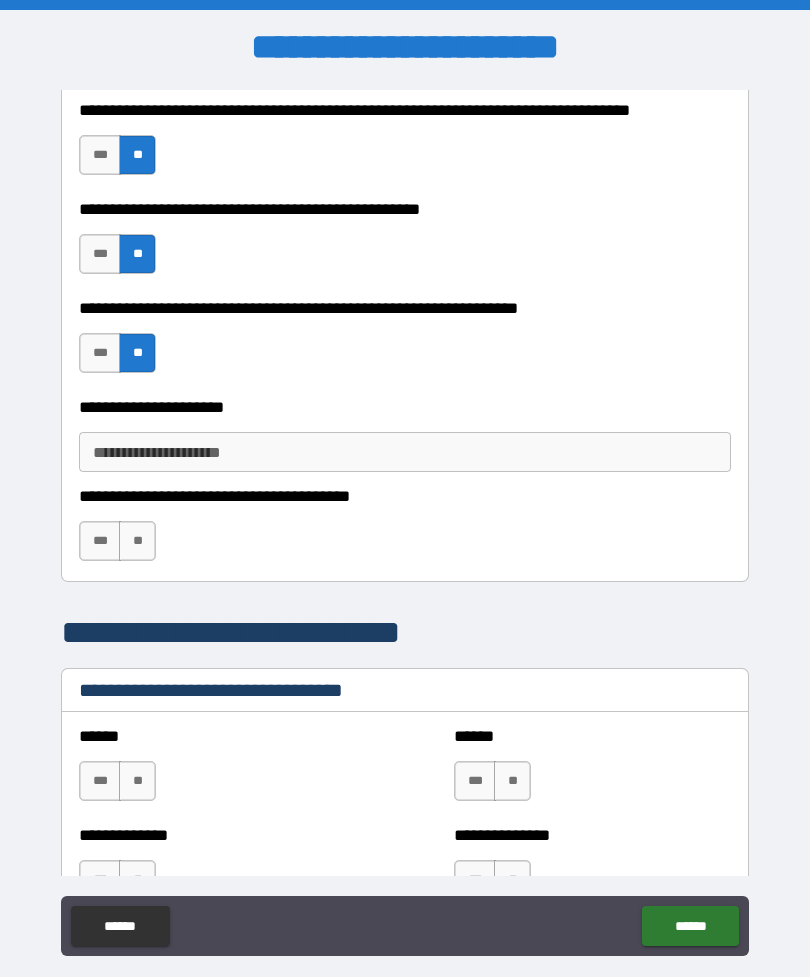 click on "**" at bounding box center (137, 541) 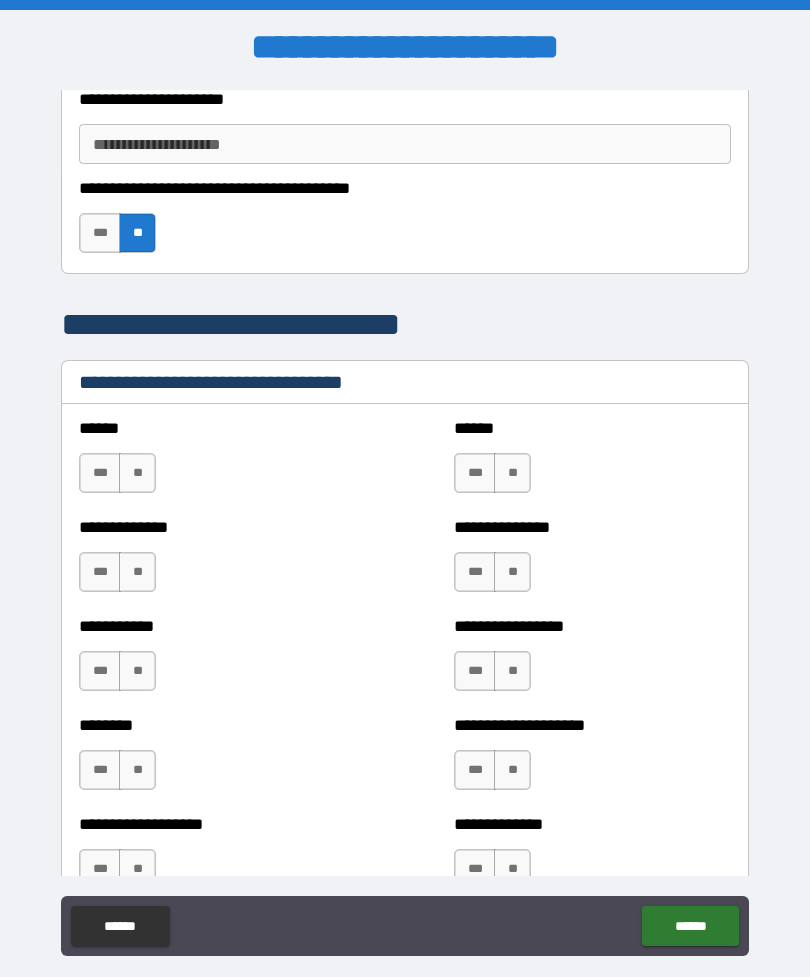 scroll, scrollTop: 3800, scrollLeft: 0, axis: vertical 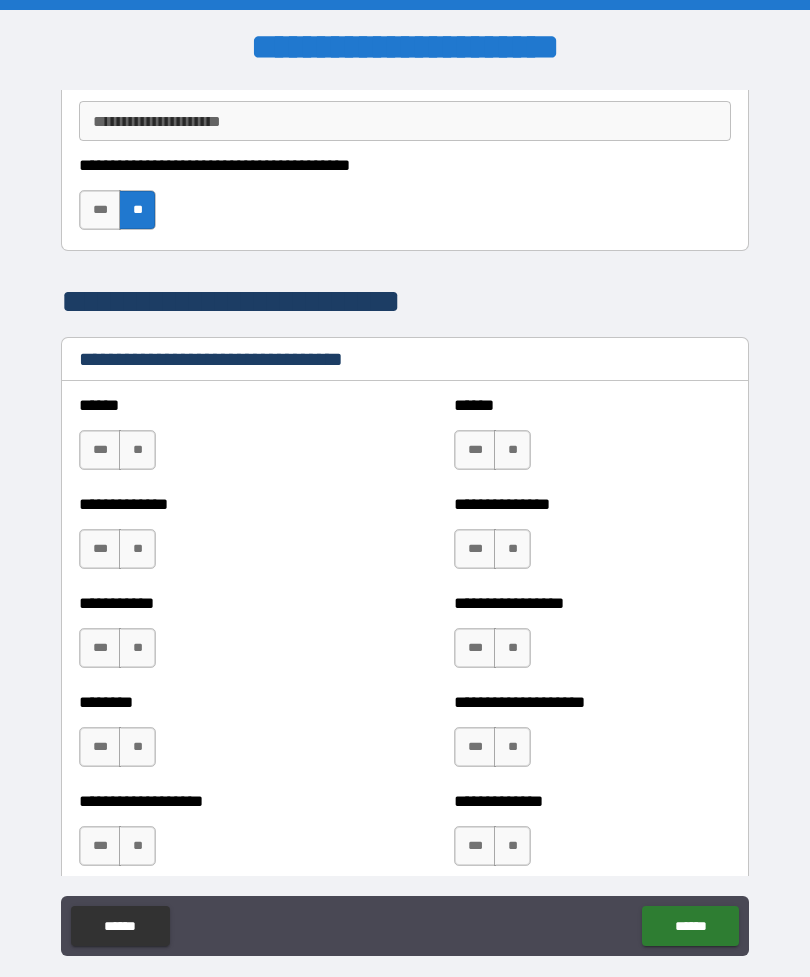 click on "**" at bounding box center [137, 450] 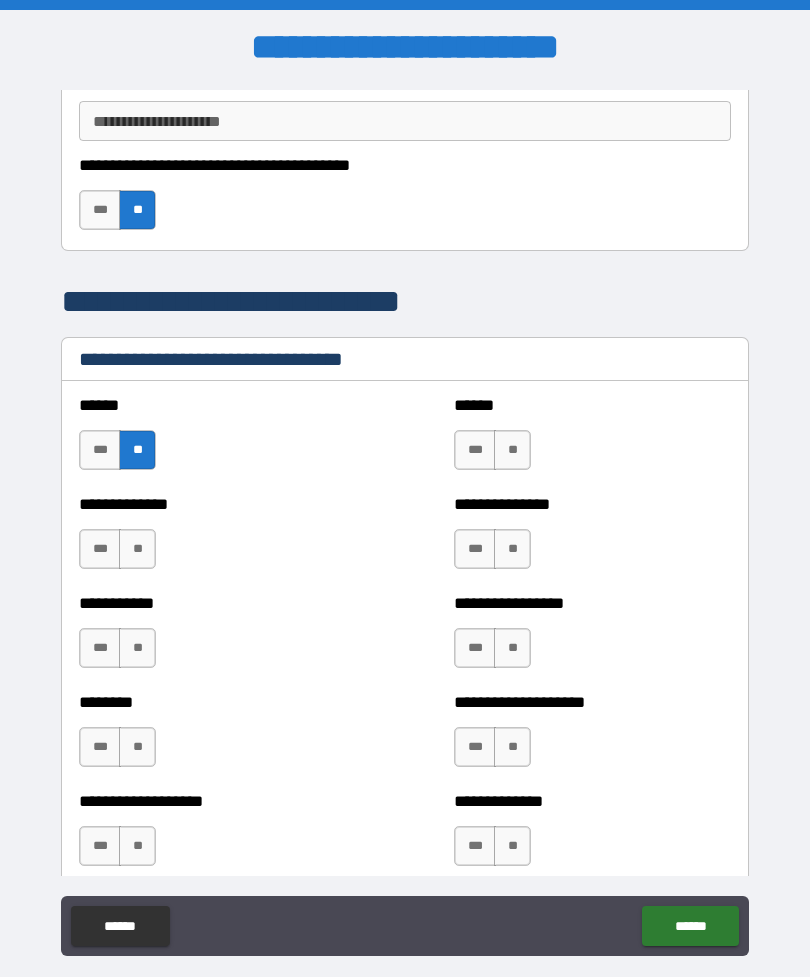 click on "**" at bounding box center [512, 450] 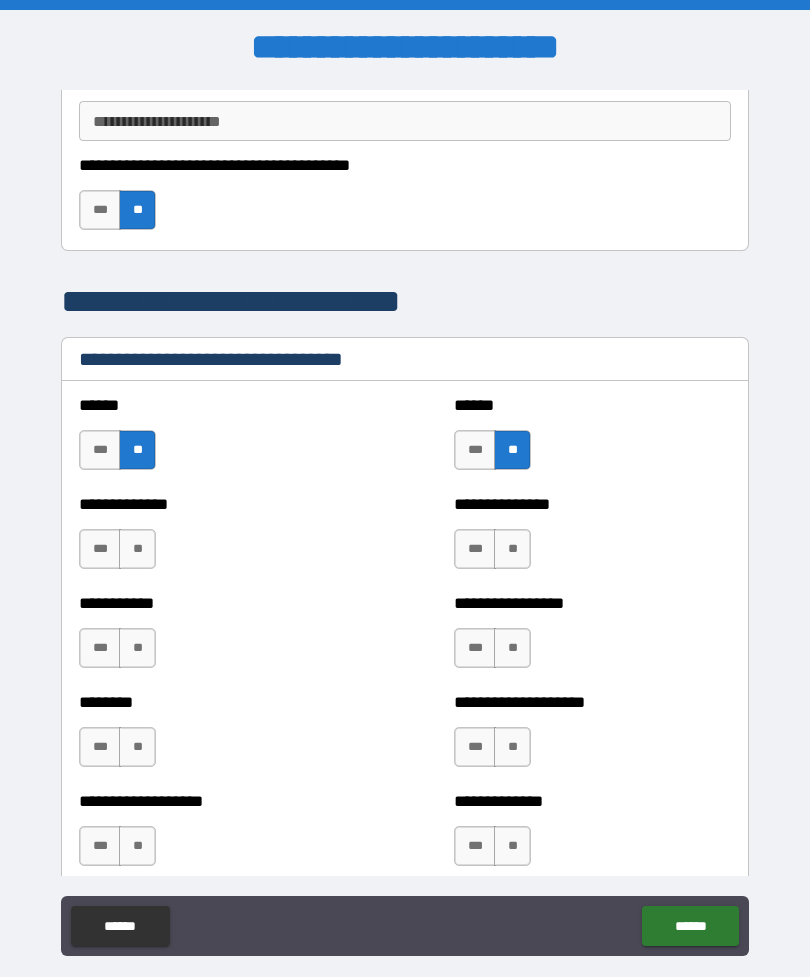 click on "**" at bounding box center [137, 549] 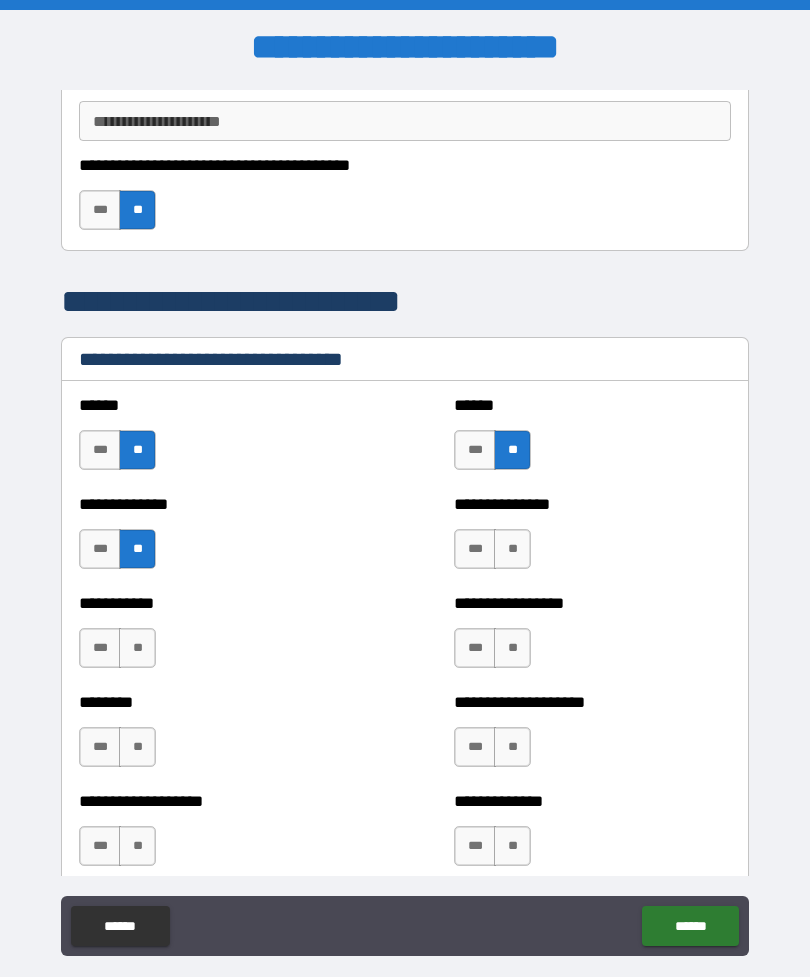 click on "**" at bounding box center [512, 549] 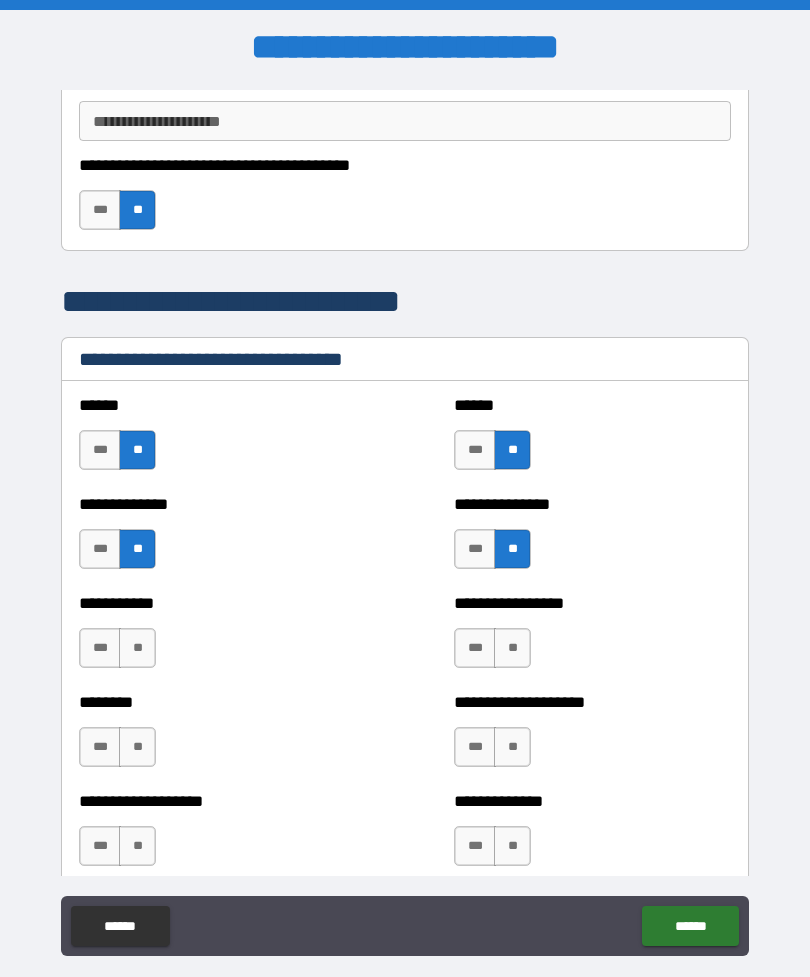 click on "**" at bounding box center [137, 648] 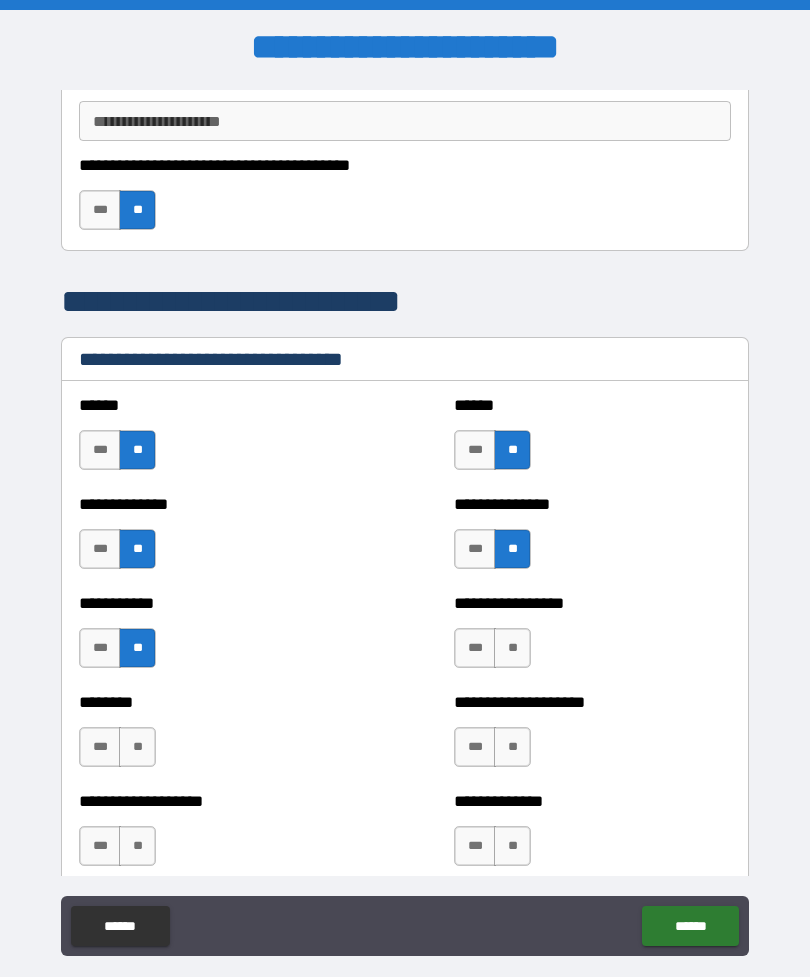 click on "**" at bounding box center (512, 648) 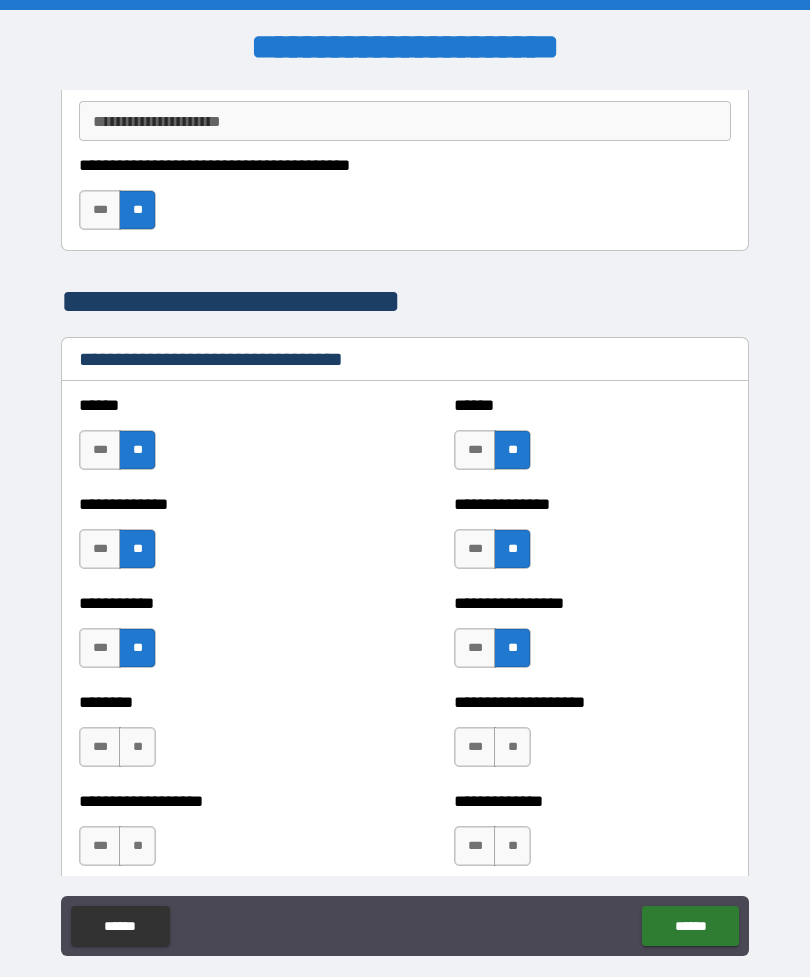 click on "**" at bounding box center (137, 747) 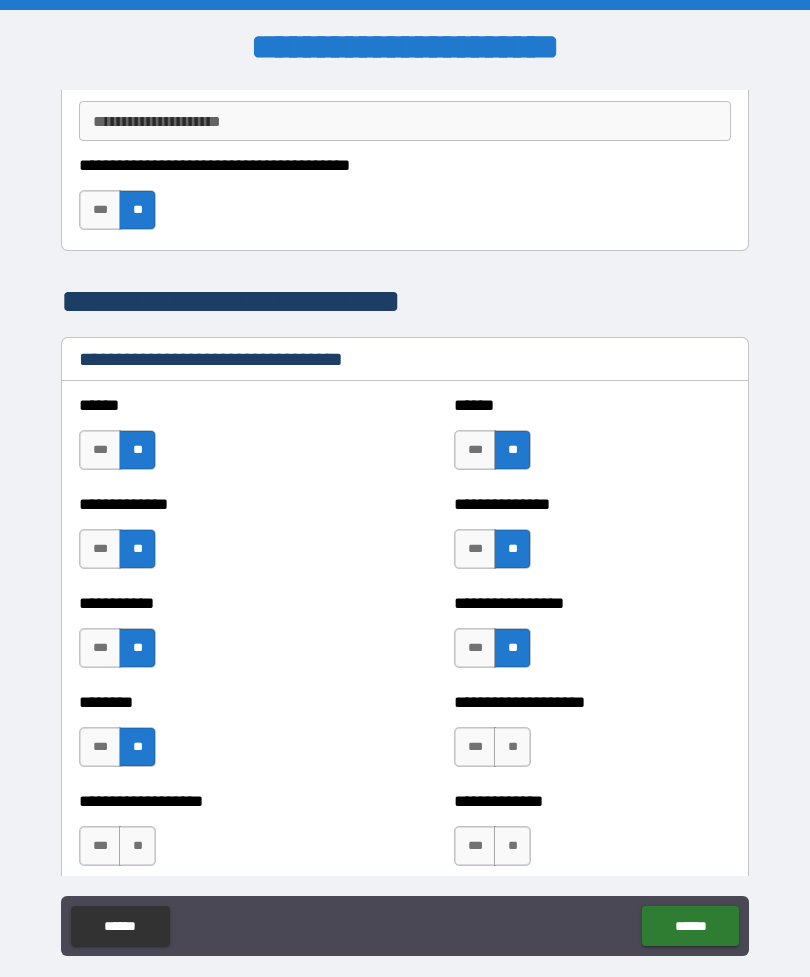 click on "**" at bounding box center (512, 747) 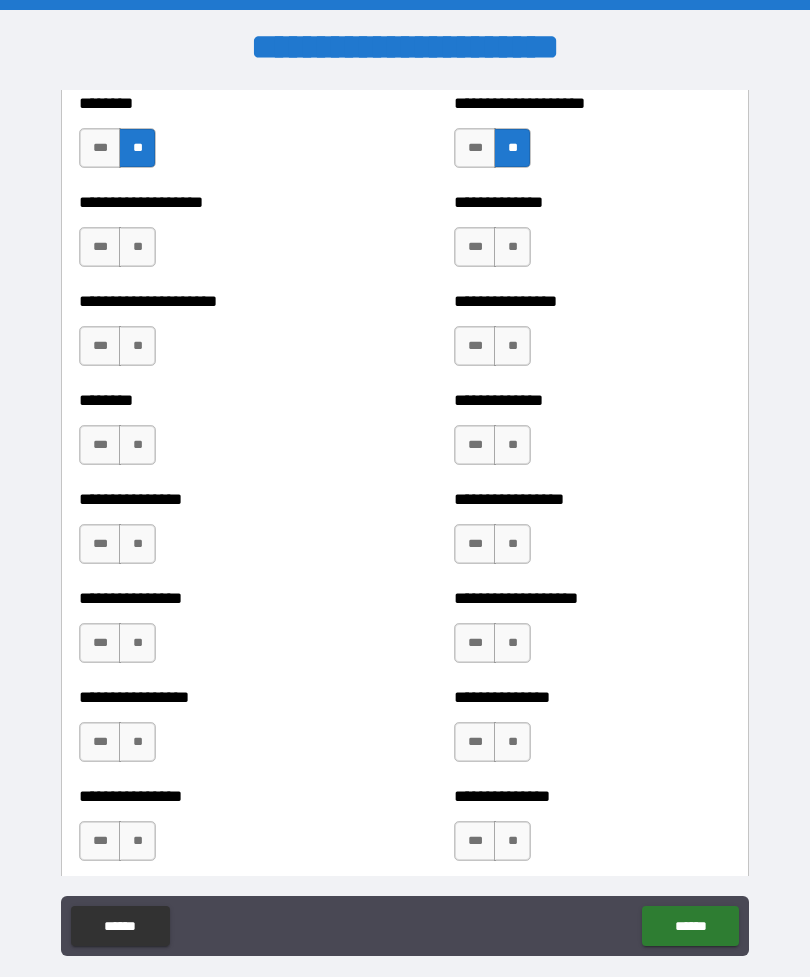 scroll, scrollTop: 4404, scrollLeft: 0, axis: vertical 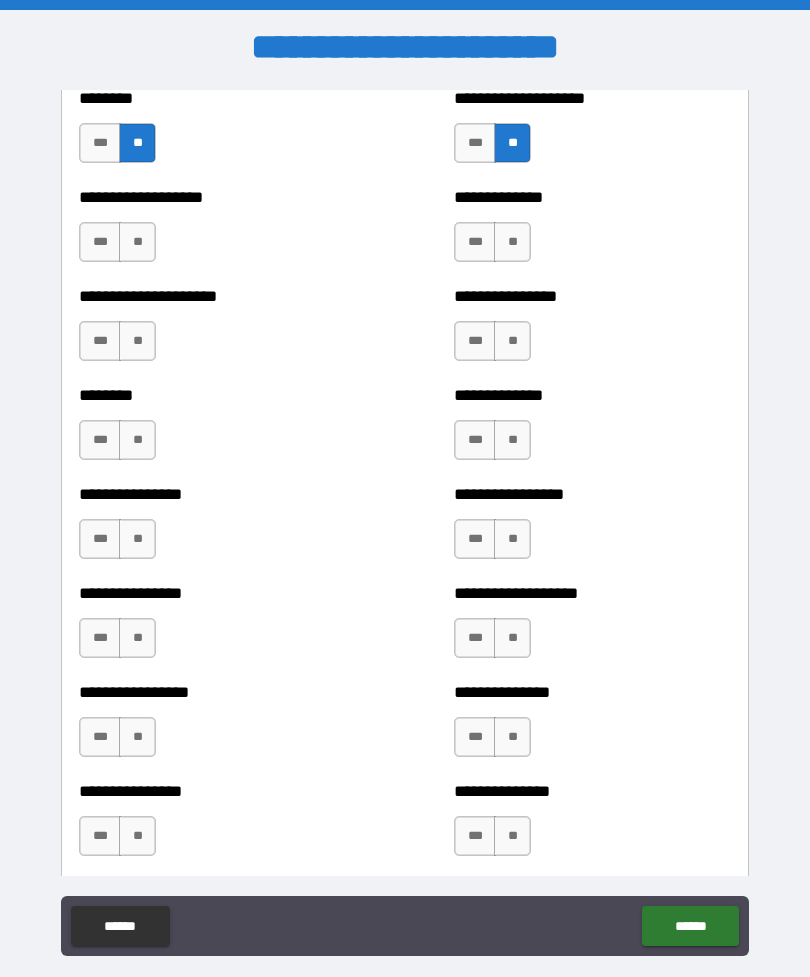 click on "**" at bounding box center (137, 242) 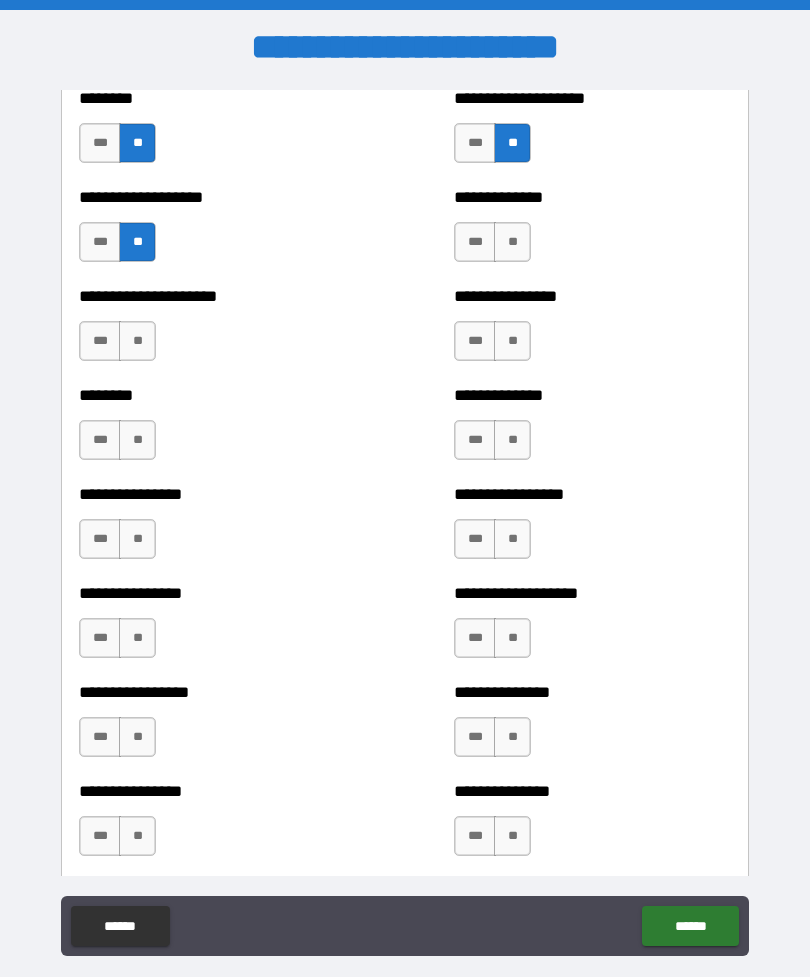 click on "**" at bounding box center [512, 242] 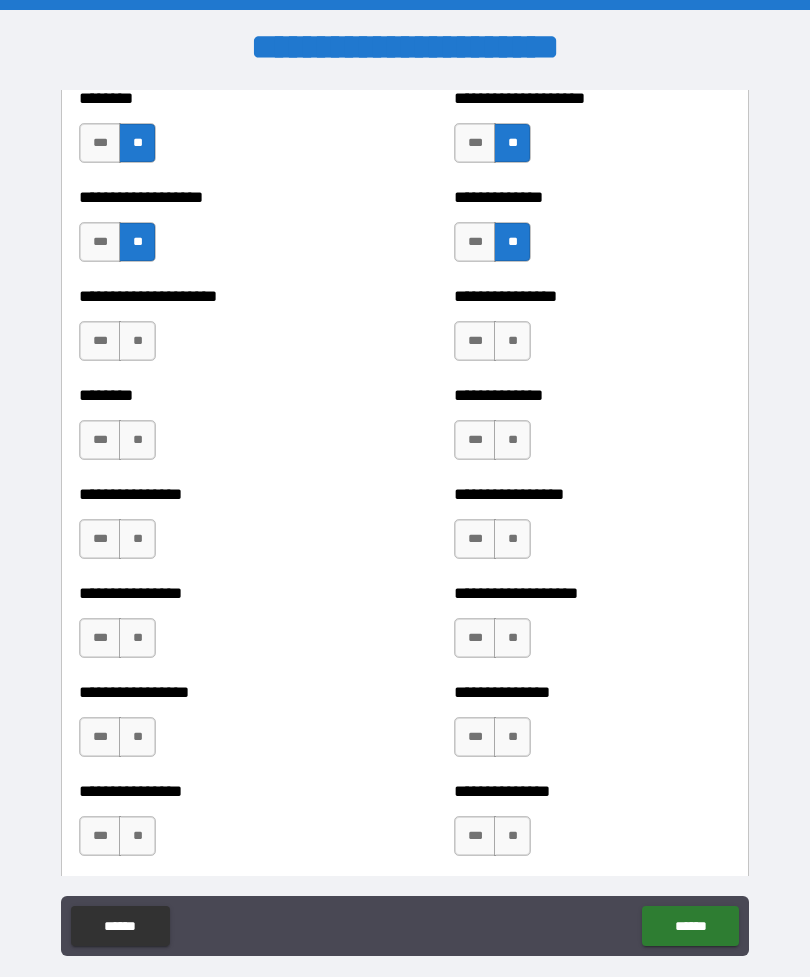 click on "**" at bounding box center (137, 341) 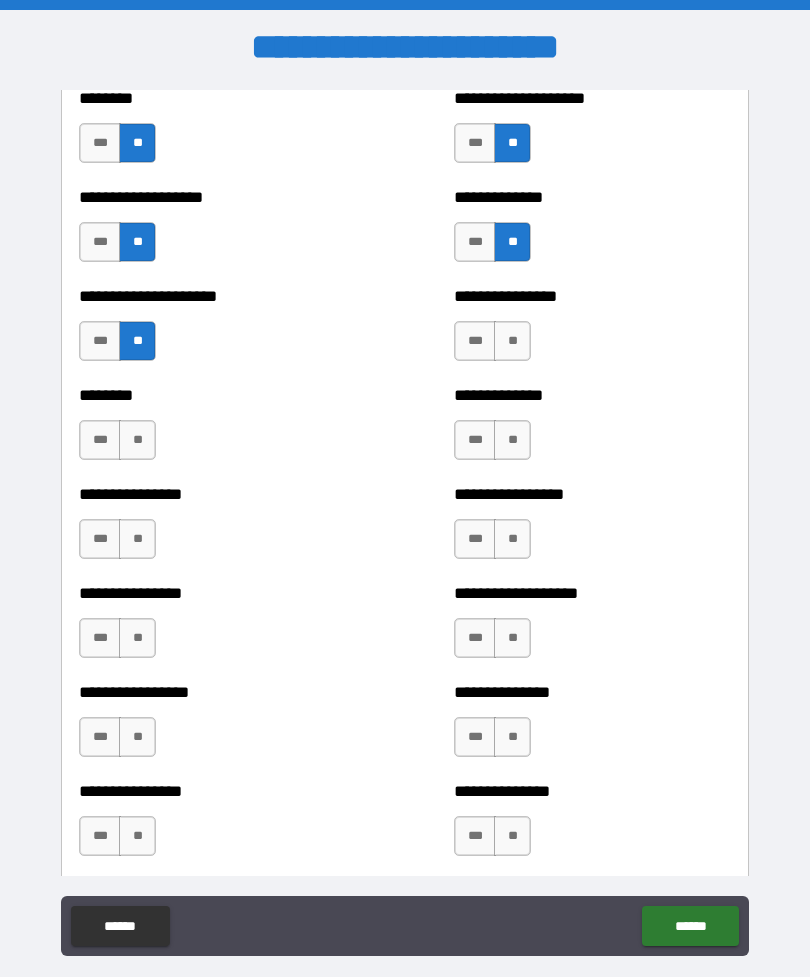 click on "**" at bounding box center (512, 341) 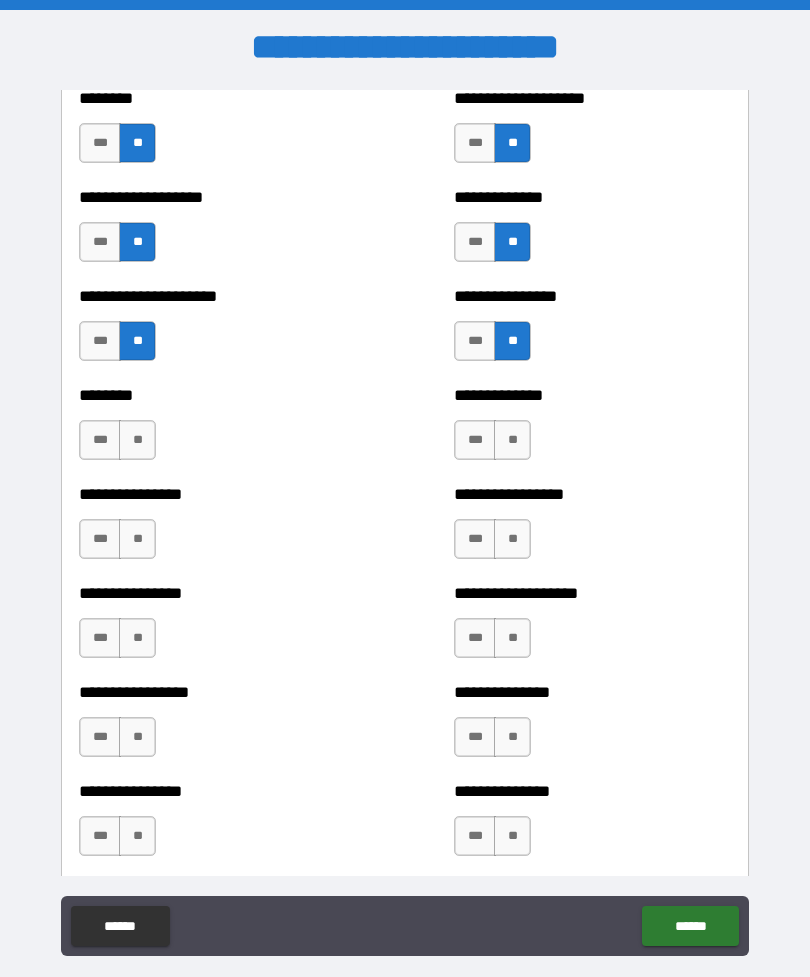 click on "**" at bounding box center [137, 440] 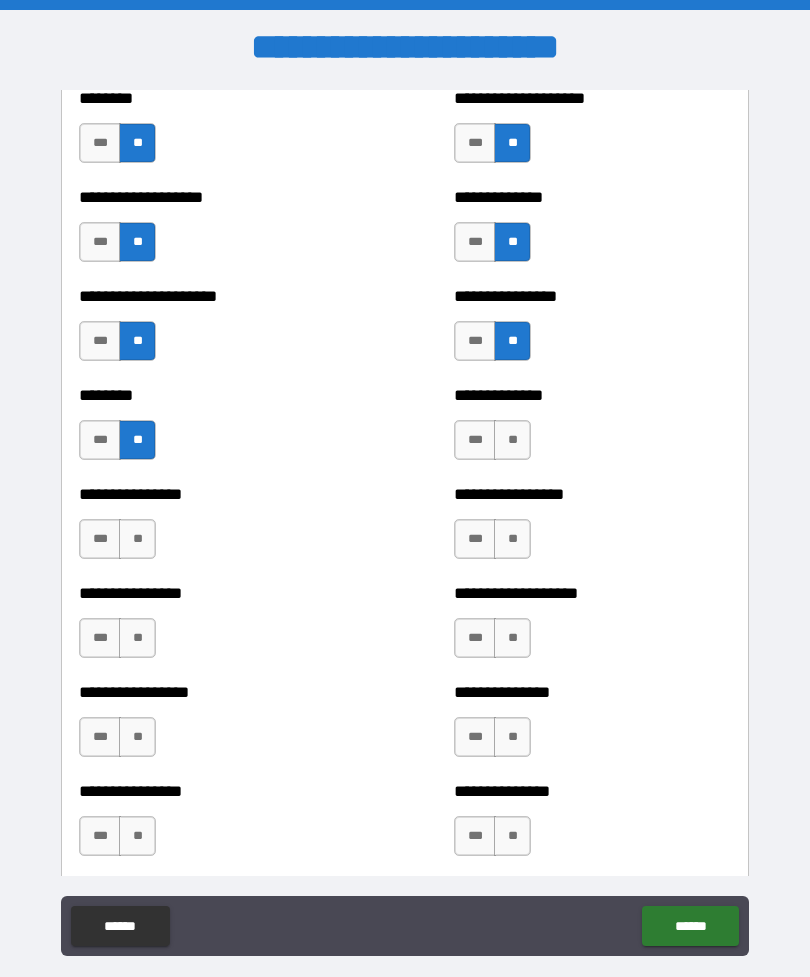 click on "**" at bounding box center (512, 440) 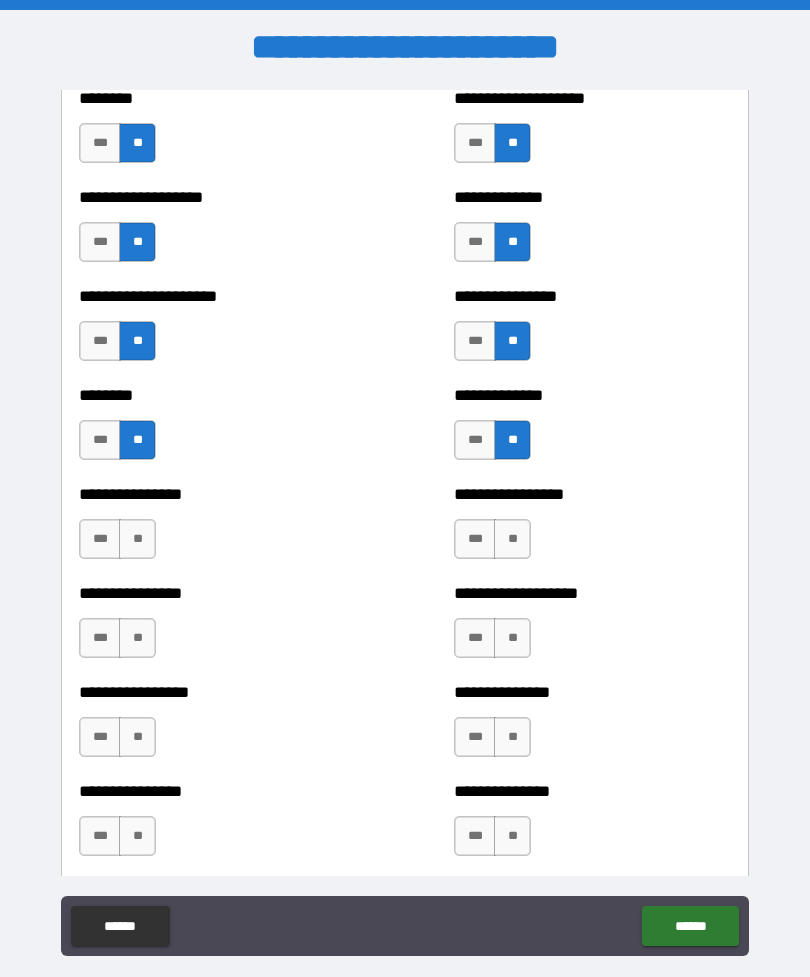 click on "**" at bounding box center [137, 539] 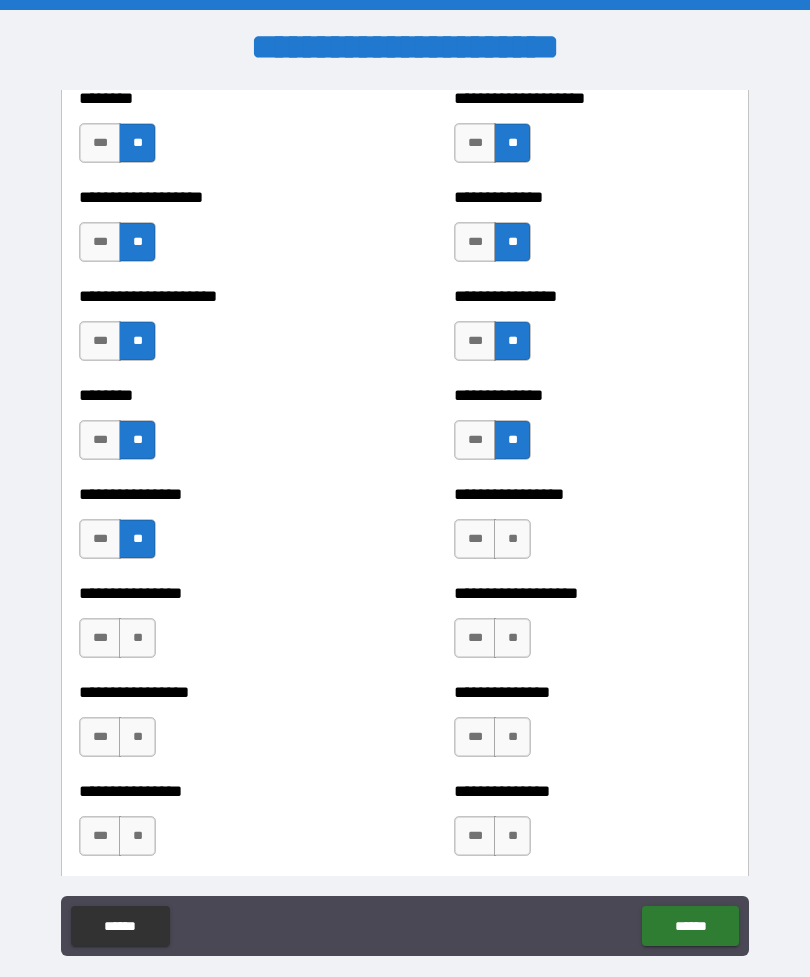 click on "**" at bounding box center (512, 539) 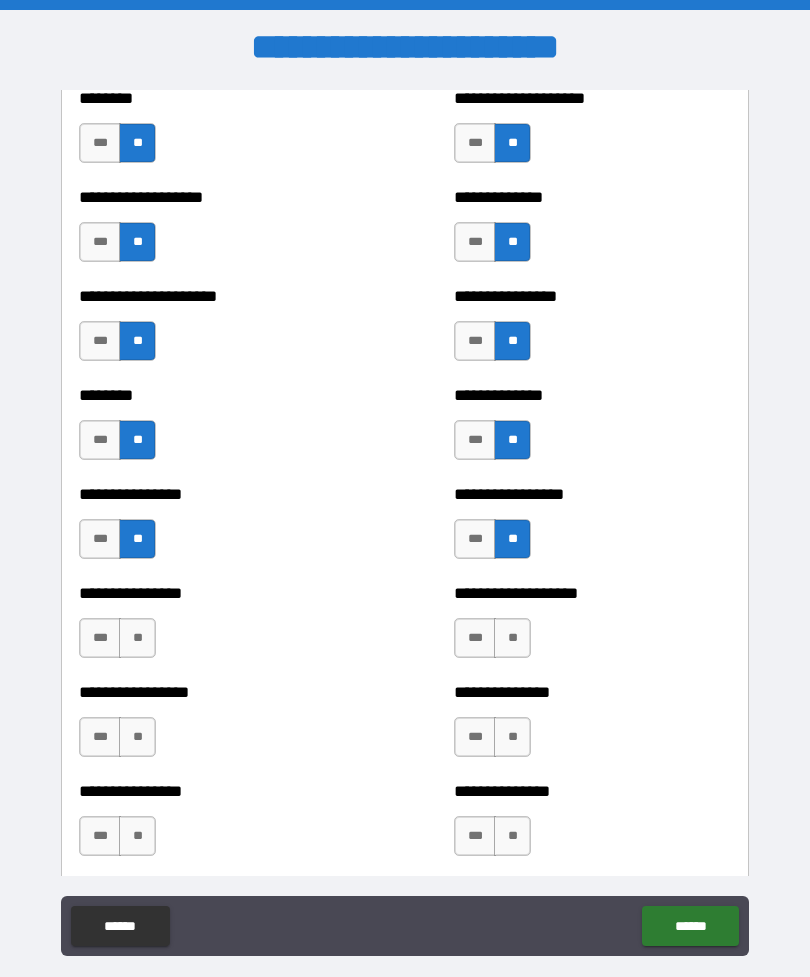 click on "**" at bounding box center [137, 638] 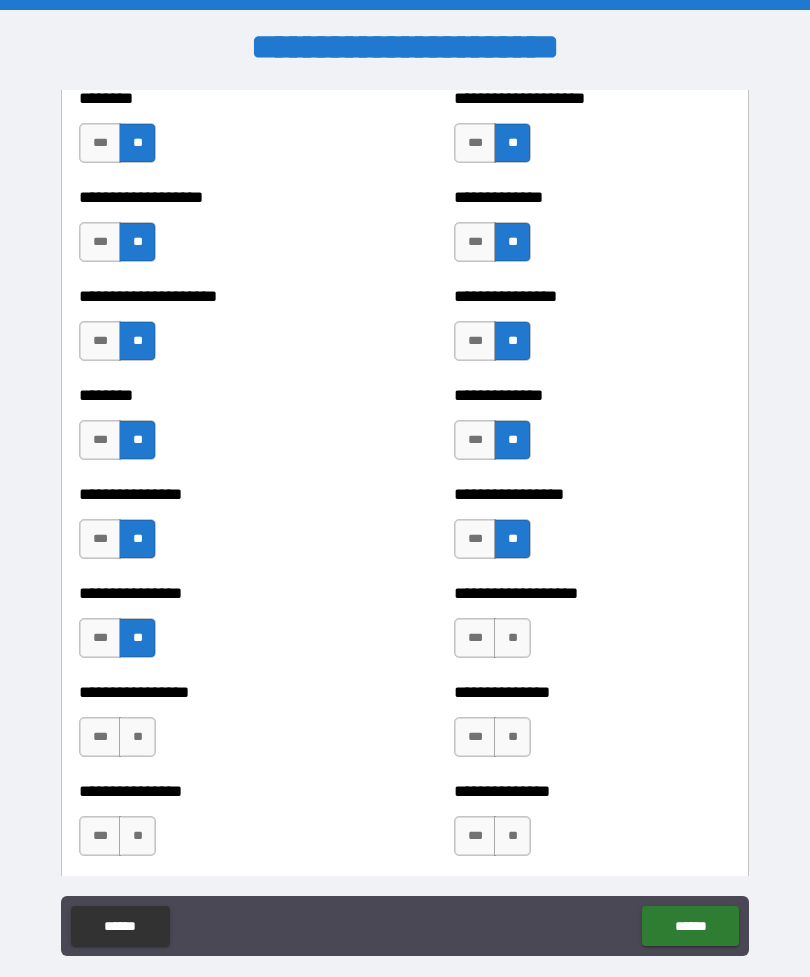 click on "**" at bounding box center (512, 638) 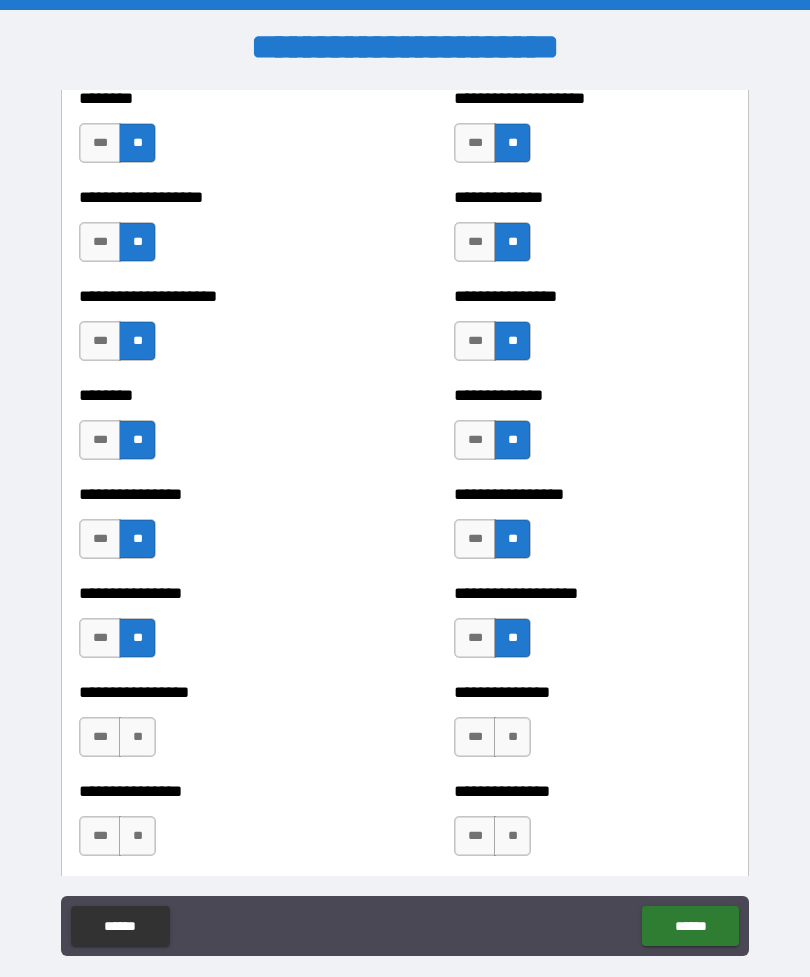 click on "**" at bounding box center (137, 737) 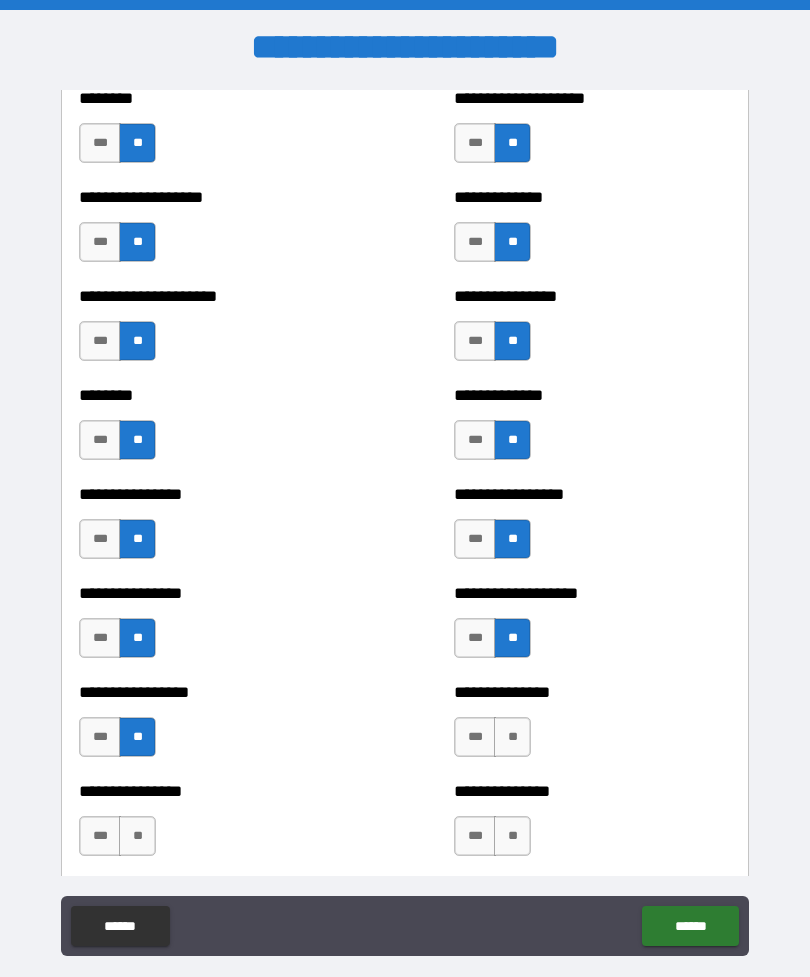 click on "**" at bounding box center (512, 737) 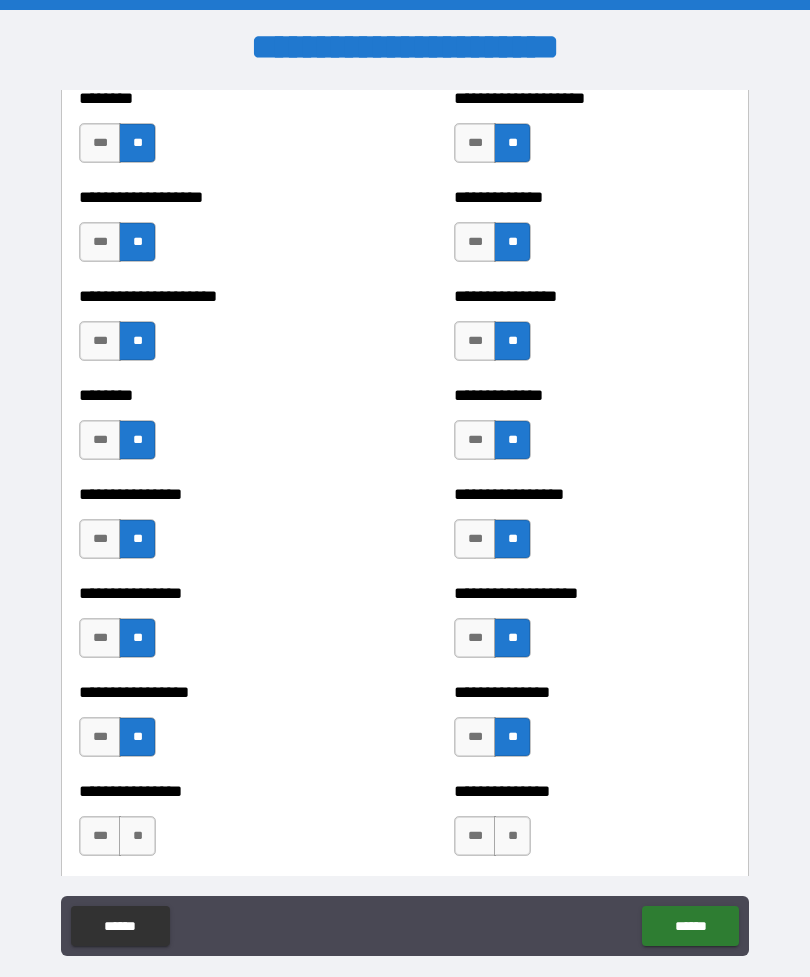 click on "**" at bounding box center [137, 836] 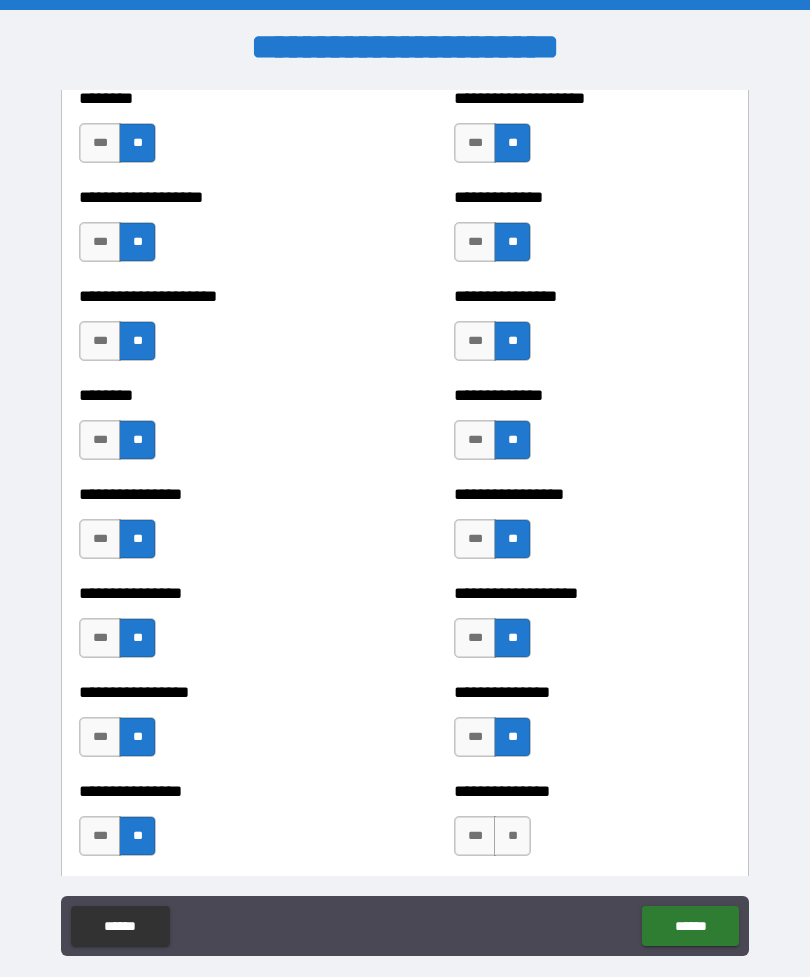 click on "**" at bounding box center [512, 836] 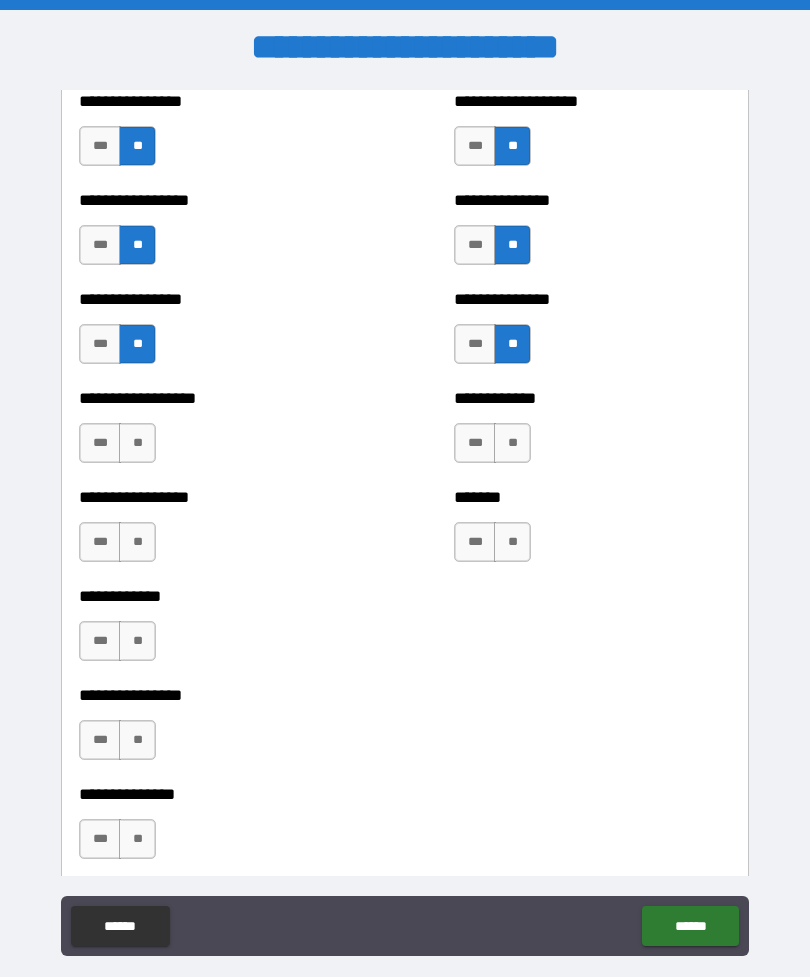 scroll, scrollTop: 4944, scrollLeft: 0, axis: vertical 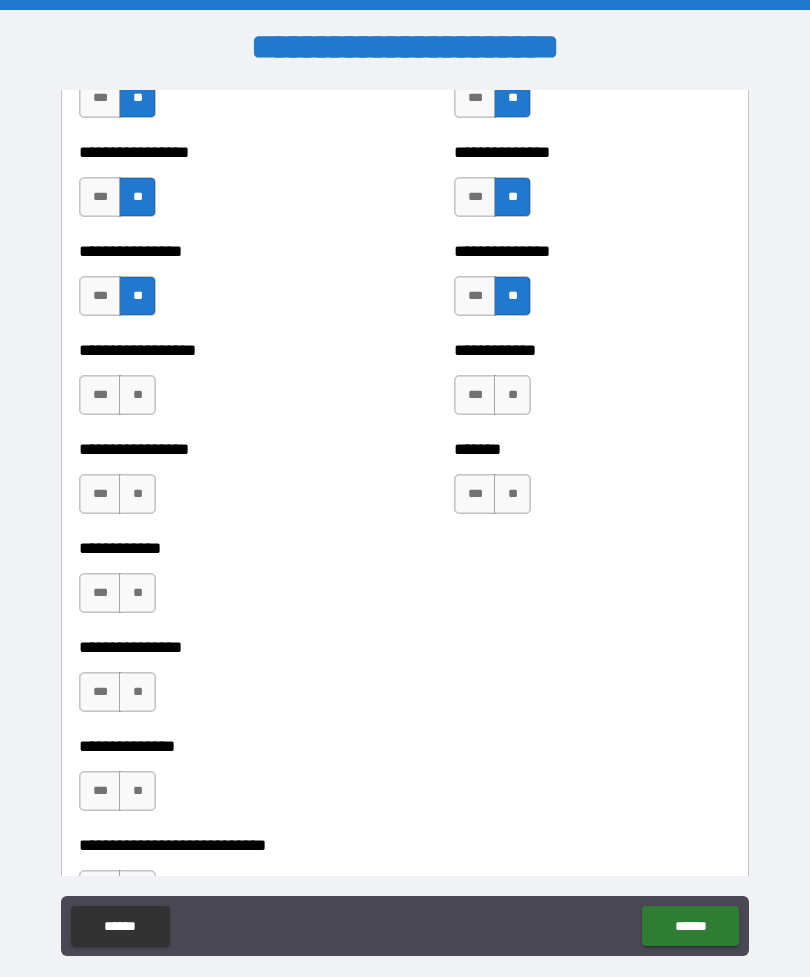 click on "**" at bounding box center (137, 395) 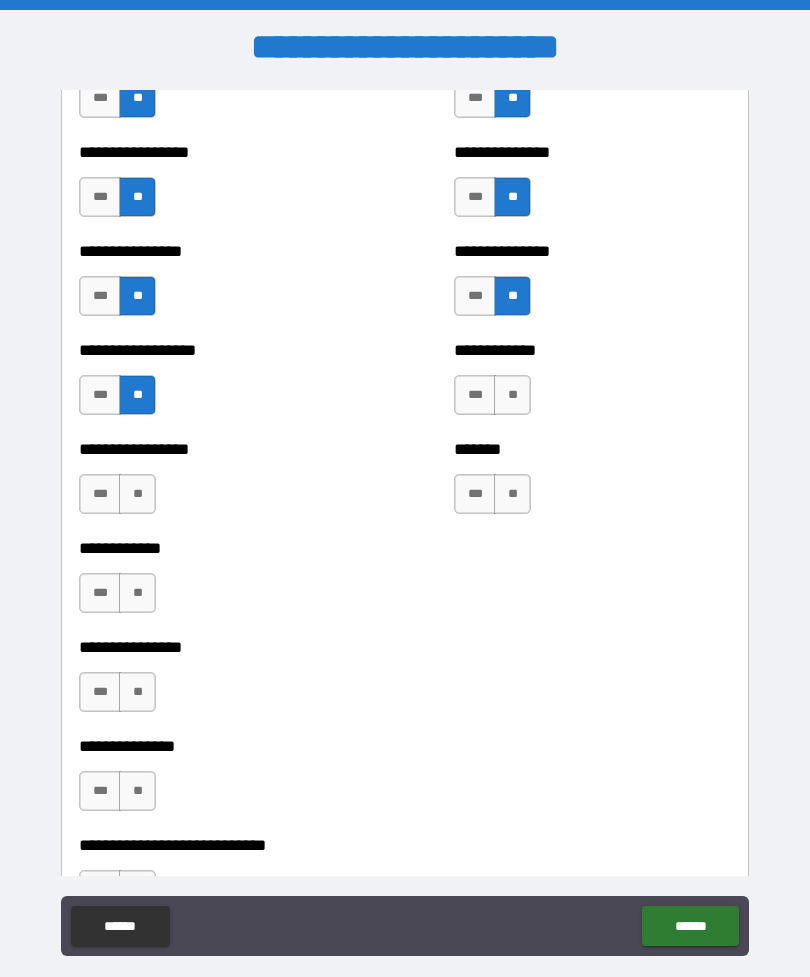 click on "**" at bounding box center [512, 395] 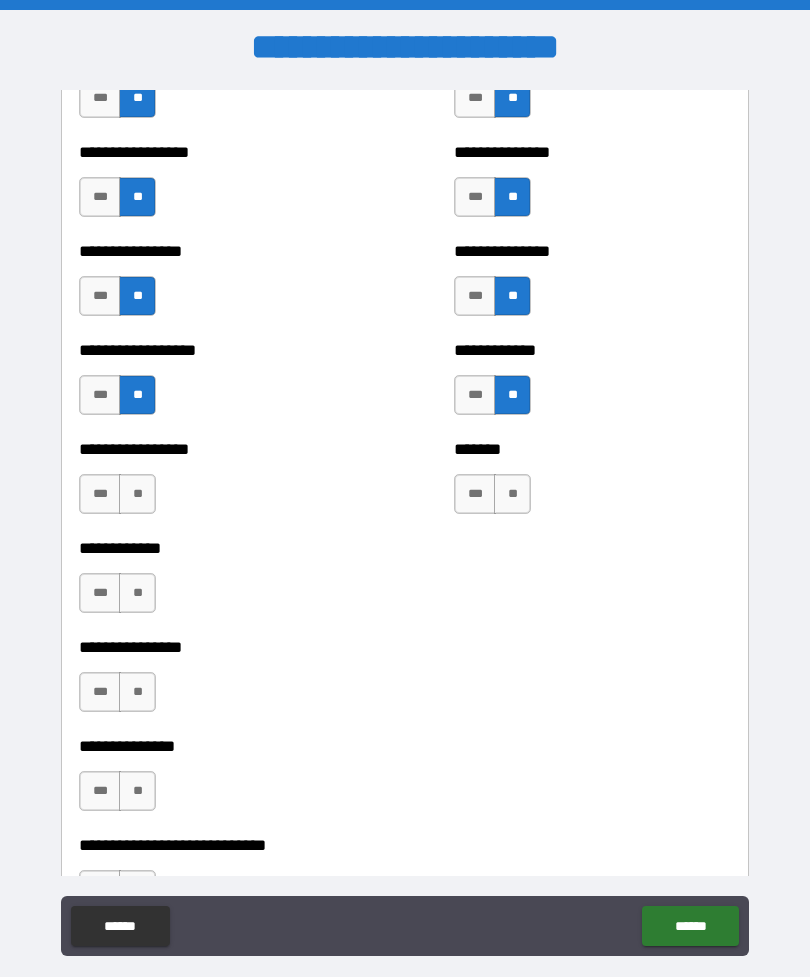 click on "**" at bounding box center [137, 494] 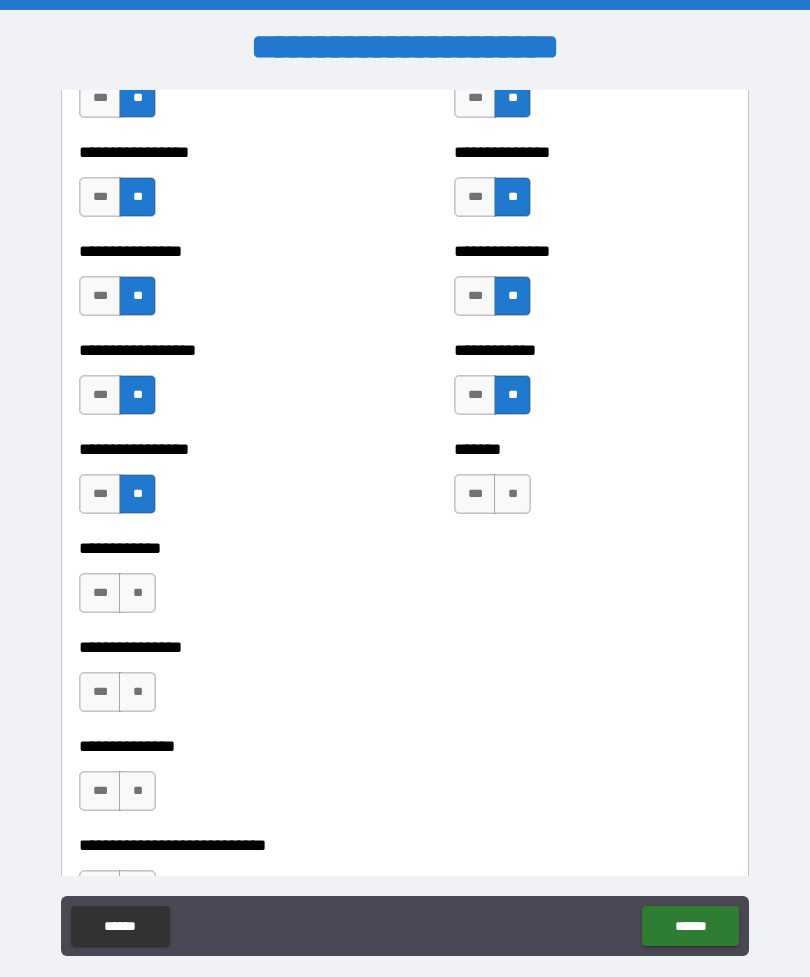 click on "**" at bounding box center (512, 494) 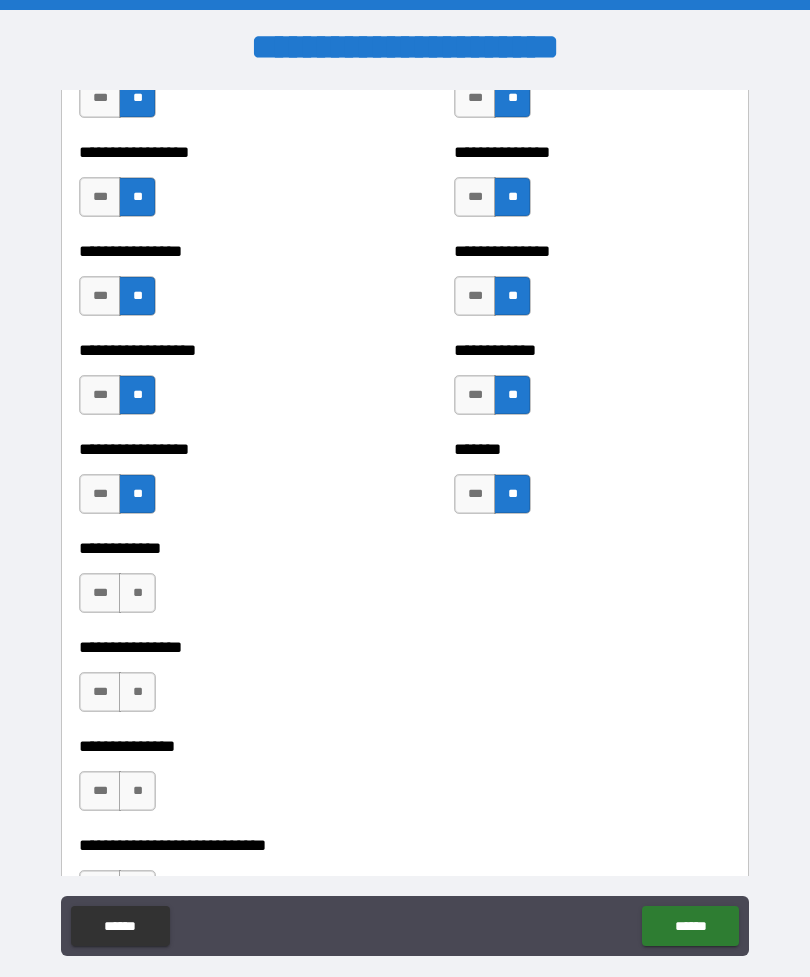 click on "**" at bounding box center (137, 593) 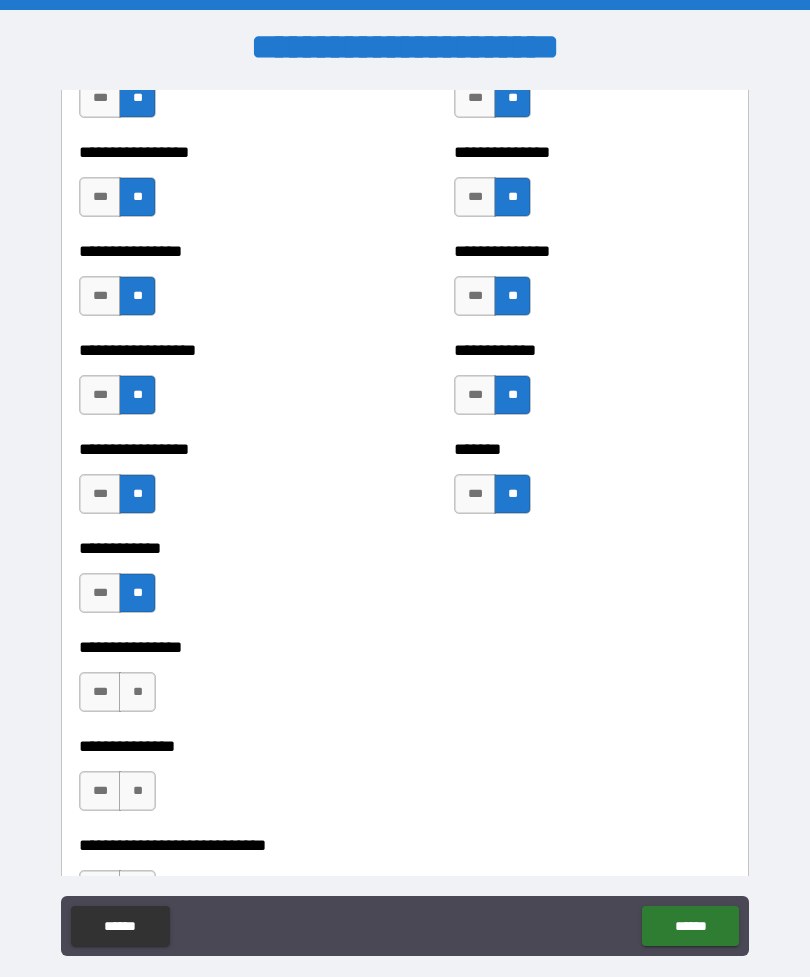 click on "**" at bounding box center (137, 692) 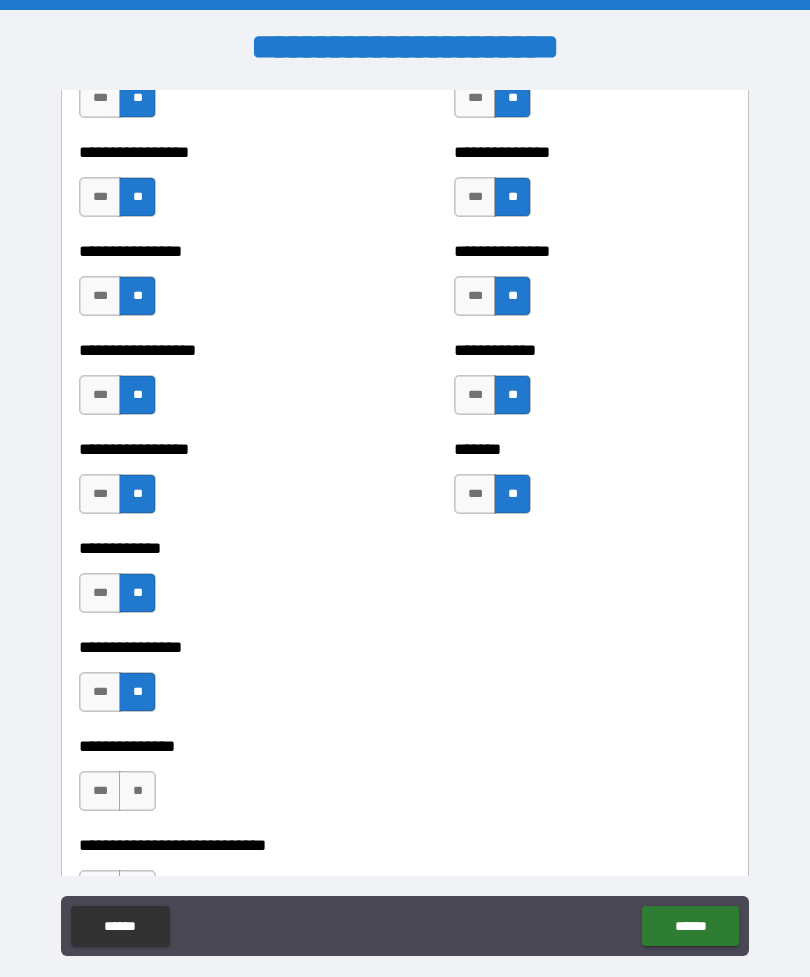 click on "**" at bounding box center (137, 791) 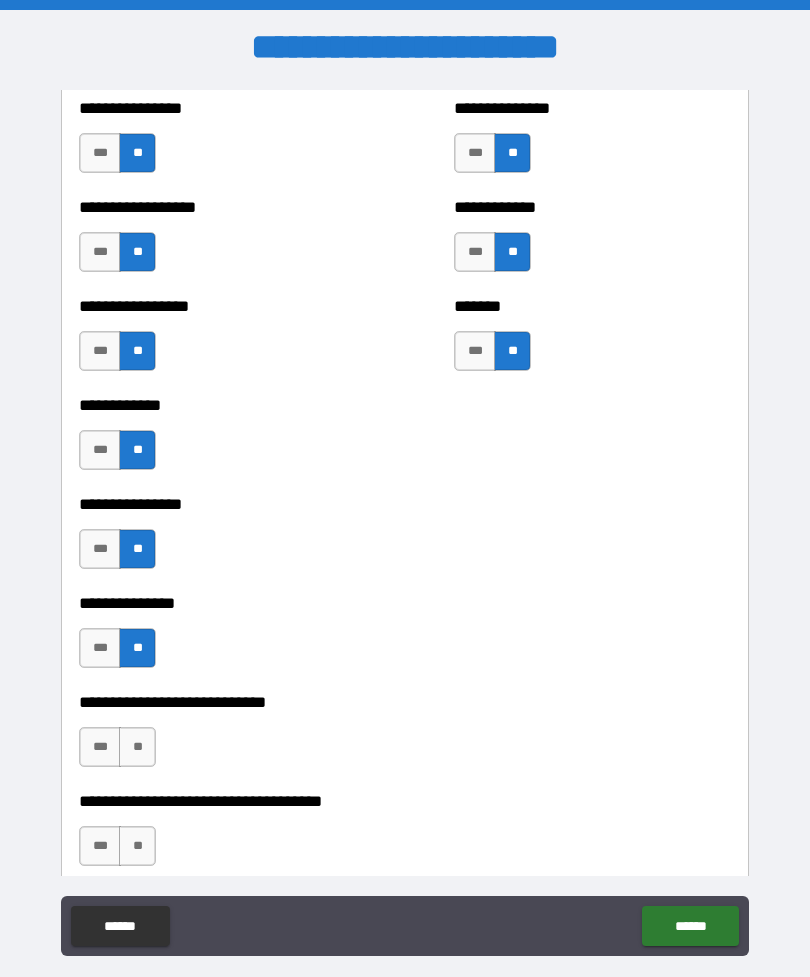 scroll, scrollTop: 5121, scrollLeft: 0, axis: vertical 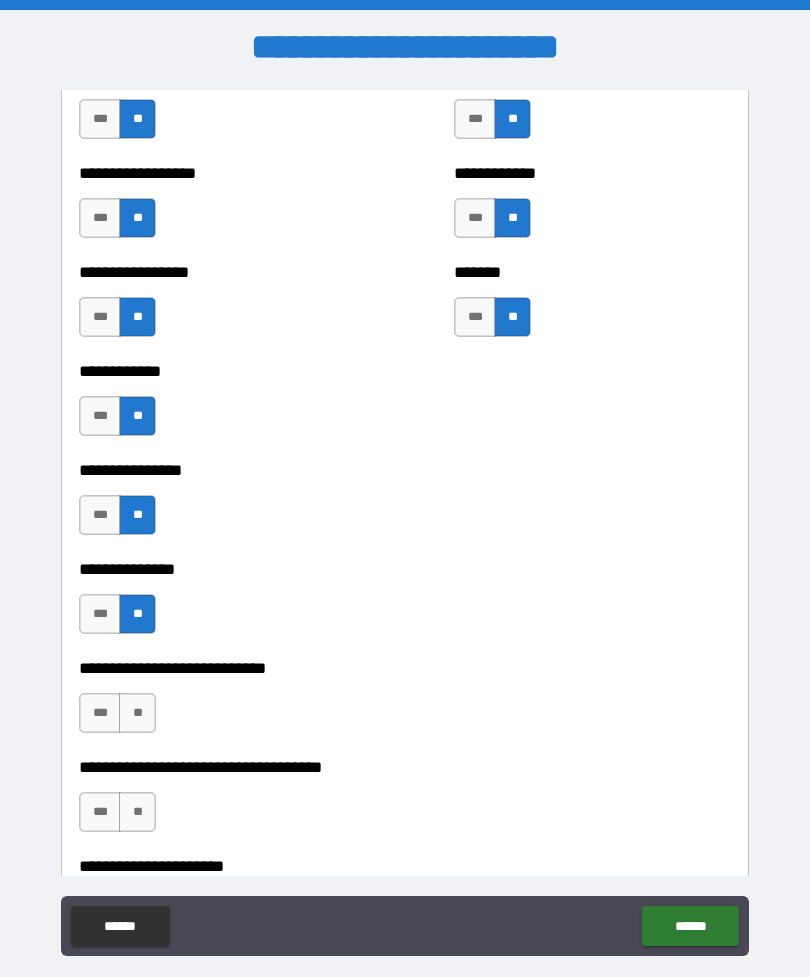 click on "**" at bounding box center (137, 713) 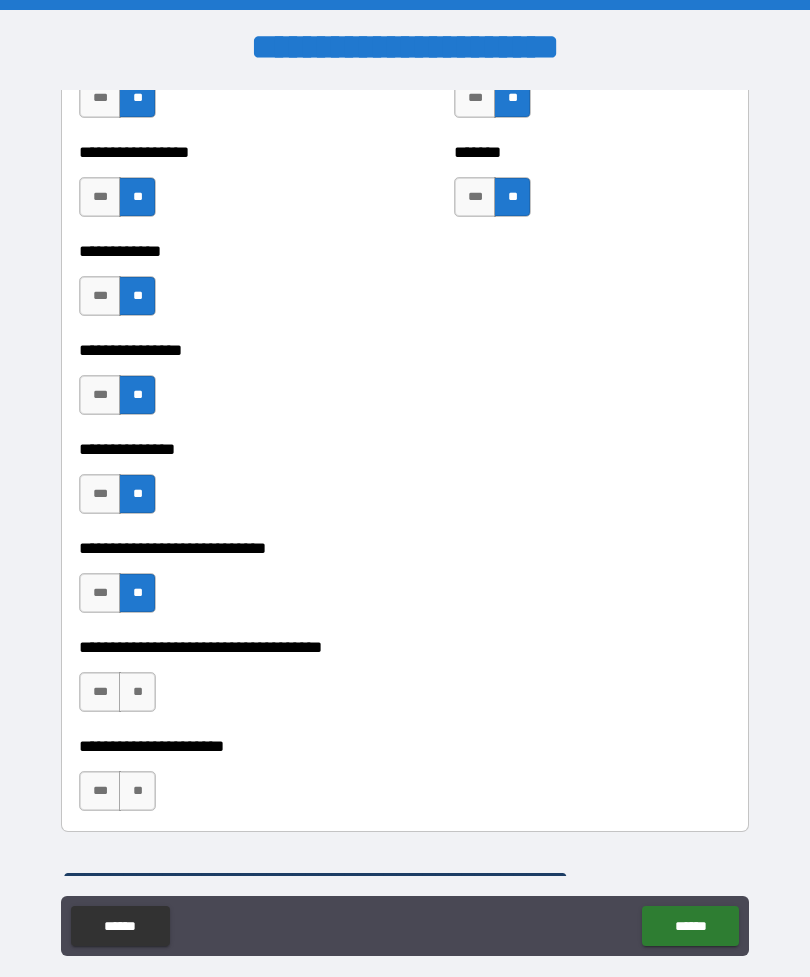 scroll, scrollTop: 5242, scrollLeft: 0, axis: vertical 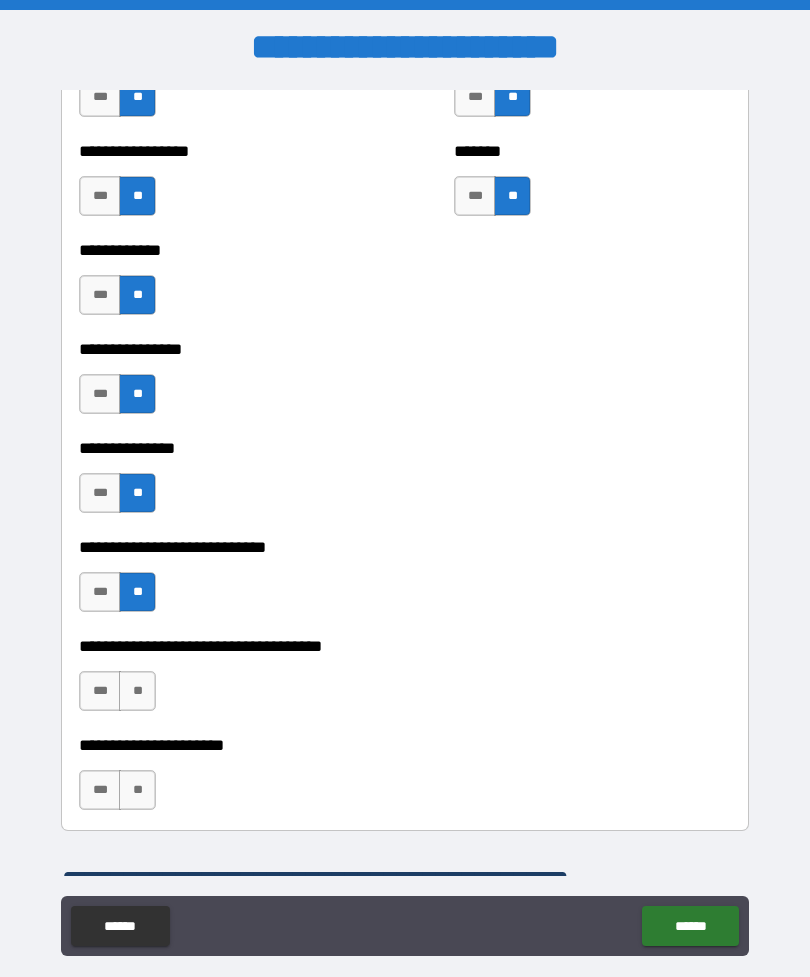 click on "**" at bounding box center [137, 691] 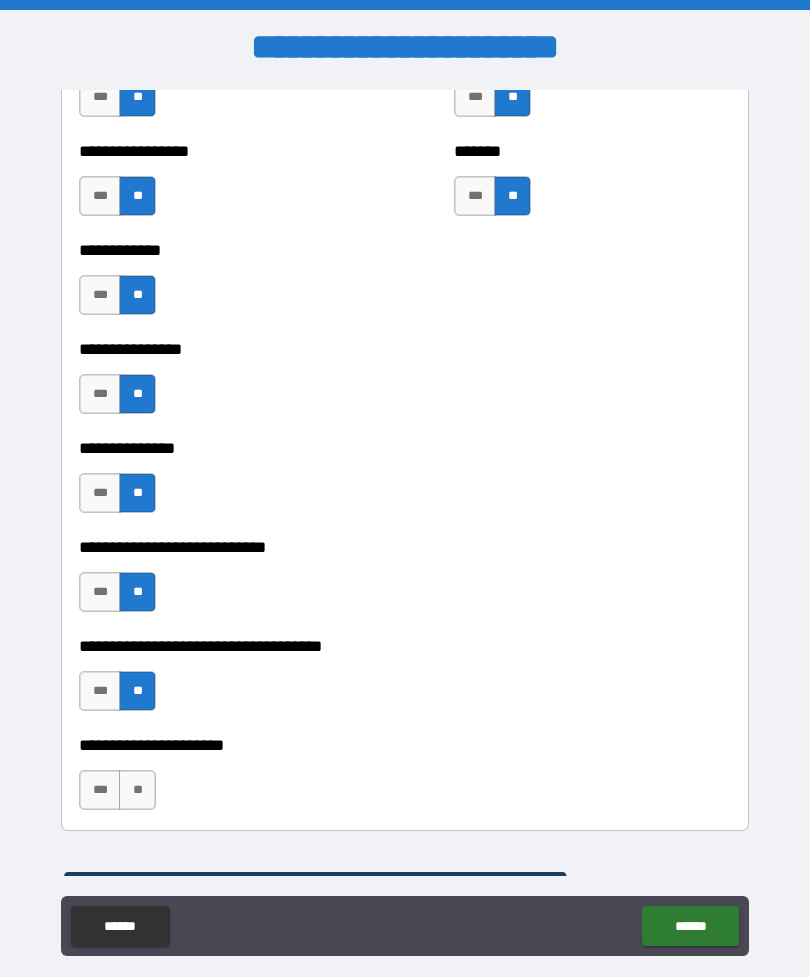 scroll, scrollTop: 5368, scrollLeft: 0, axis: vertical 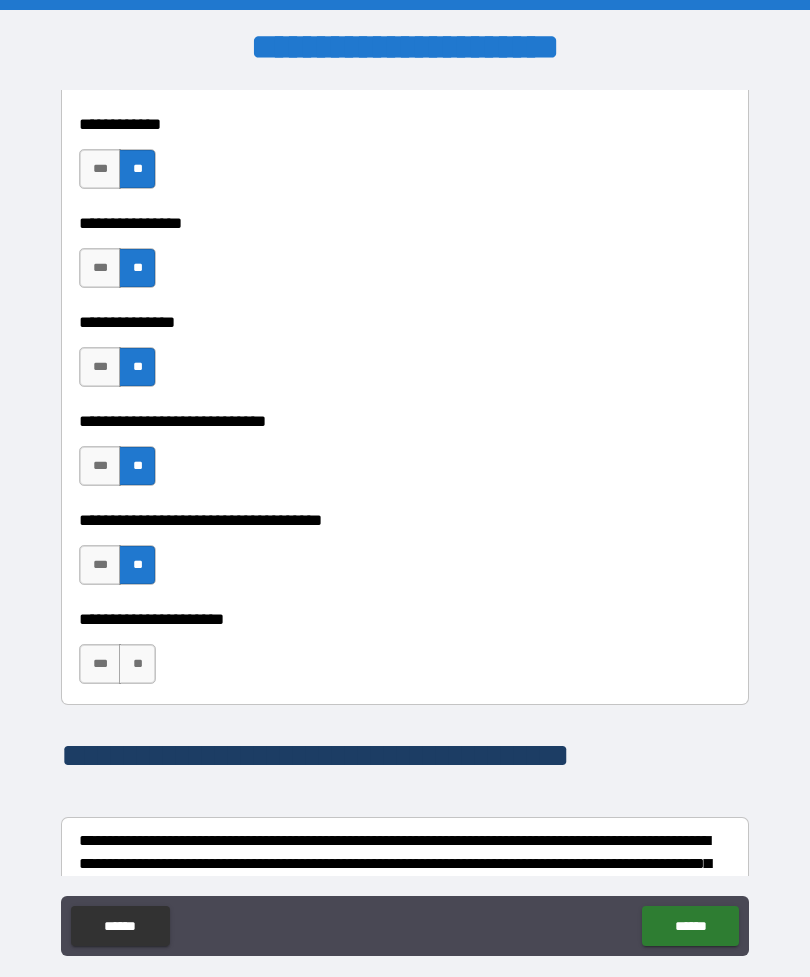 click on "**" at bounding box center (137, 664) 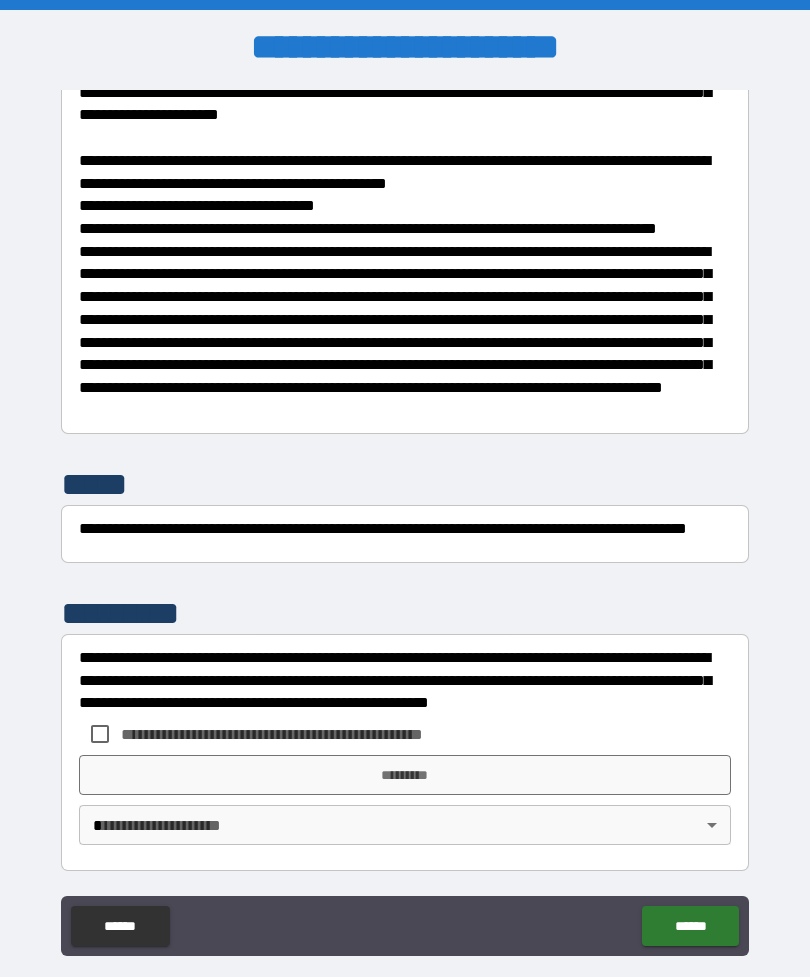 scroll, scrollTop: 7730, scrollLeft: 0, axis: vertical 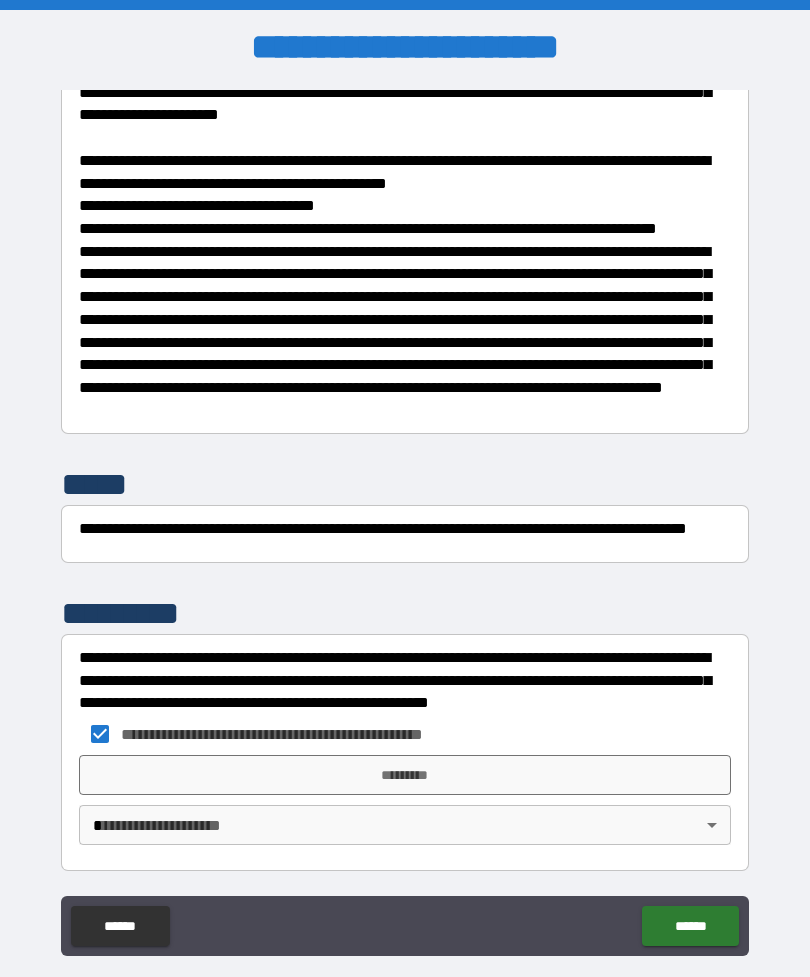 click on "*********" at bounding box center (405, 775) 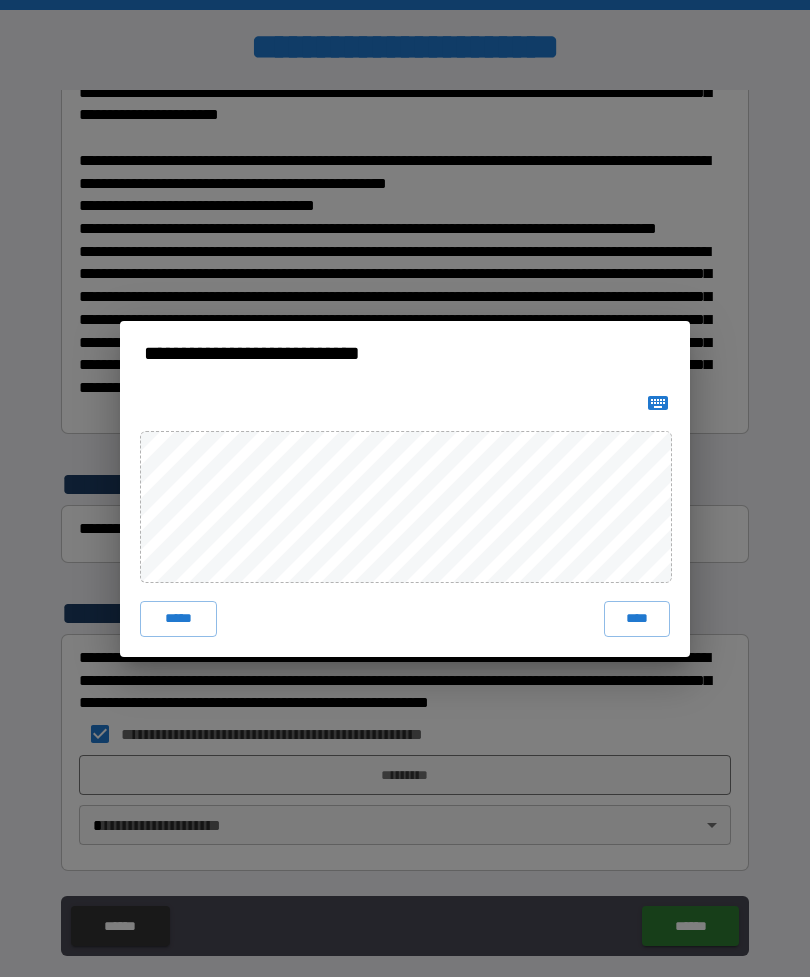 click on "****" at bounding box center (637, 619) 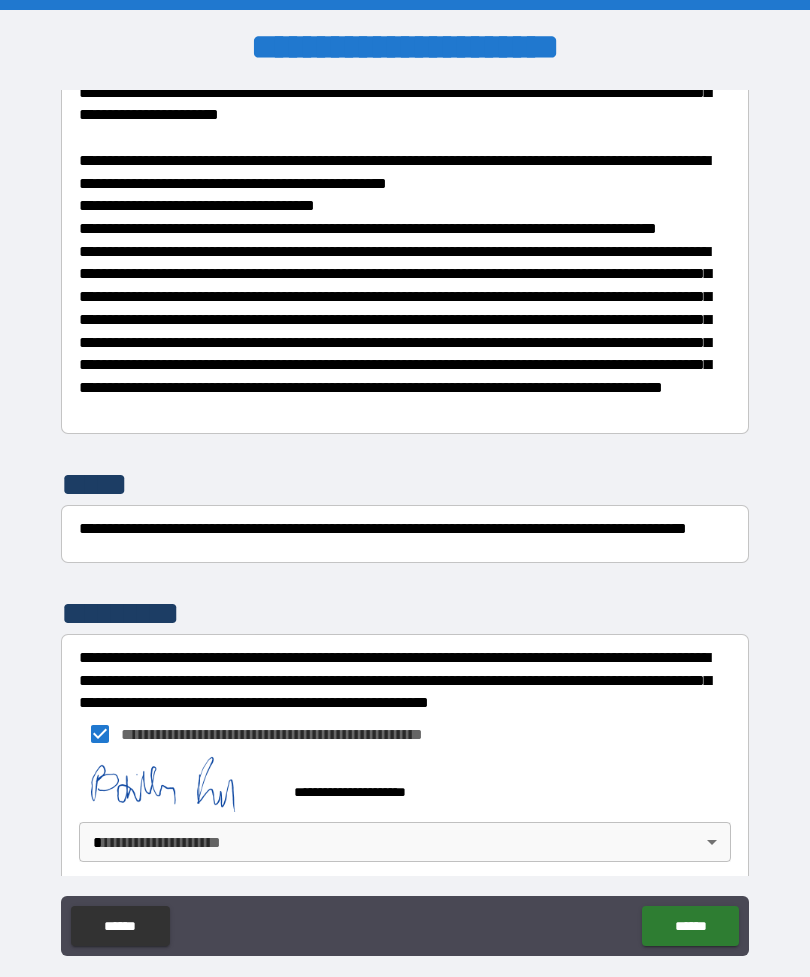 click on "**********" at bounding box center (405, 520) 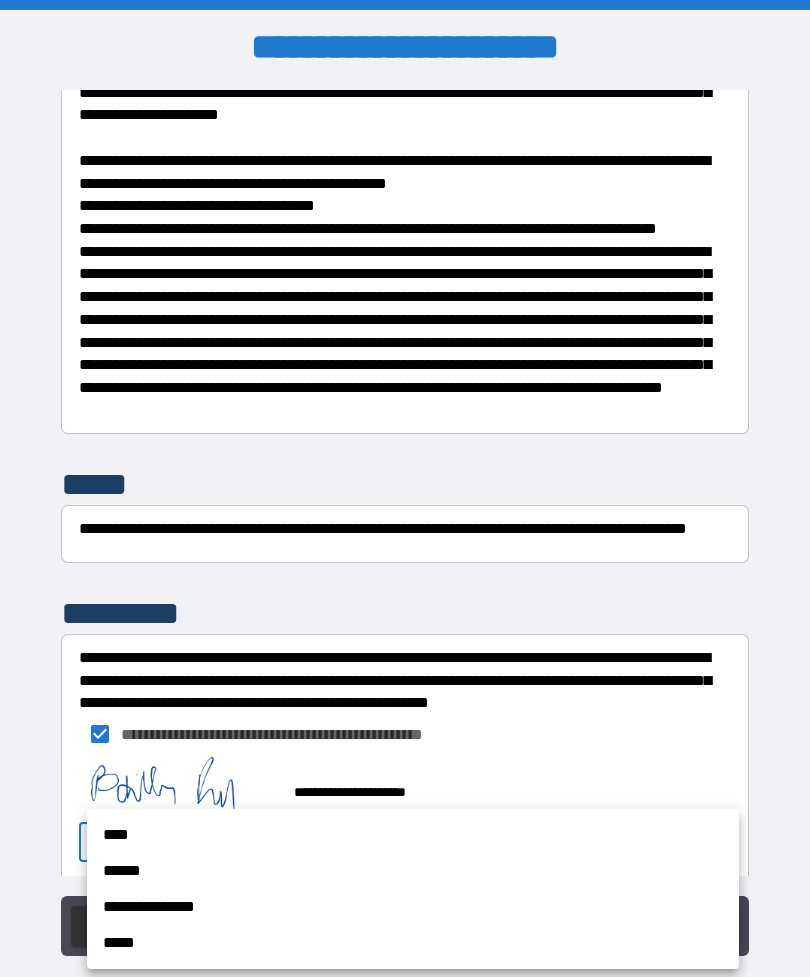 click on "**********" at bounding box center [413, 907] 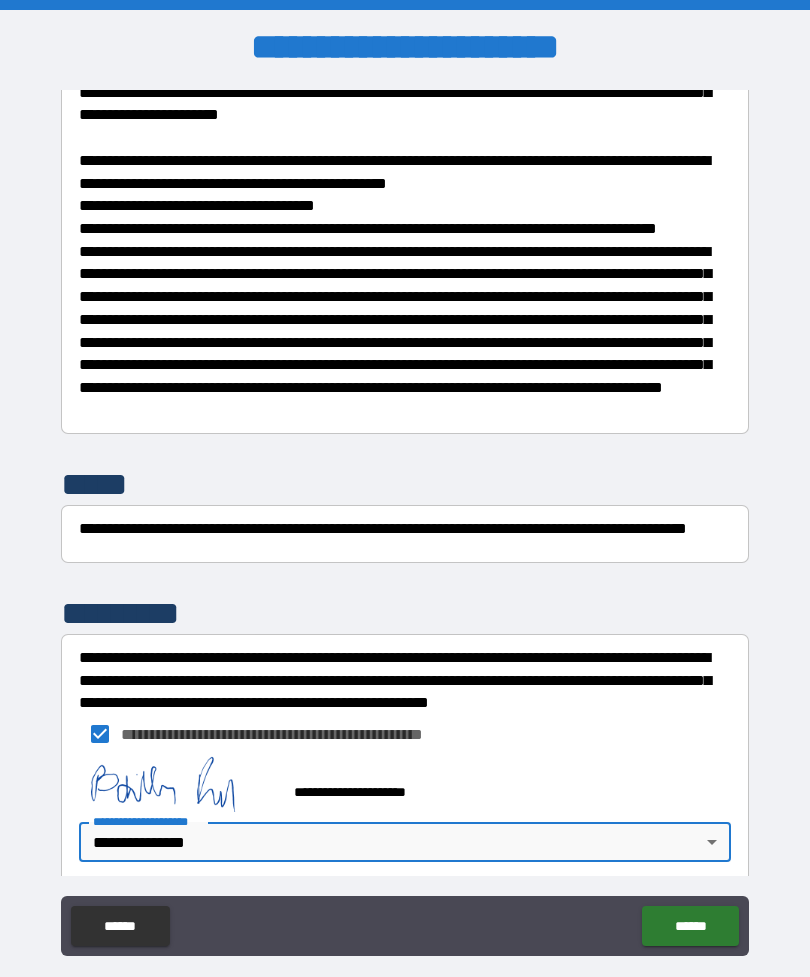 click on "******" at bounding box center [690, 926] 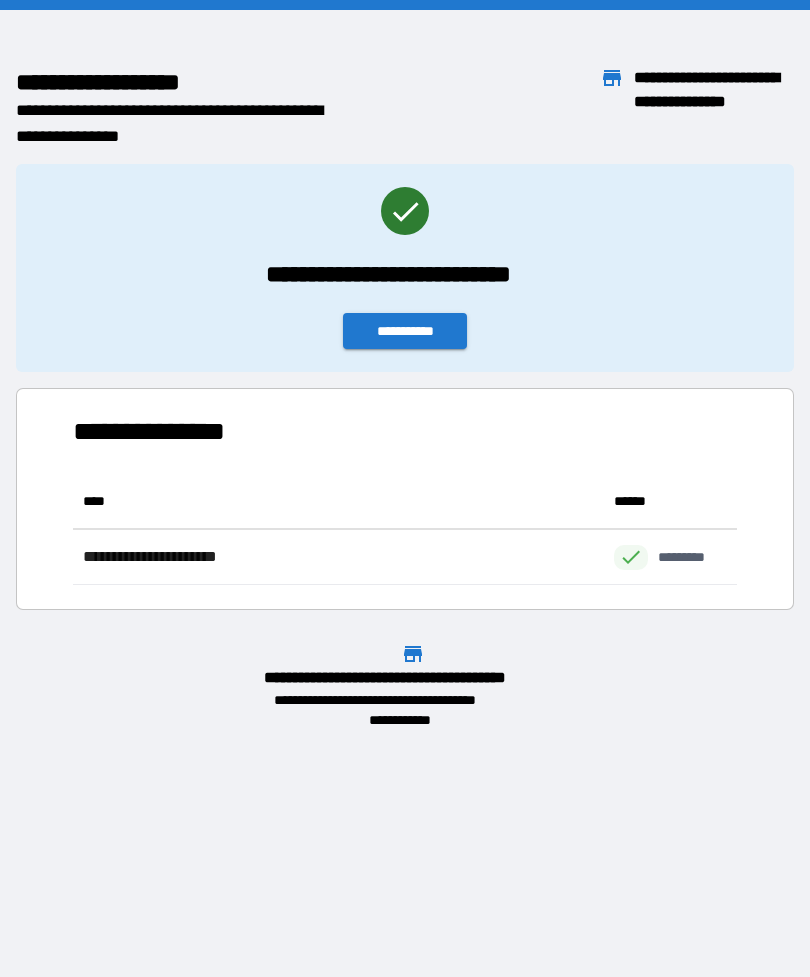 scroll, scrollTop: 111, scrollLeft: 664, axis: both 